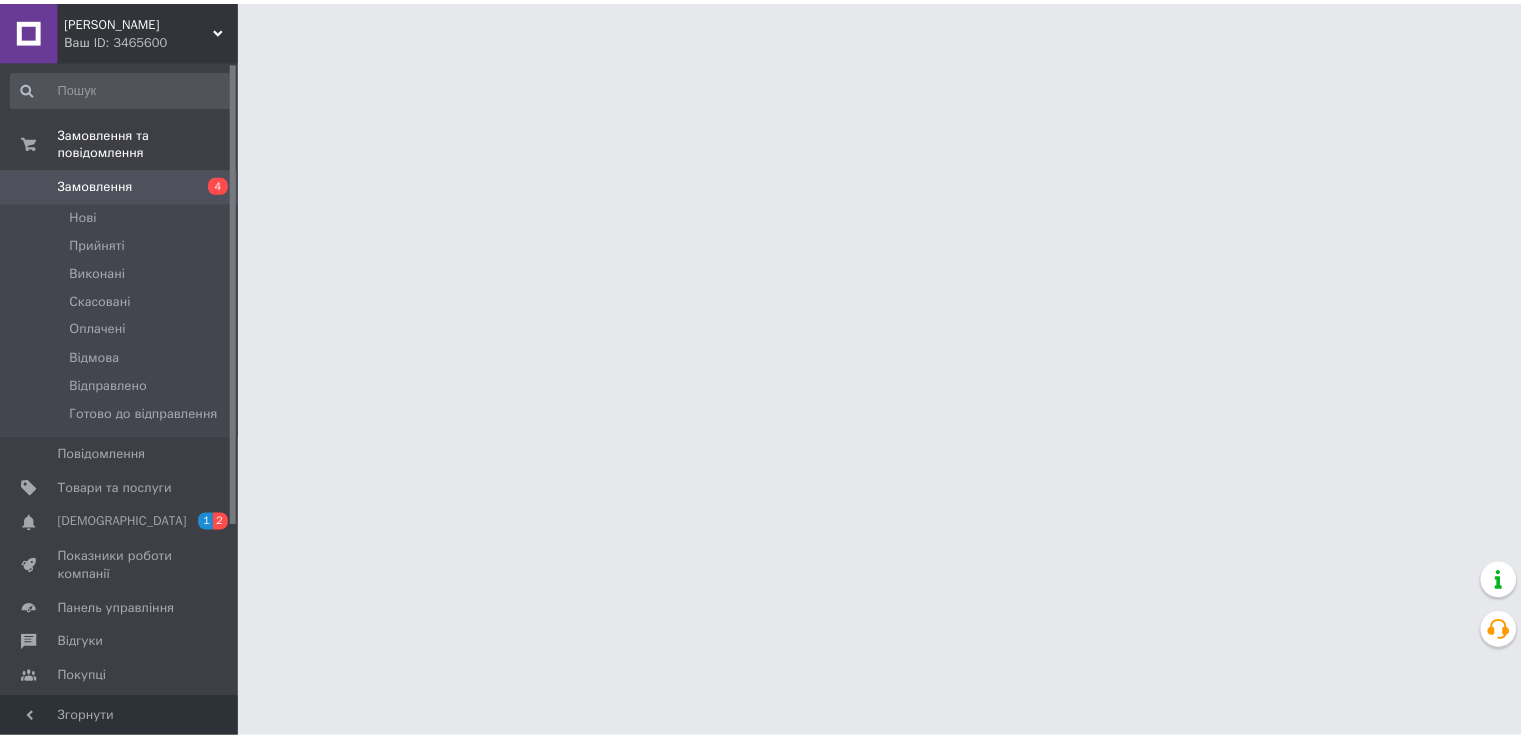 scroll, scrollTop: 0, scrollLeft: 0, axis: both 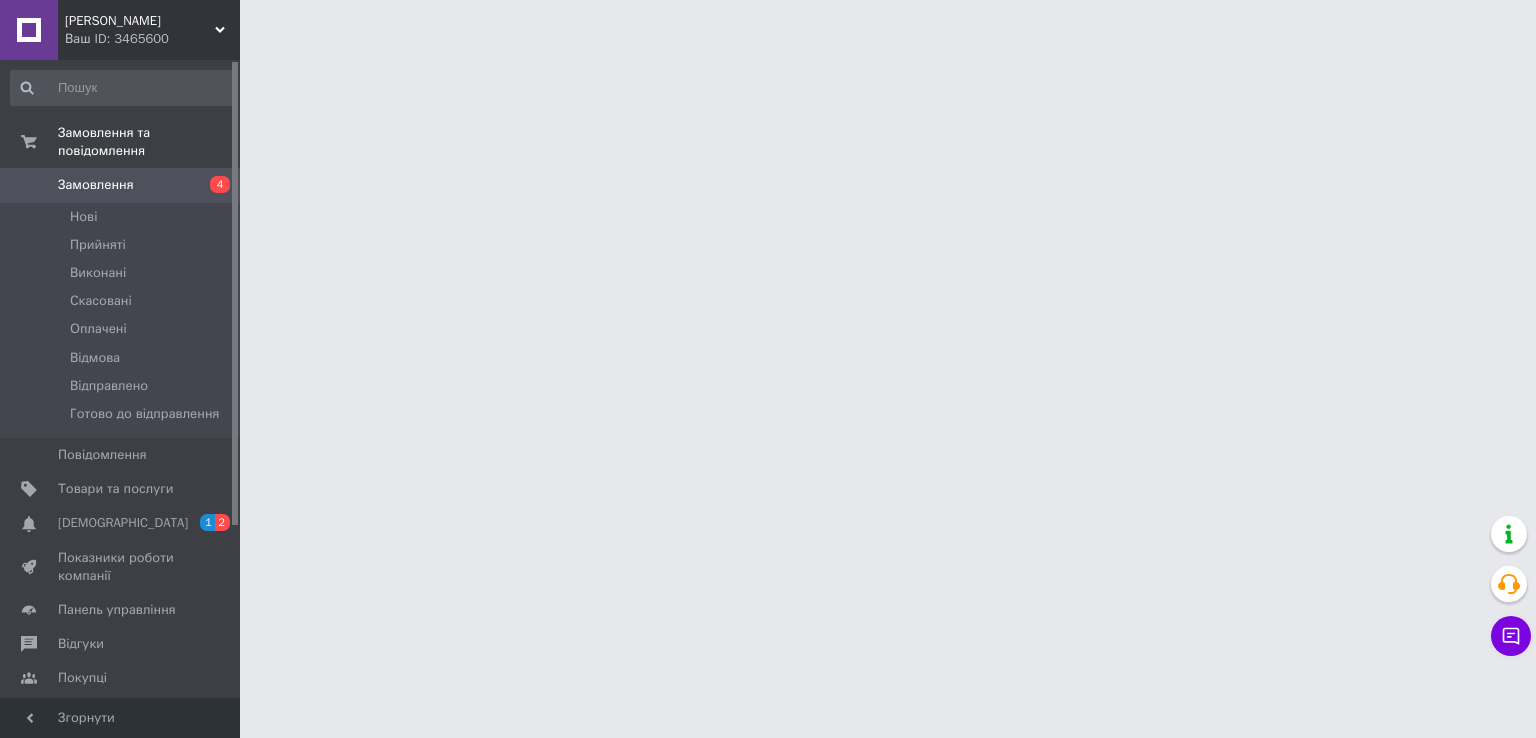 click on "Люмос Інтеріор Ваш ID: 3465600 Сайт Люмос Інтеріор Кабінет покупця Перевірити стан системи Сторінка на порталі Довідка Вийти Замовлення та повідомлення Замовлення 4 [GEOGRAPHIC_DATA] Виконані Скасовані Оплачені Відмова Відправлено Готово до відправлення Повідомлення 0 Товари та послуги Сповіщення 1 2 Показники роботи компанії Панель управління Відгуки Покупці Каталог ProSale Аналітика Управління сайтом Гаманець компанії [PERSON_NAME] Тарифи та рахунки Prom топ Згорнути" at bounding box center (768, 25) 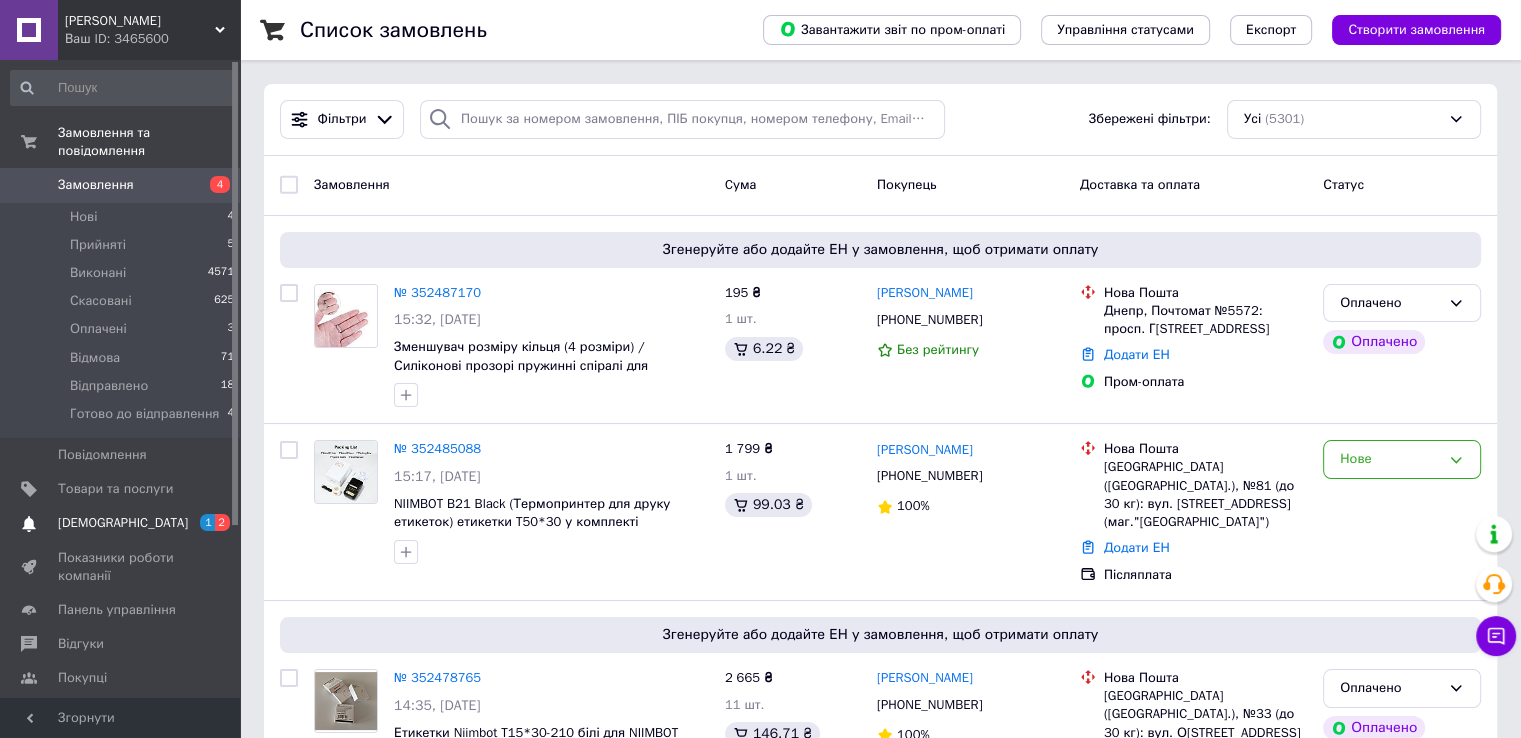 click on "[DEMOGRAPHIC_DATA]" at bounding box center (121, 523) 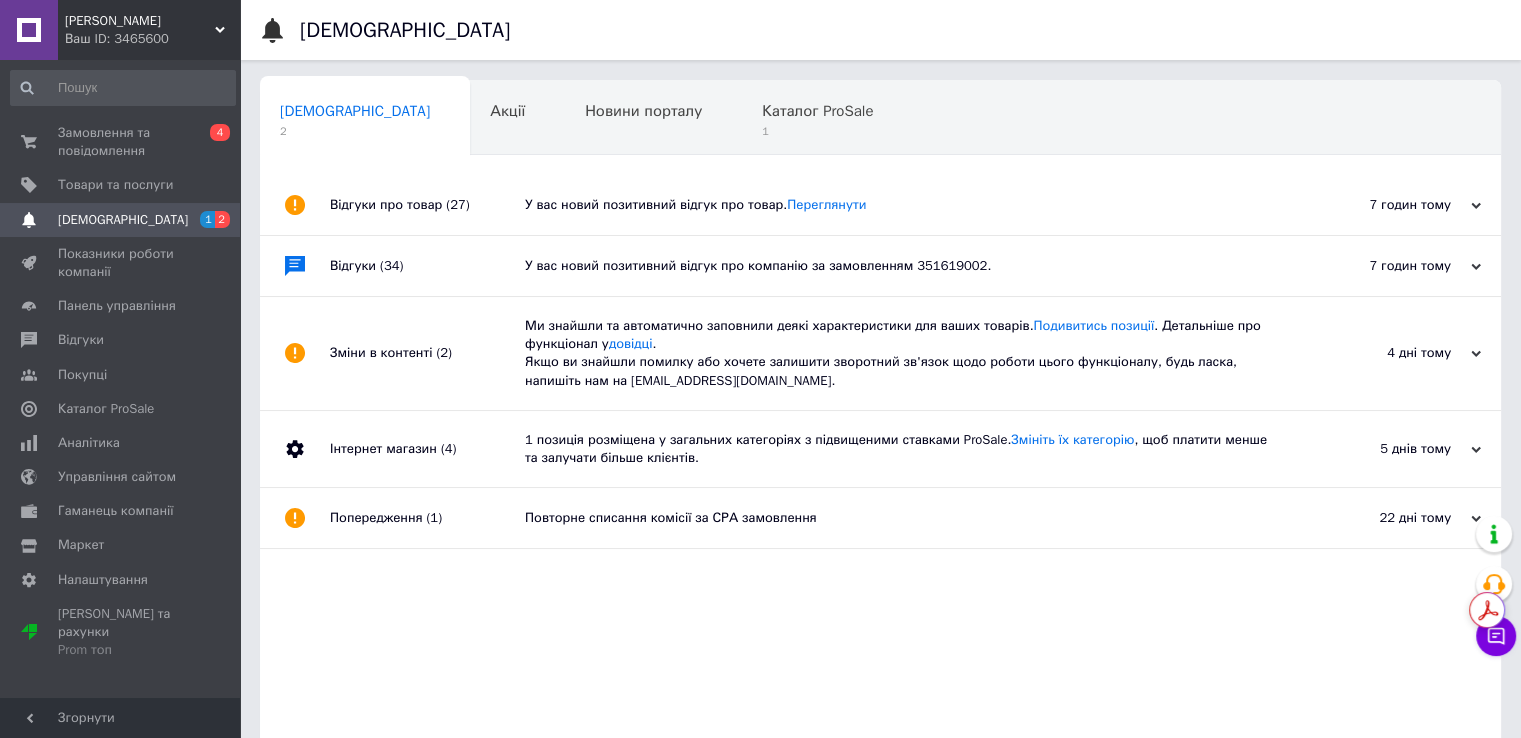 click on "У вас новий позитивний відгук про компанію за замовленням 351619002." at bounding box center [903, 266] 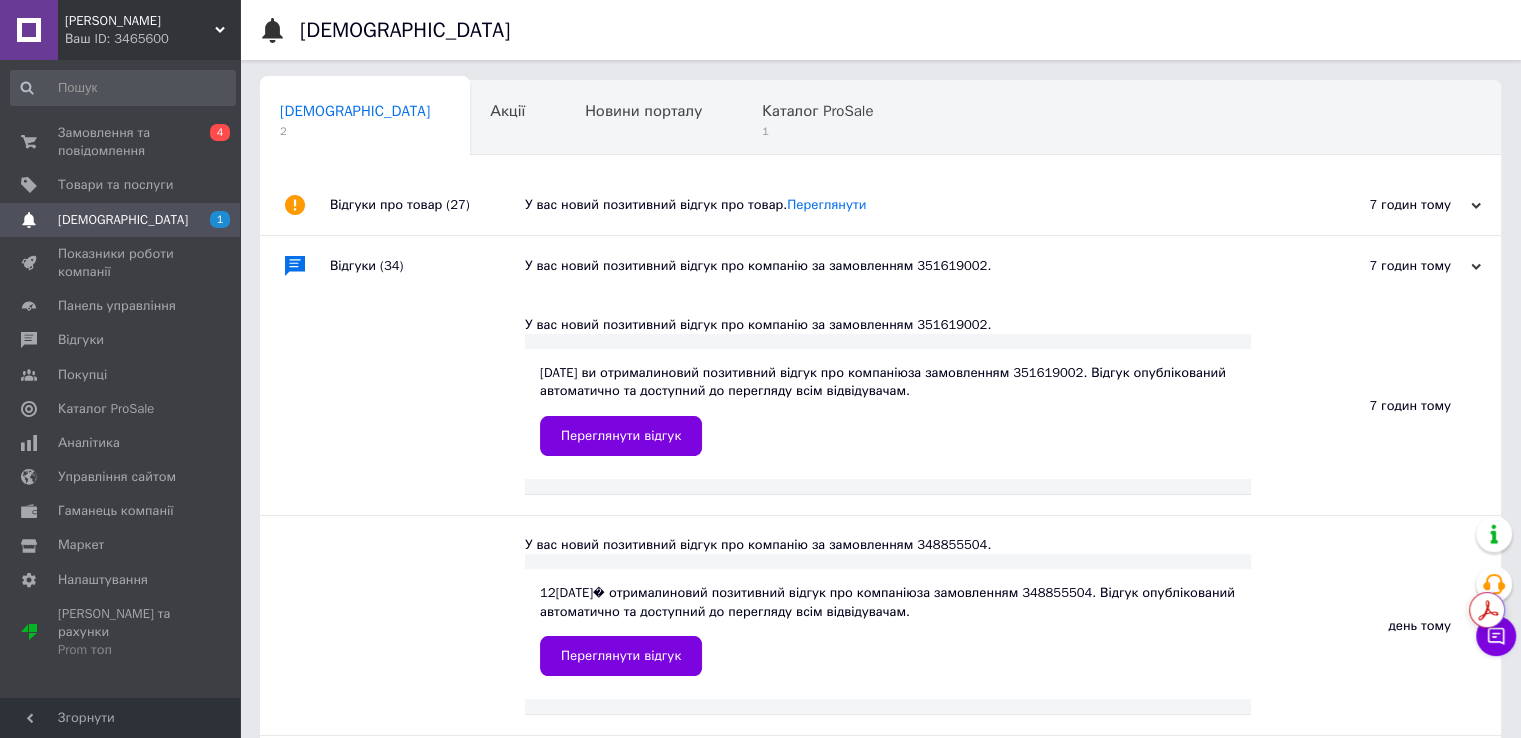 click on "У вас новий позитивний відгук про товар.  [GEOGRAPHIC_DATA]" at bounding box center [903, 205] 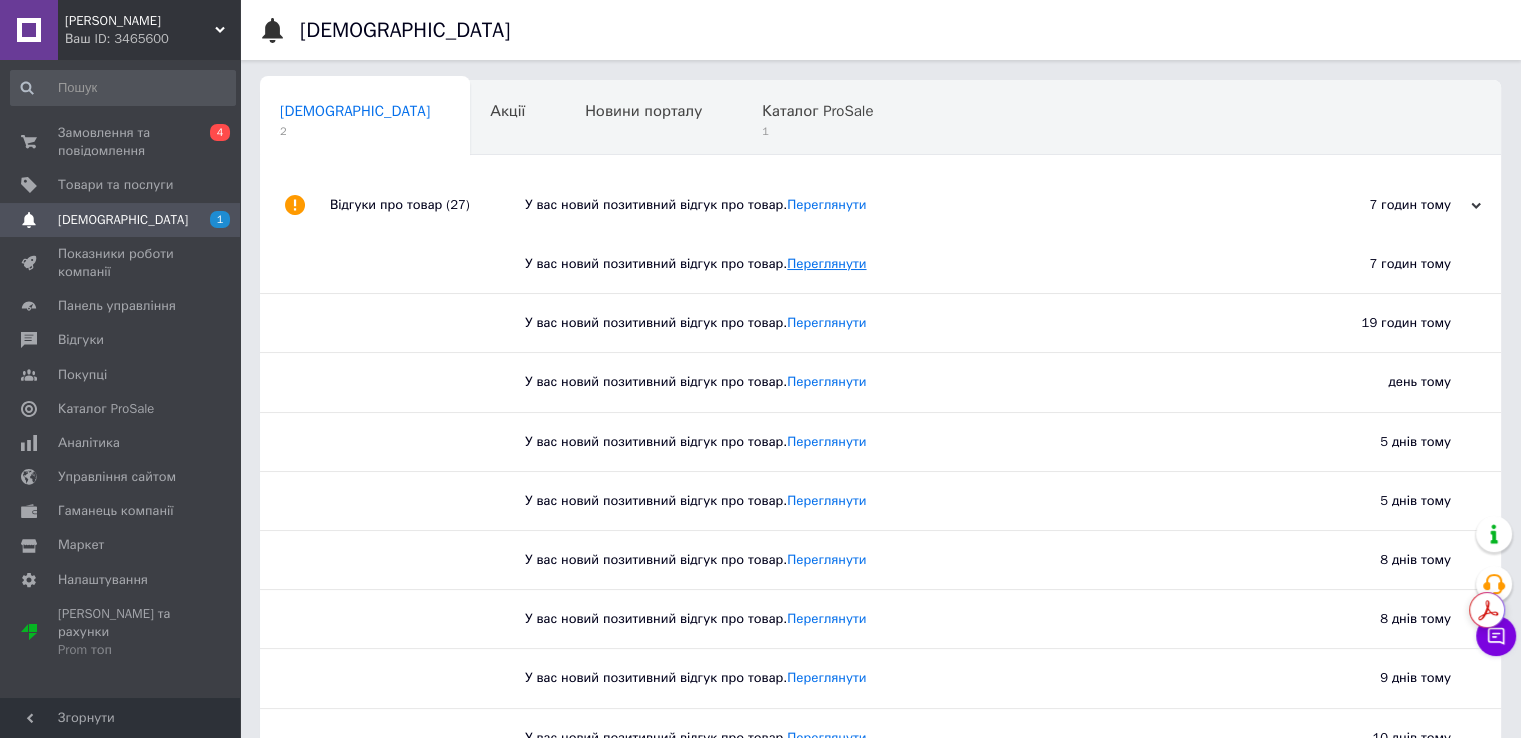 click on "Переглянути" at bounding box center [826, 263] 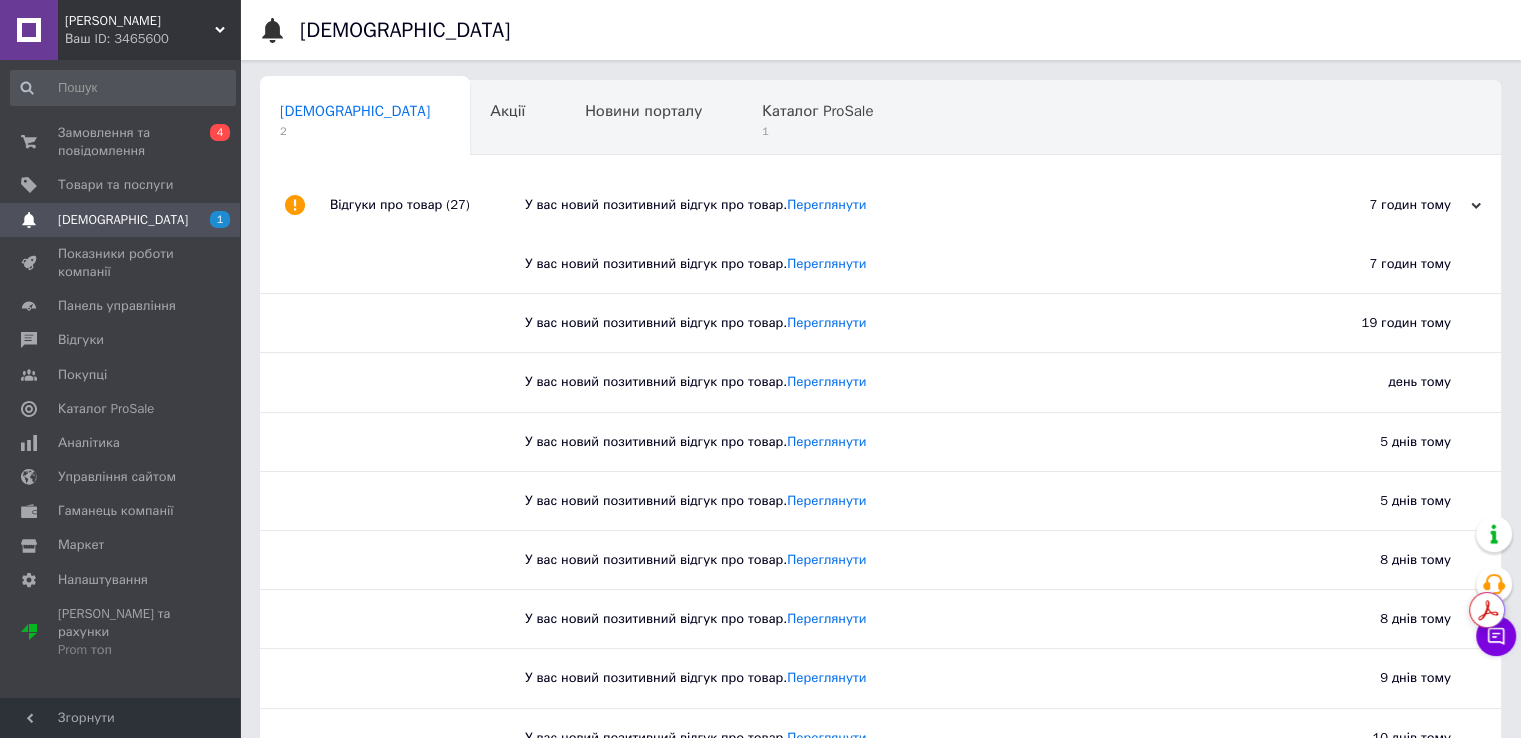 click on "Сповіщення 2 Акції 0 Новини порталу 0 Каталог ProSale 1 Навчання та заходи 0 Ok Відфільтровано...  Зберегти Нічого не знайдено Можливо, помилка у слові  або немає відповідностей за вашим запитом. Сповіщення 2 Акції 0 Новини порталу 0 Каталог ProSale 1 Навчання та заходи 0 :  Відгуки про товар   (27) У вас новий позитивний відгук про товар.  Переглянути 7 годин тому 13[DATE]  У вас новий позитивний відгук про товар.  Переглянути 7 годин тому     У вас новий позитивний відгук про товар.  Переглянути 19 годин тому     У вас новий позитивний відгук про товар.  Переглянути день тому" at bounding box center (880, 4501) 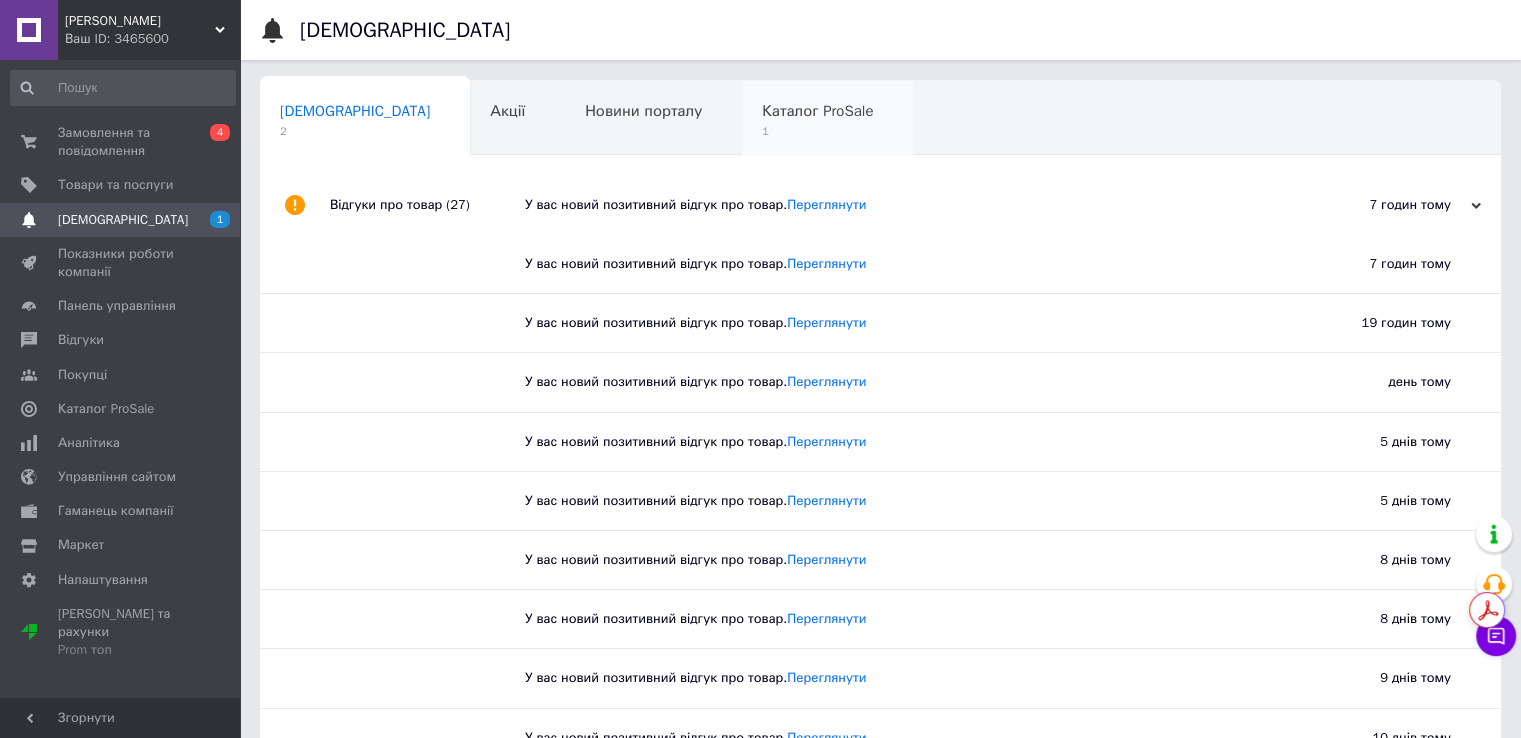 click on "Каталог ProSale 1" at bounding box center [827, 119] 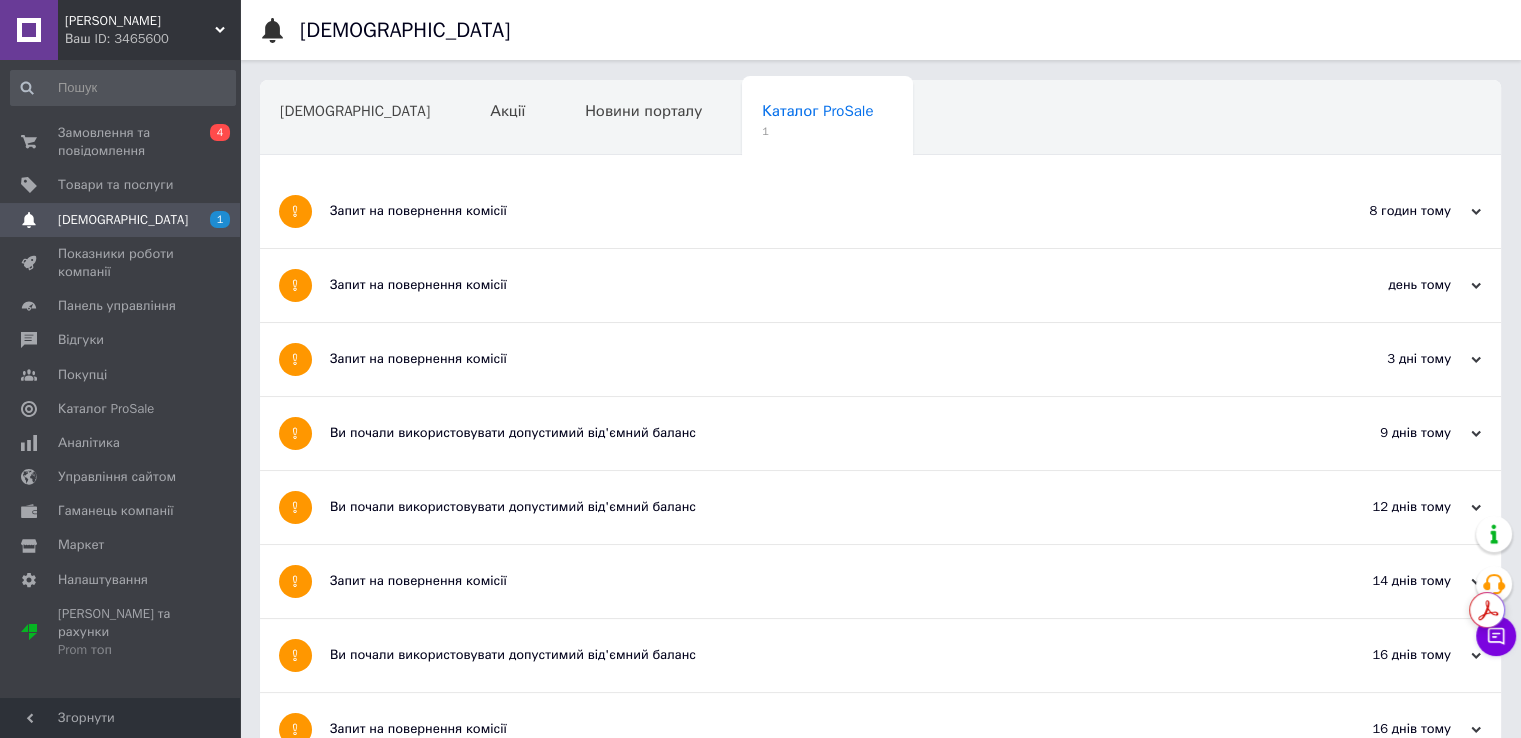 click on "Запит на повернення комісії" at bounding box center (805, 211) 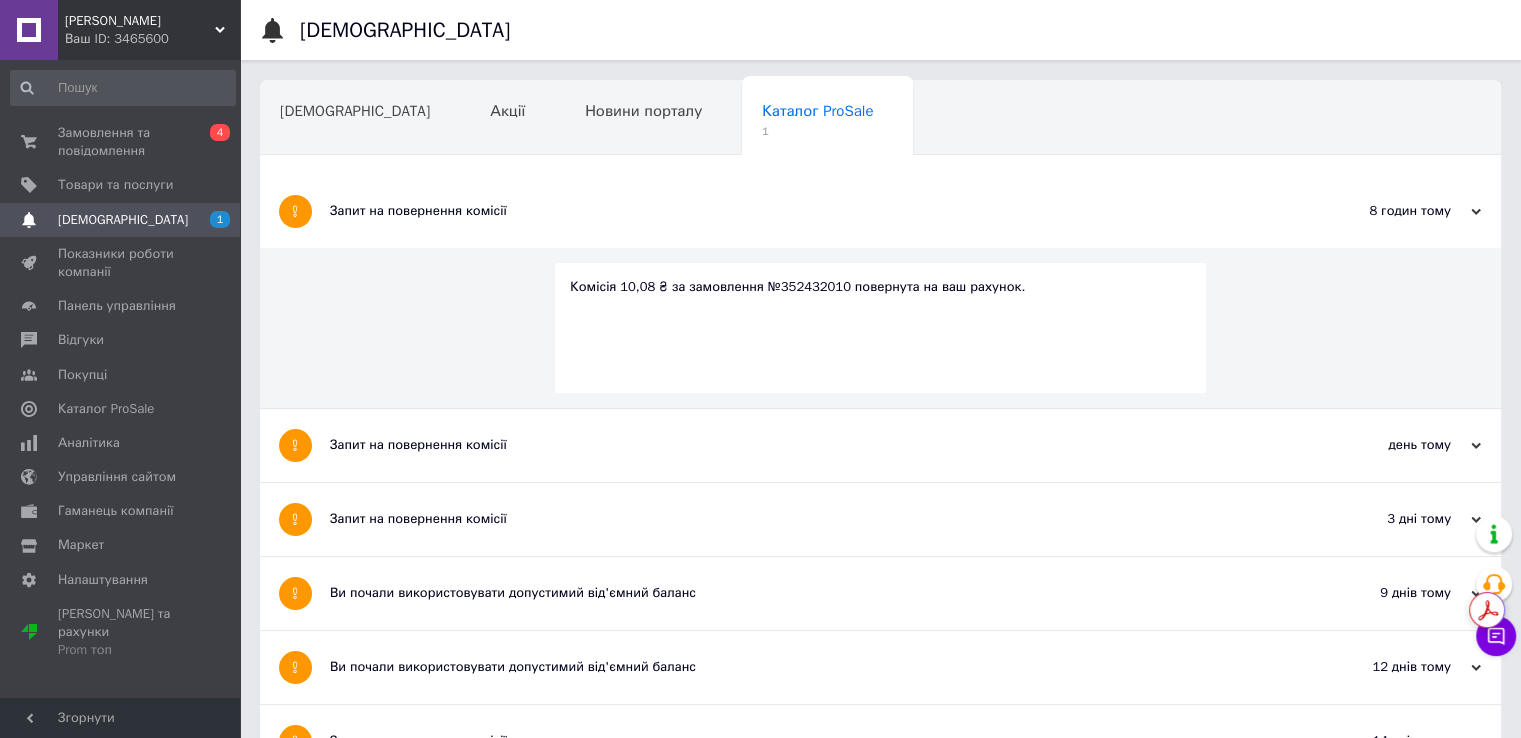 click on "Запит на повернення комісії" at bounding box center (805, 211) 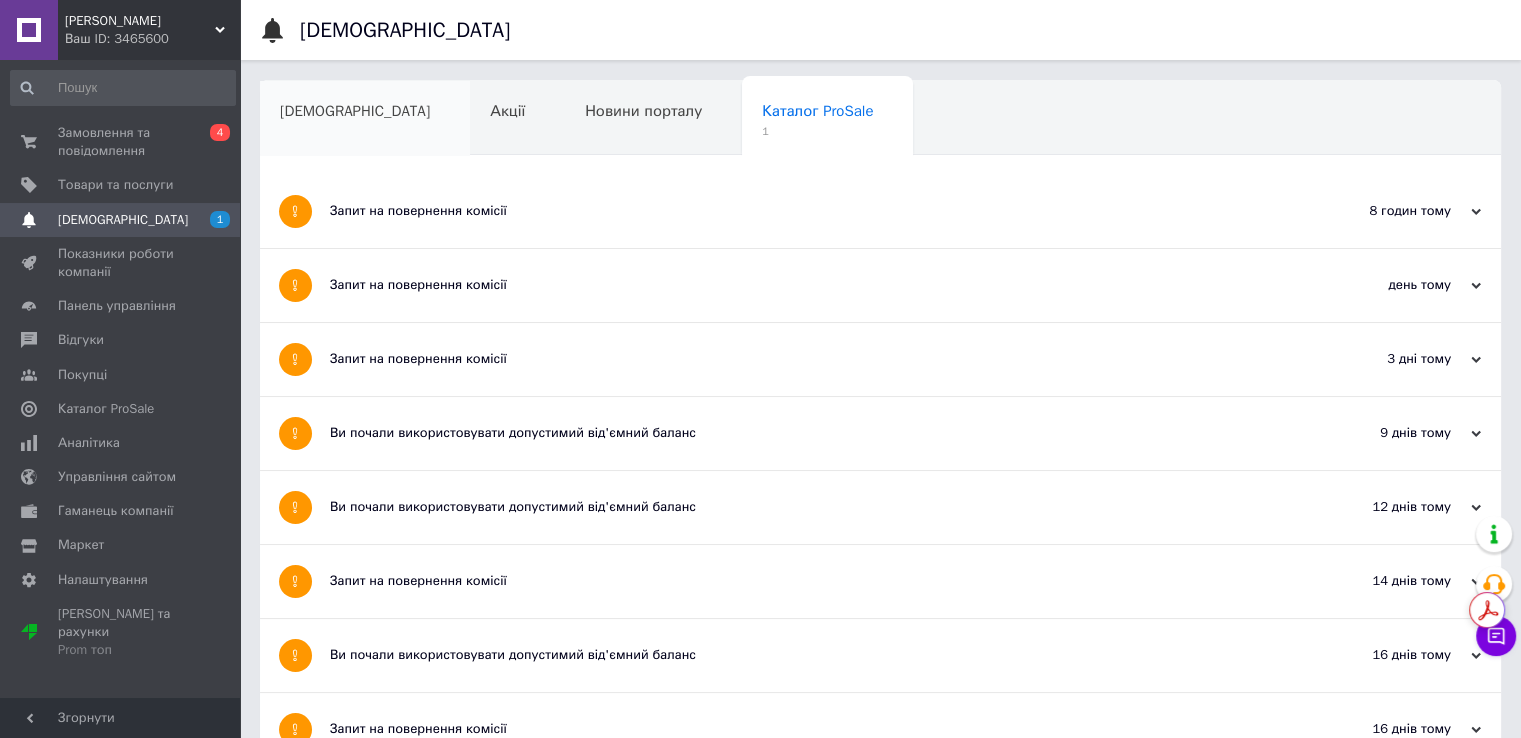 click on "[DEMOGRAPHIC_DATA]" at bounding box center [365, 119] 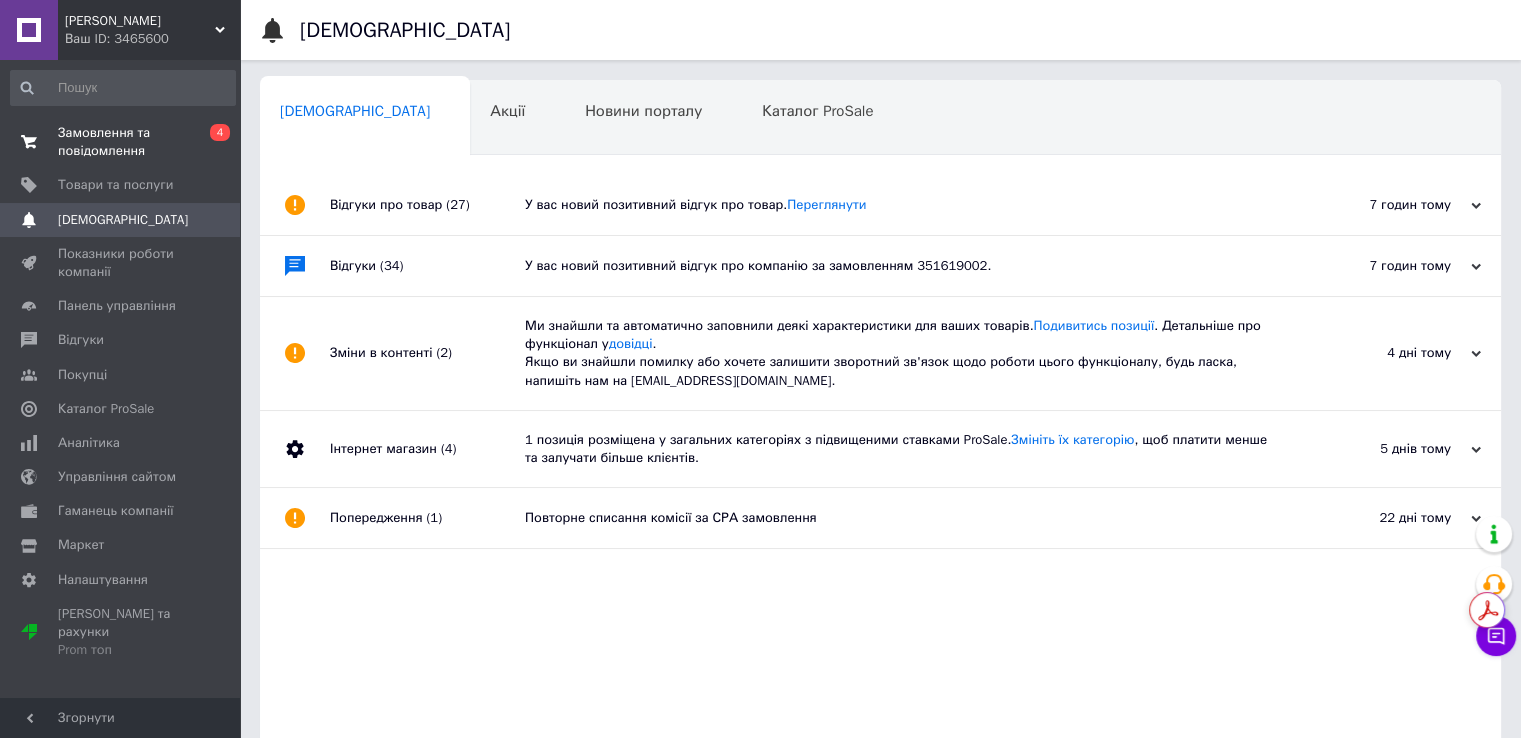 click on "Замовлення та повідомлення 0 4" at bounding box center [123, 142] 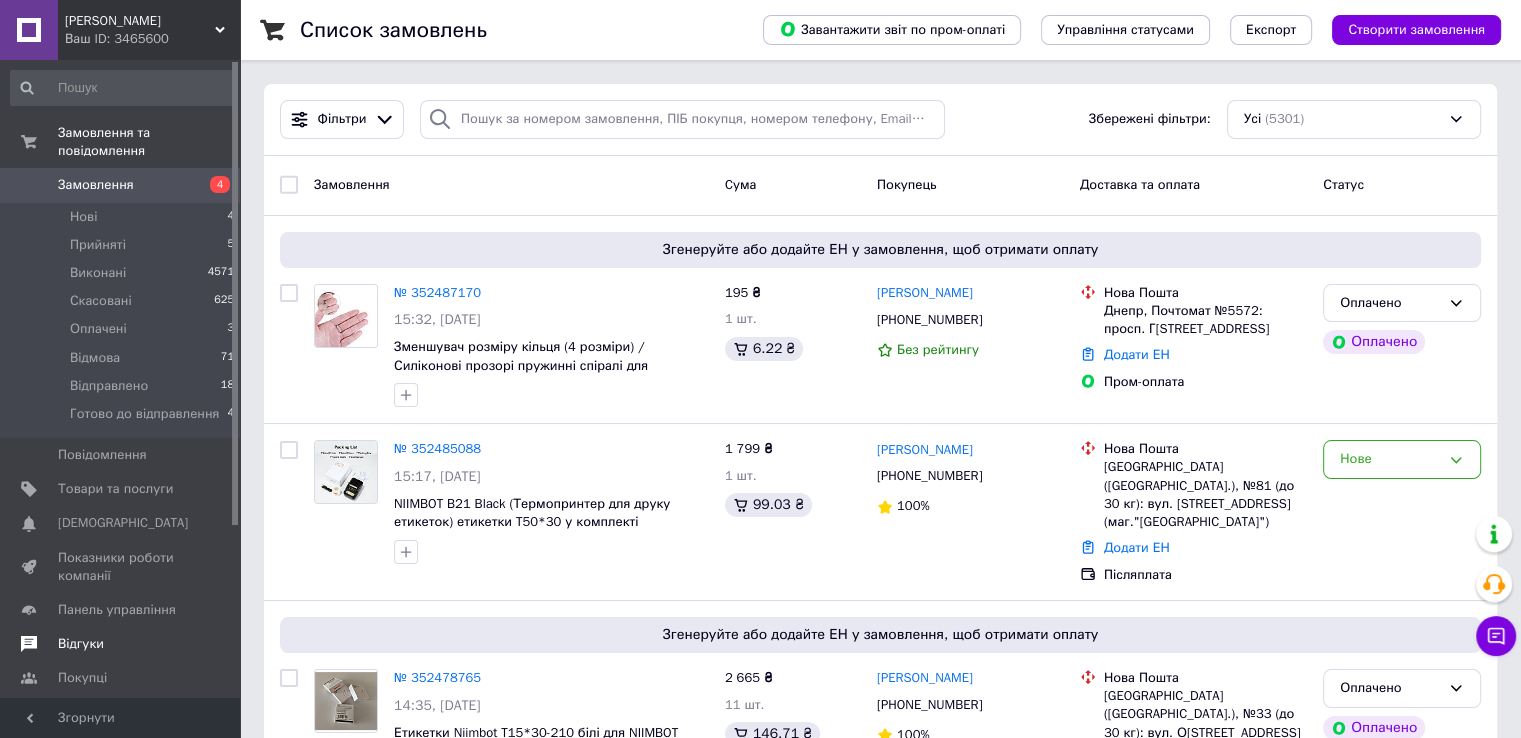 click on "Відгуки" at bounding box center (81, 644) 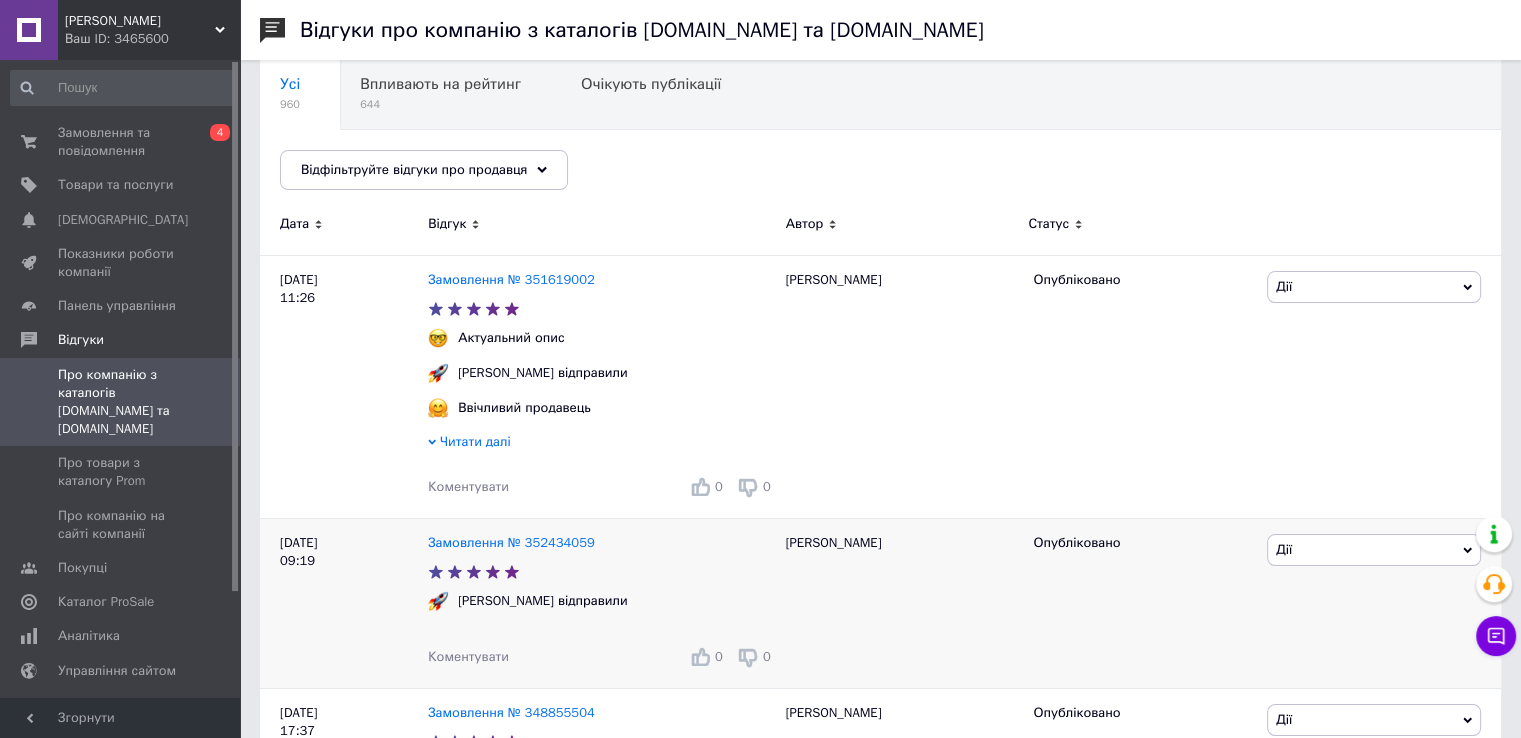 scroll, scrollTop: 100, scrollLeft: 0, axis: vertical 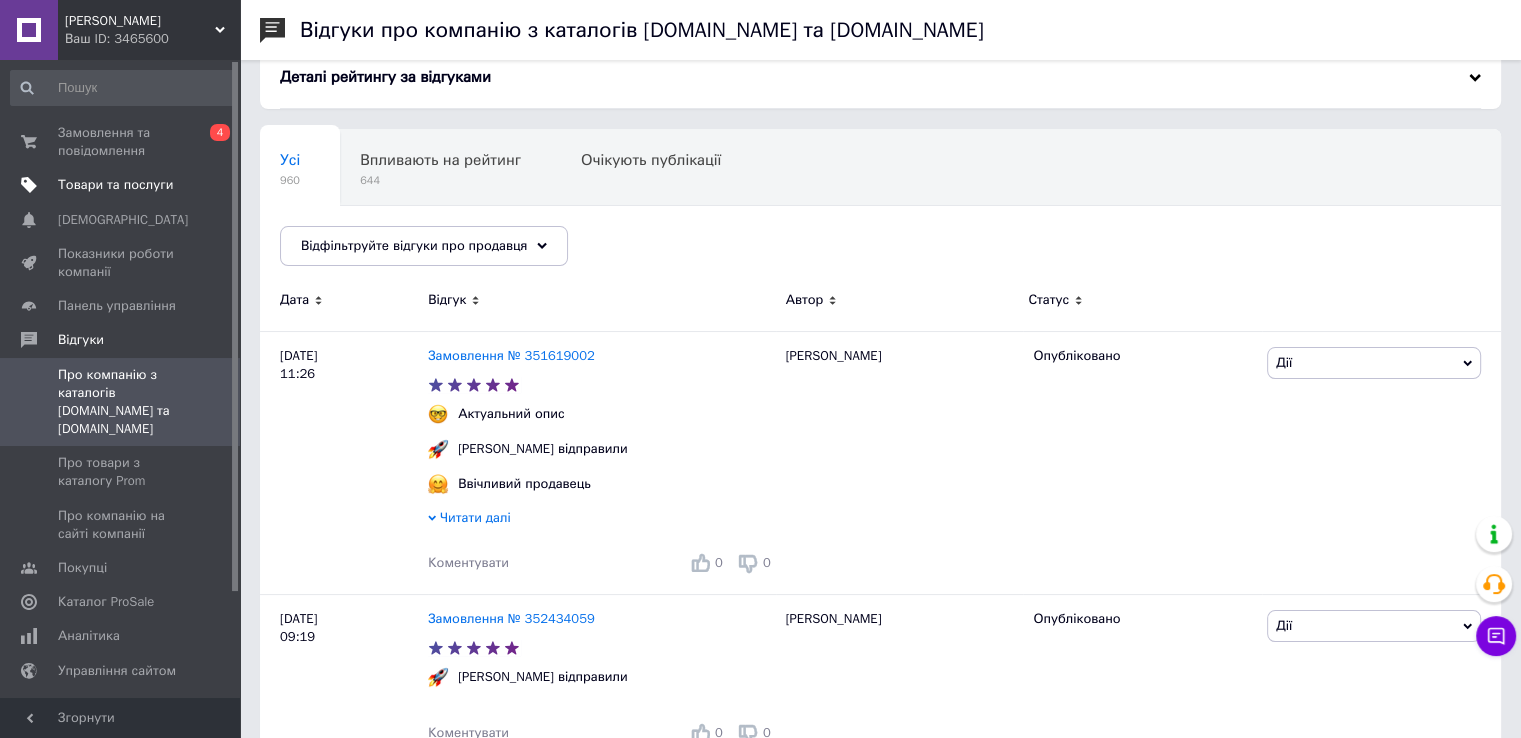 click on "Товари та послуги" at bounding box center [115, 185] 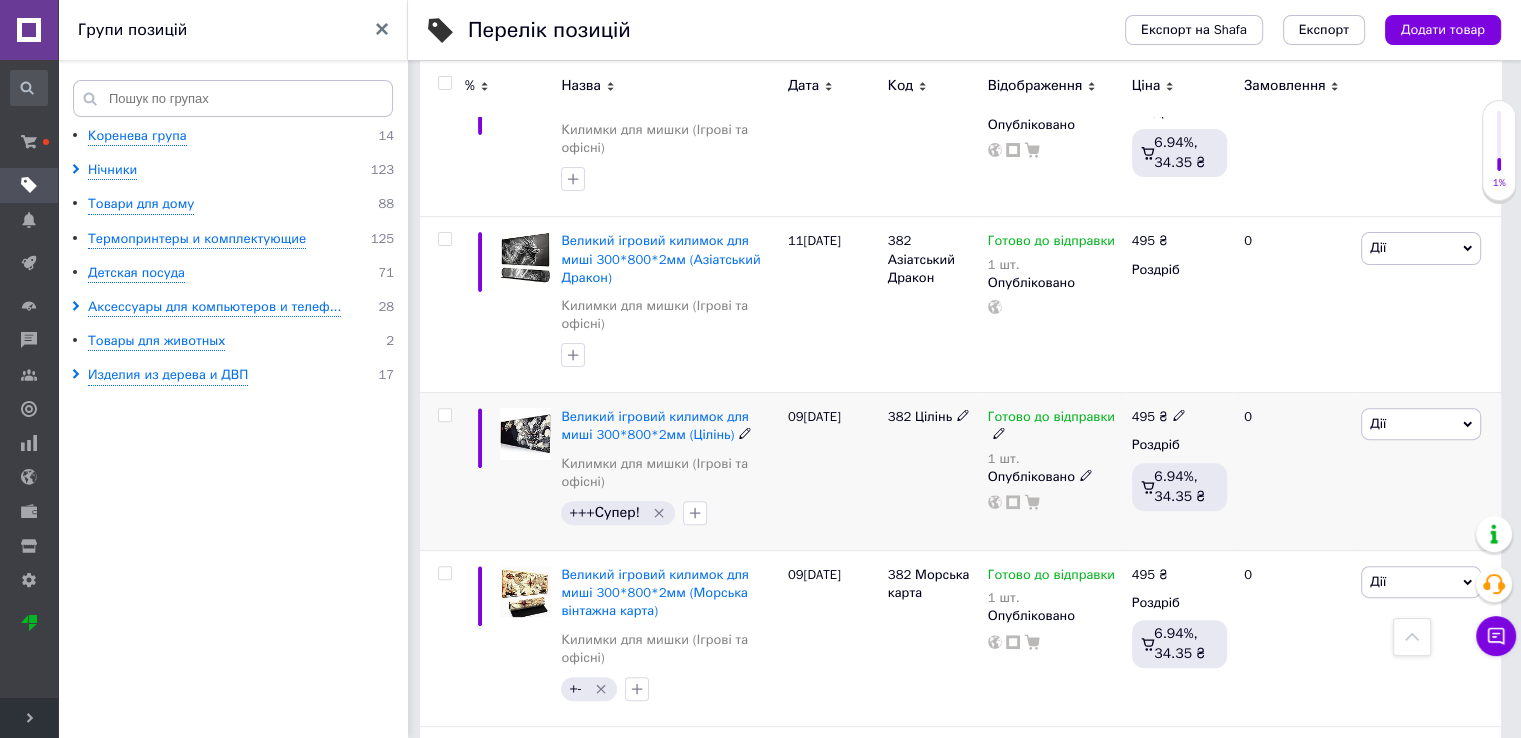 scroll, scrollTop: 0, scrollLeft: 0, axis: both 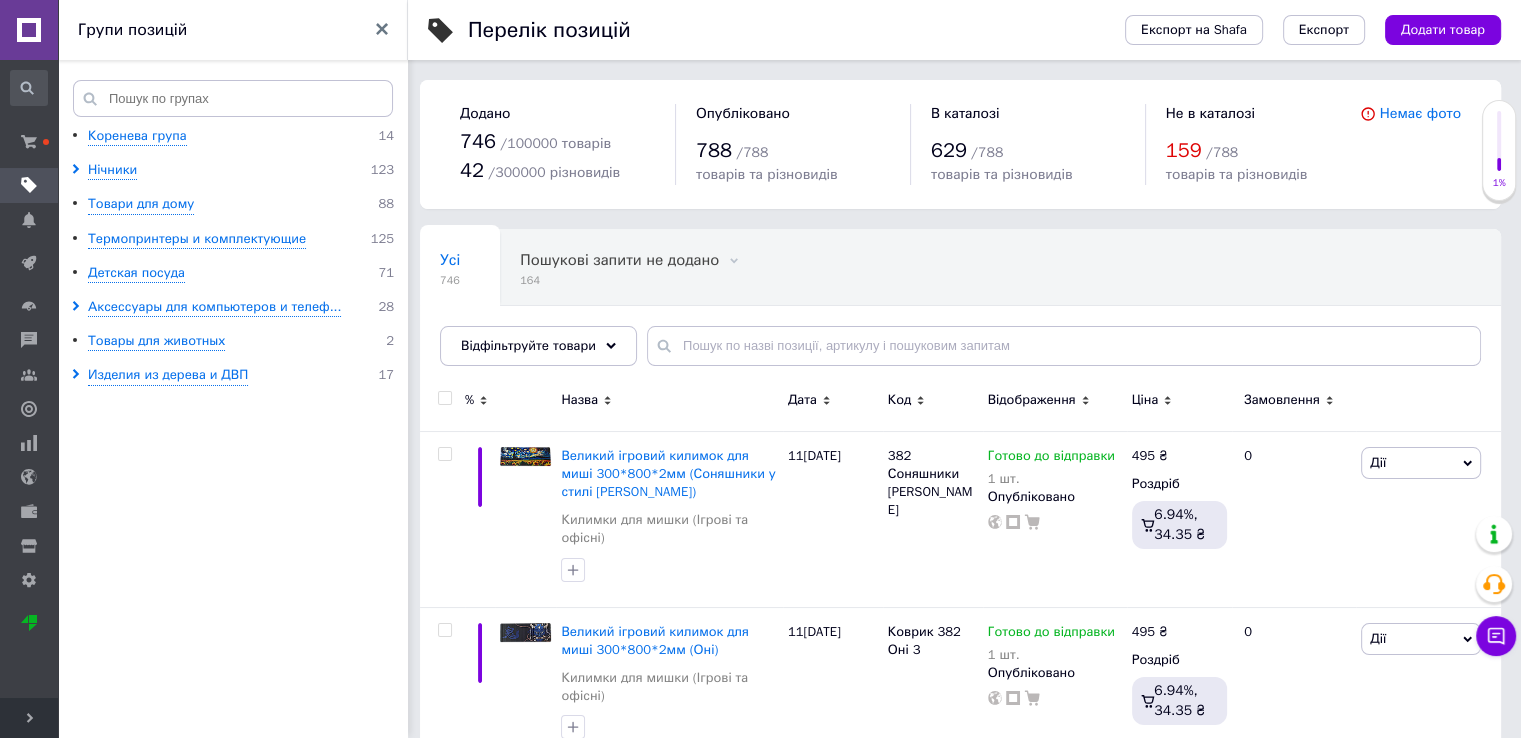 click on "Розгорнути" at bounding box center [29, 718] 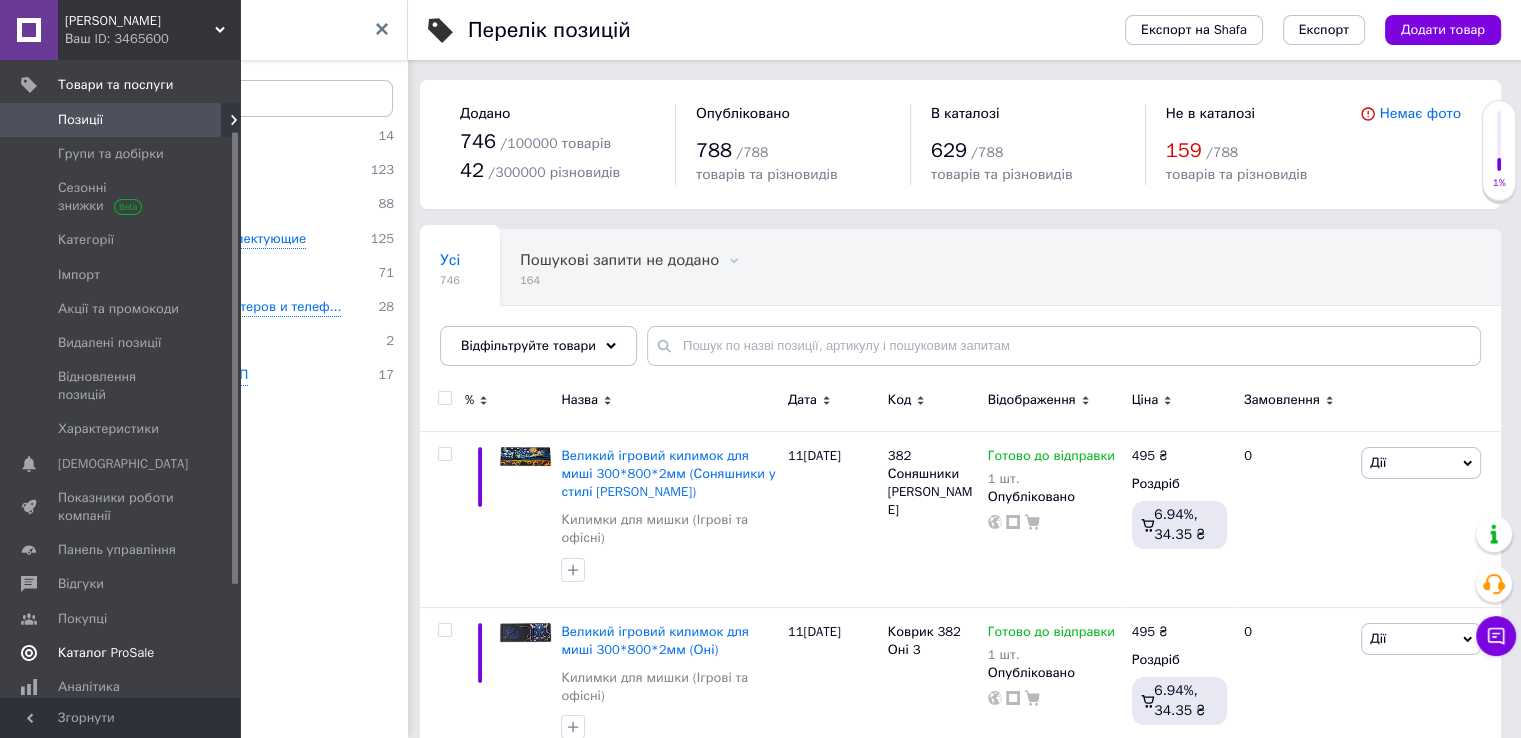 click on "Каталог ProSale" at bounding box center [106, 653] 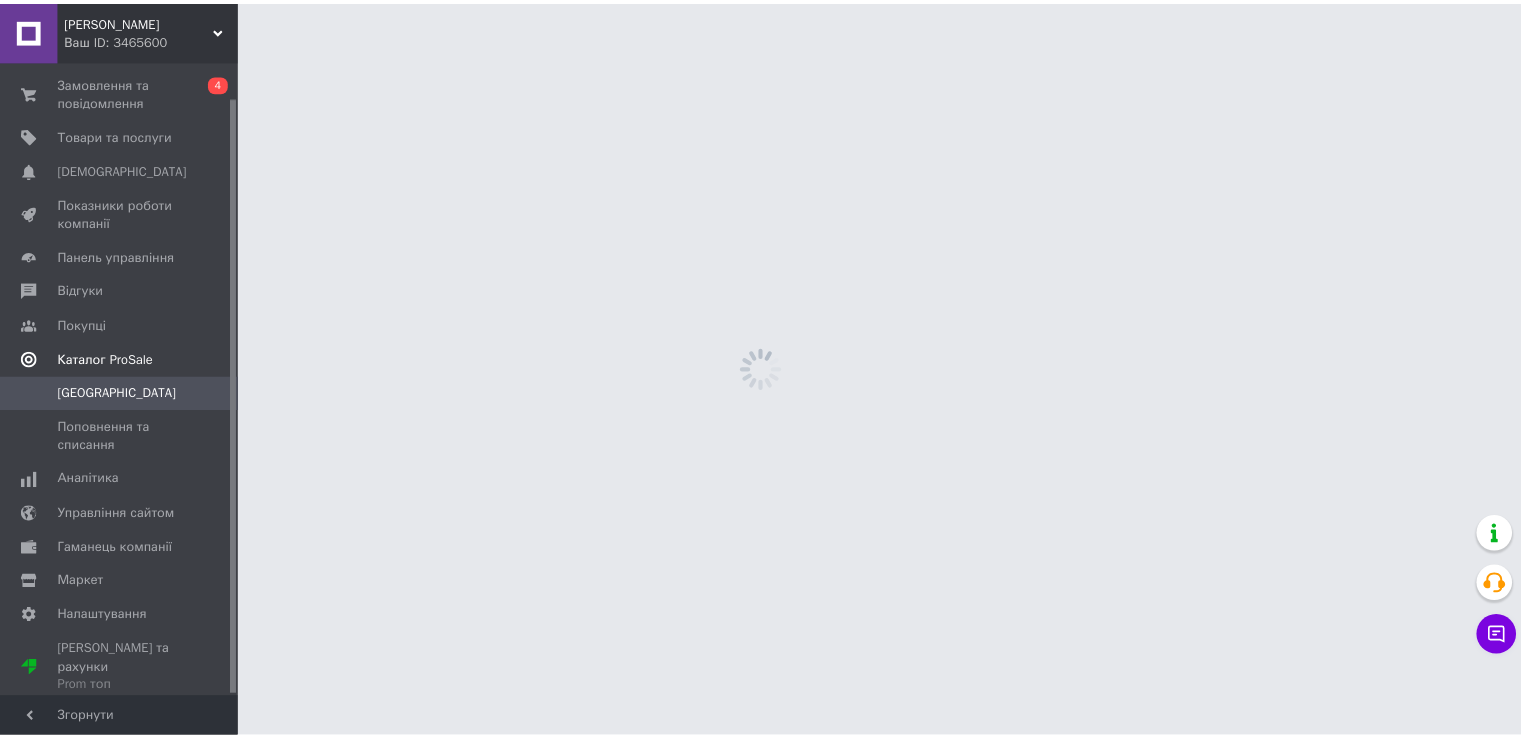 scroll, scrollTop: 37, scrollLeft: 0, axis: vertical 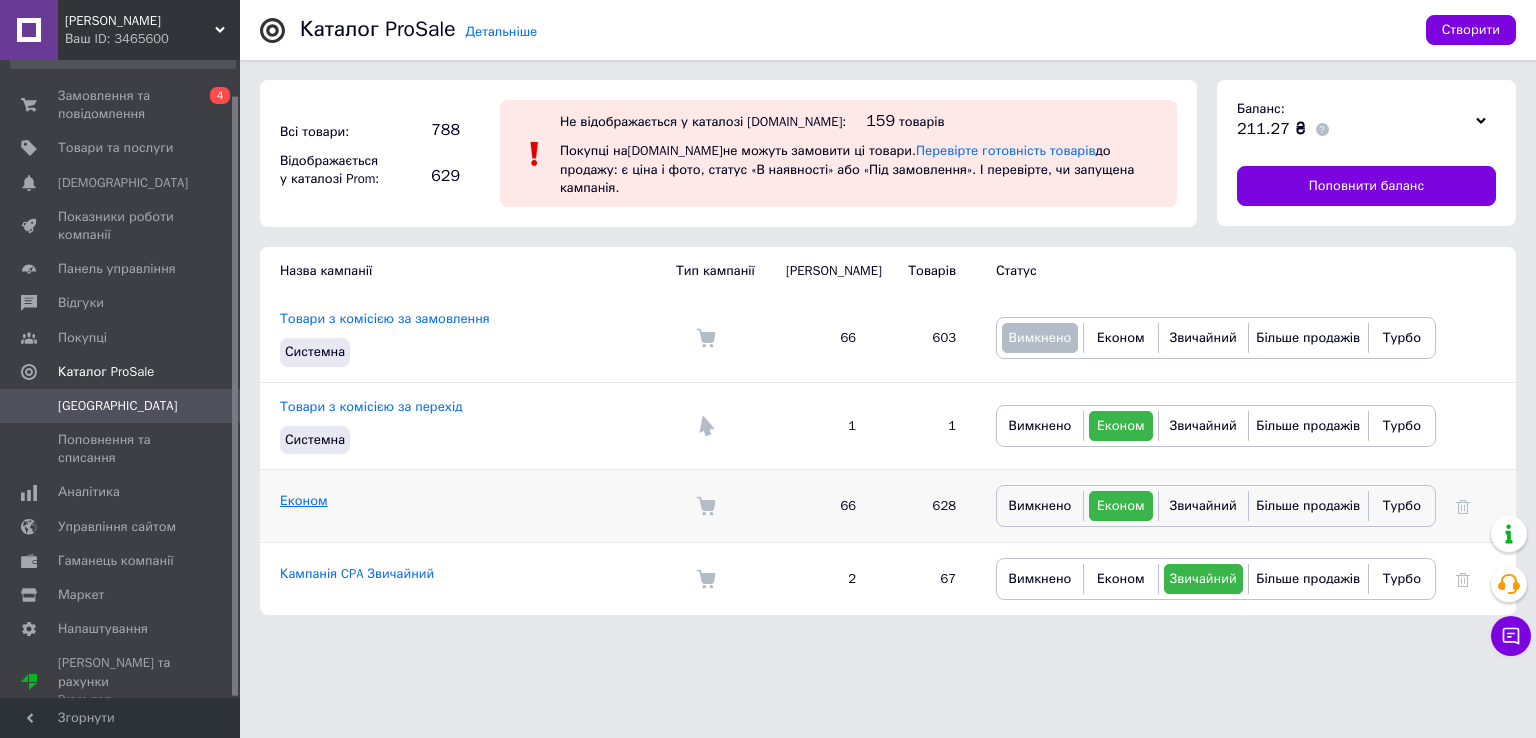 click on "Економ" at bounding box center (304, 500) 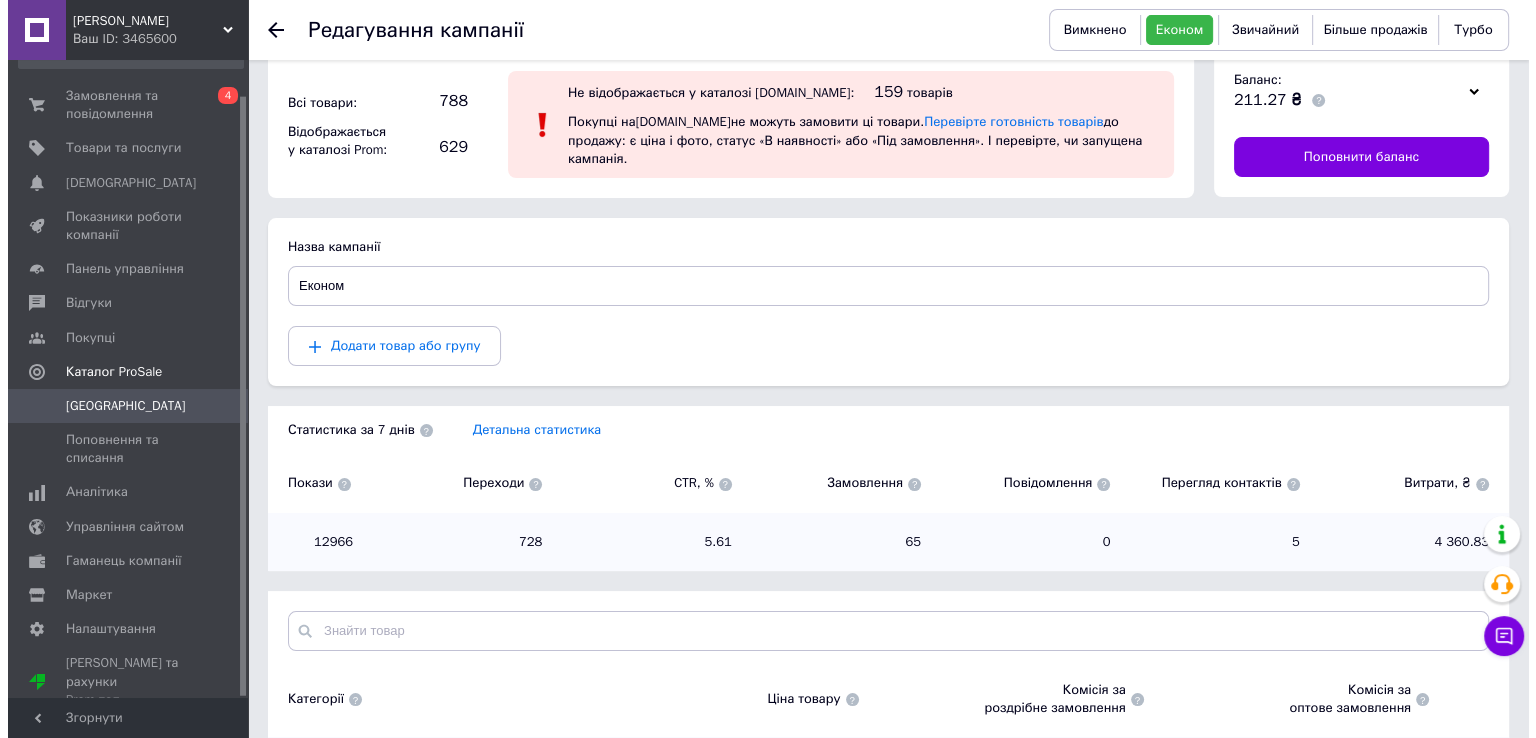 scroll, scrollTop: 0, scrollLeft: 0, axis: both 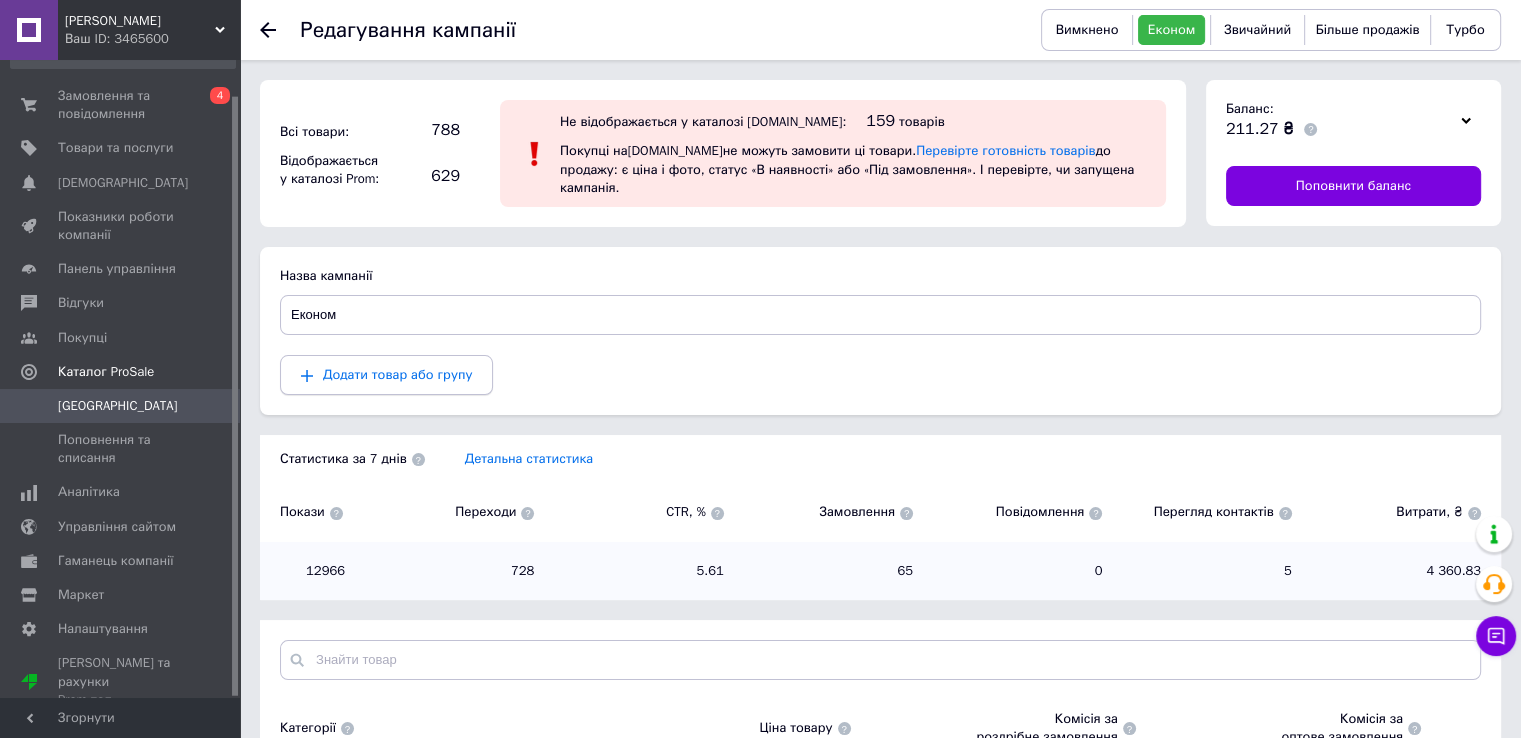 click on "Додати товар або групу" at bounding box center (397, 374) 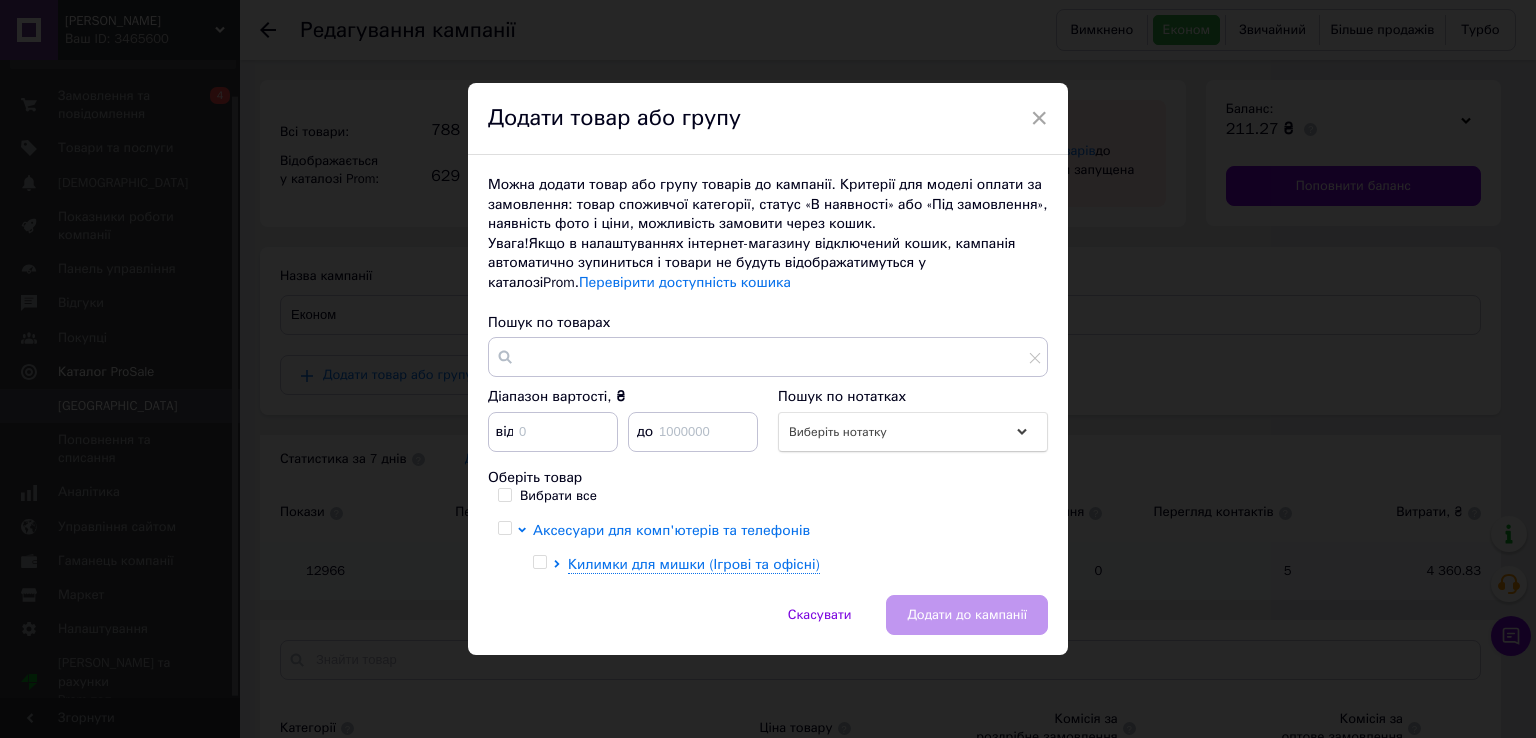 click on "Аксесуари для комп'ютерів та телефонів" at bounding box center [671, 530] 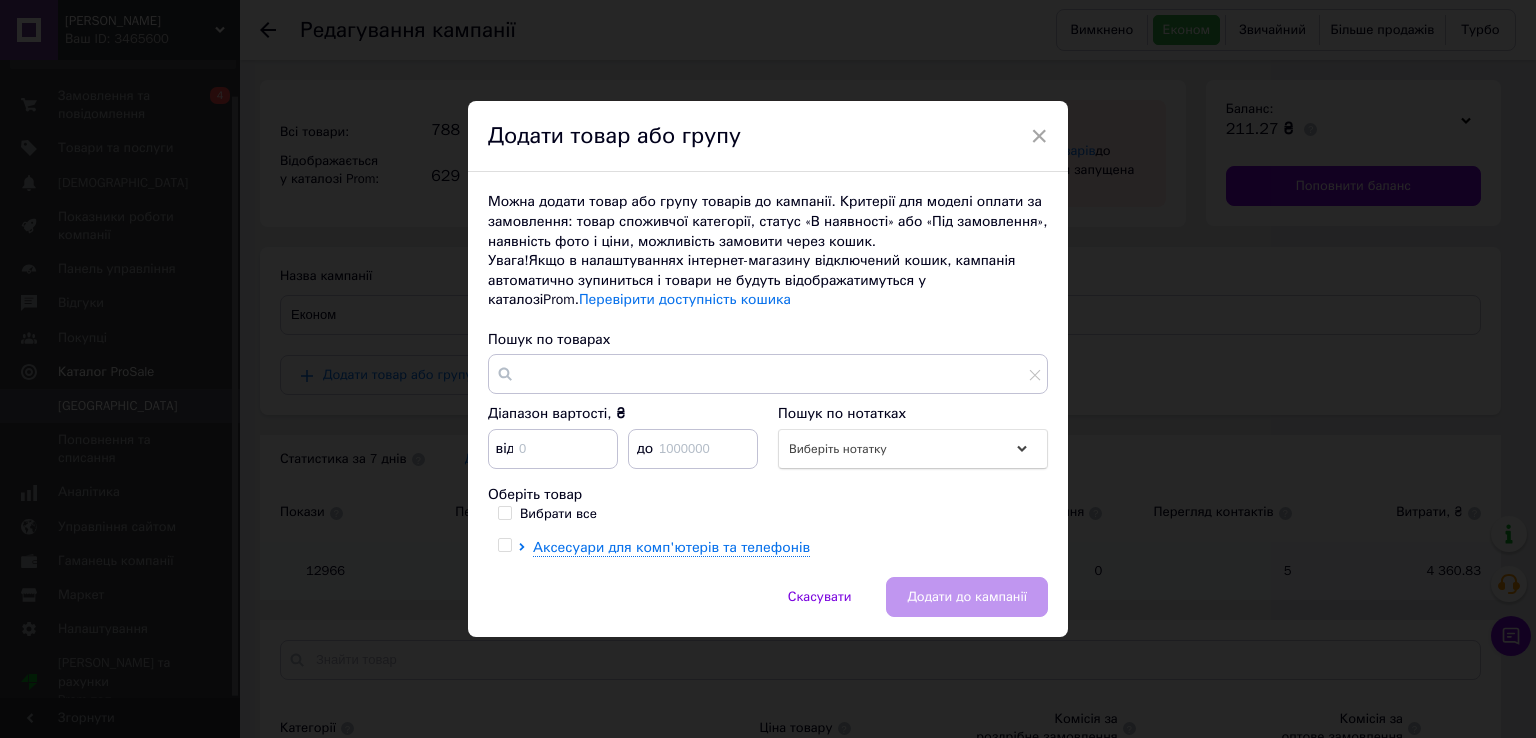 click on "Можна додати товар або групу товарів до кампанії. Критерії для моделі оплати за замовлення:
товар споживчої категорії, статус «В наявності» або «Під замовлення», наявність фото і ціни,
можливість замовити через кошик. Увага!  Якщо в налаштуваннях інтернет-магазину відключений кошик, кампанія
автоматично зупиниться і товари не будуть відображатимуться у каталозі  Prom .
Перевірити доступність кошика [PERSON_NAME] по товарах [PERSON_NAME] вартості, ₴ від до Пошук по нотатках Виберіть нотатку Оберіть товар Вибрати все Аксесуари для комп'ютерів та телефонів" at bounding box center (768, 374) 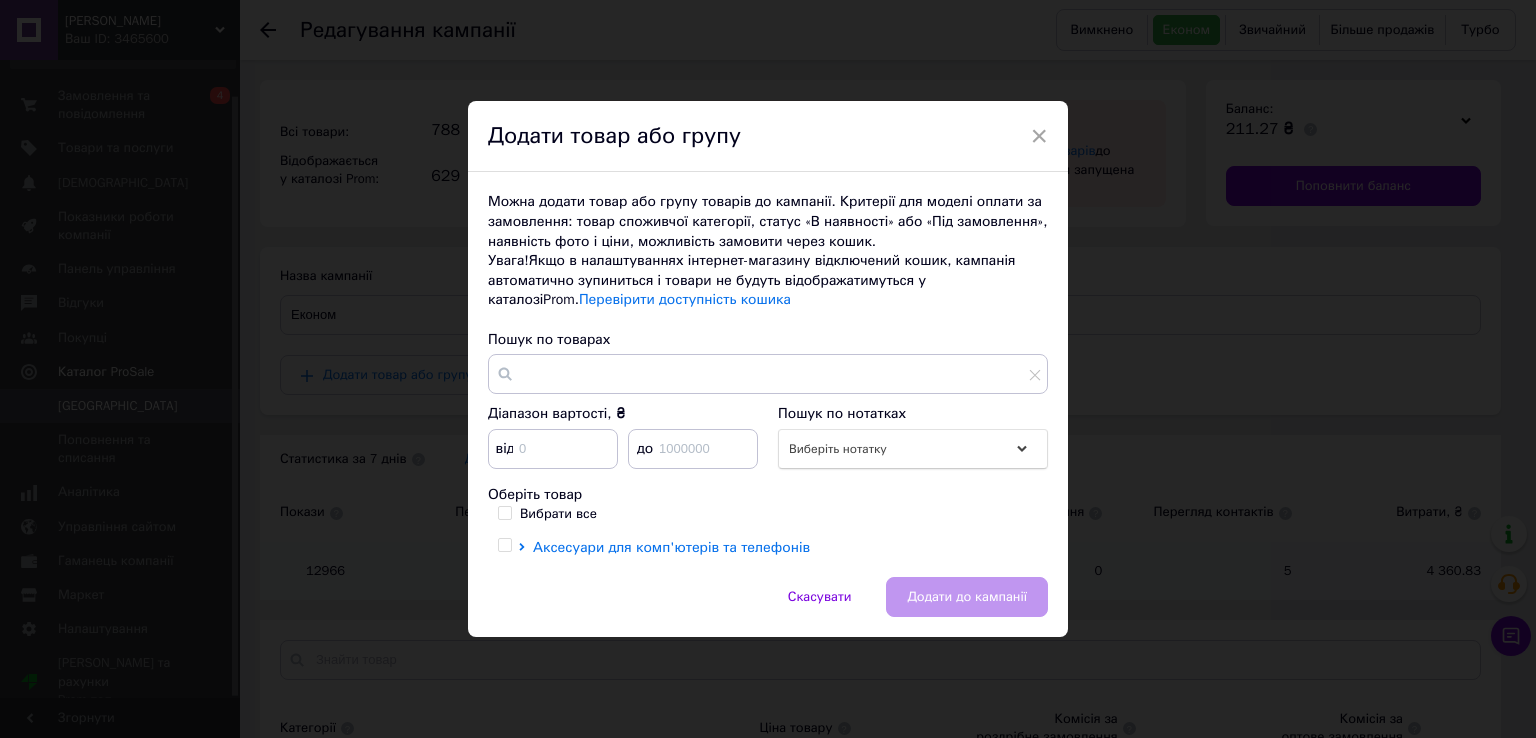 click 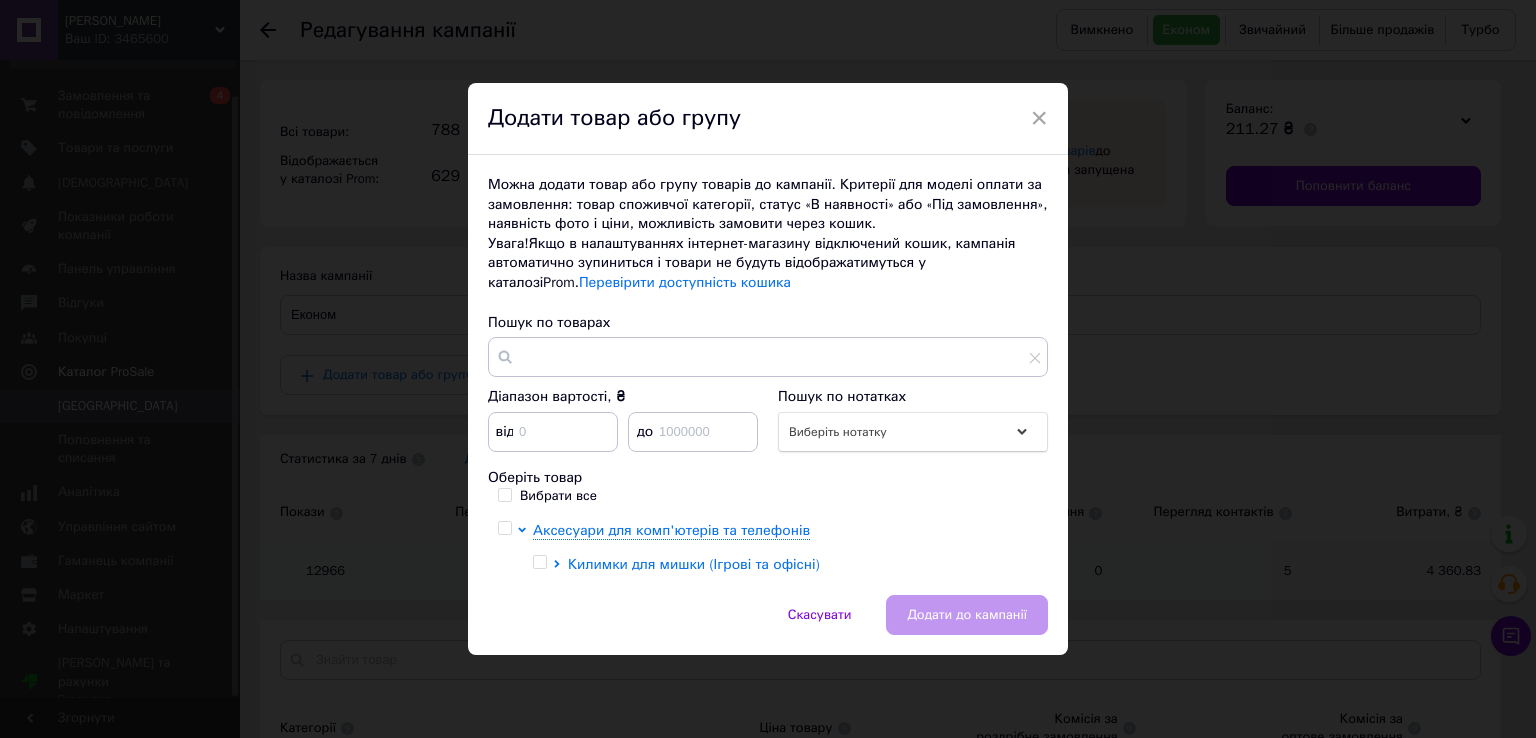 click on "Килимки для мишки (Ігрові та офісні)" at bounding box center (694, 564) 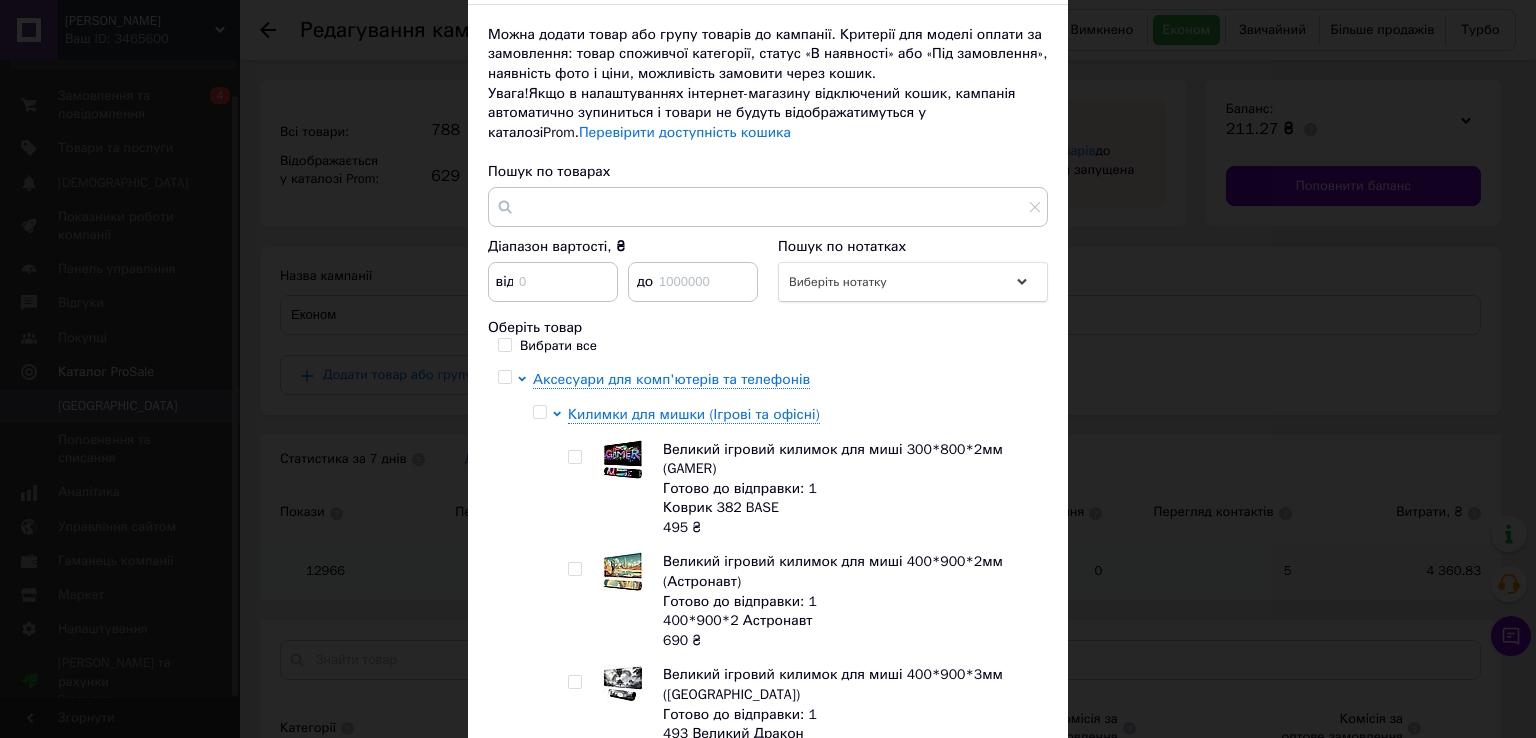 scroll, scrollTop: 200, scrollLeft: 0, axis: vertical 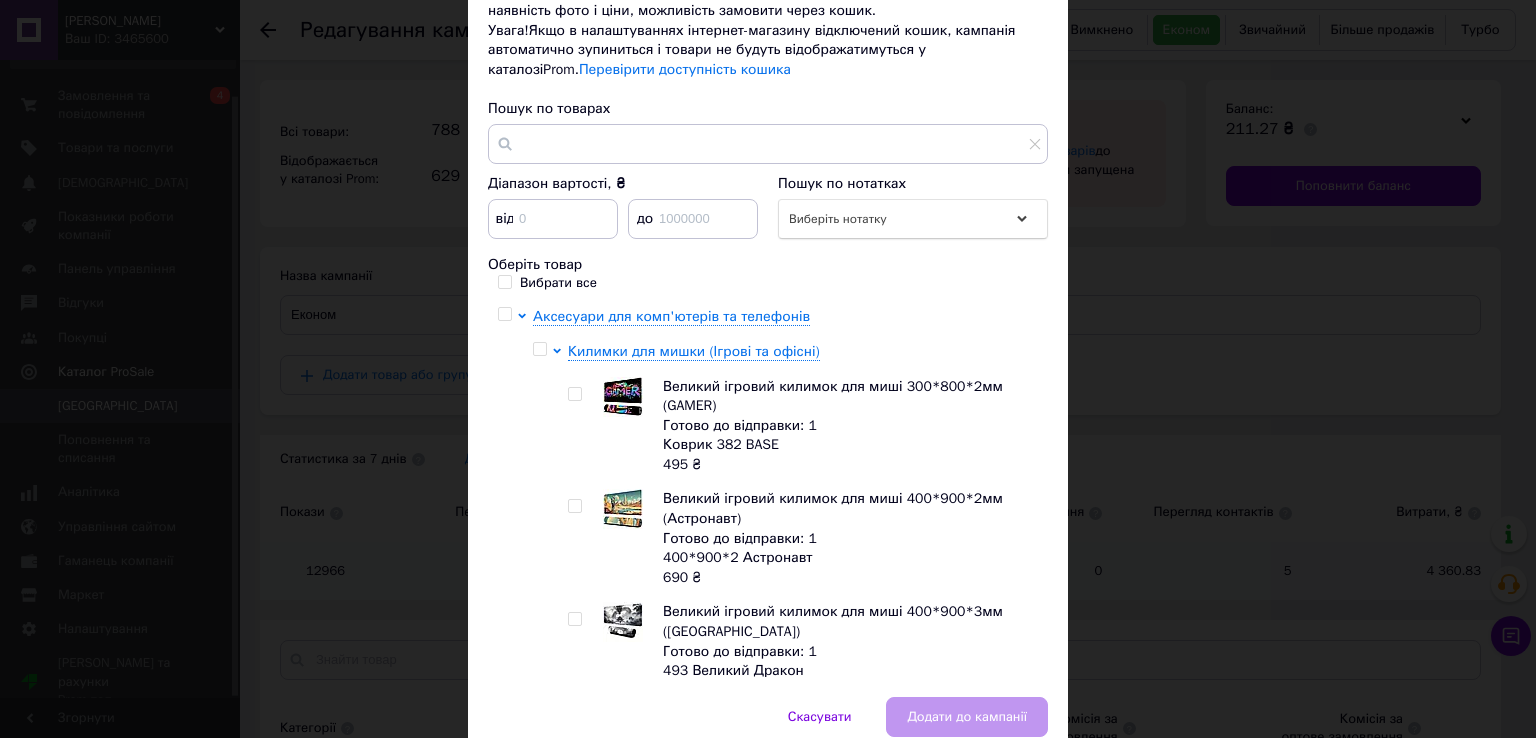 click at bounding box center [504, 314] 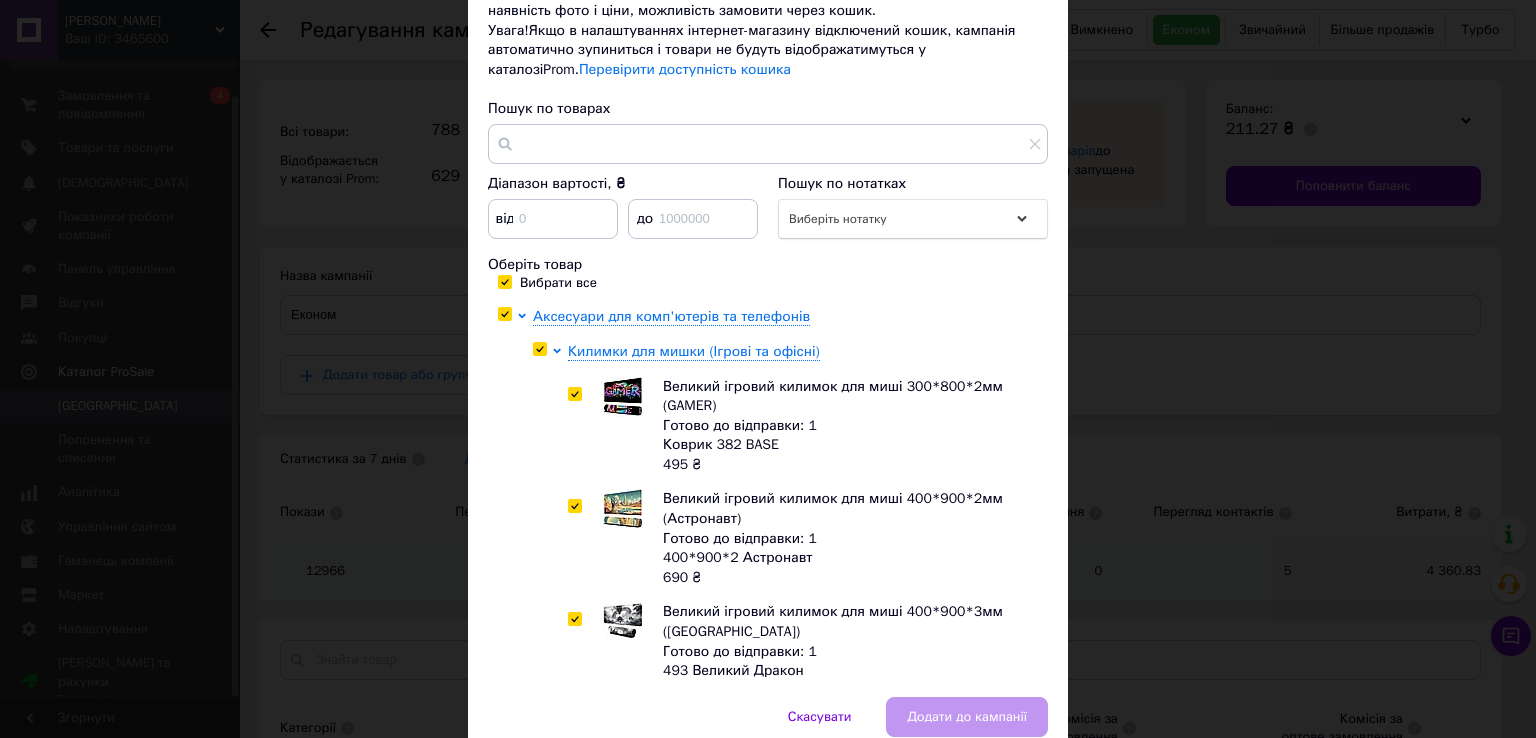 checkbox on "true" 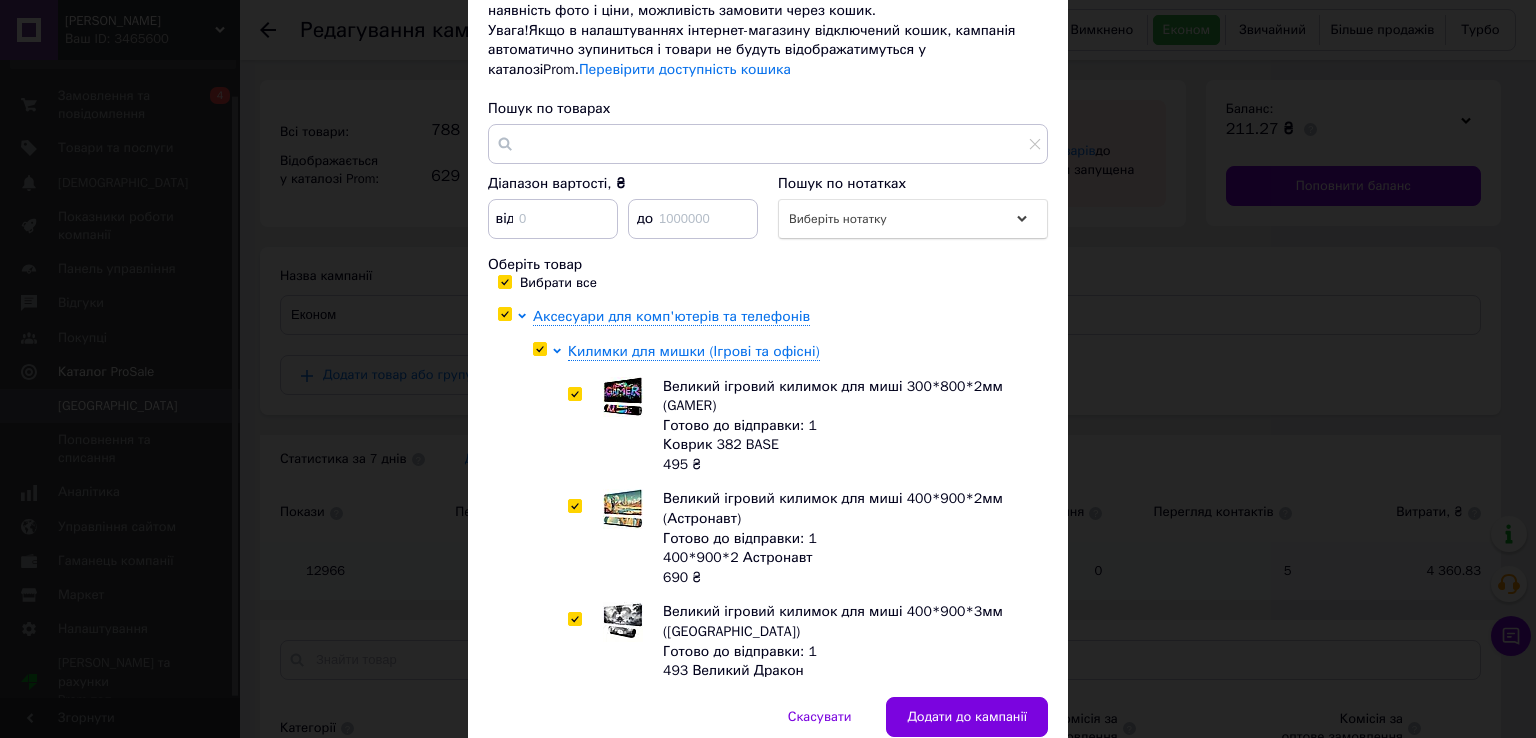 click at bounding box center (575, 394) 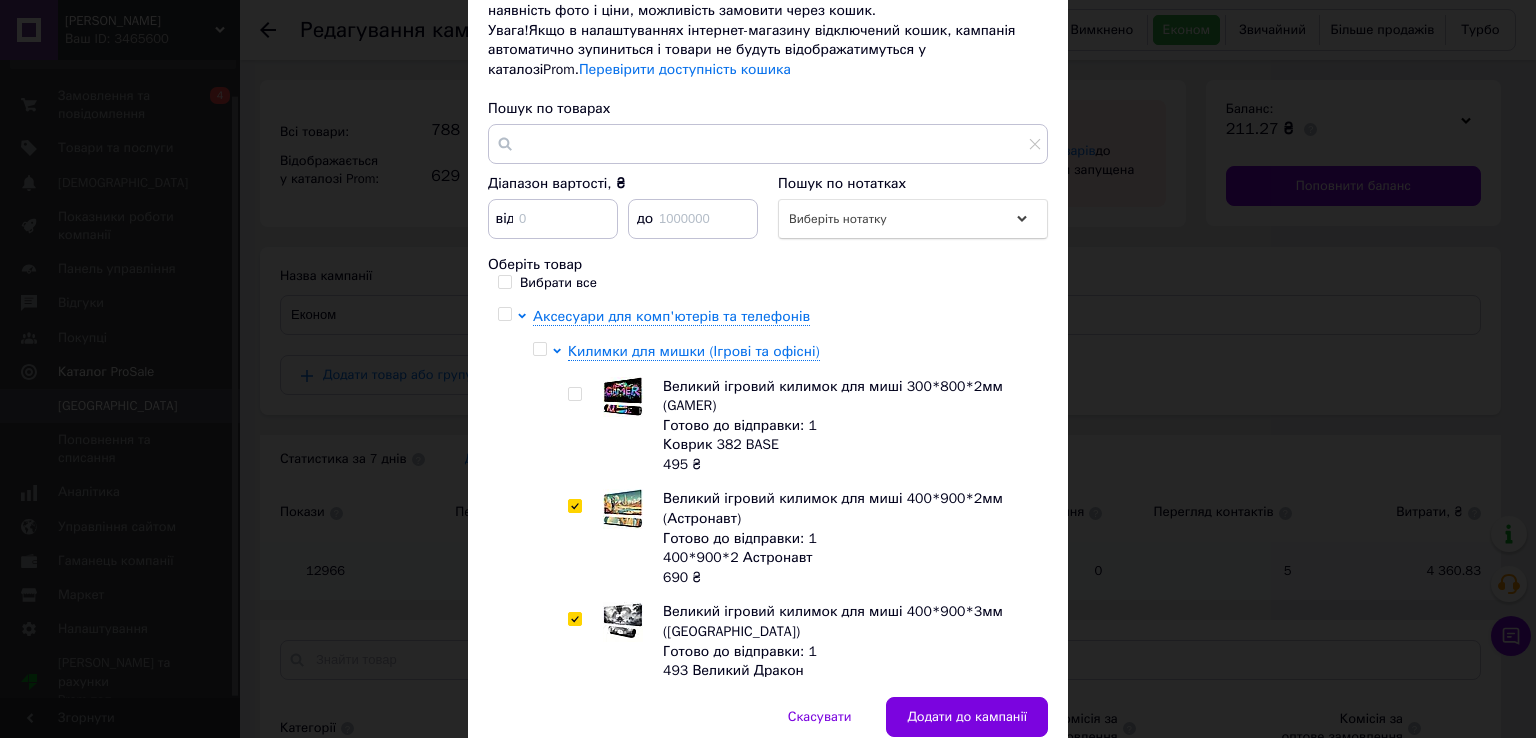 checkbox on "false" 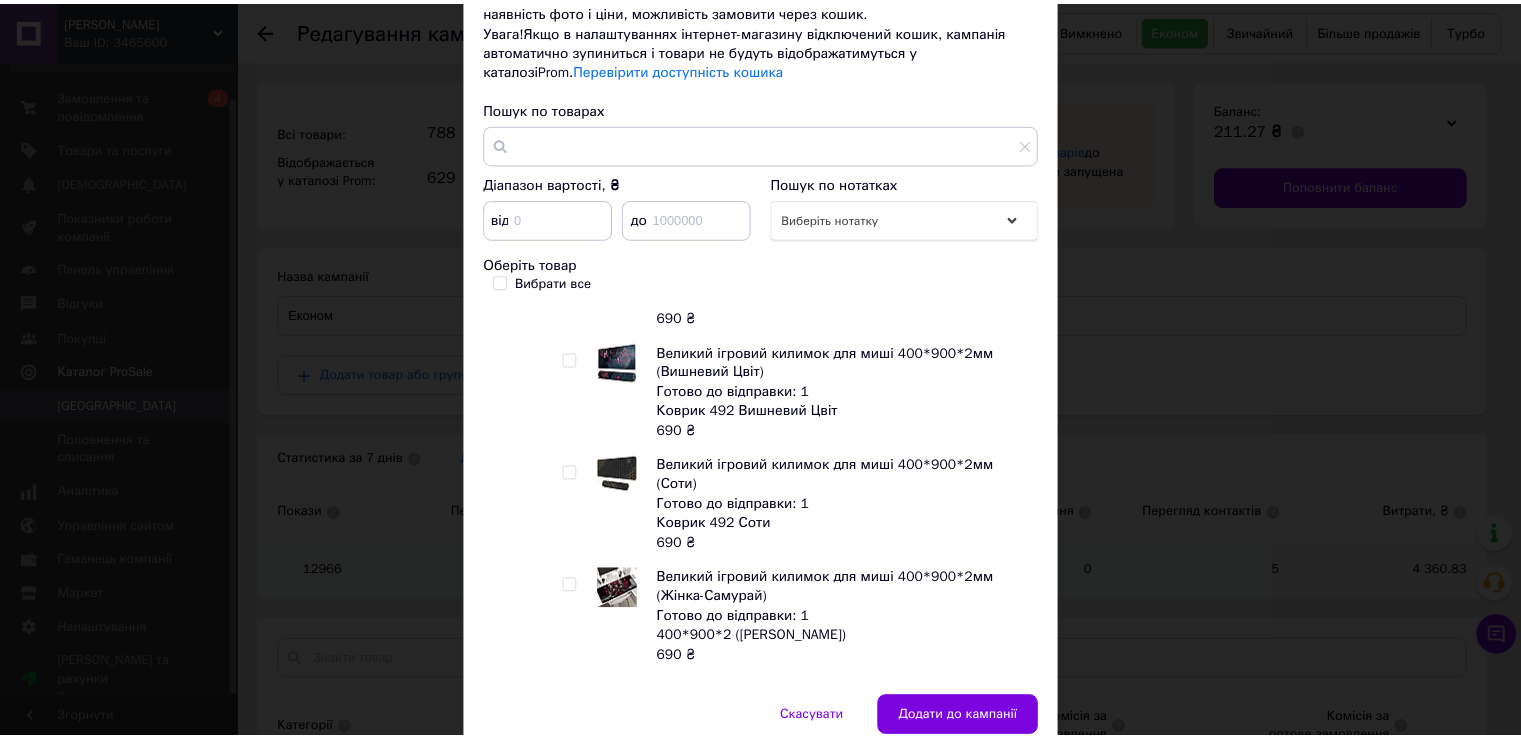 scroll, scrollTop: 3315, scrollLeft: 0, axis: vertical 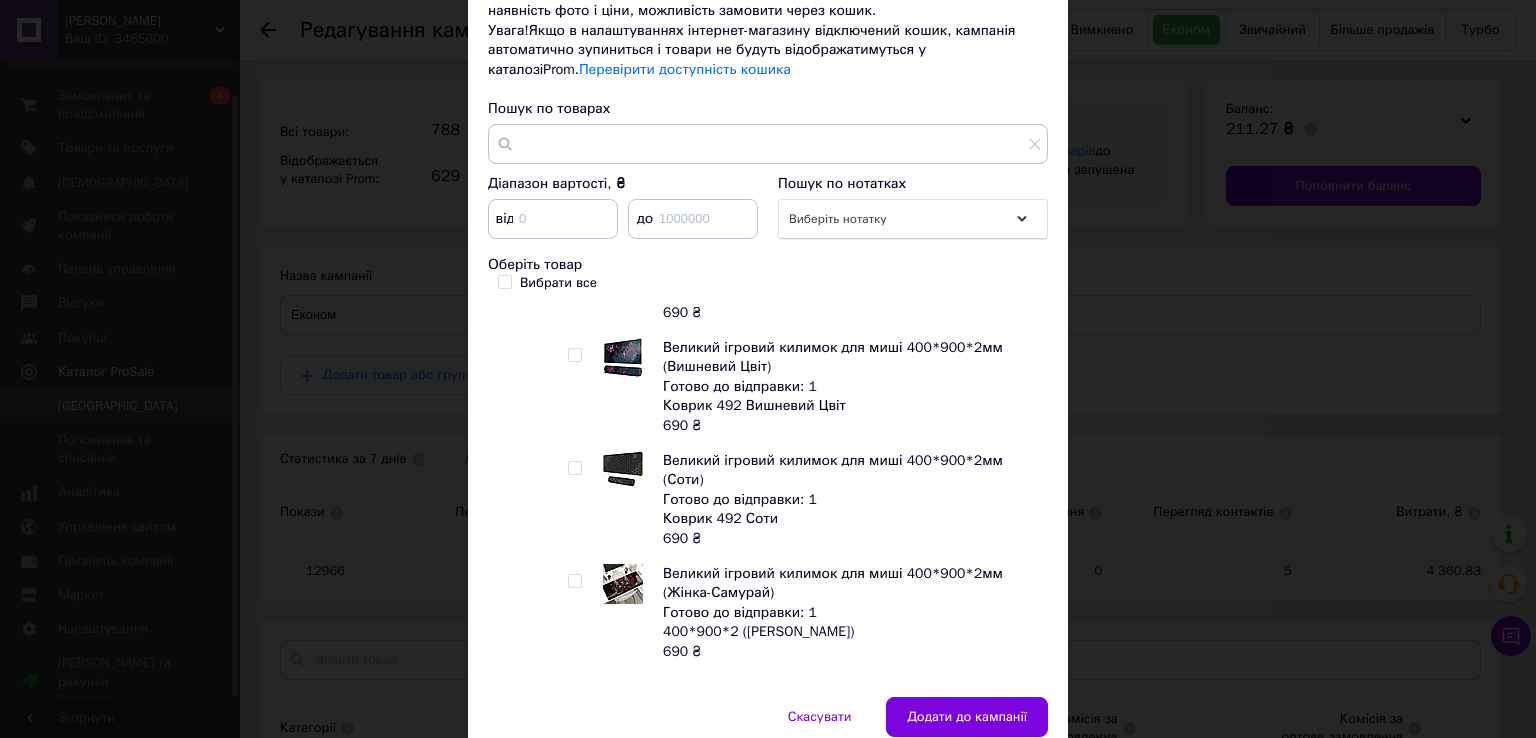 click on "× Додати товар або групу Можна додати товар або групу товарів до кампанії. Критерії для моделі оплати за замовлення:
товар споживчої категорії, статус «В наявності» або «Під замовлення», наявність фото і ціни,
можливість замовити через кошик. Увага!  Якщо в налаштуваннях інтернет-магазину відключений кошик, кампанія
автоматично зупиниться і товари не будуть відображатимуться у каталозі  Prom .
Перевірити доступність кошика [PERSON_NAME] по товарах [PERSON_NAME] вартості, ₴ від до Пошук по нотатках Виберіть нотатку Оберіть товар Вибрати все Готово до відправки: 1 495" at bounding box center (768, 369) 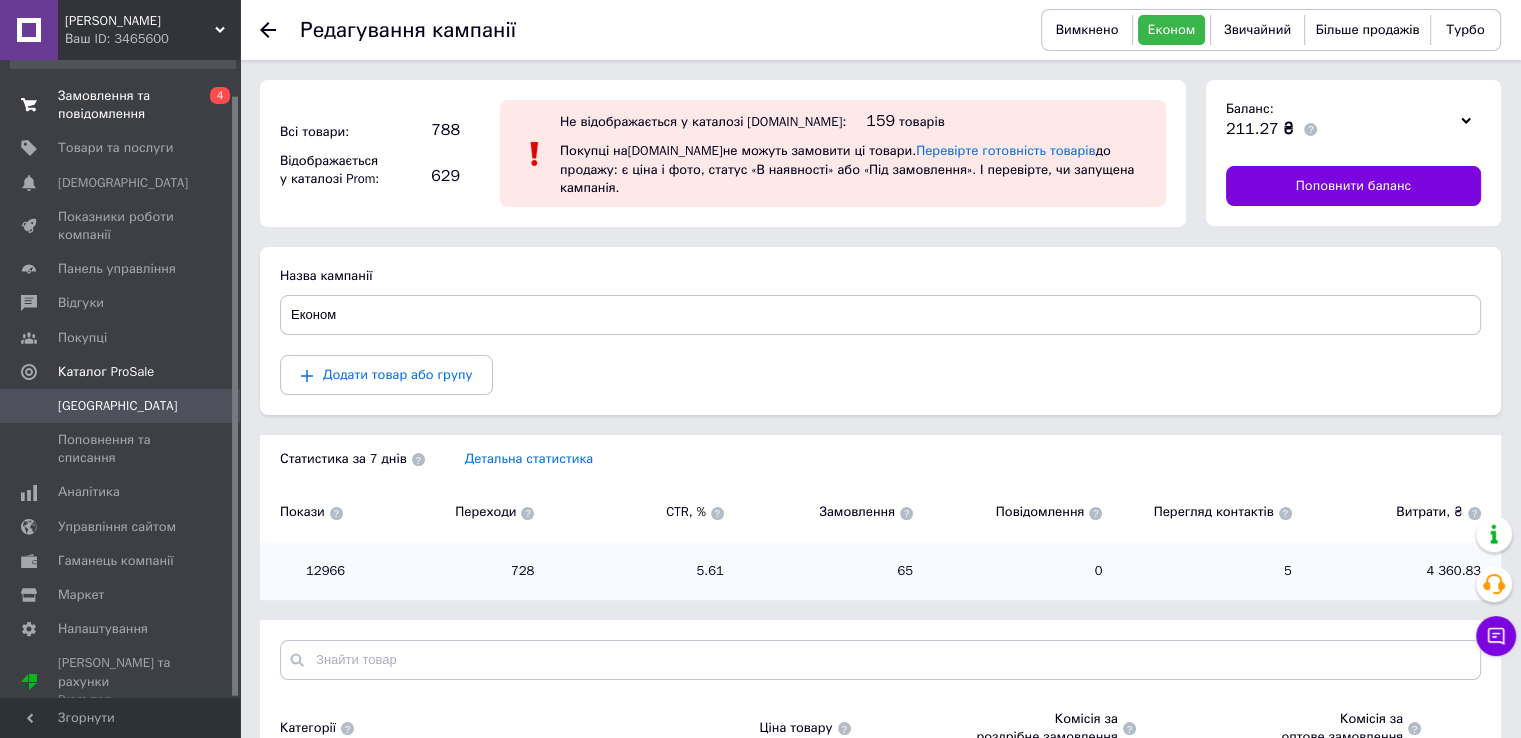 click on "Замовлення та повідомлення" at bounding box center (121, 105) 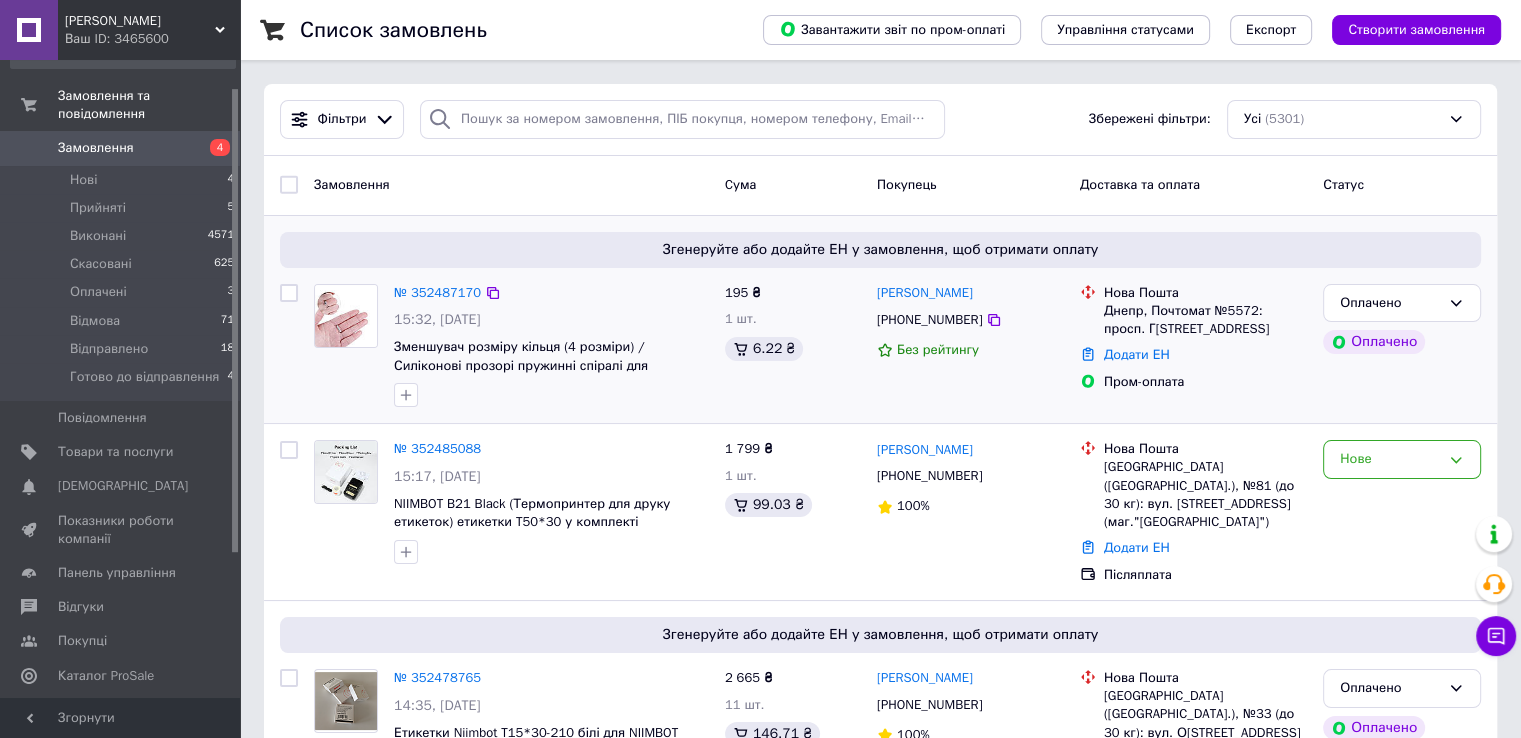 click on "№ 352487170" at bounding box center [551, 293] 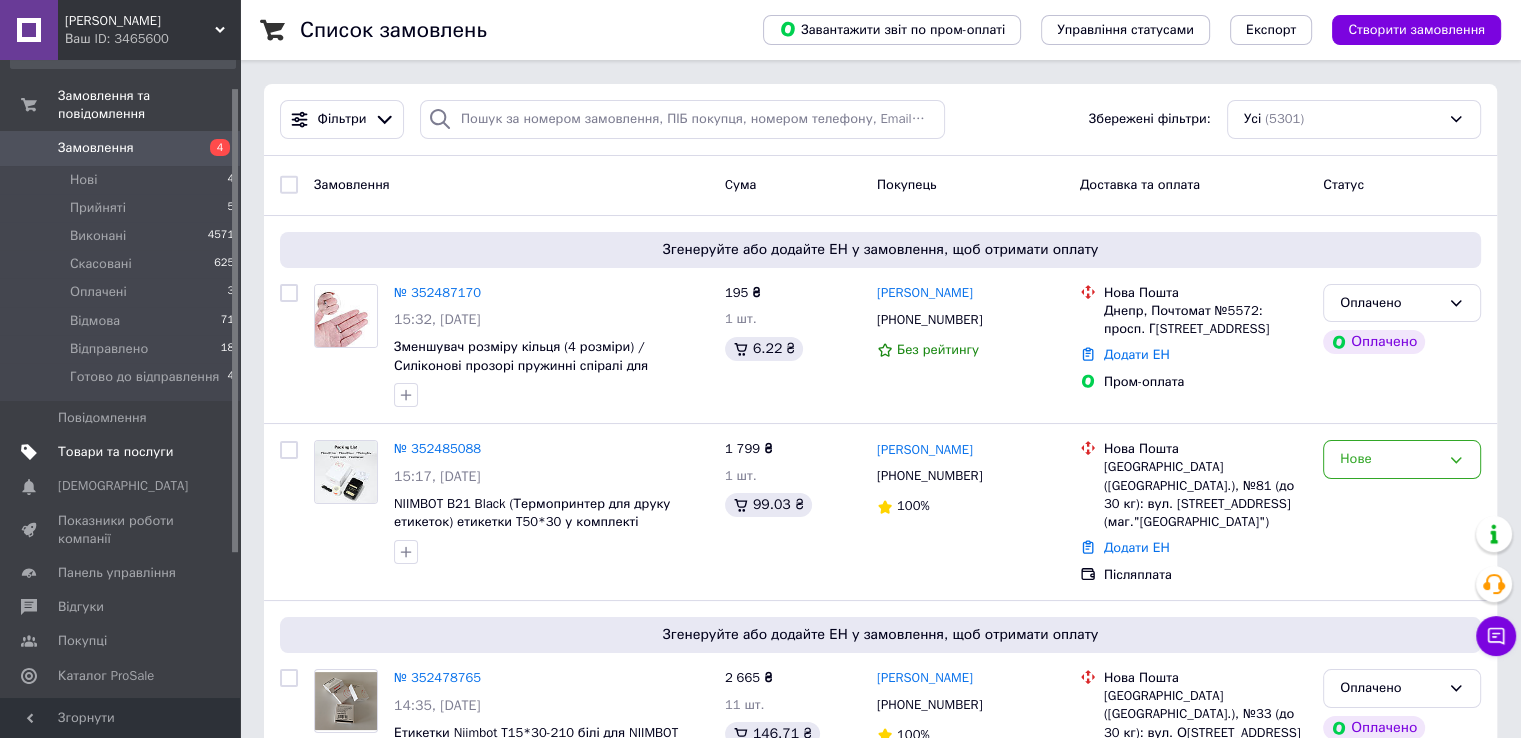 click on "Товари та послуги" at bounding box center (115, 452) 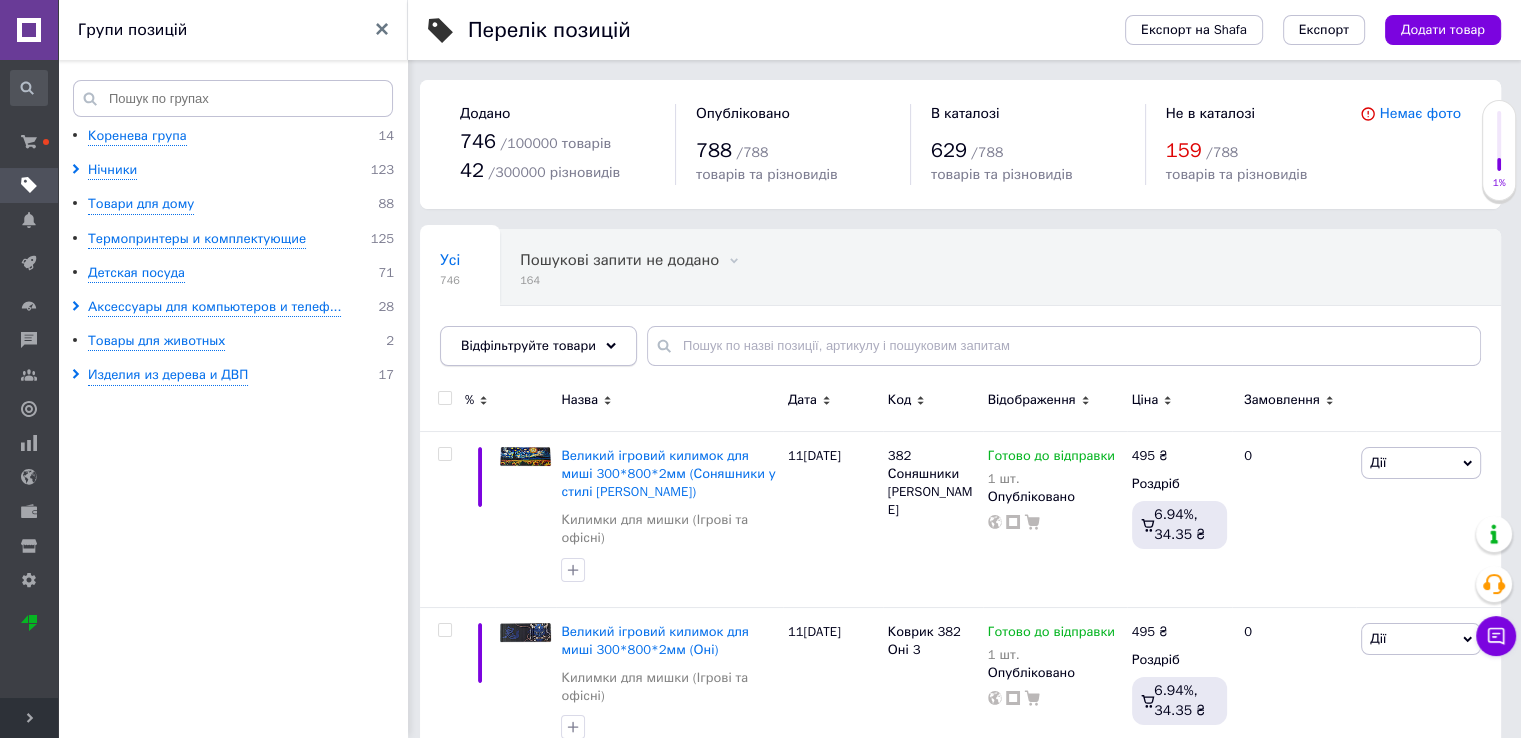 click on "Відфільтруйте товари" at bounding box center [528, 345] 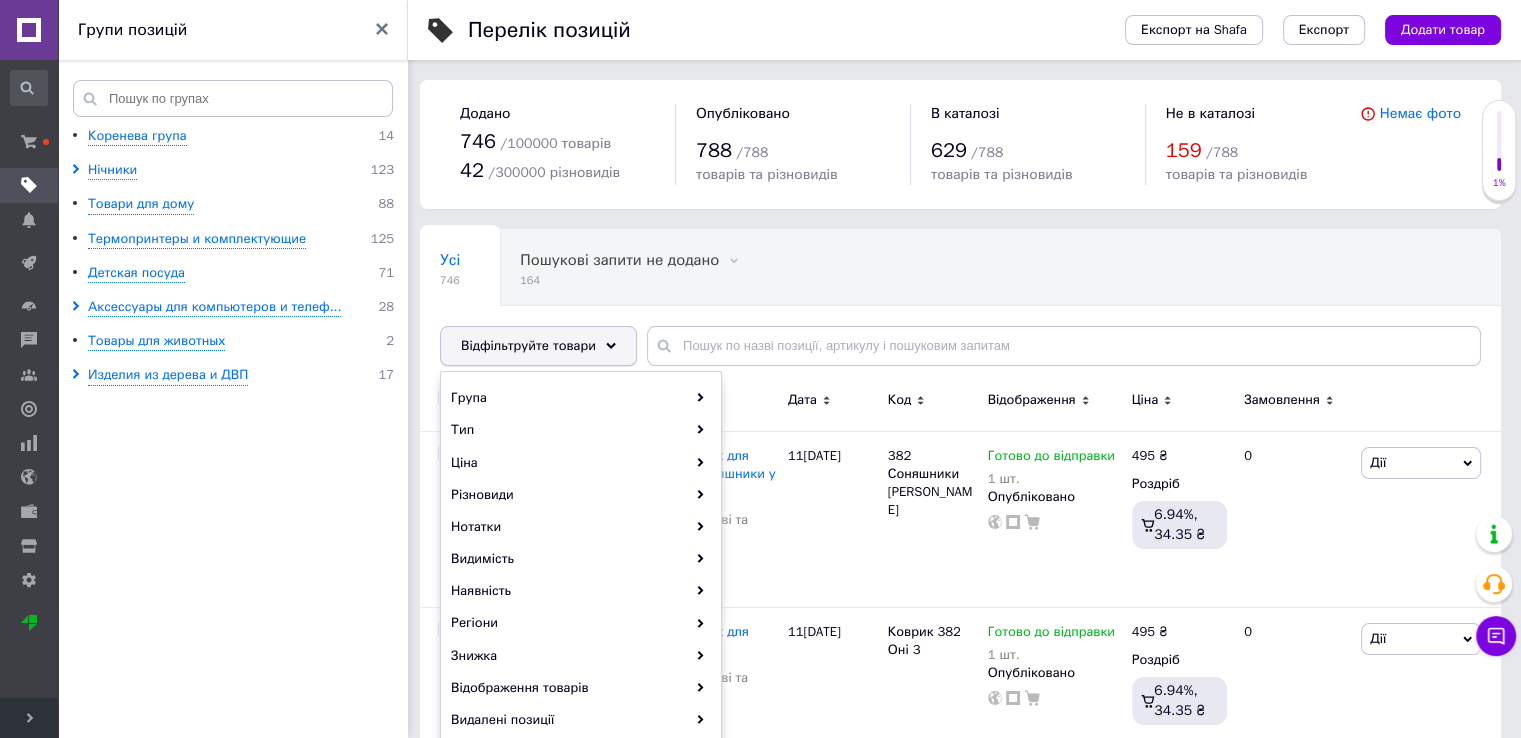 click on "Відфільтруйте товари" at bounding box center [528, 345] 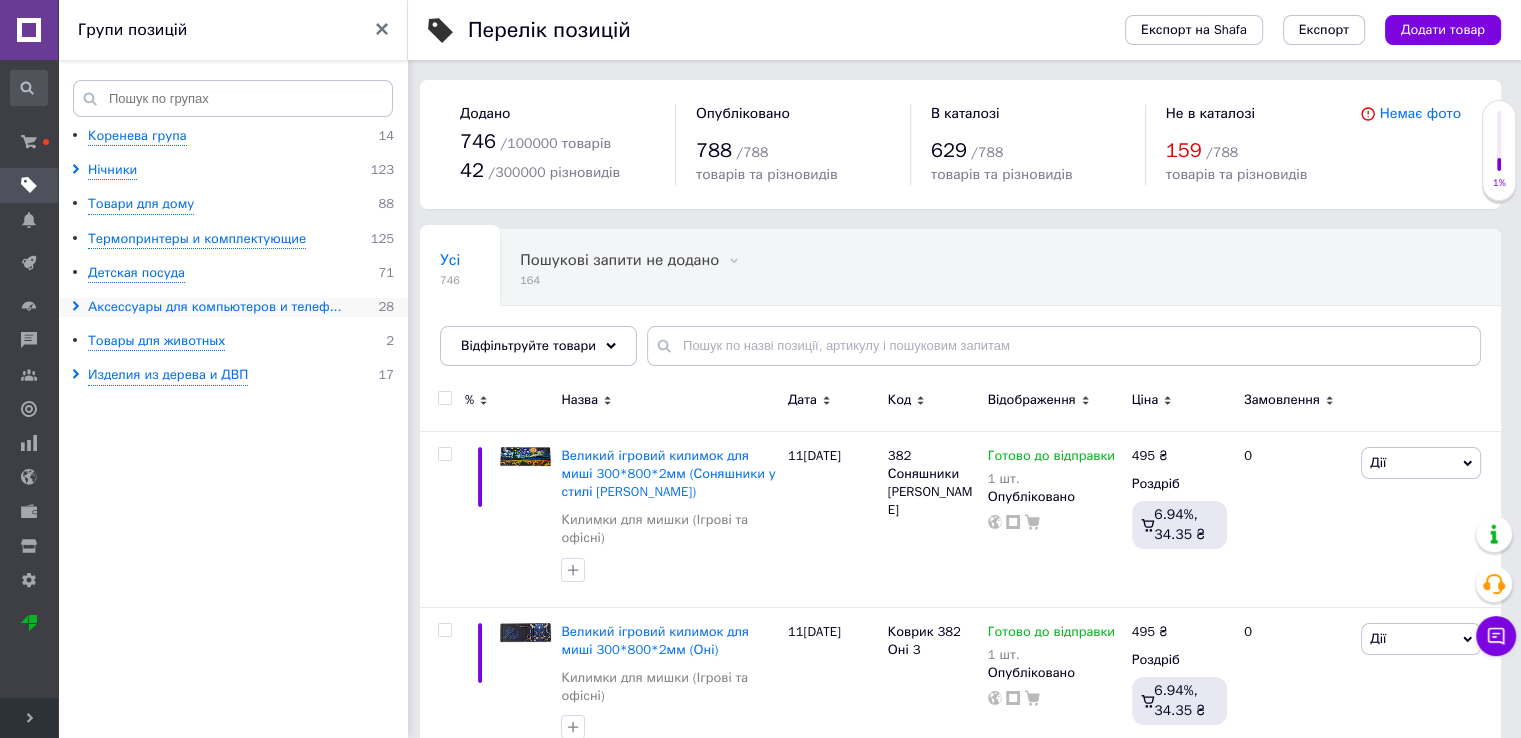 click on "Аксессуары для компьютеров и телеф..." at bounding box center (214, 307) 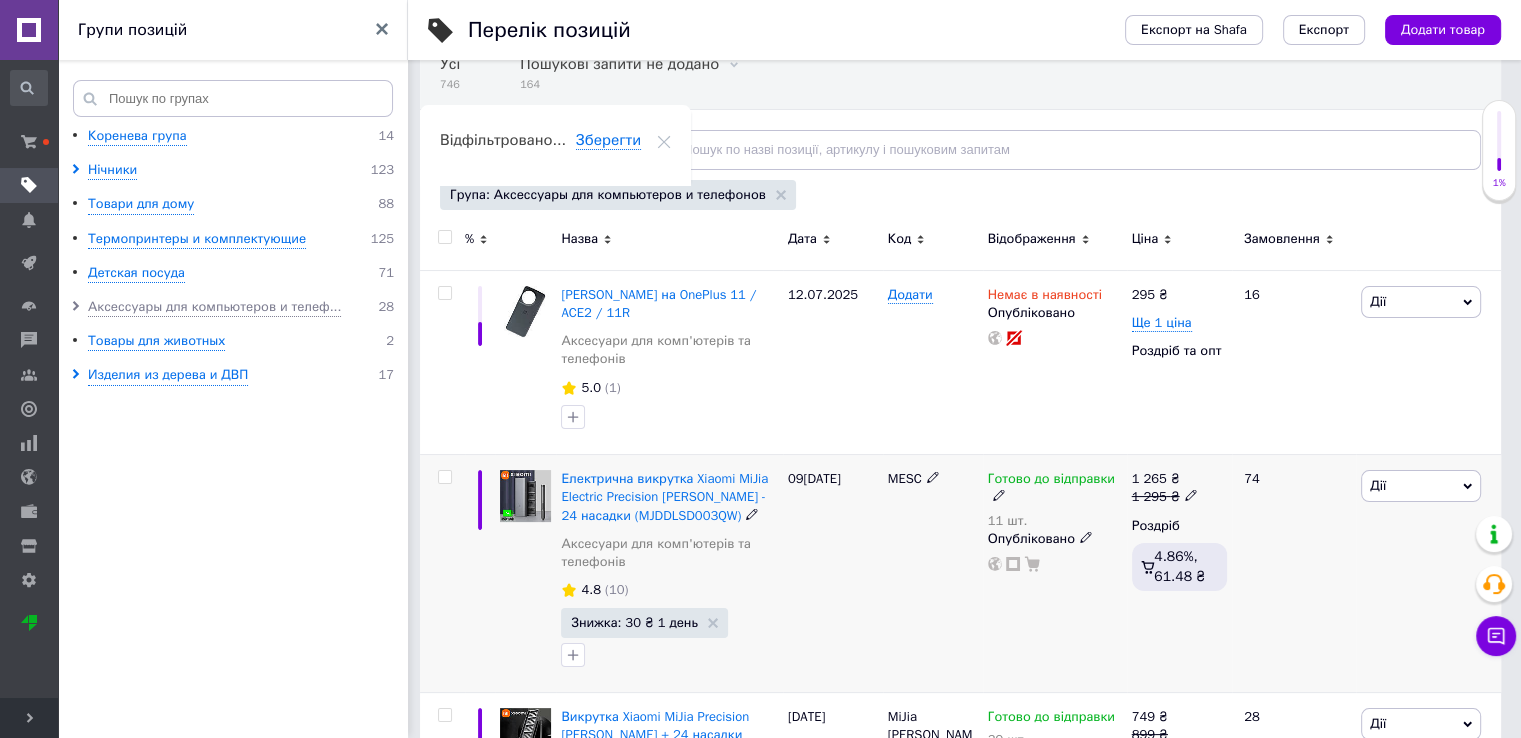scroll, scrollTop: 200, scrollLeft: 0, axis: vertical 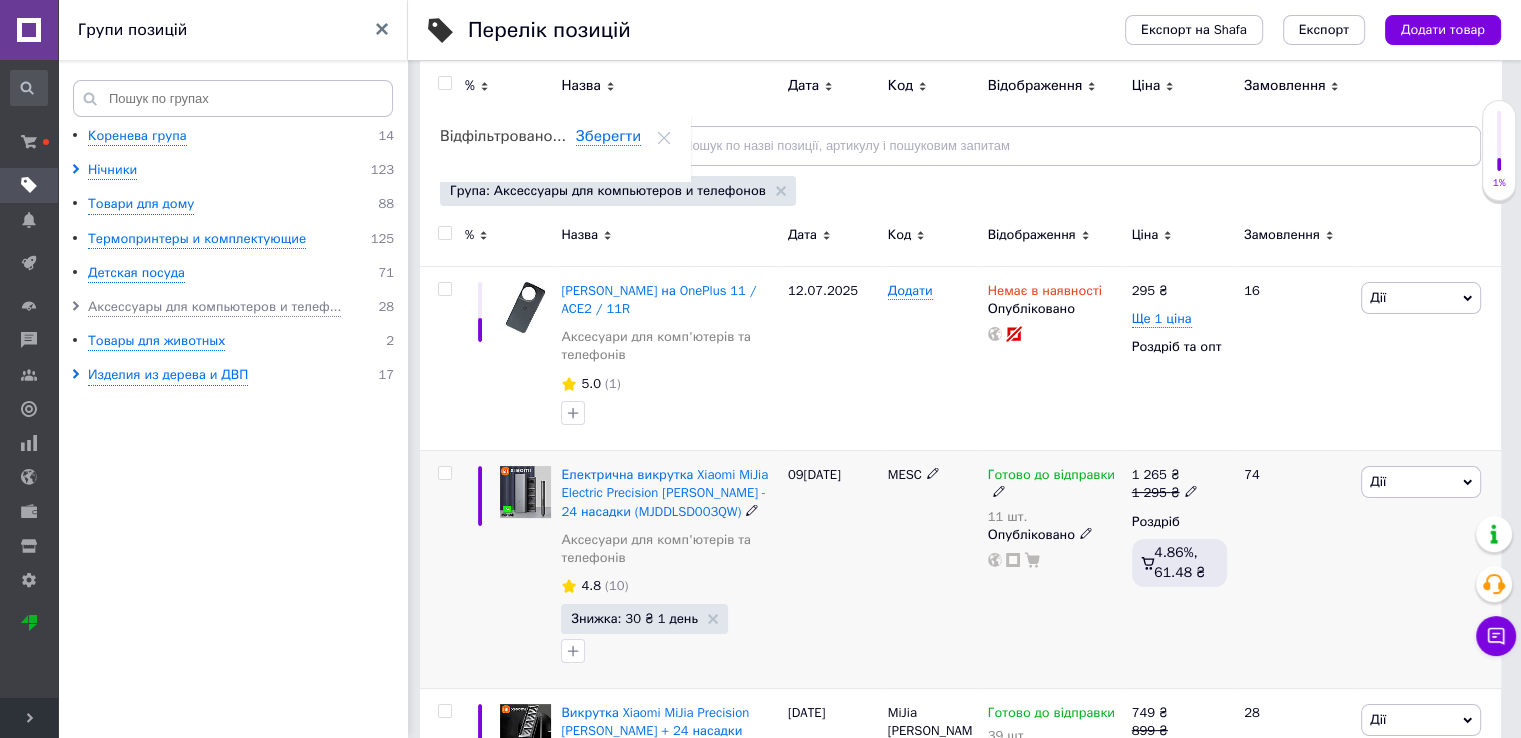 click on "Знижка: 30 ₴ 1 день" at bounding box center (644, 619) 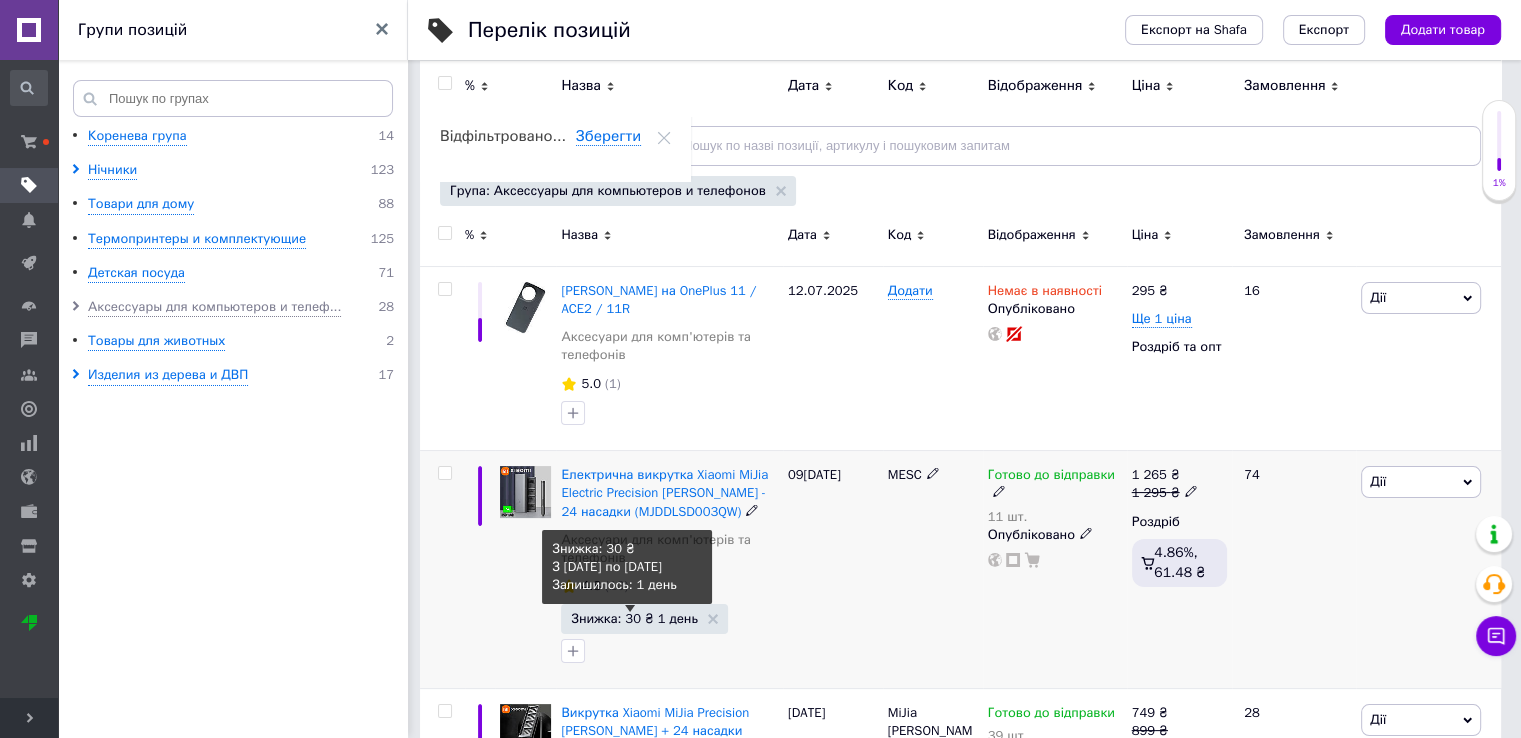 click on "Знижка: 30 ₴ 1 день" at bounding box center (634, 618) 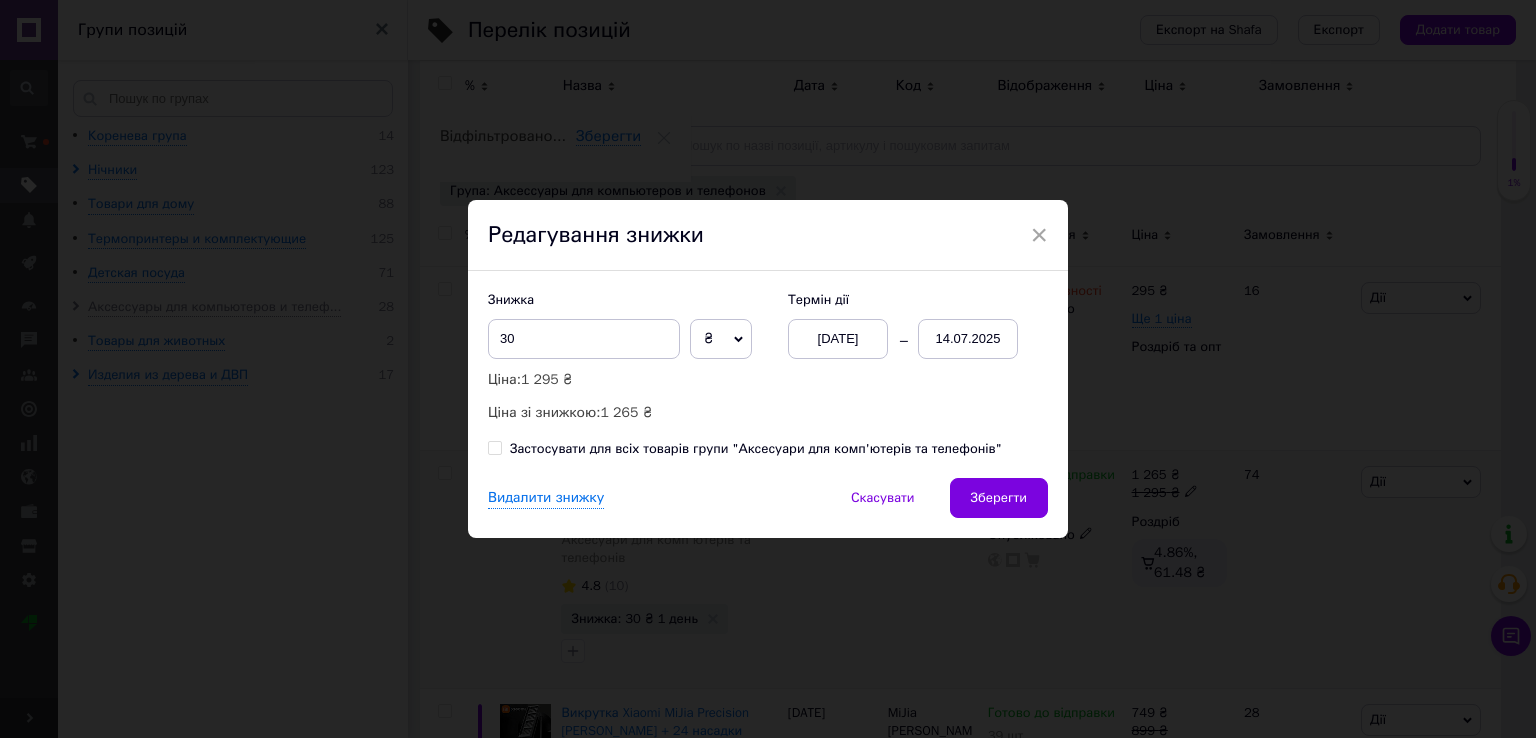 click on "14.07.2025" at bounding box center [968, 339] 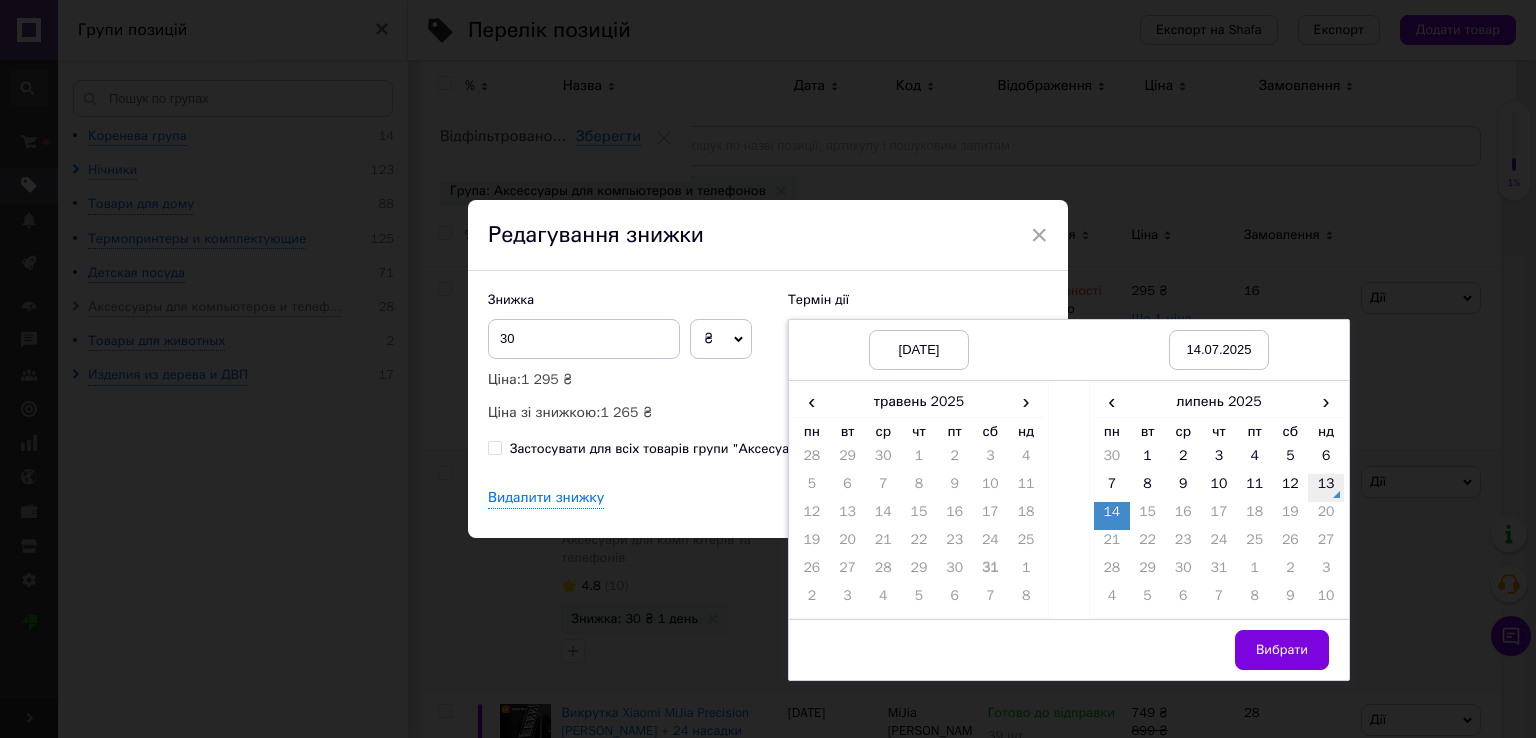 click on "13" at bounding box center [1326, 488] 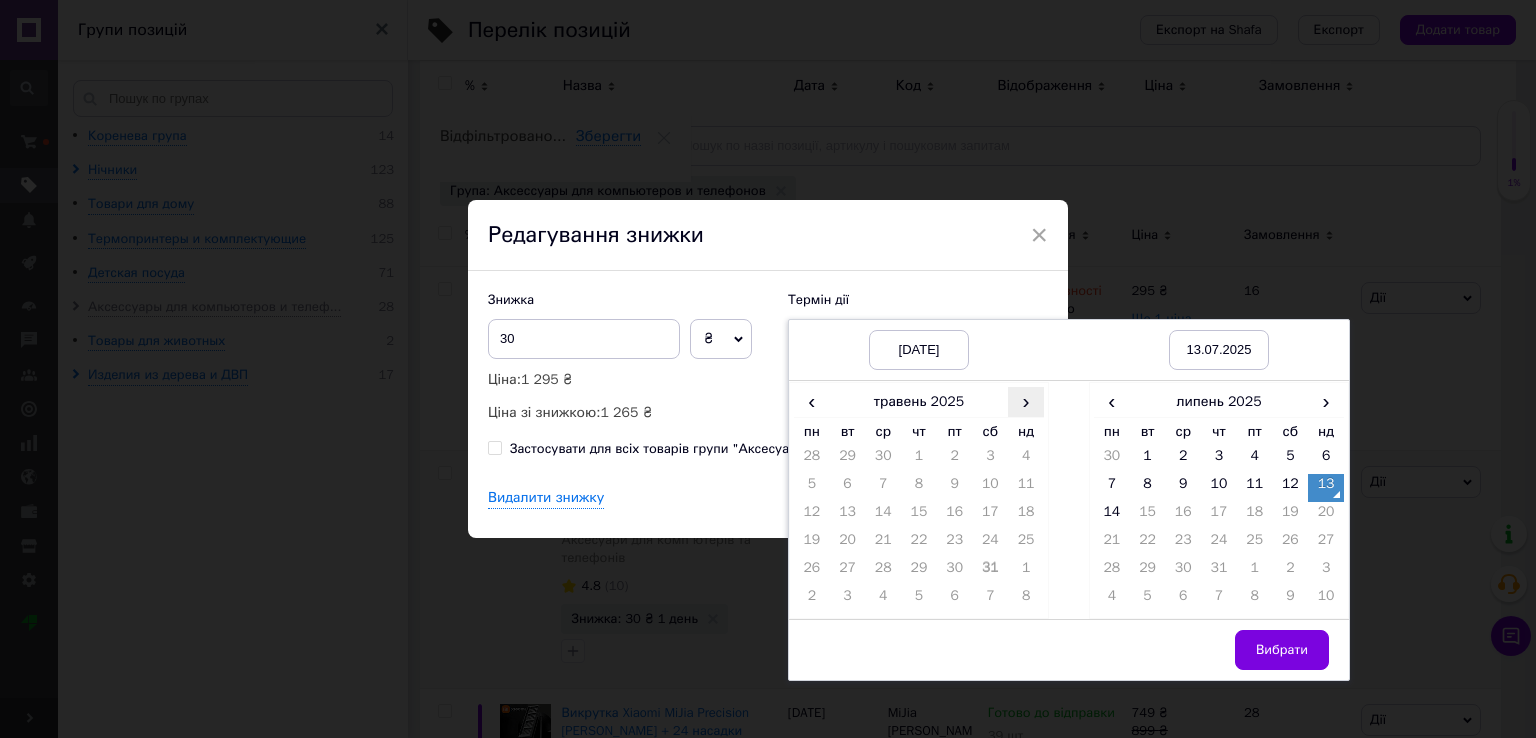 click on "›" at bounding box center (1026, 401) 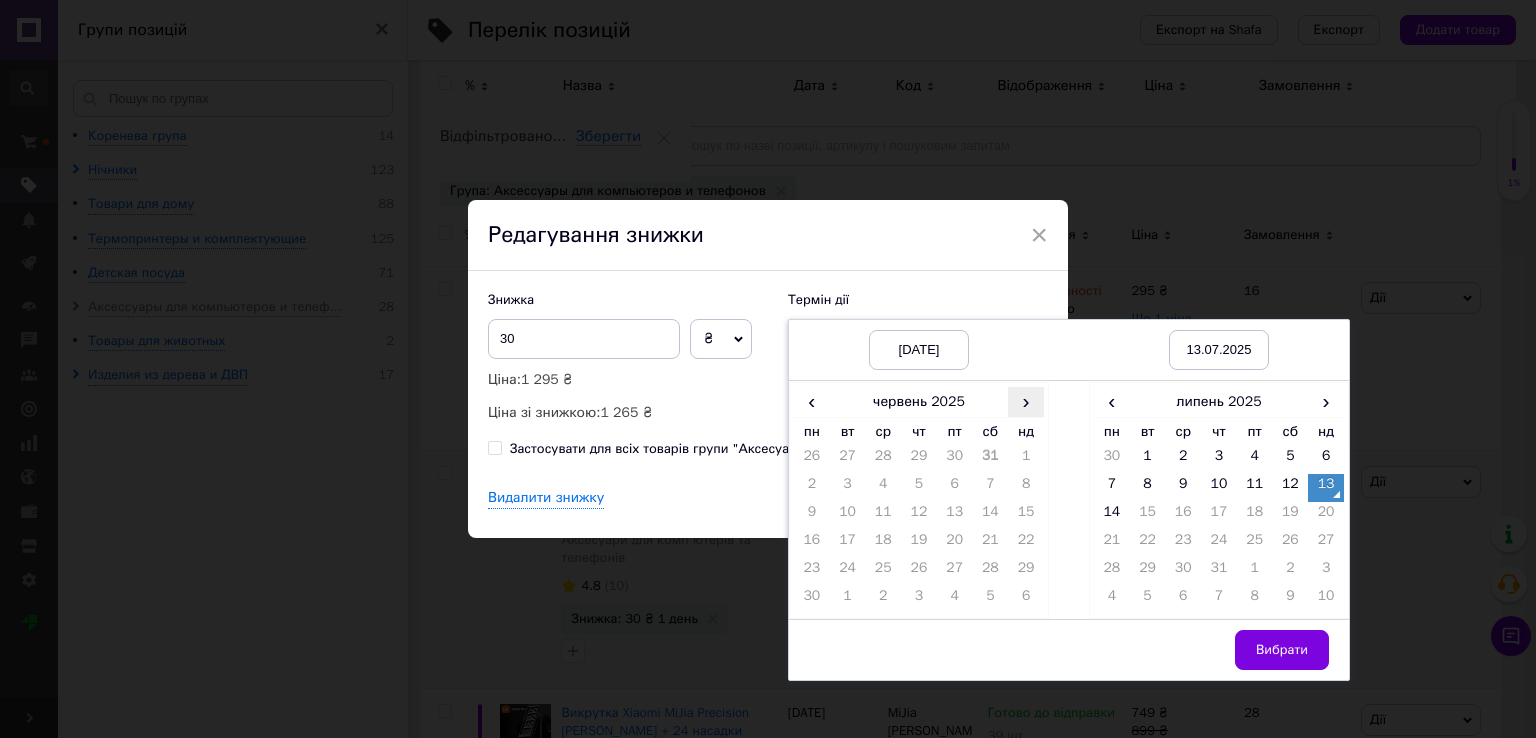 click on "›" at bounding box center [1026, 401] 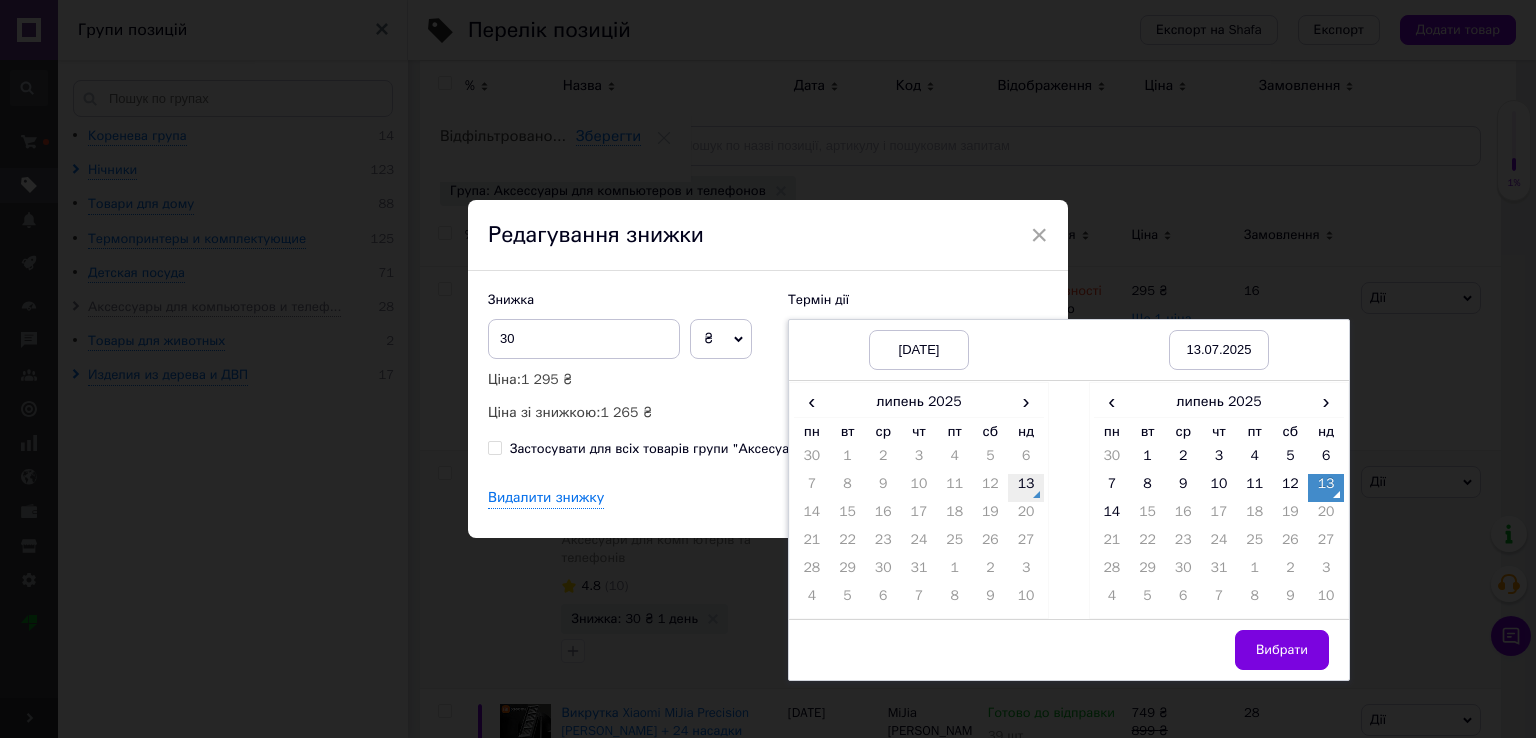 click on "13" at bounding box center [1026, 488] 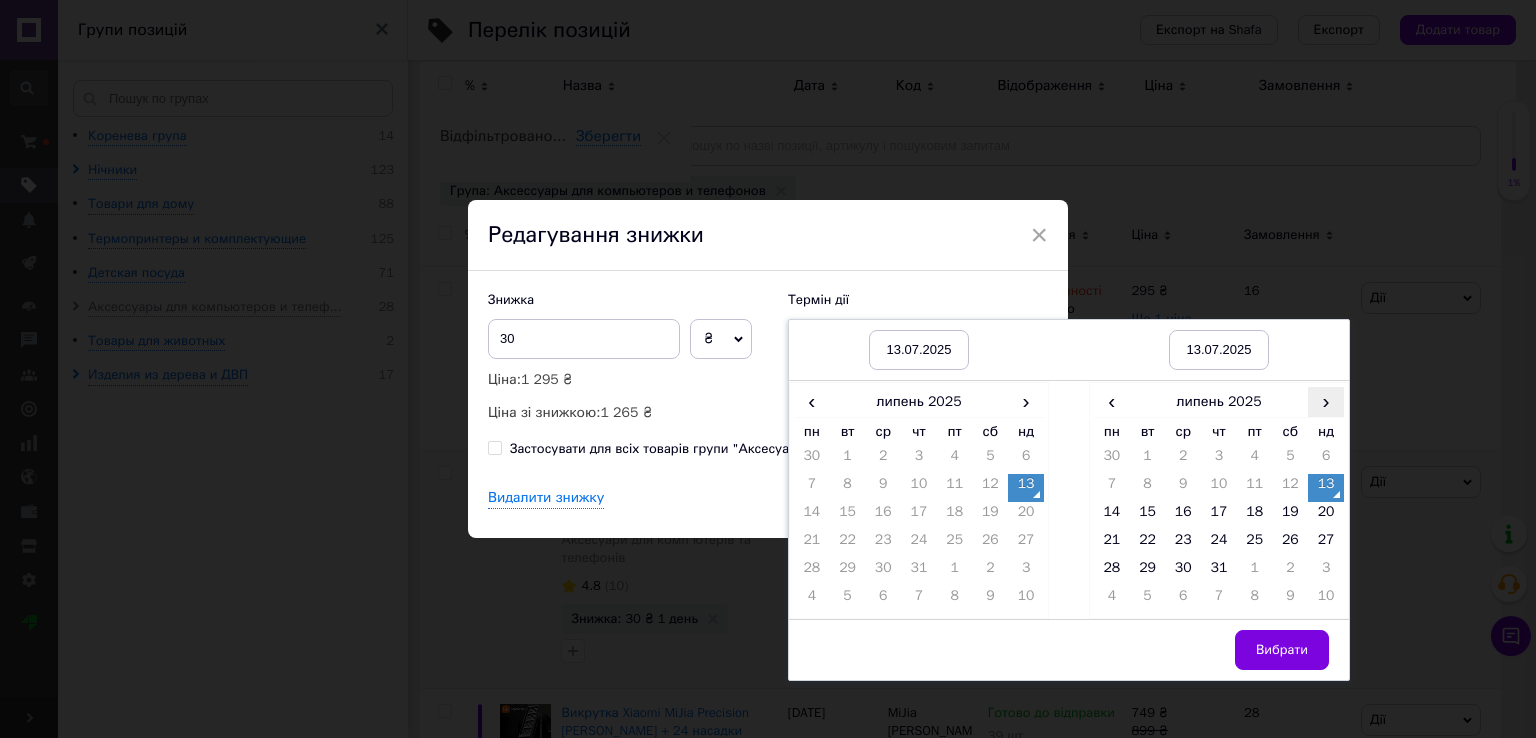 click on "›" at bounding box center [1326, 401] 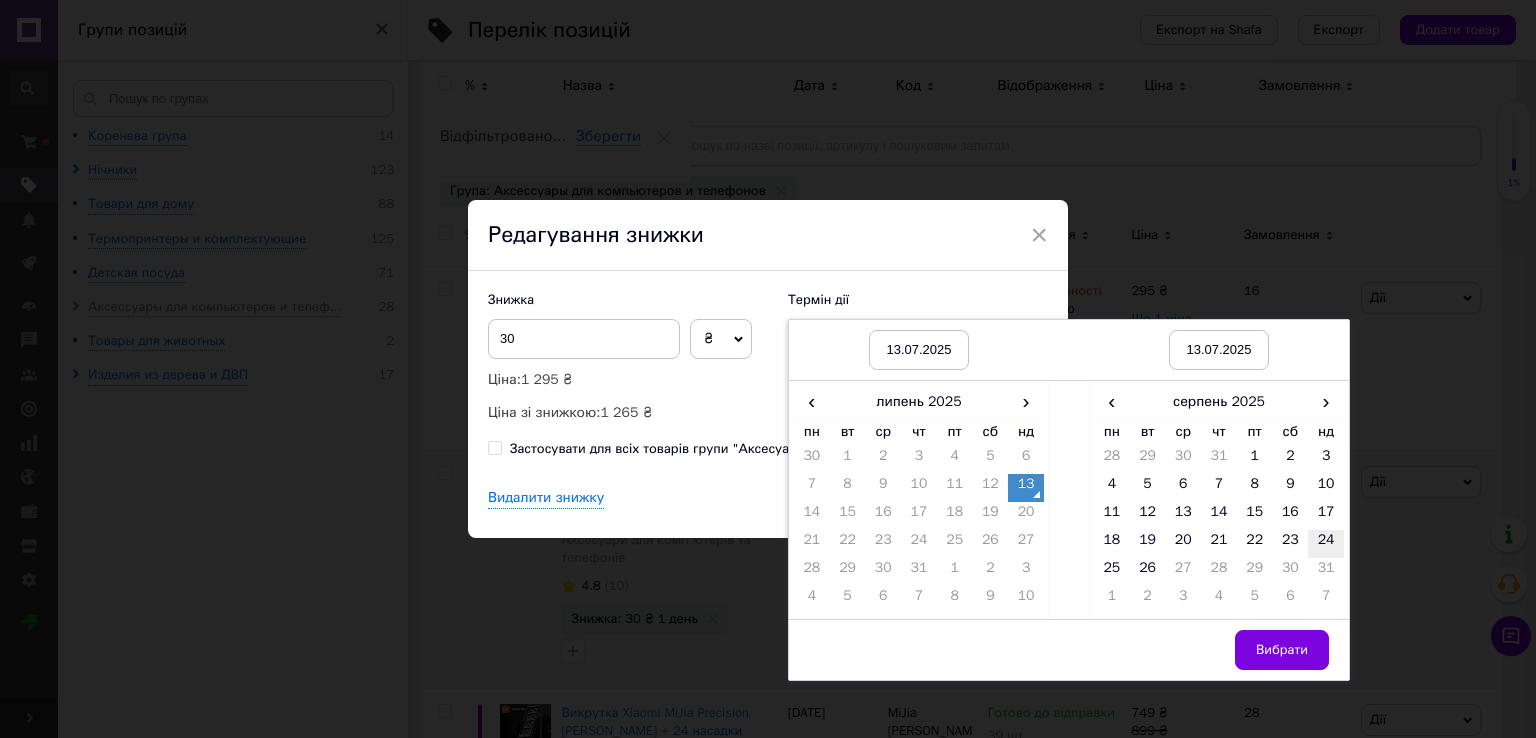 click on "24" at bounding box center [1326, 544] 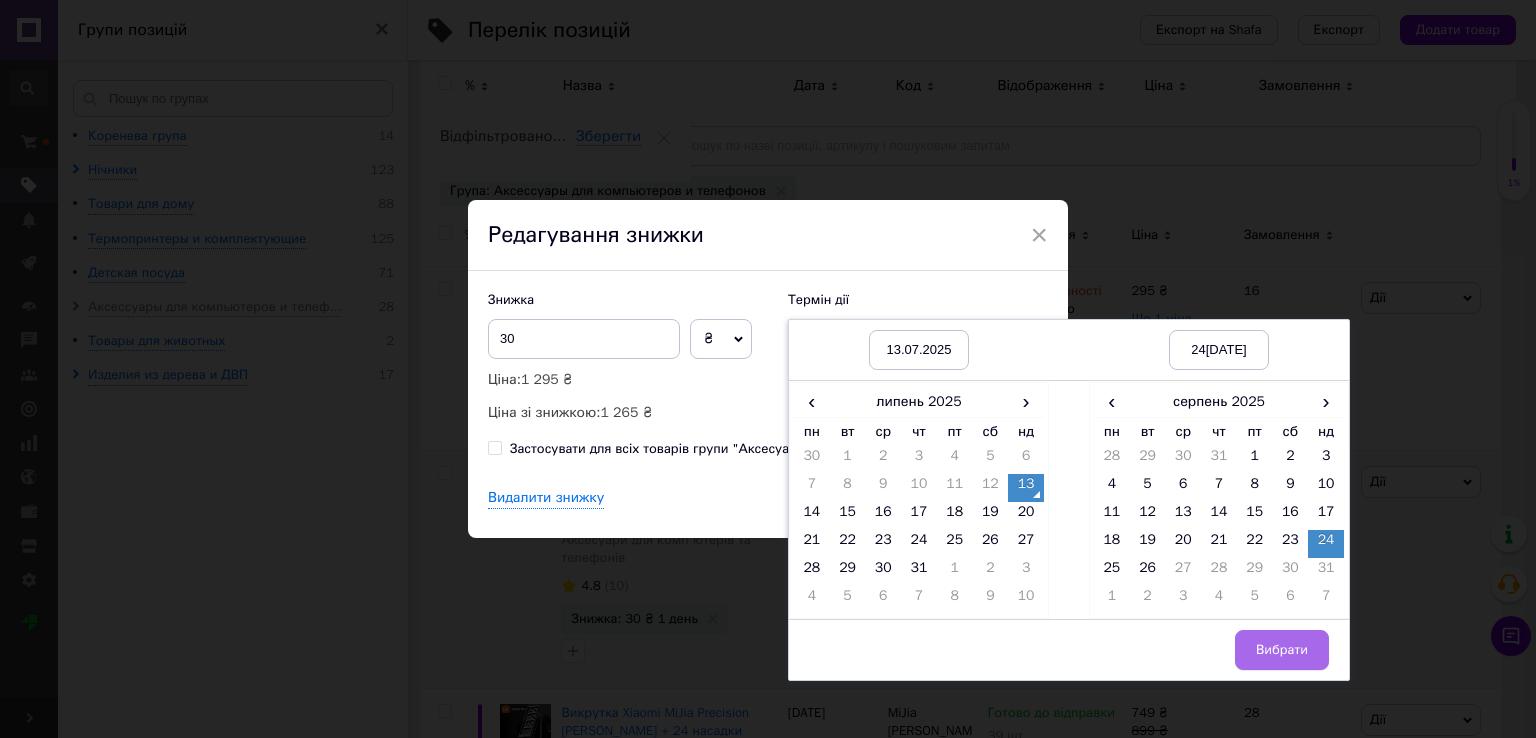 click on "Вибрати" at bounding box center [1282, 650] 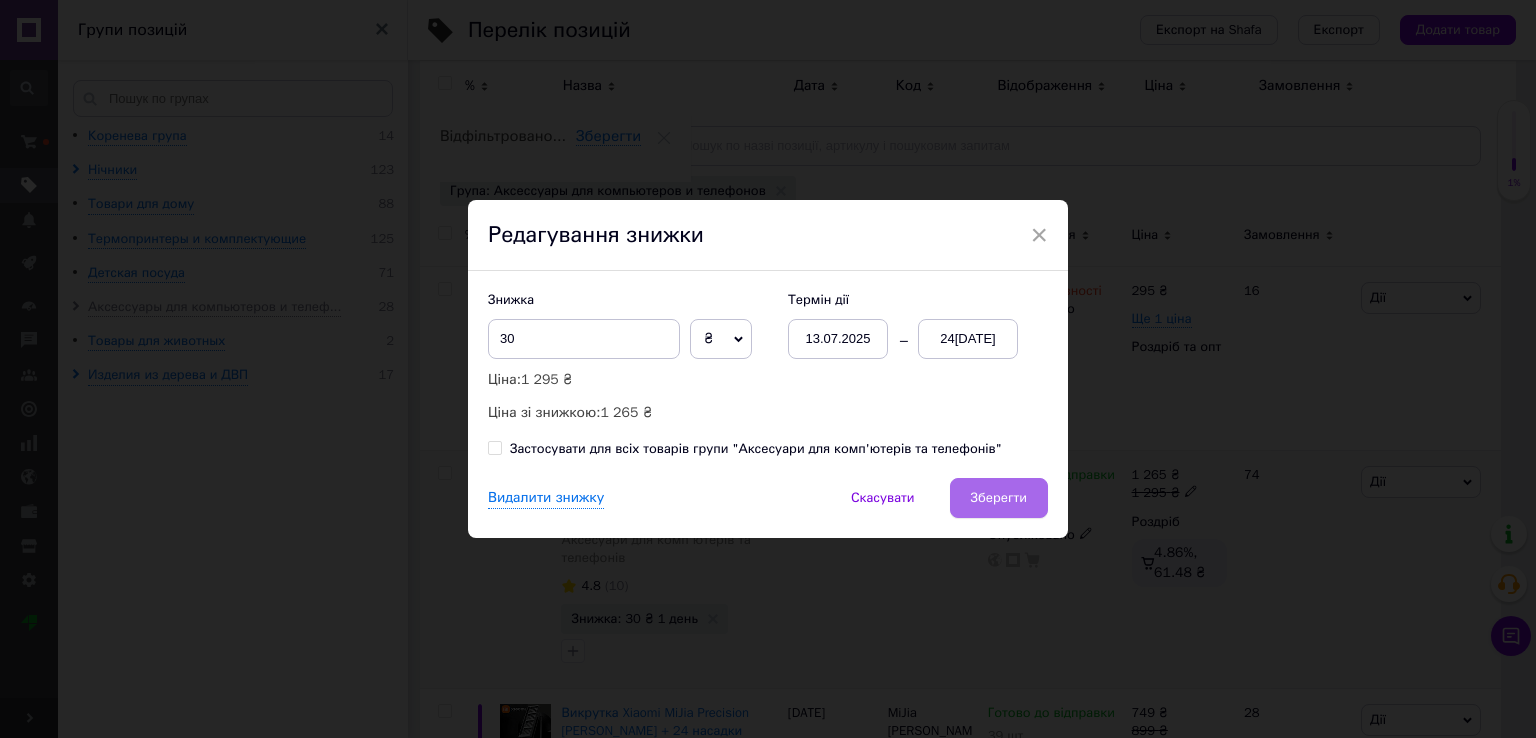 click on "Зберегти" at bounding box center (999, 498) 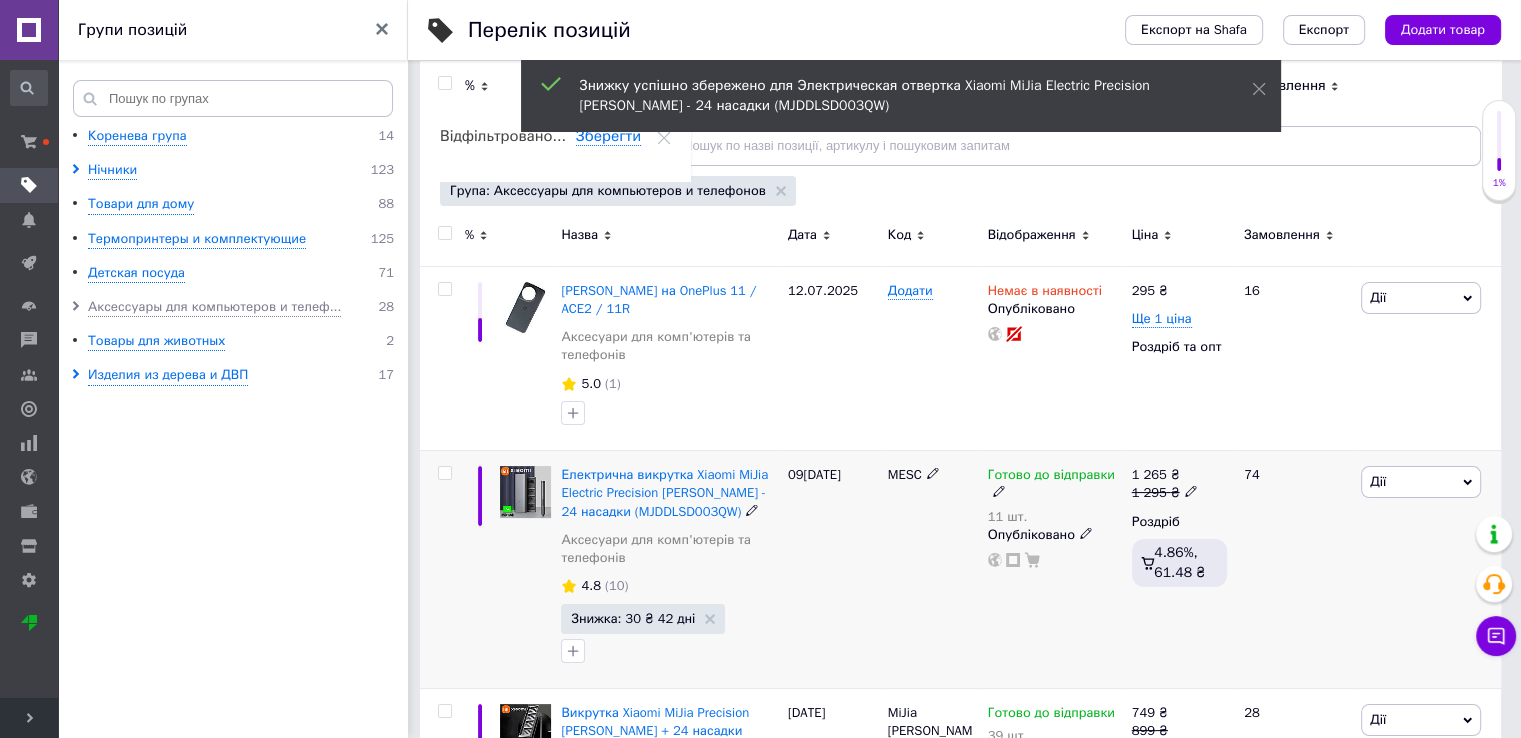 click on "Знижка: 30 ₴ 42 дні" at bounding box center [643, 619] 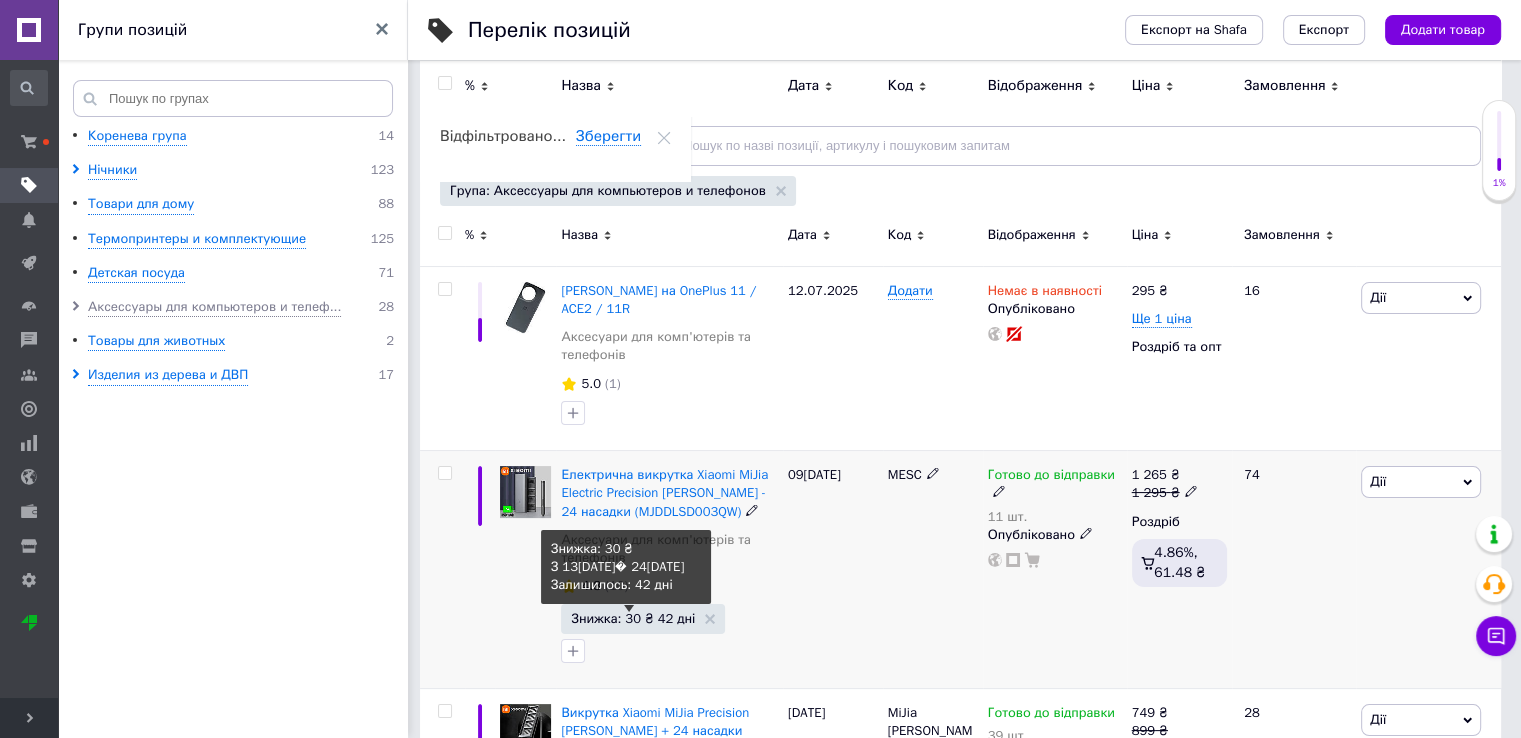 click on "Знижка: 30 ₴ 42 дні" at bounding box center [633, 618] 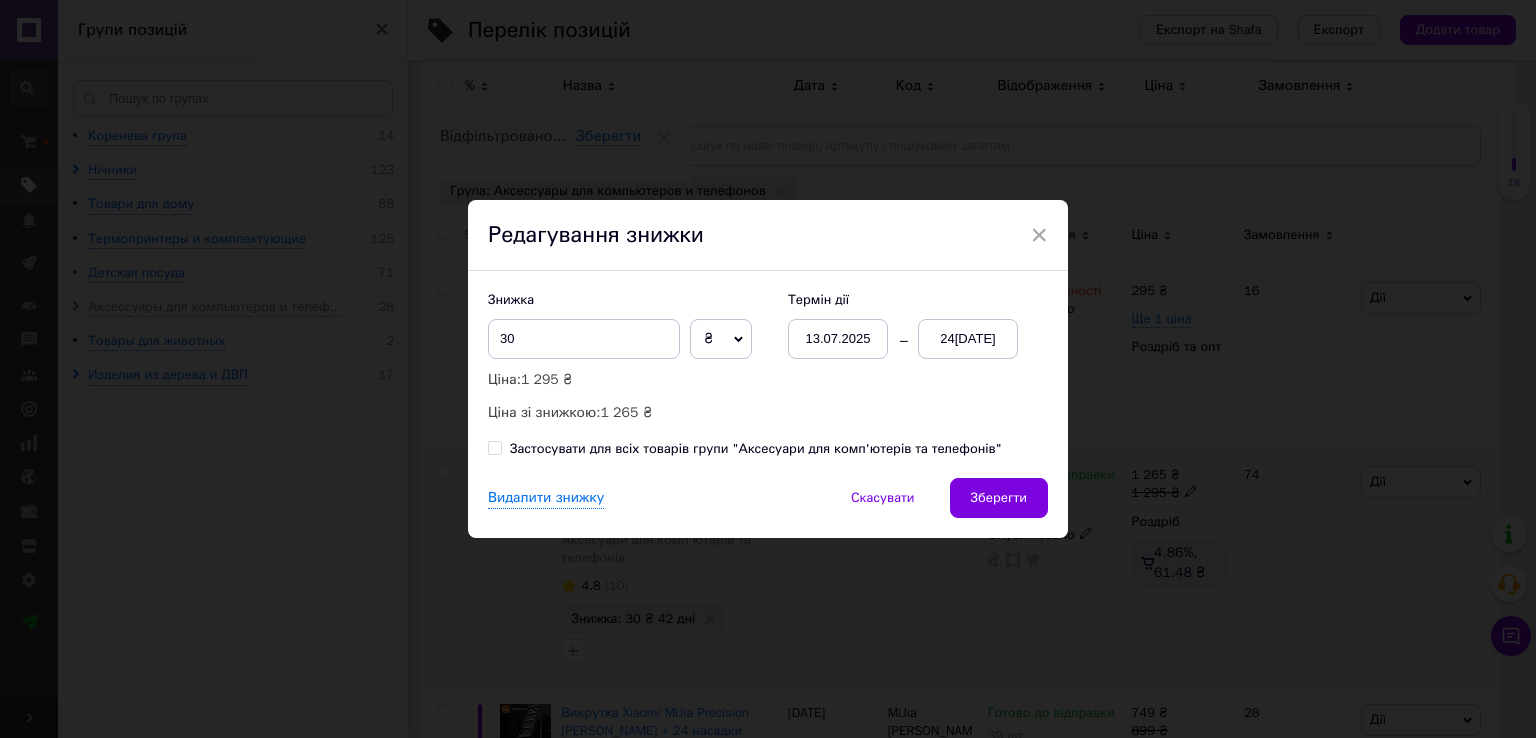 click on "× Редагування знижки Знижка 30 ₴ % Ціна:  1 295   ₴ Ціна зі знижкою:  1 265   ₴ Термін дії 13[DATE]4[DATE]�стосувати для всіх товарів групи "Аксесуари для комп'ютерів та телефонів" Видалити знижку   Скасувати   Зберегти" at bounding box center [768, 369] 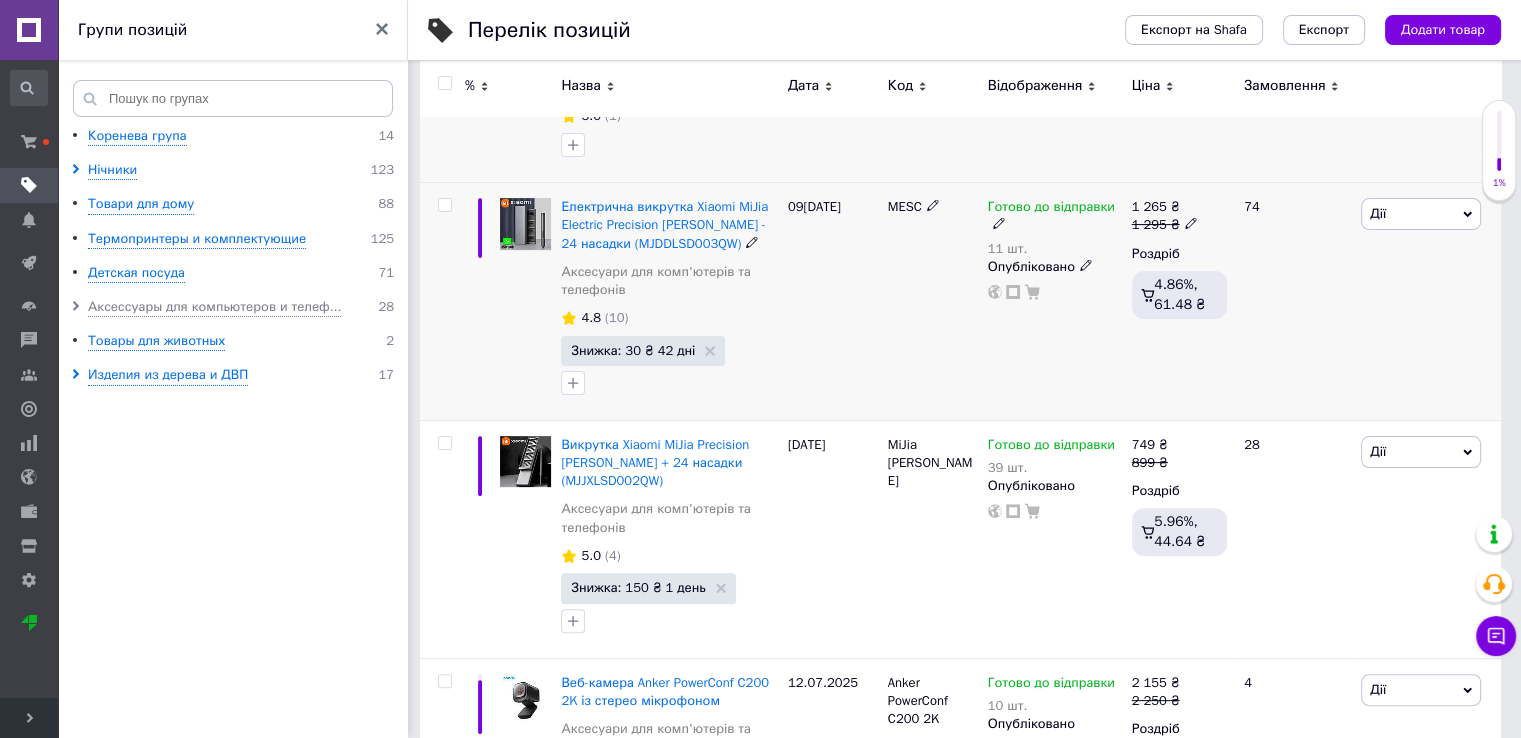 scroll, scrollTop: 500, scrollLeft: 0, axis: vertical 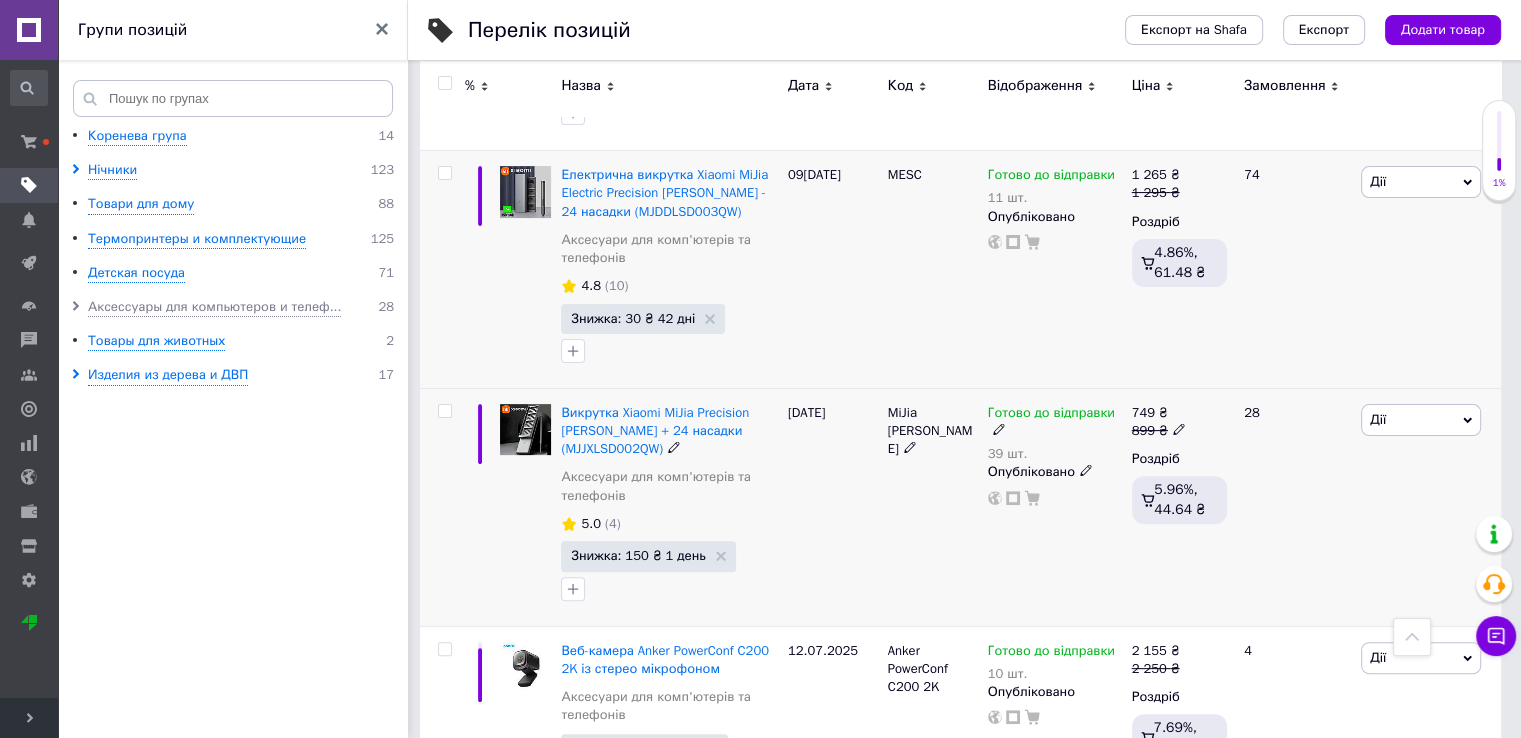 click at bounding box center (444, 411) 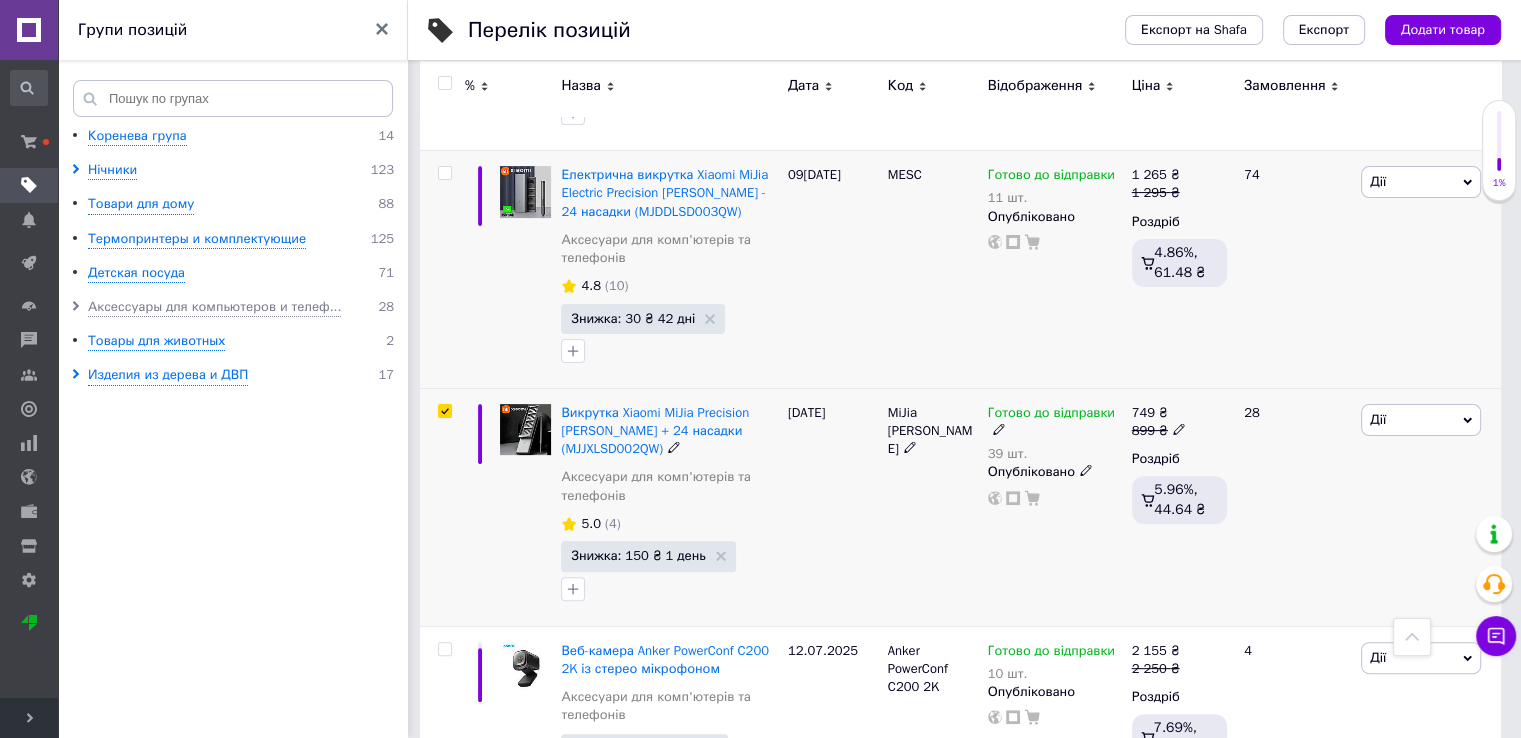 checkbox on "true" 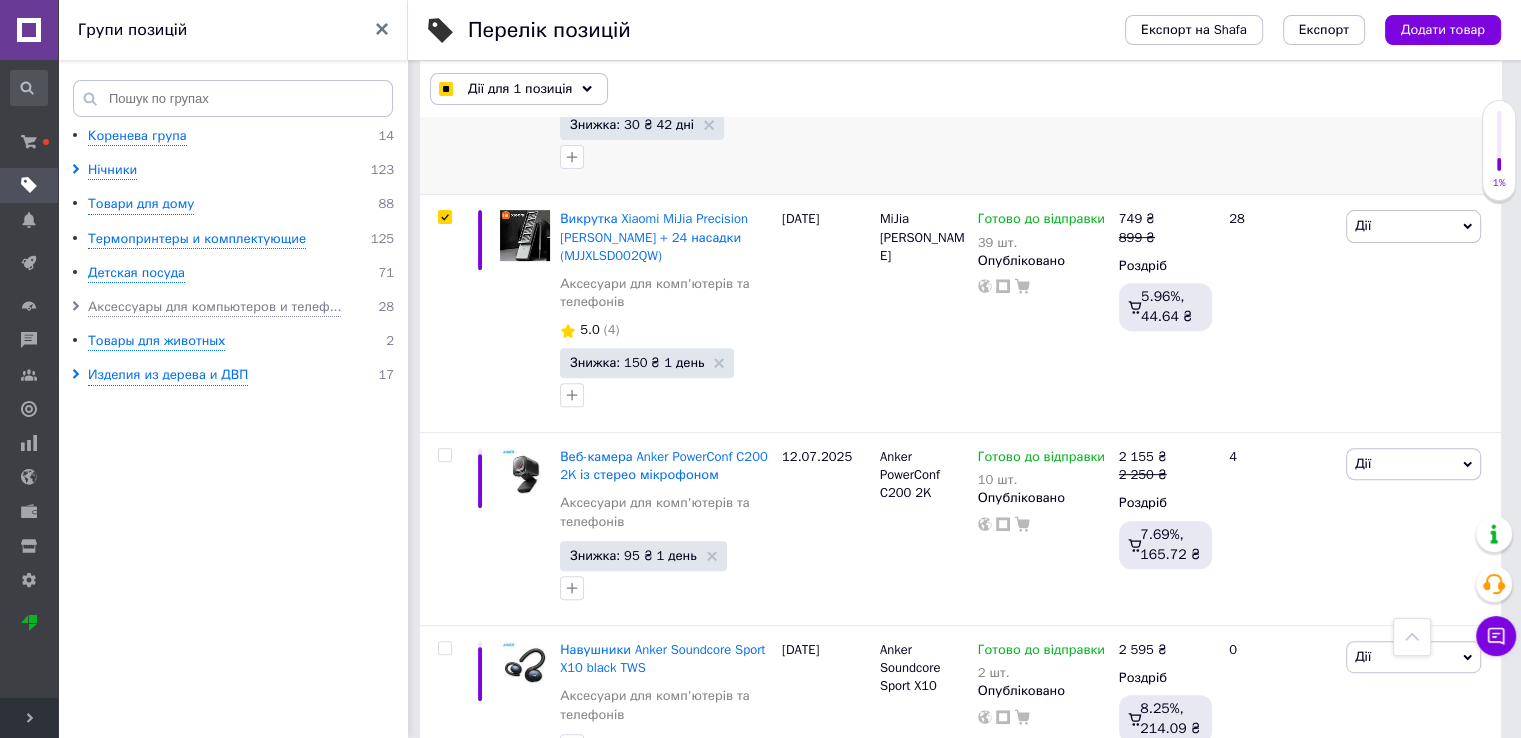 scroll, scrollTop: 700, scrollLeft: 0, axis: vertical 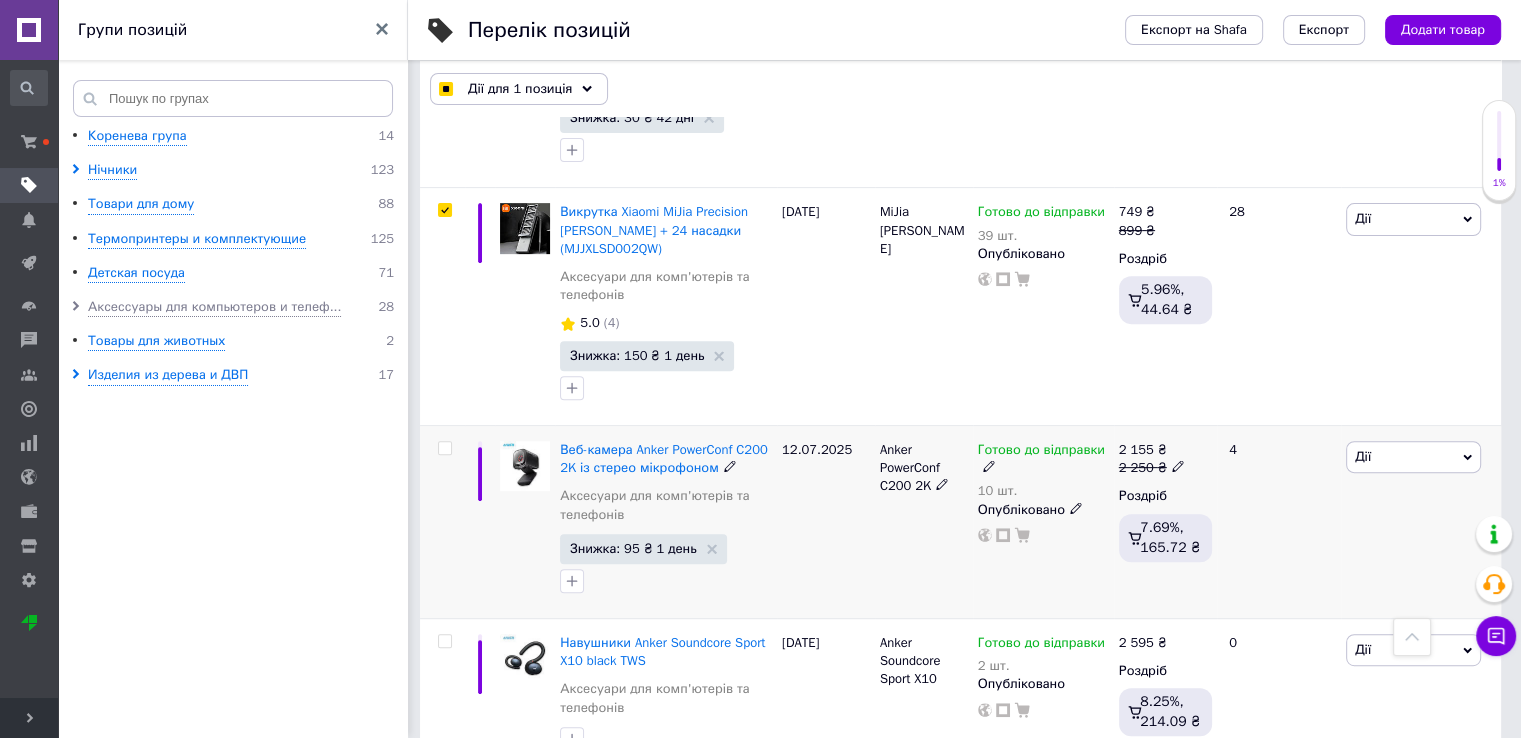 click at bounding box center (444, 448) 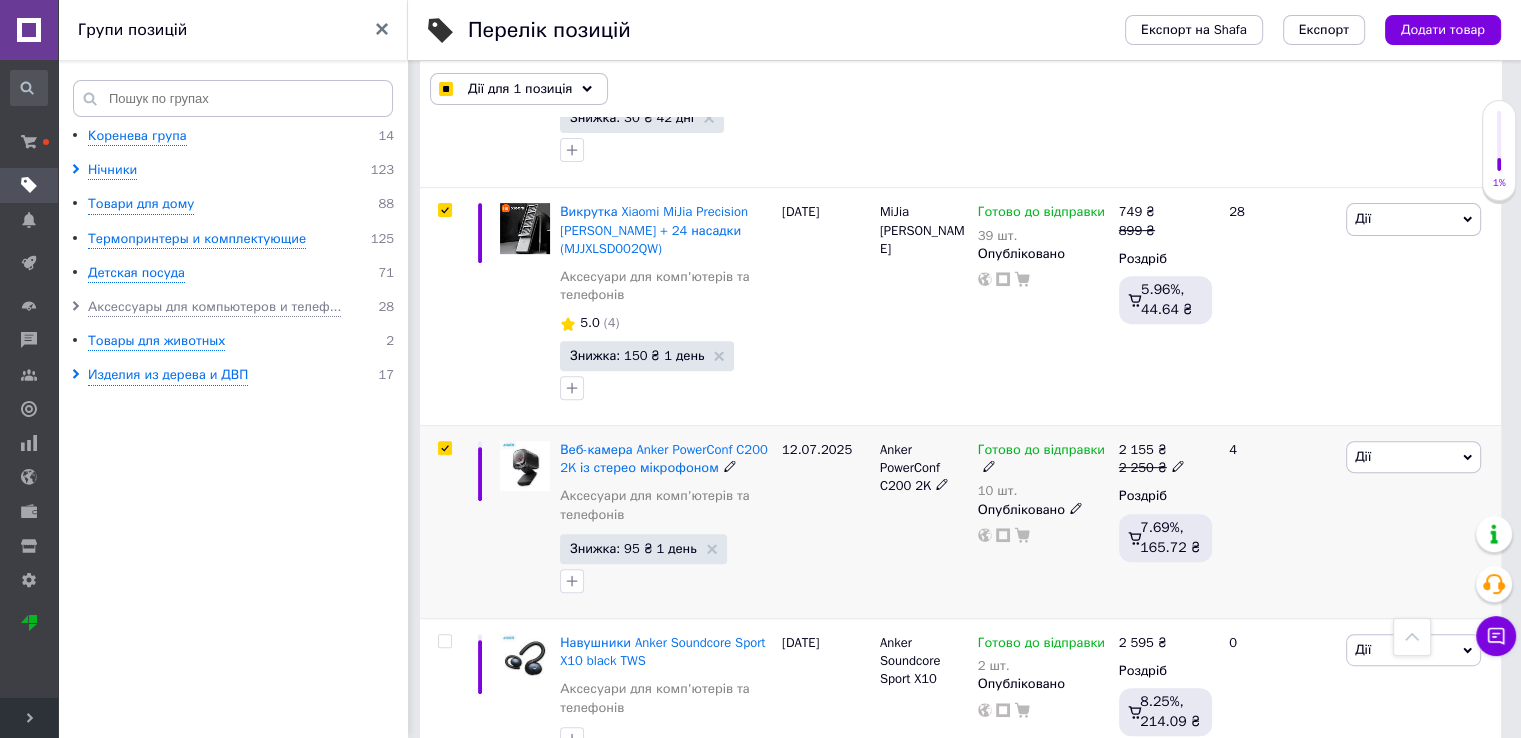 checkbox on "true" 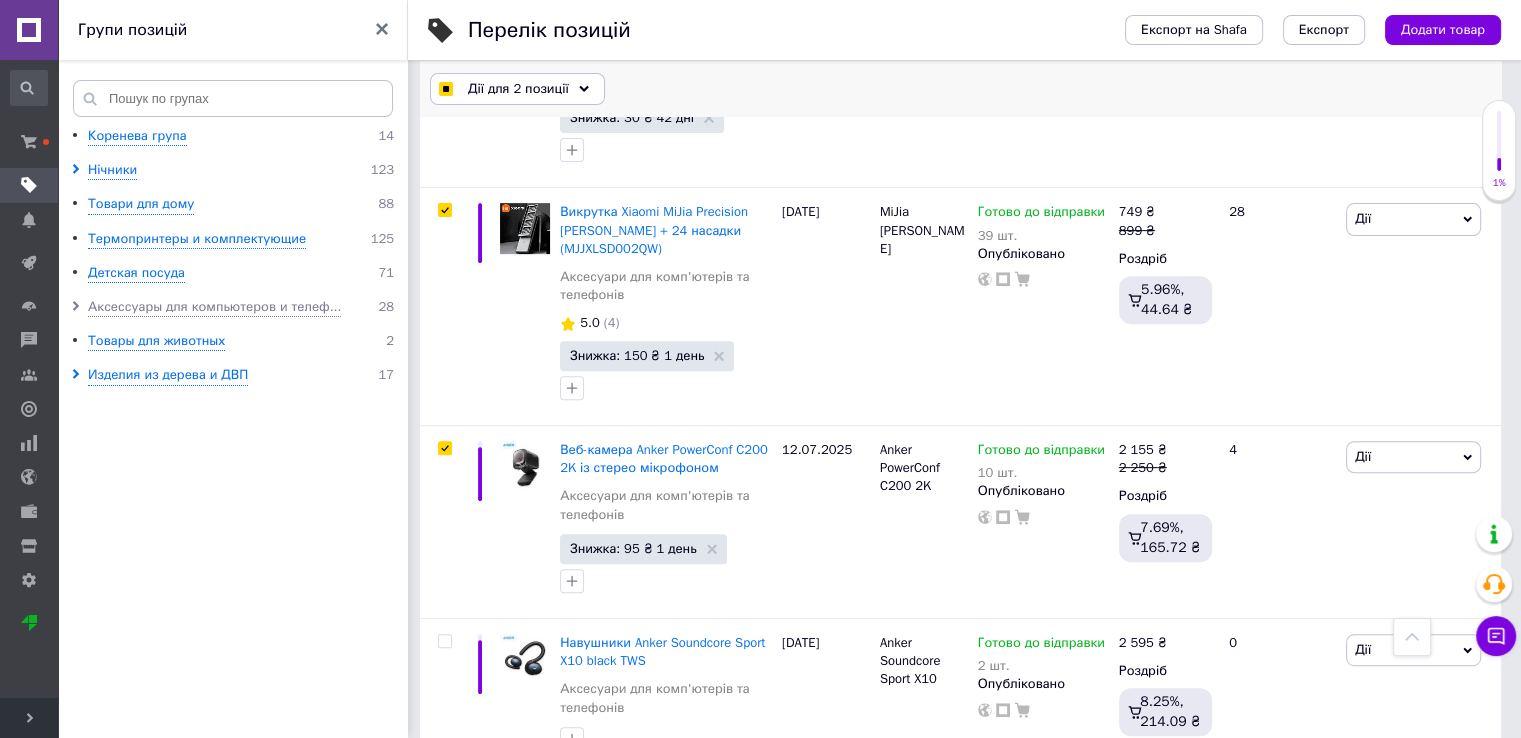 click on "Дії для 2 позиції" at bounding box center (518, 89) 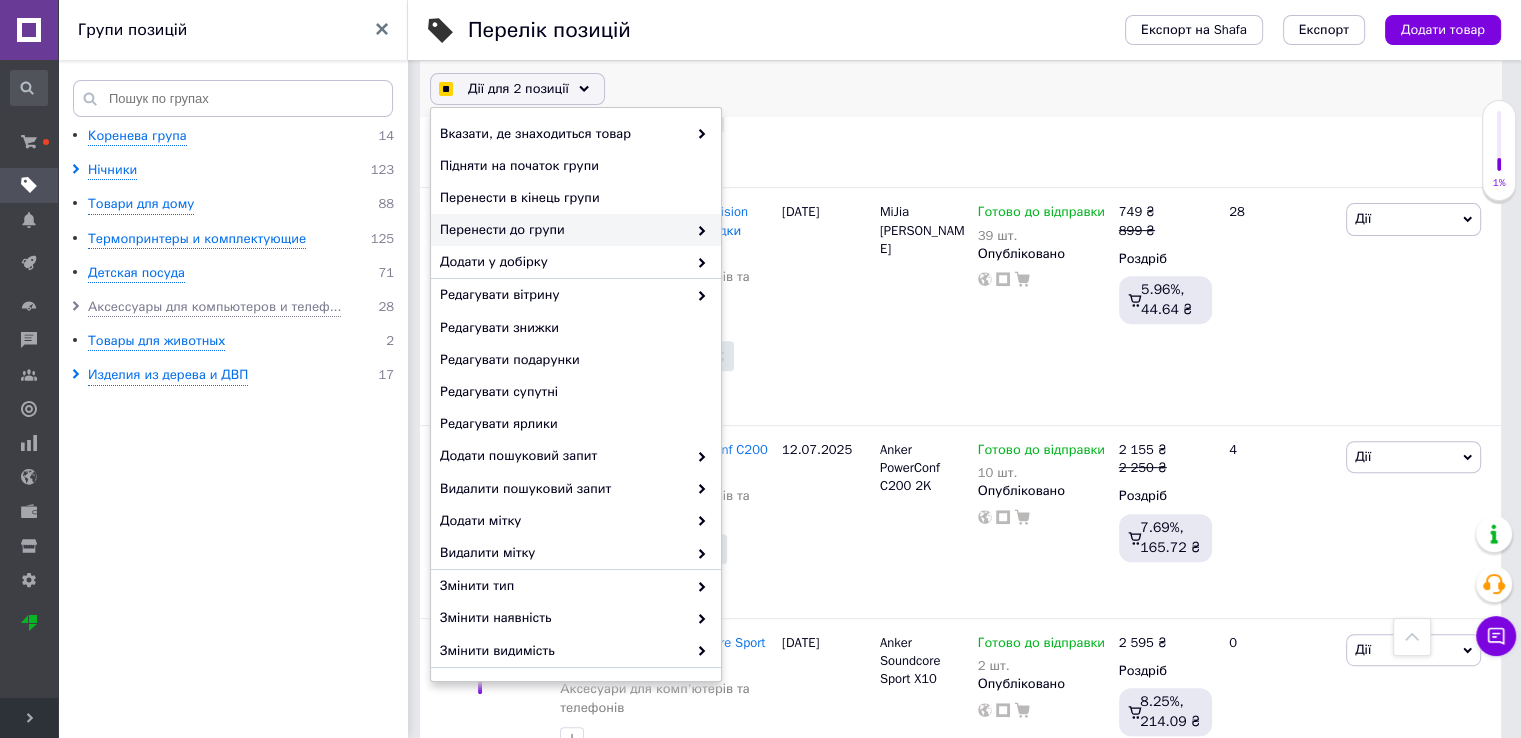 checkbox on "true" 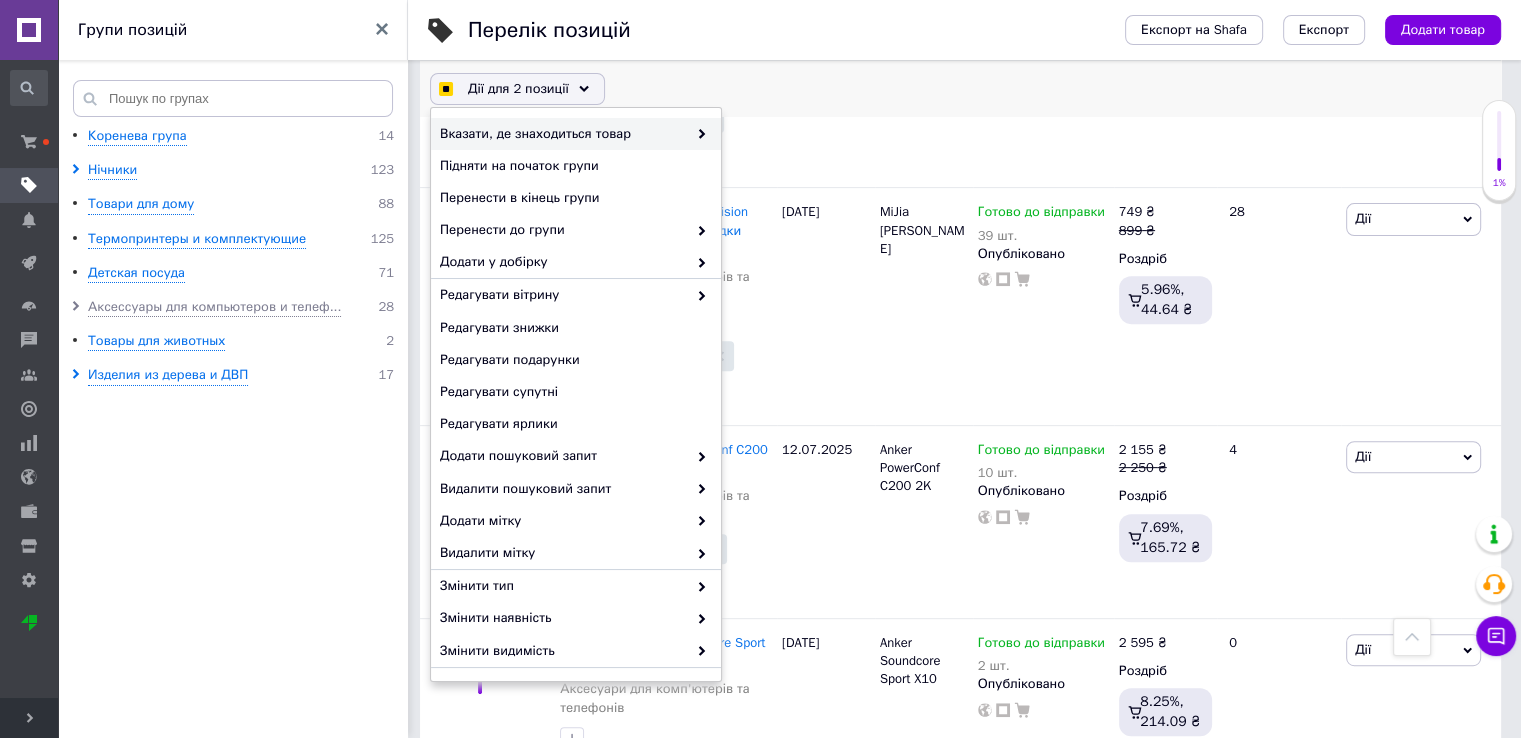 checkbox on "true" 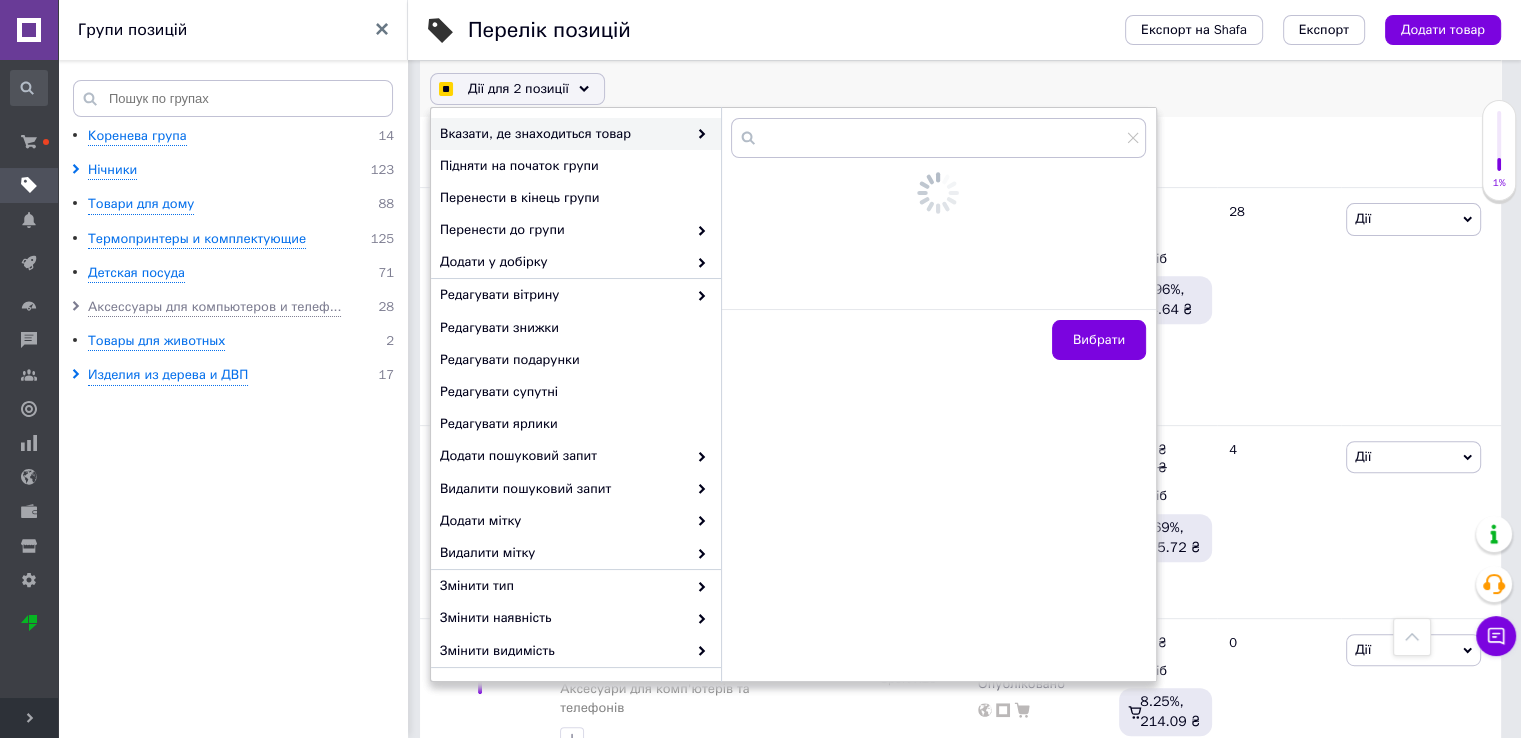 checkbox on "true" 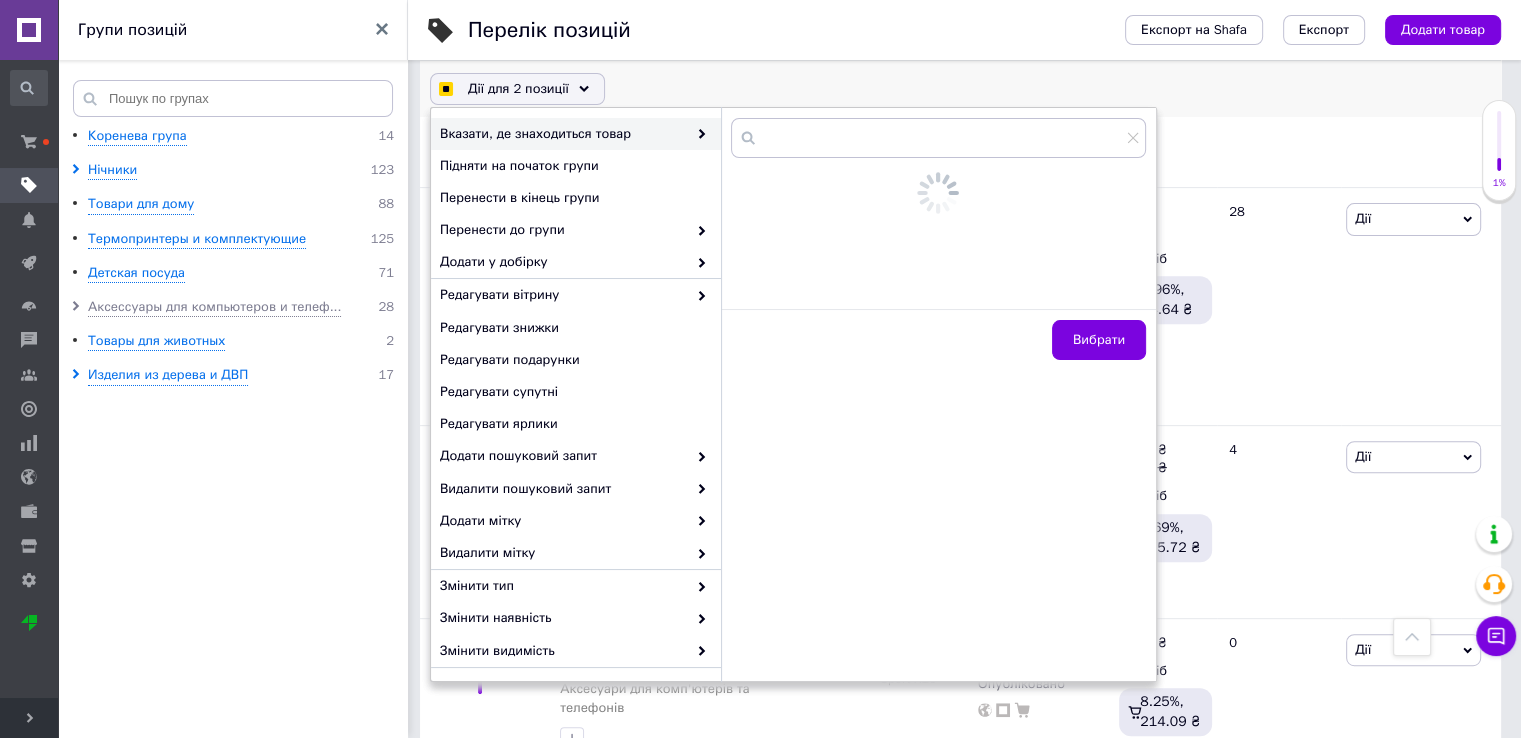 checkbox on "true" 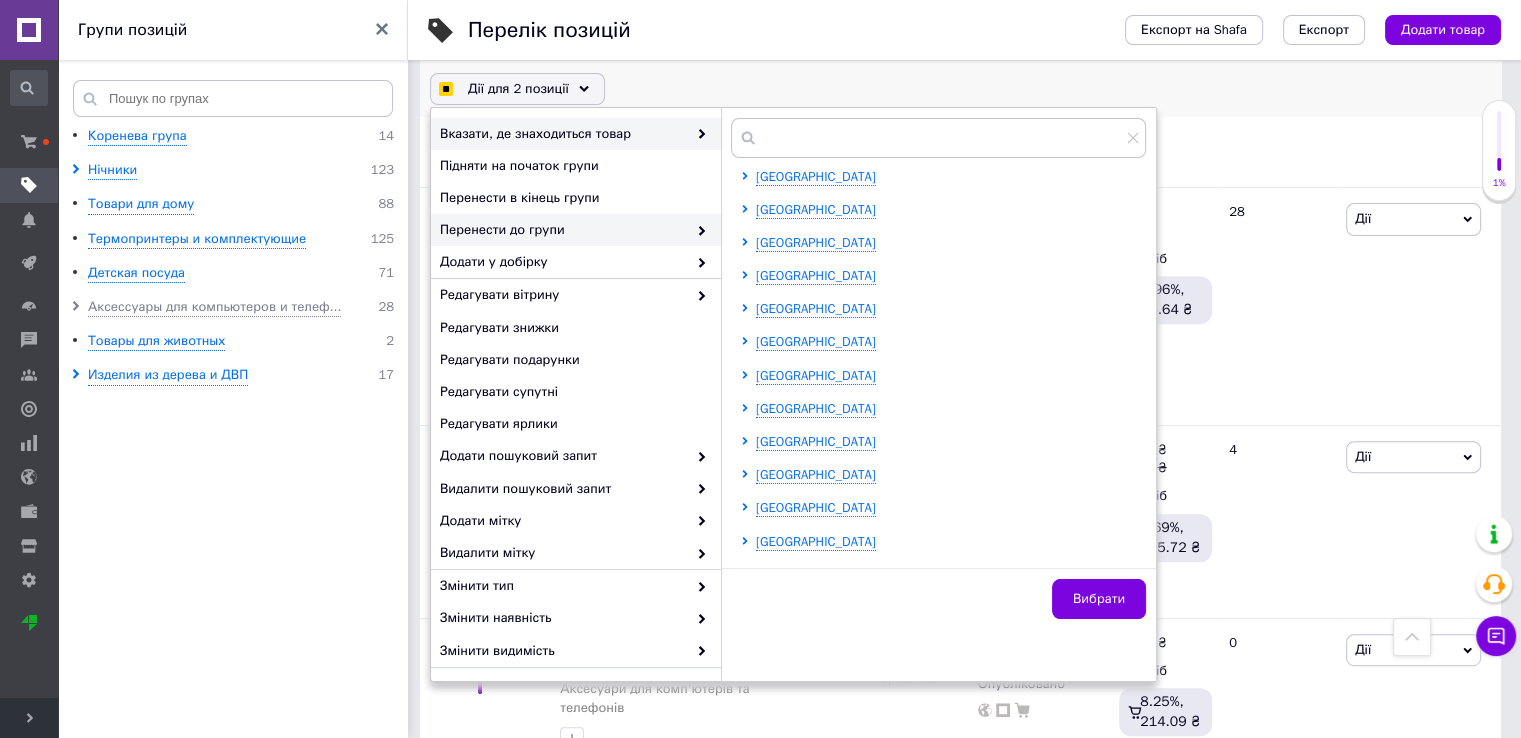checkbox on "true" 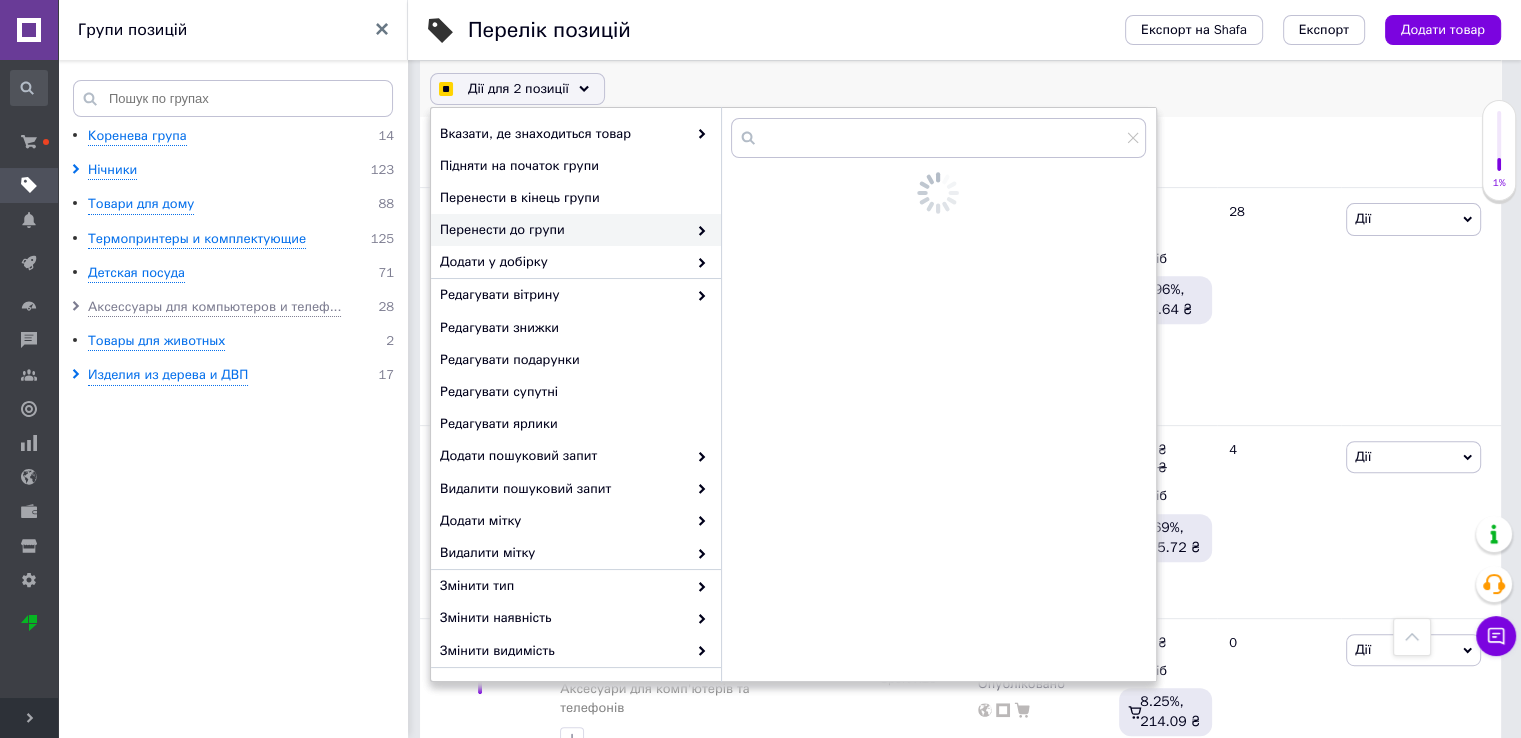 checkbox on "true" 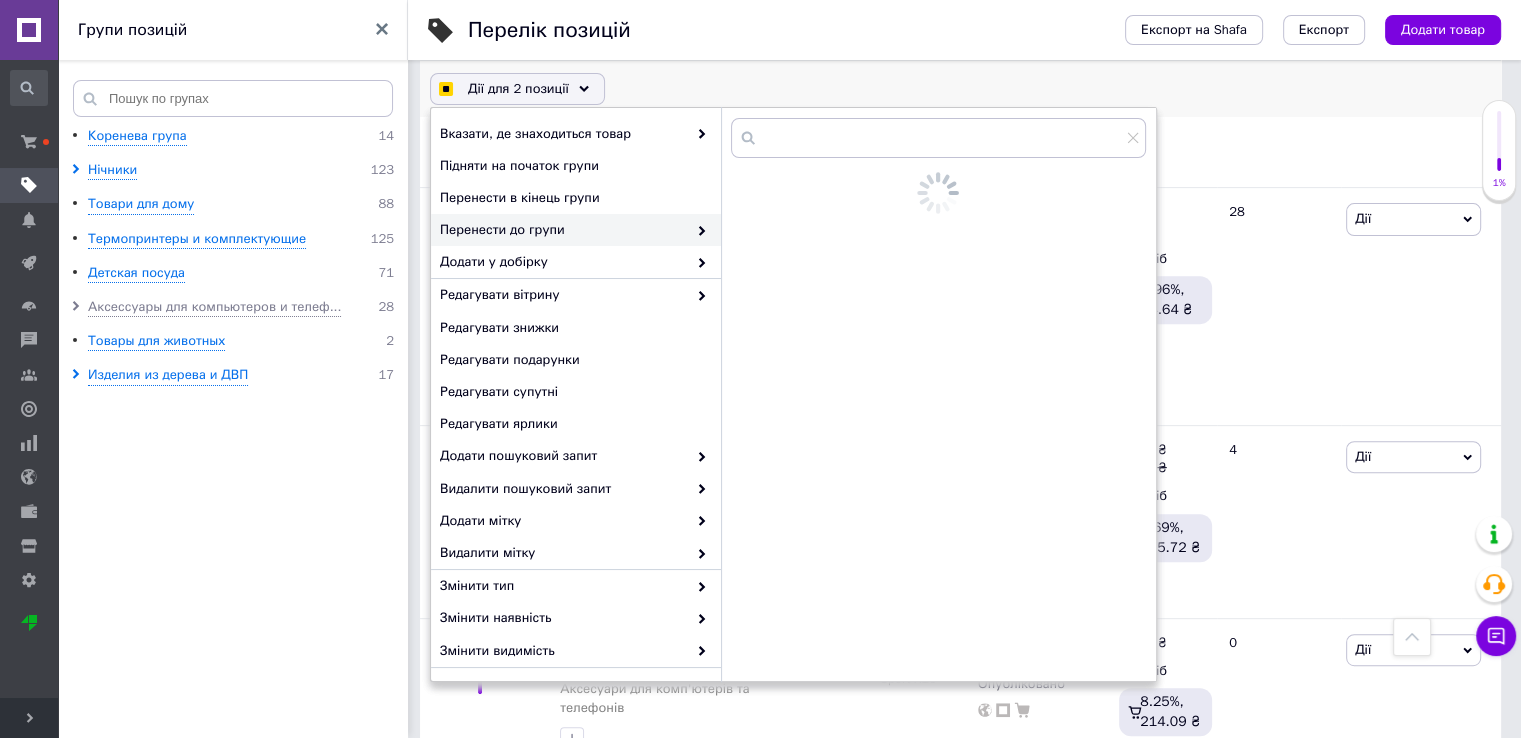 checkbox on "true" 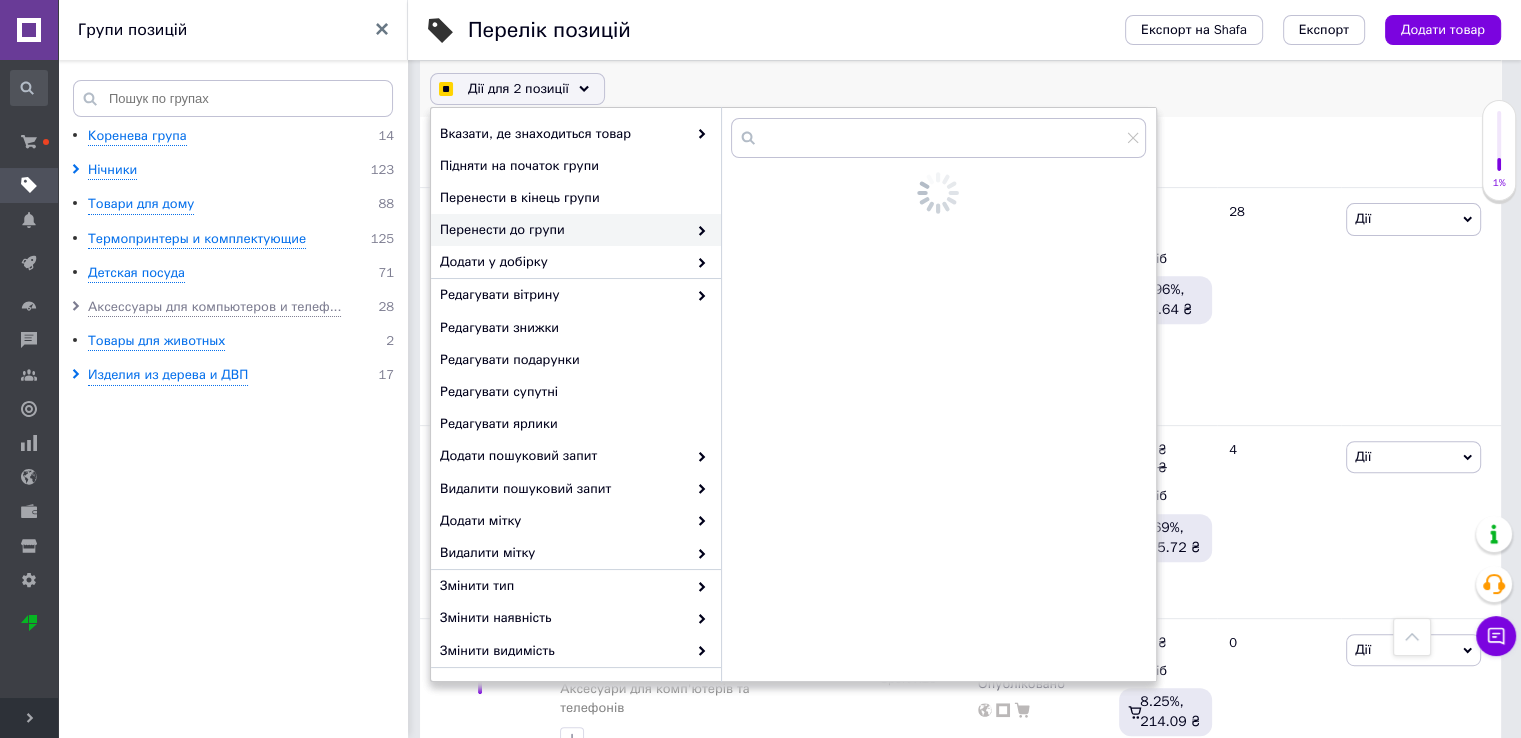 checkbox on "true" 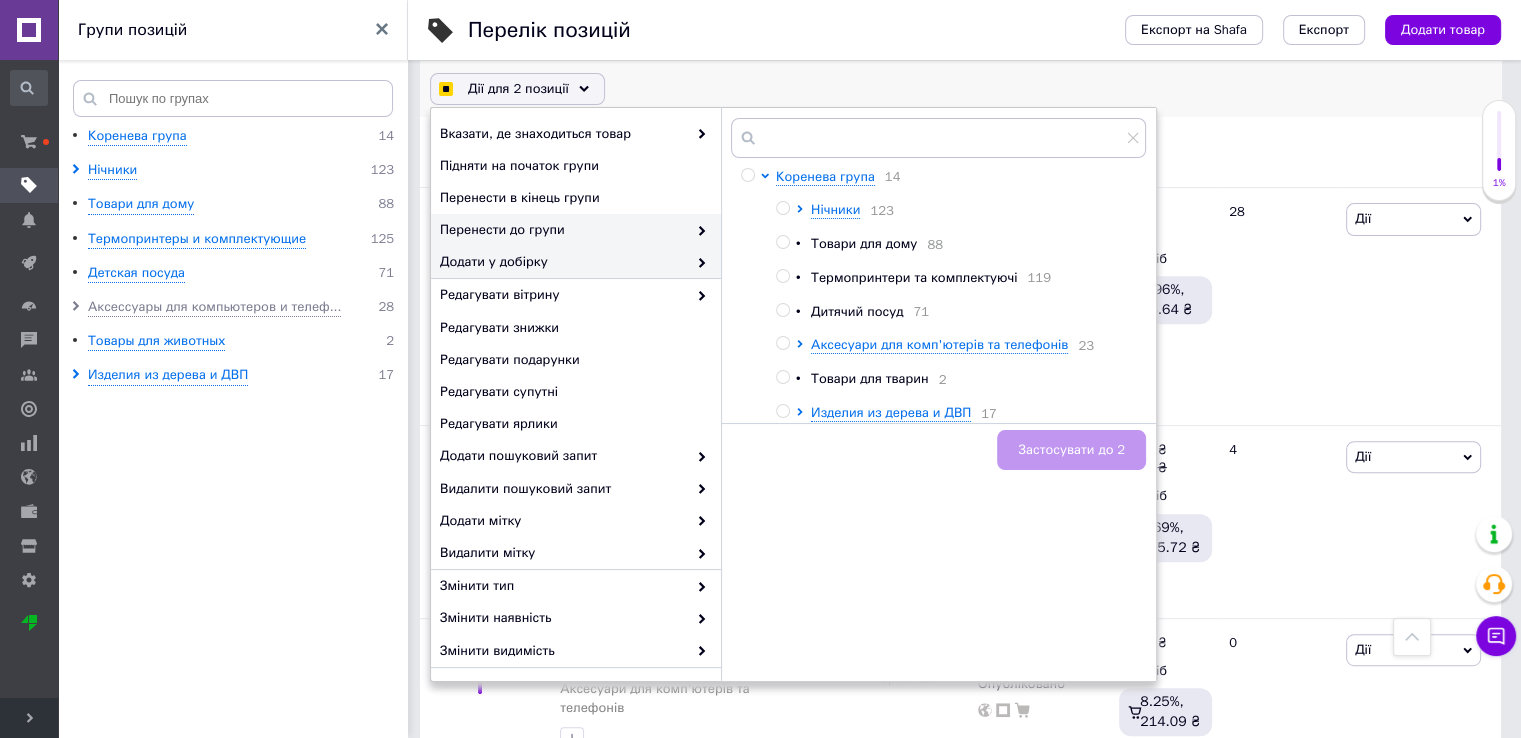 checkbox on "true" 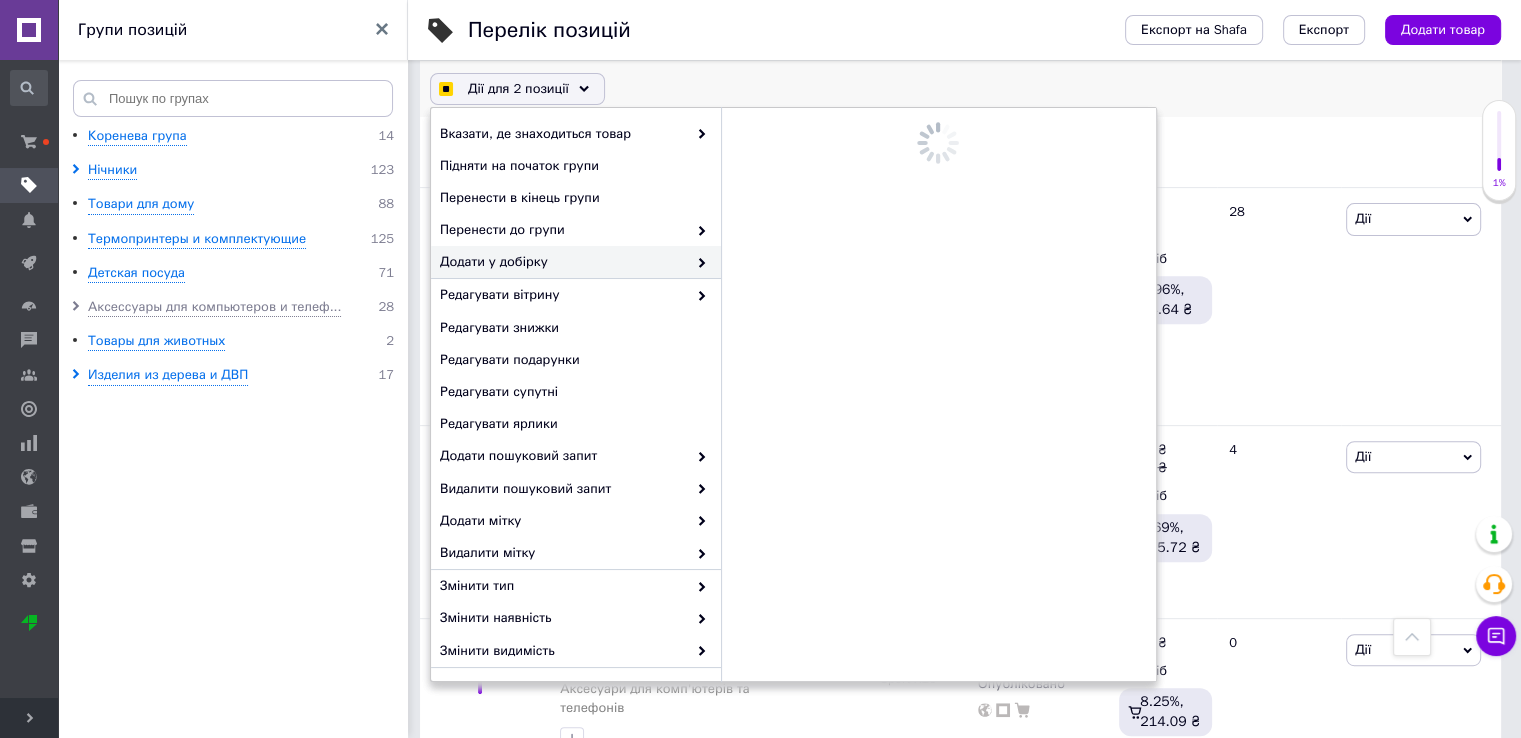checkbox on "true" 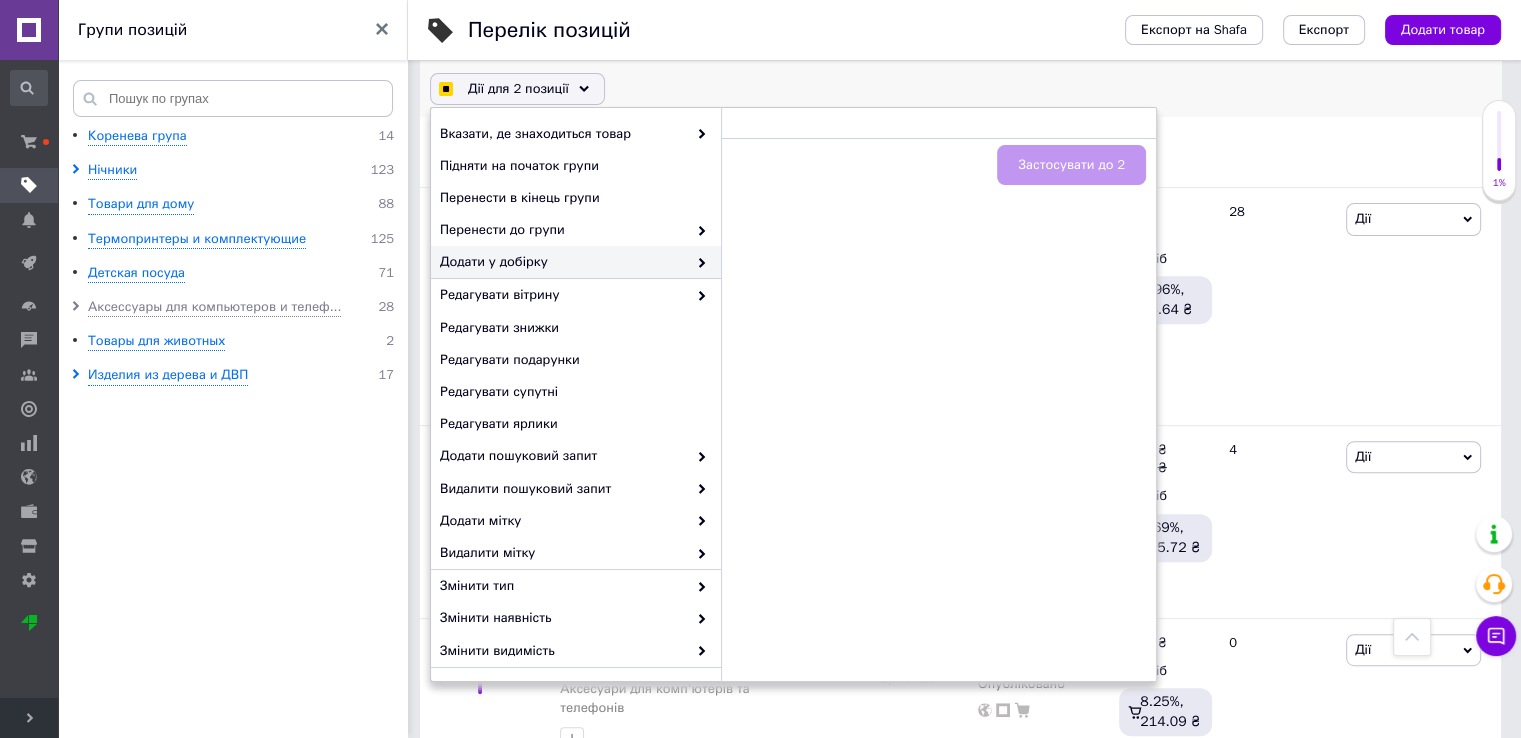 checkbox on "true" 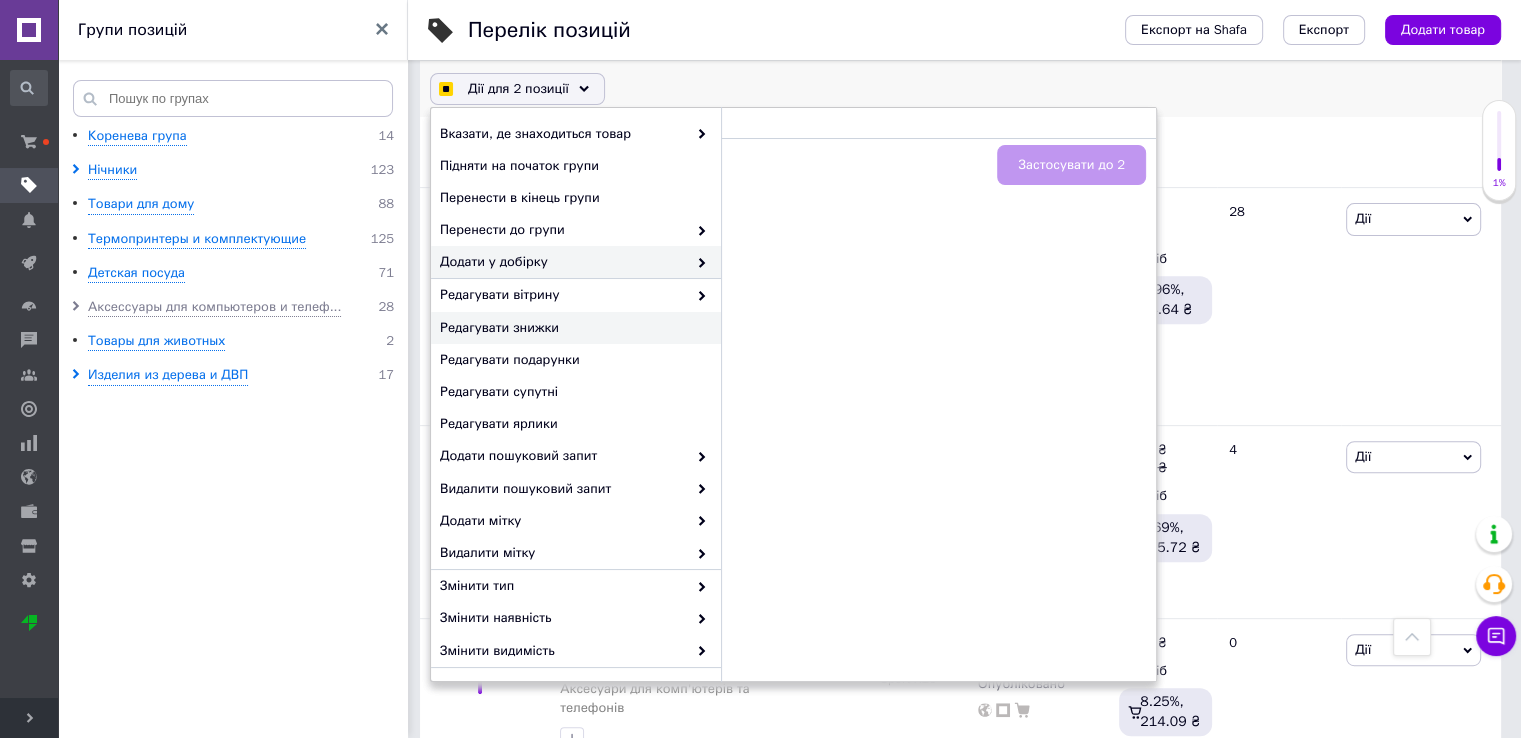 checkbox on "true" 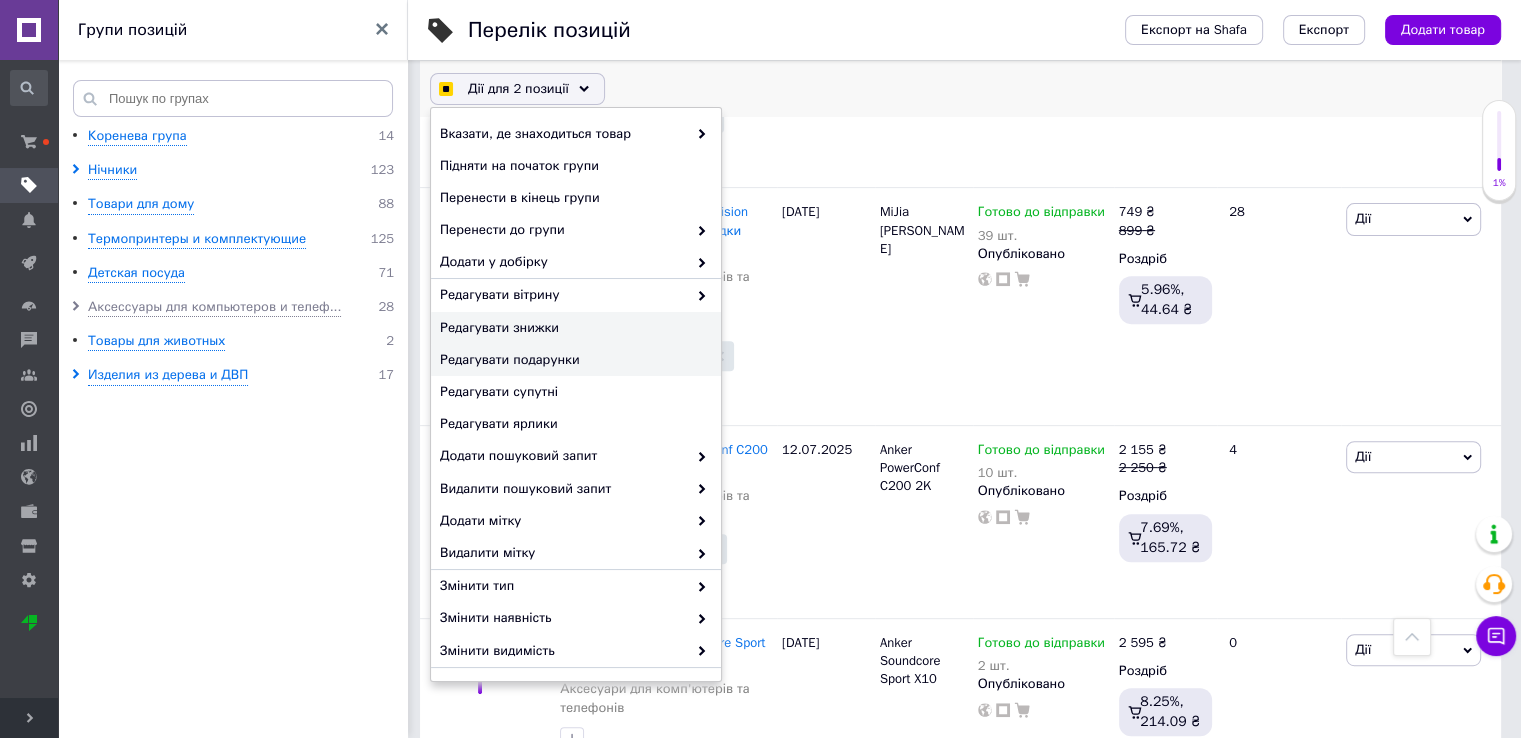 checkbox on "true" 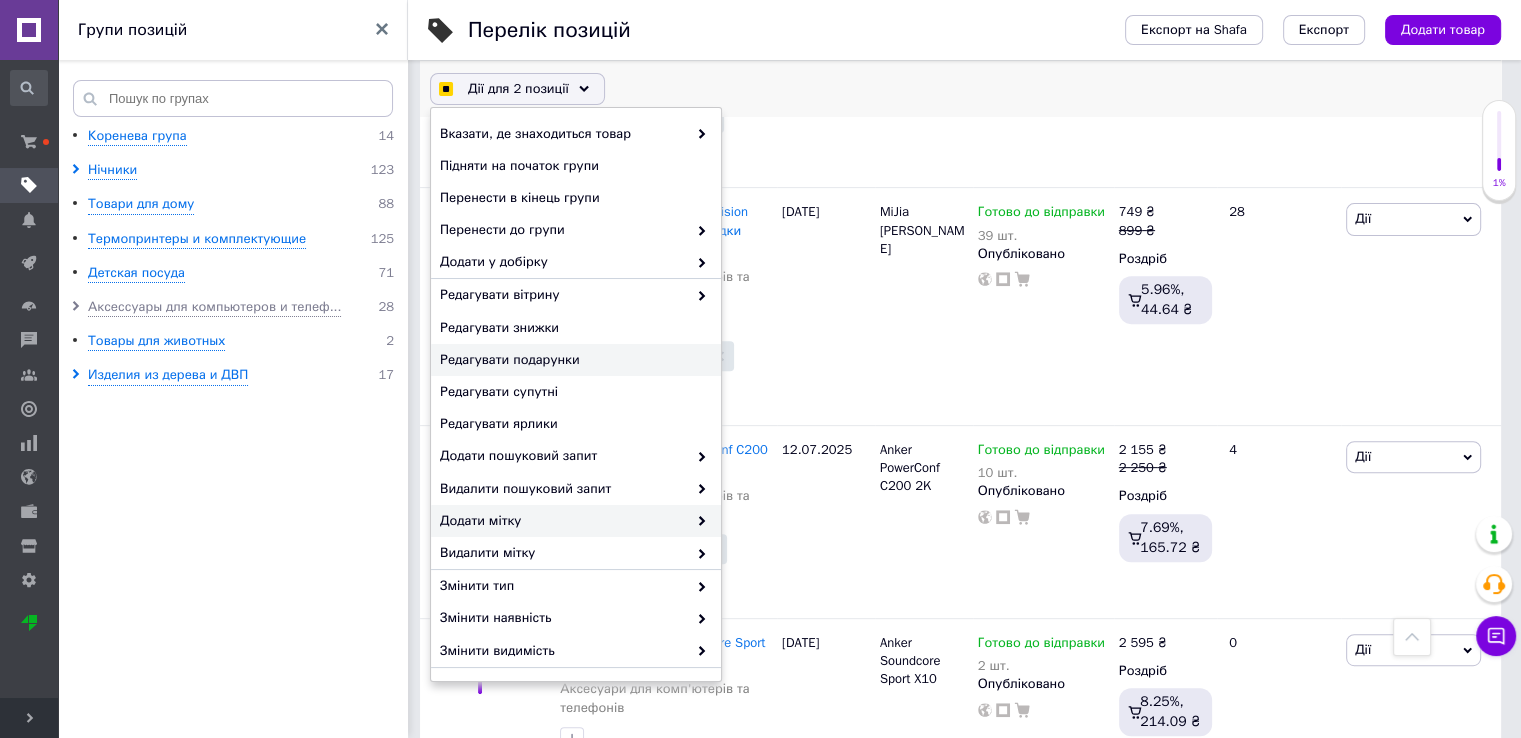 checkbox on "true" 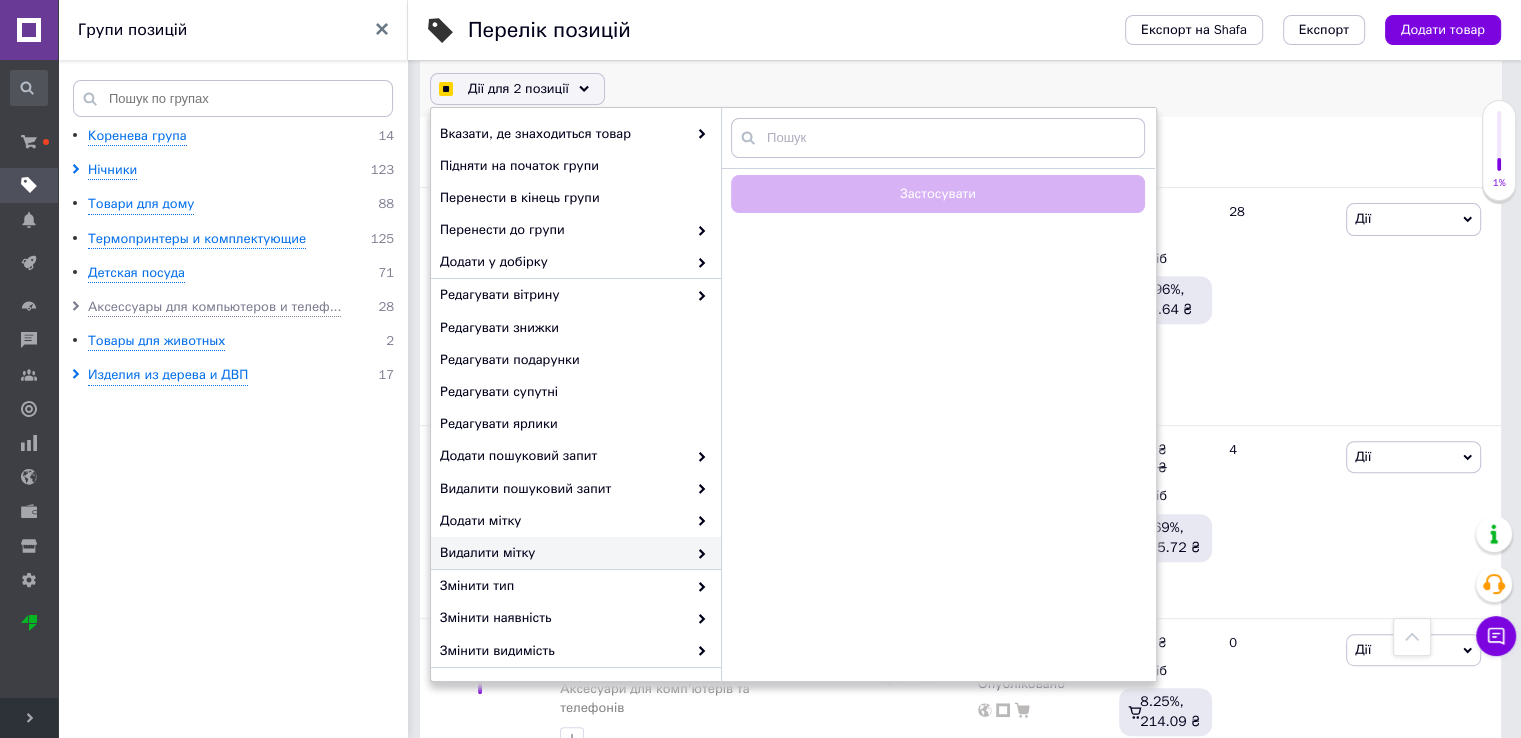 checkbox on "true" 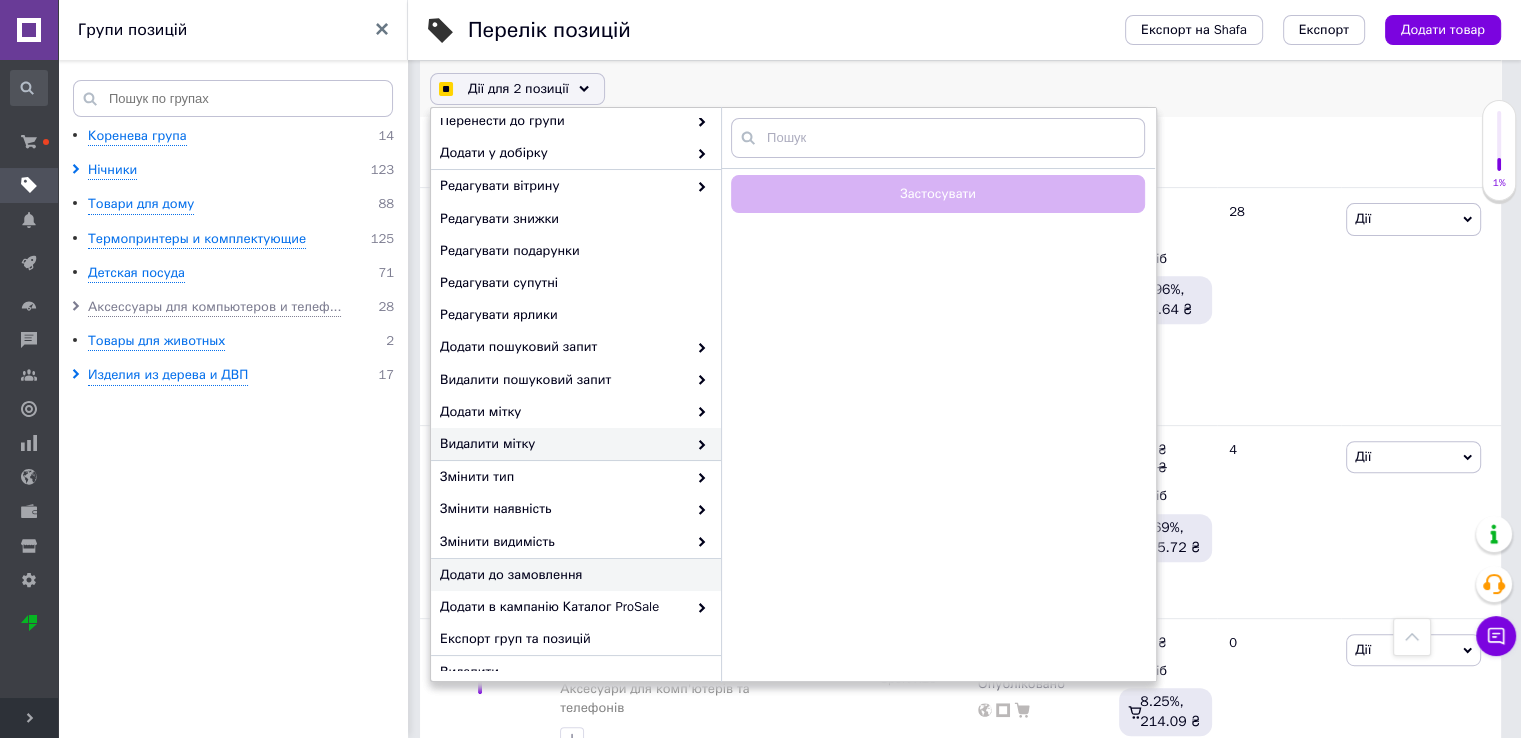 scroll, scrollTop: 125, scrollLeft: 0, axis: vertical 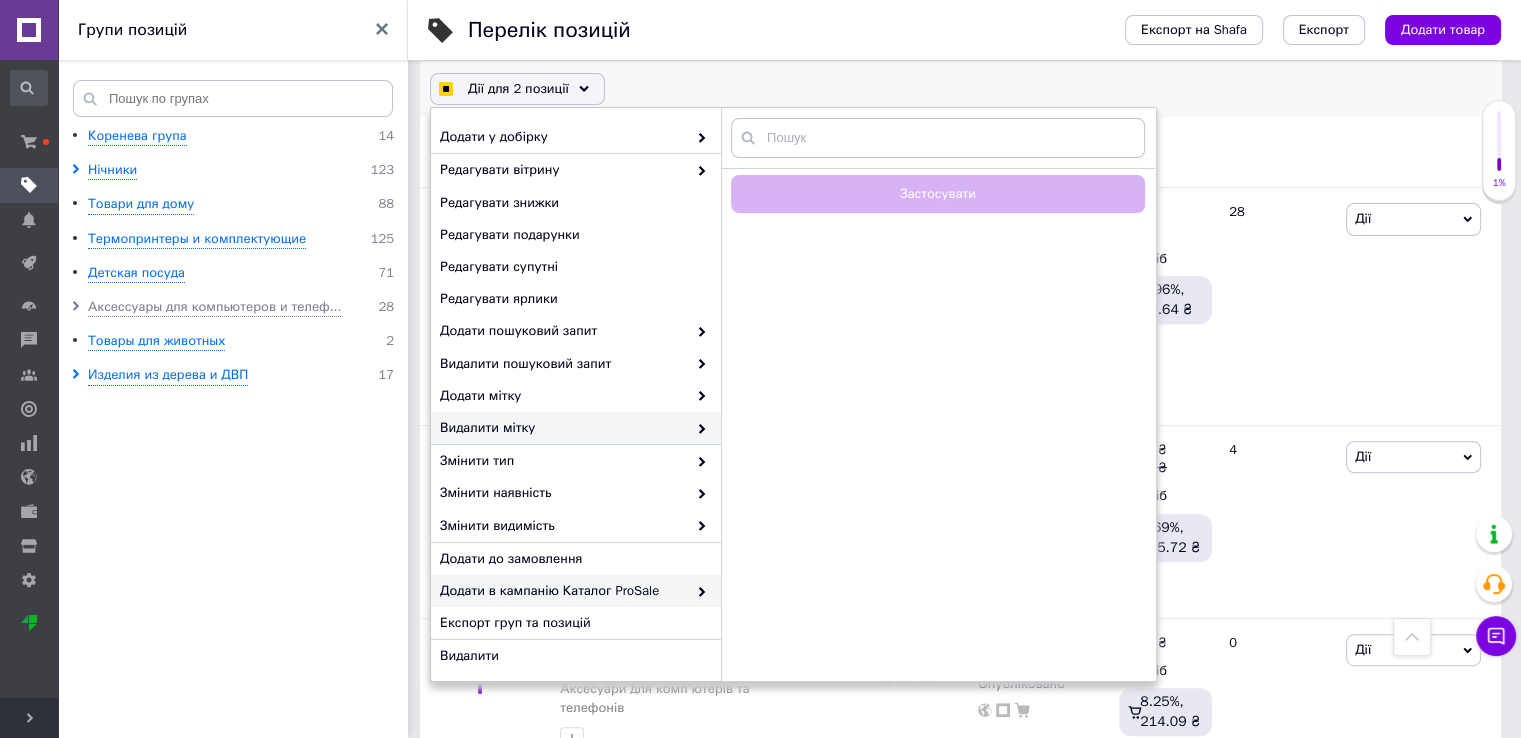 checkbox on "true" 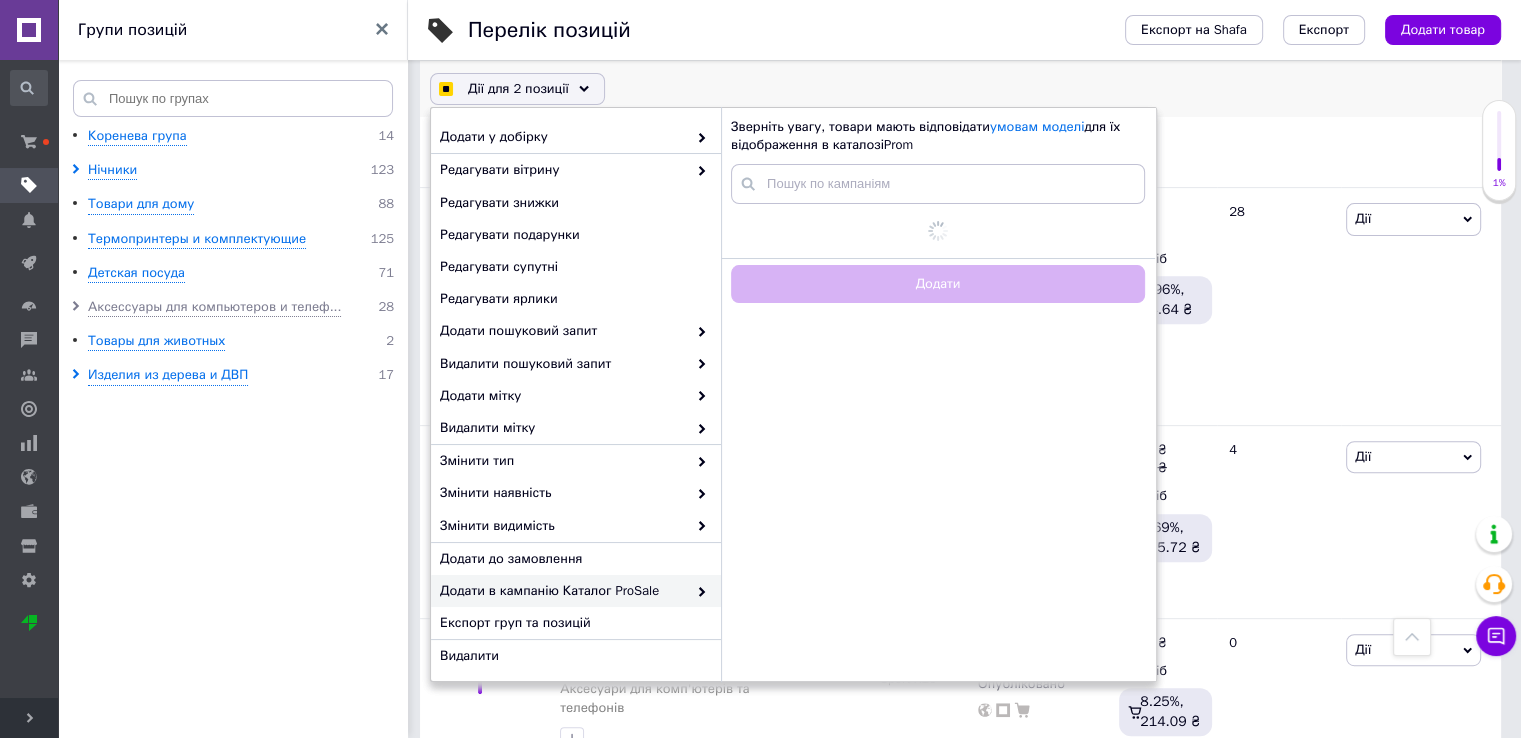 checkbox on "true" 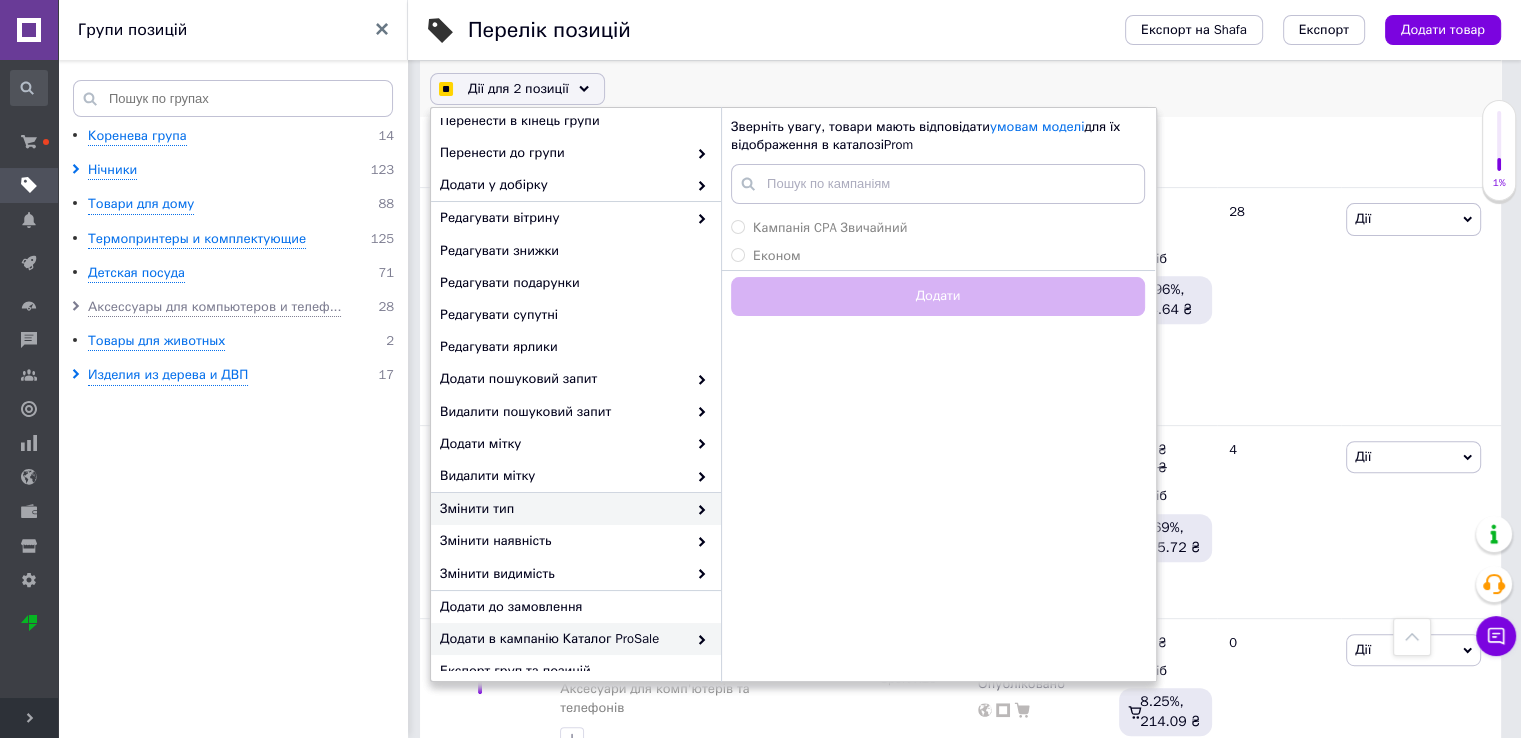 scroll, scrollTop: 0, scrollLeft: 0, axis: both 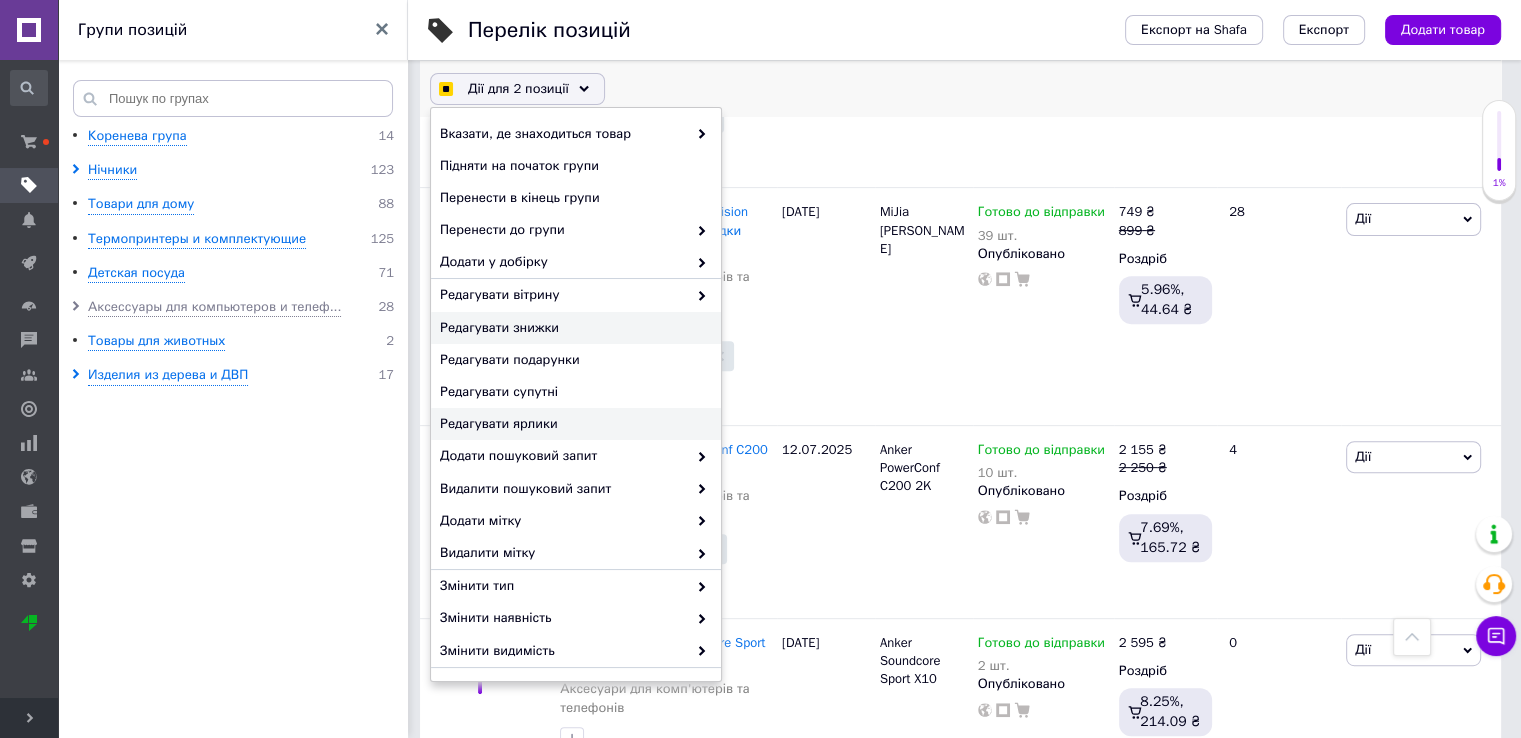 checkbox on "true" 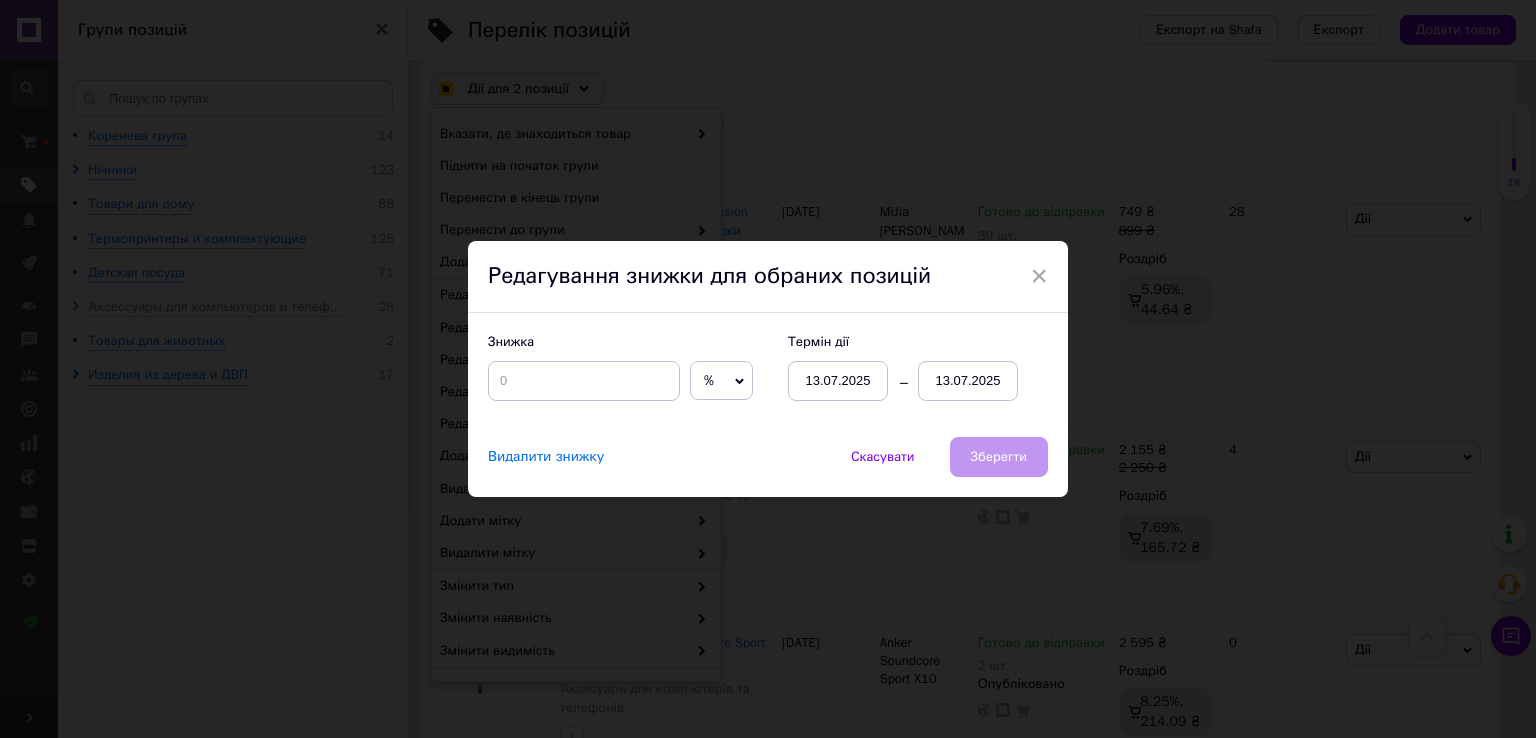click on "× Редагування знижки для обраних позицій Знижка % ₴ Термін дії 13[DATE]3[DATE]�далити знижку Скасувати   Зберегти" at bounding box center [768, 369] 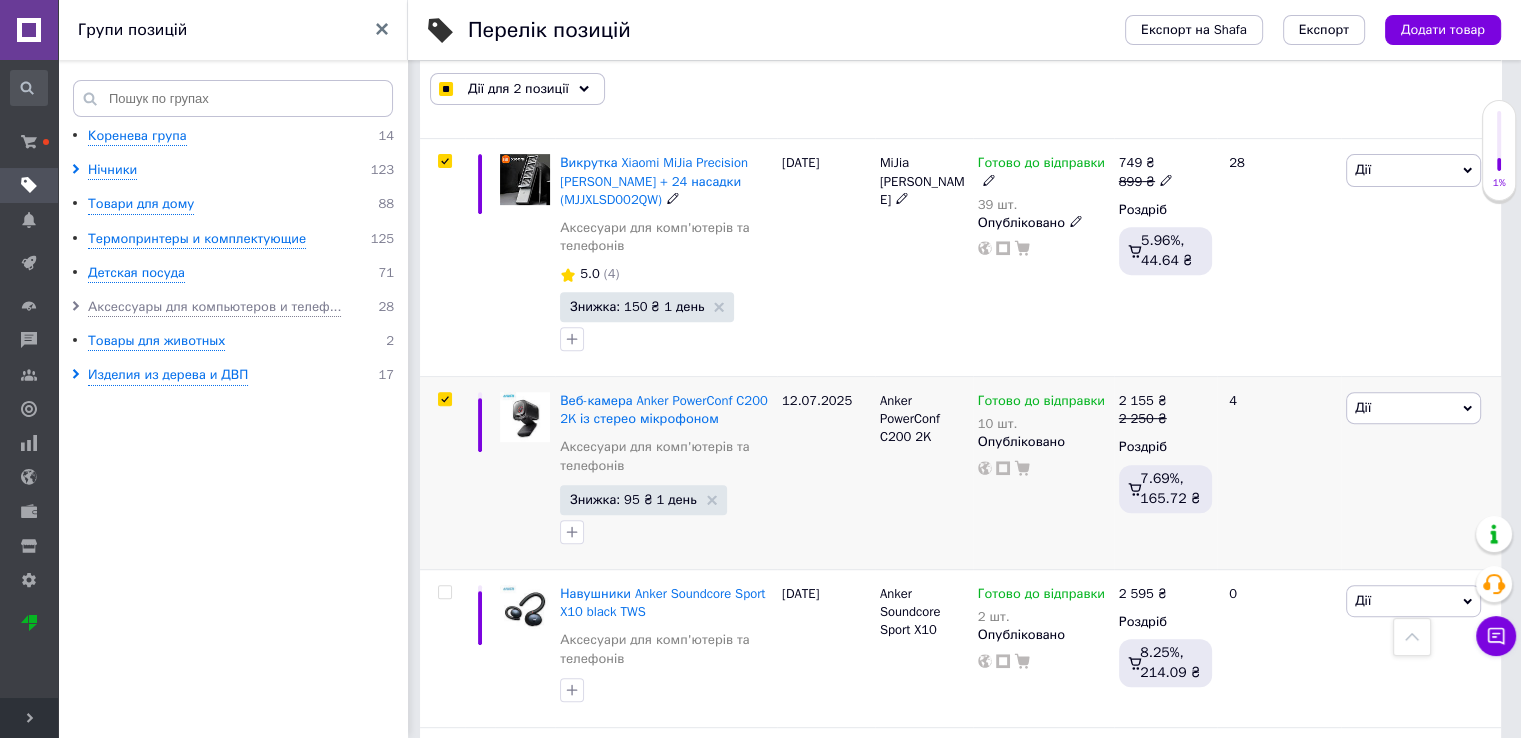 scroll, scrollTop: 800, scrollLeft: 0, axis: vertical 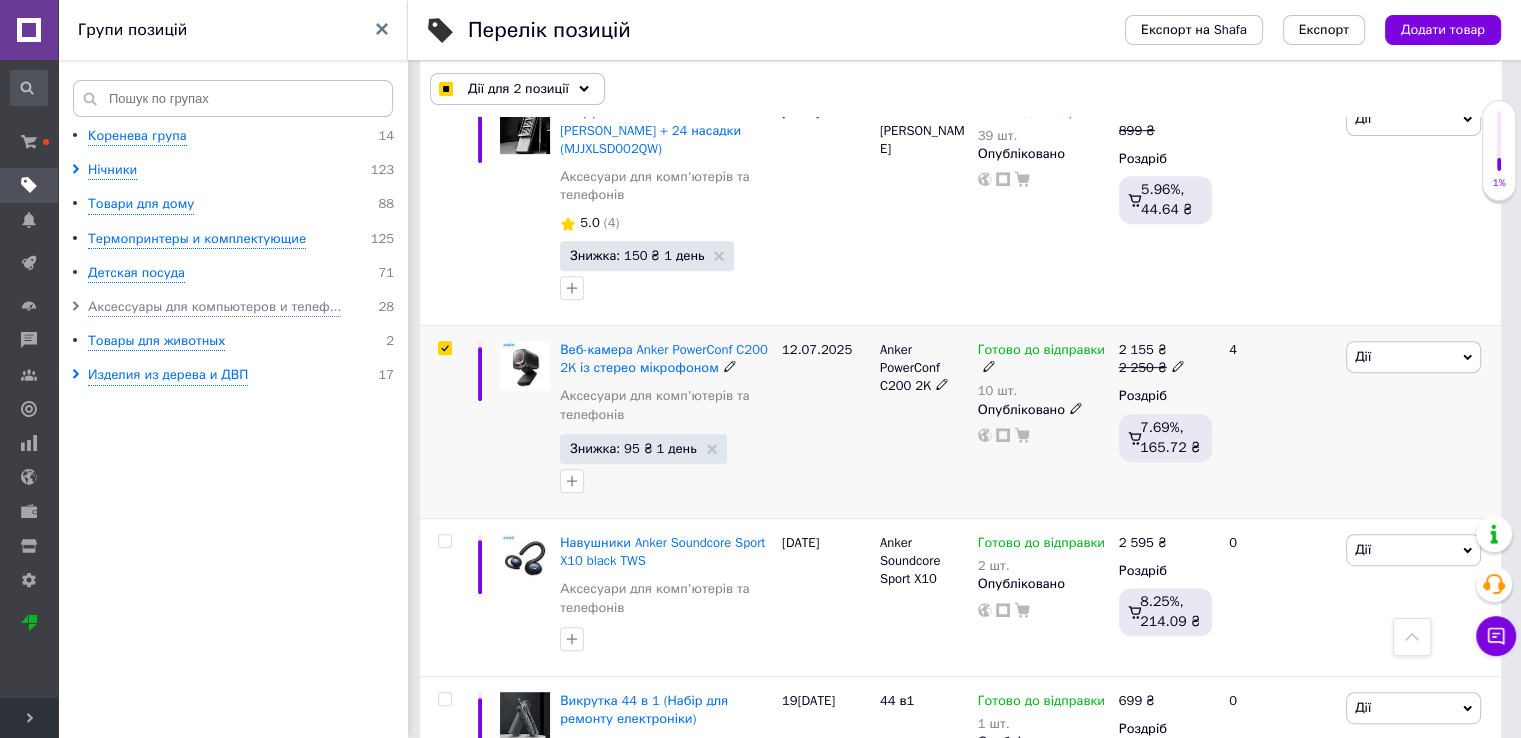 click at bounding box center [445, 348] 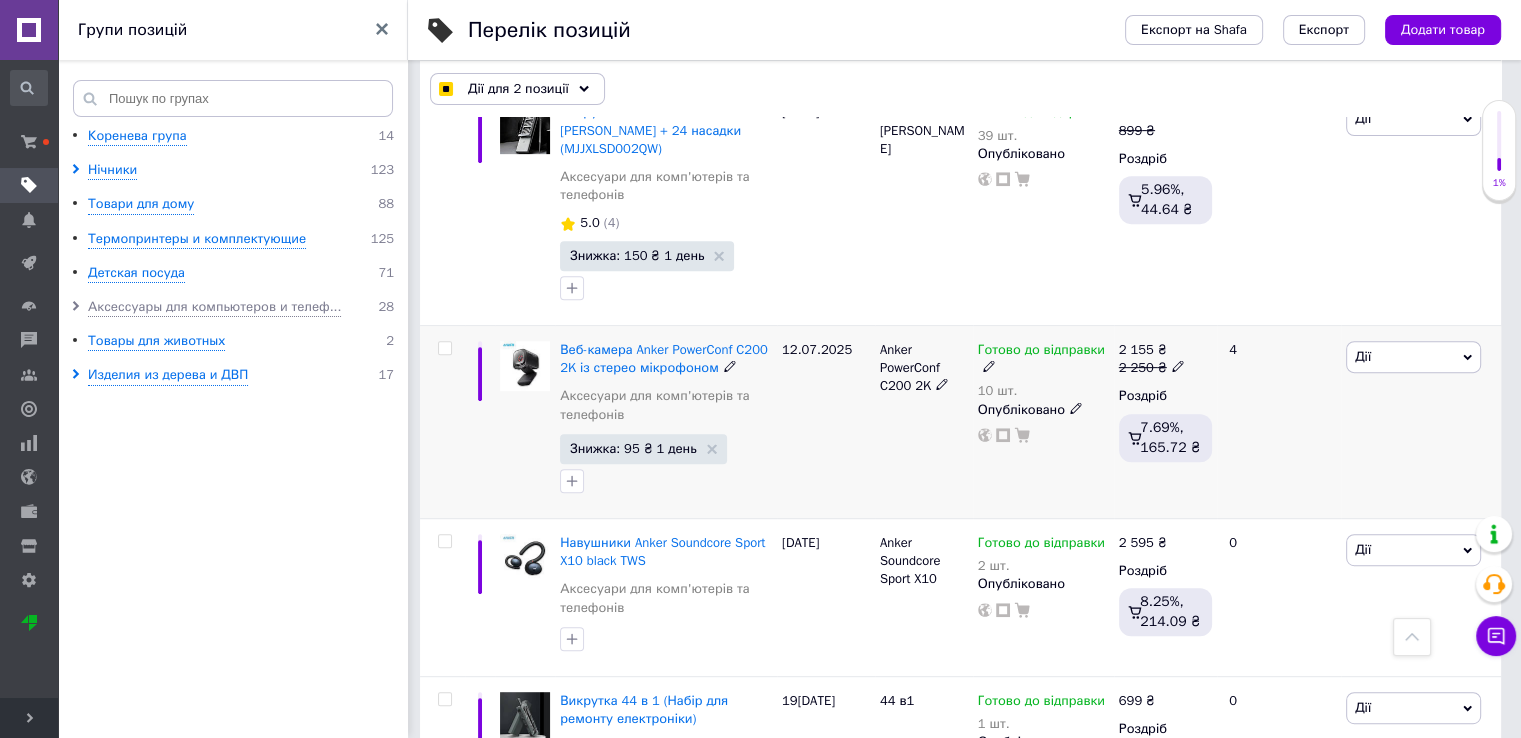 checkbox on "false" 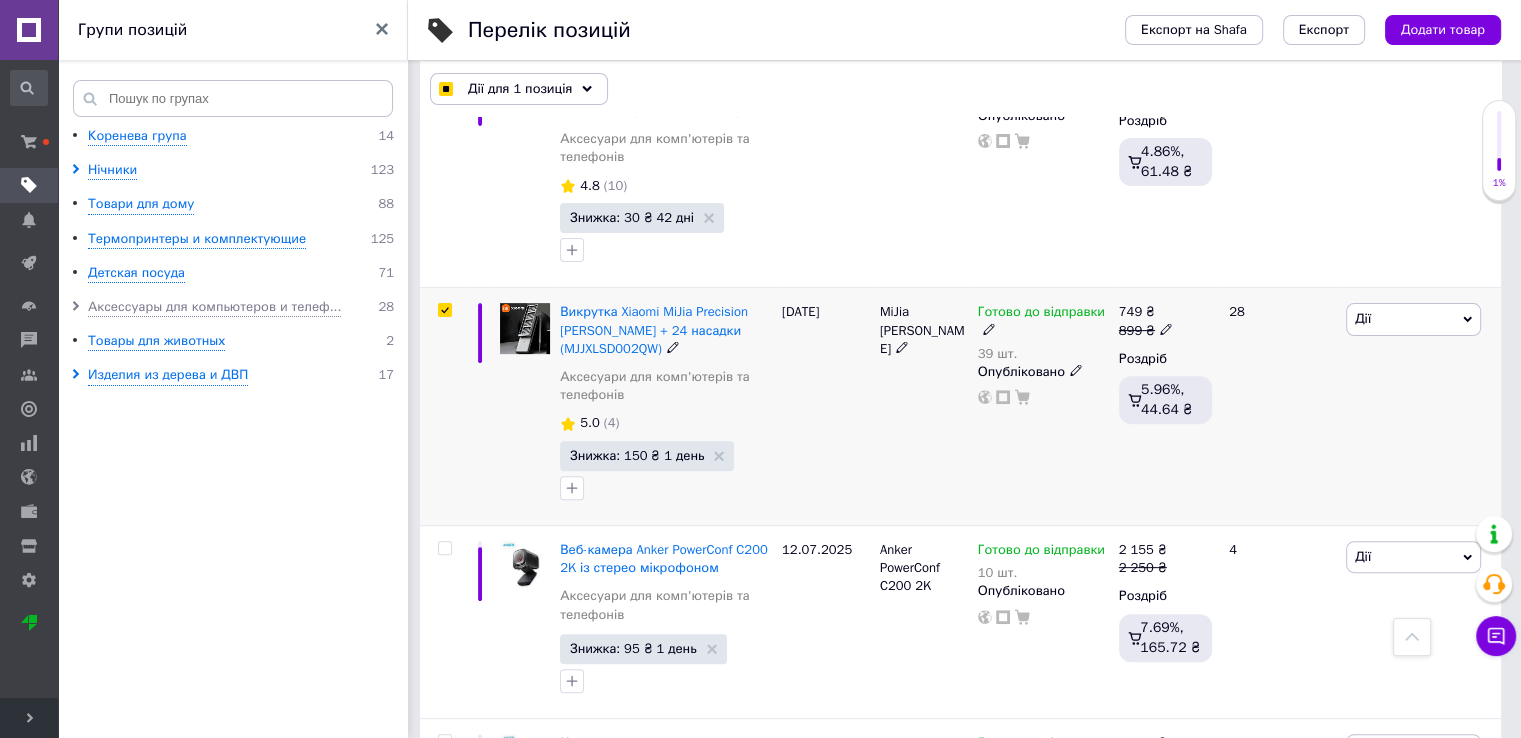 scroll, scrollTop: 600, scrollLeft: 0, axis: vertical 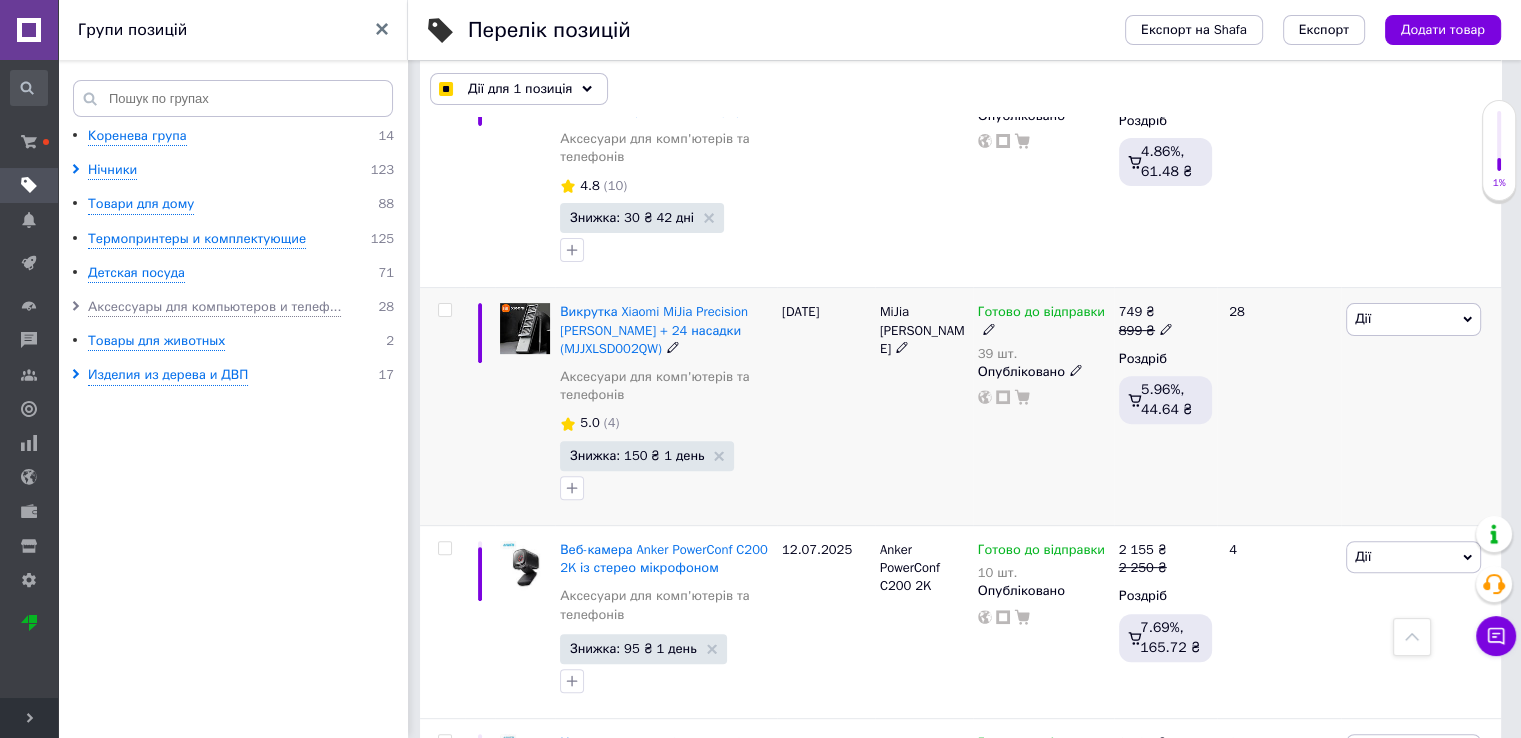 checkbox on "false" 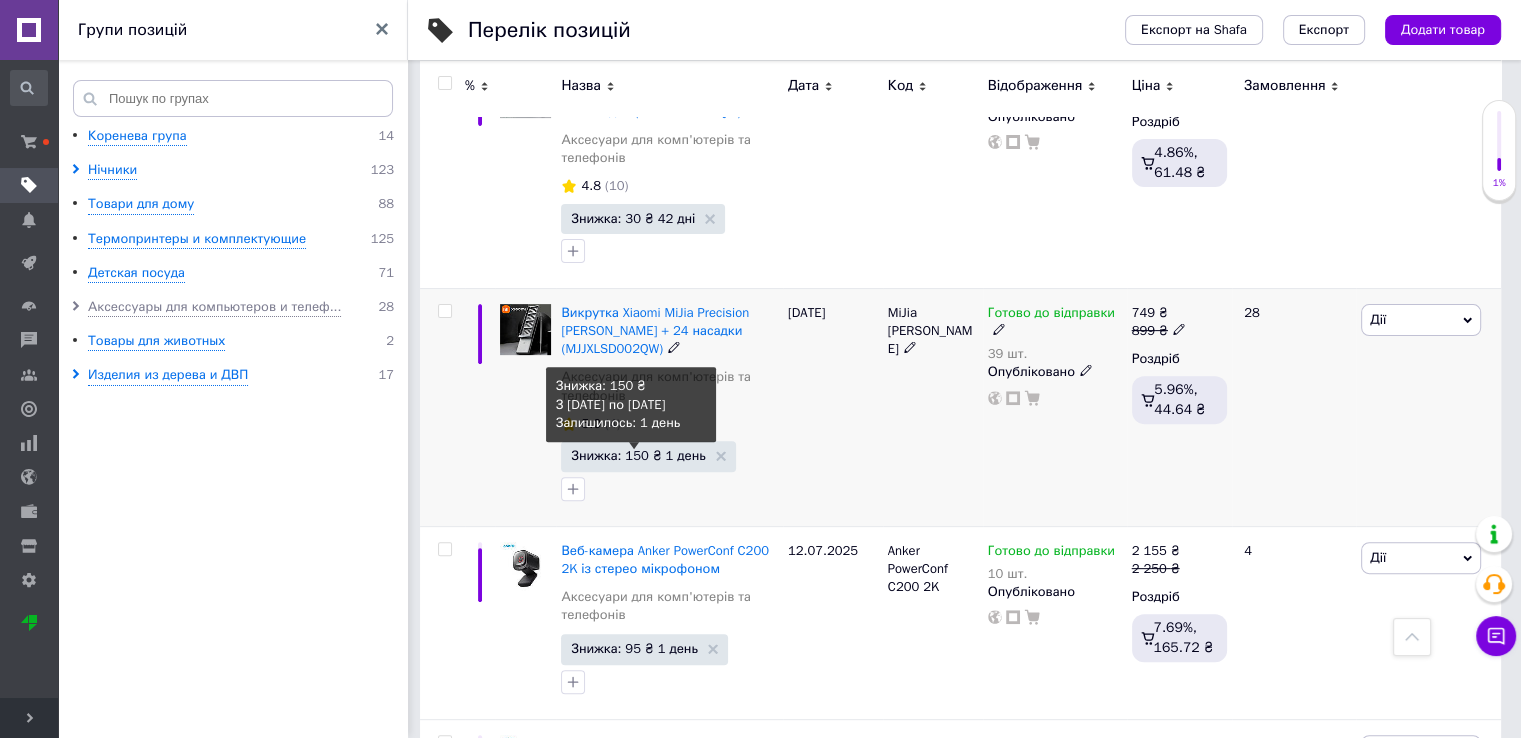 click on "Знижка: 150 ₴ 1 день" at bounding box center [638, 455] 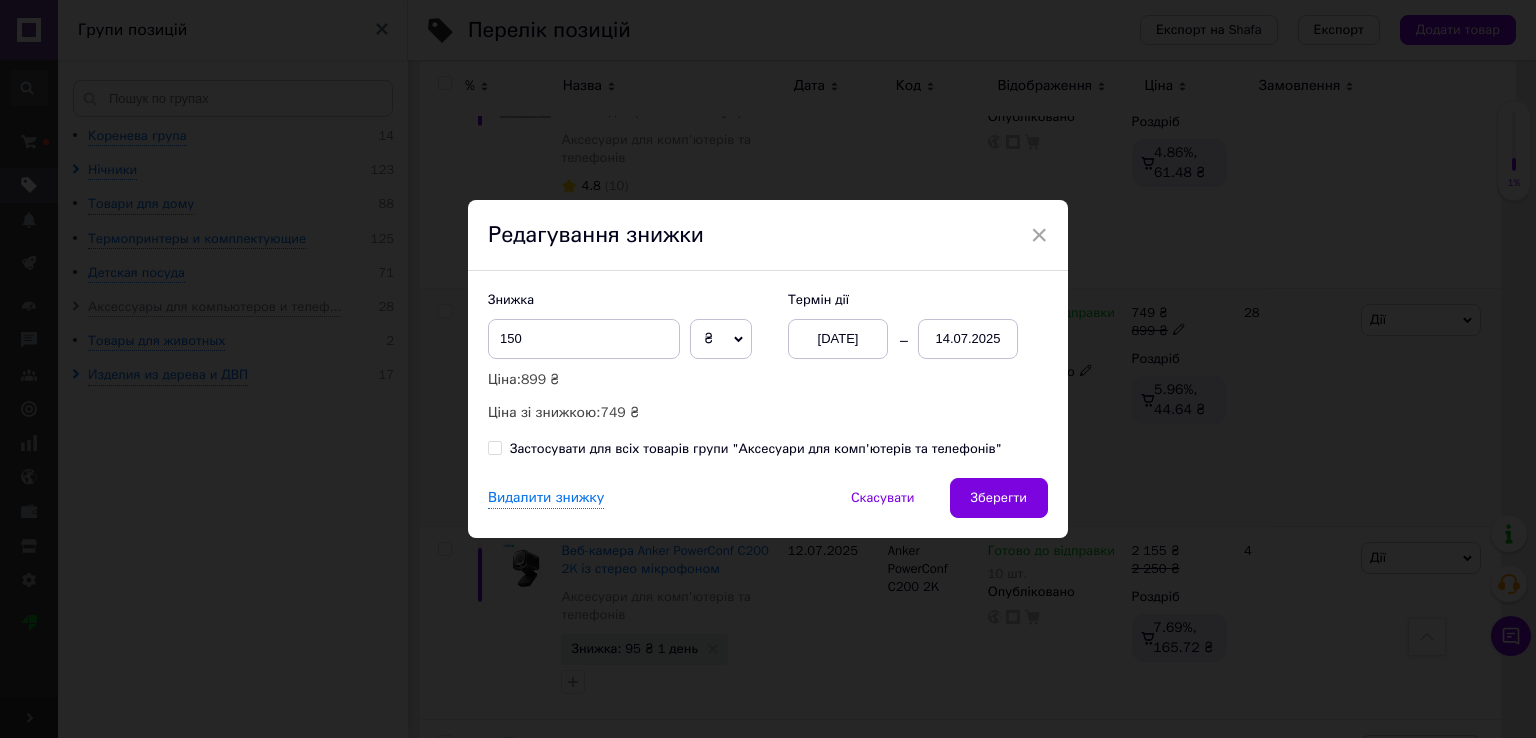 click on "14.07.2025" at bounding box center [968, 339] 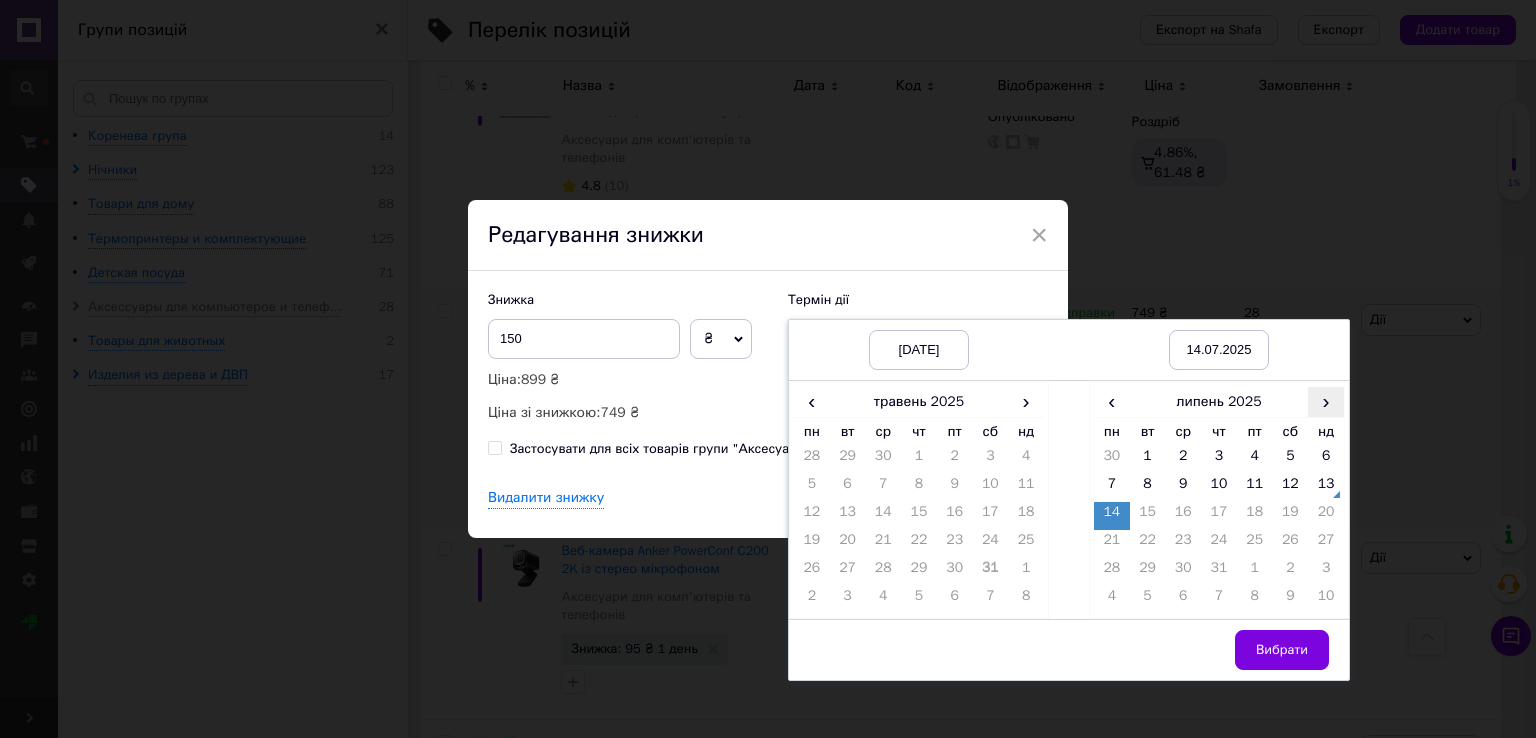 click on "›" at bounding box center [1326, 401] 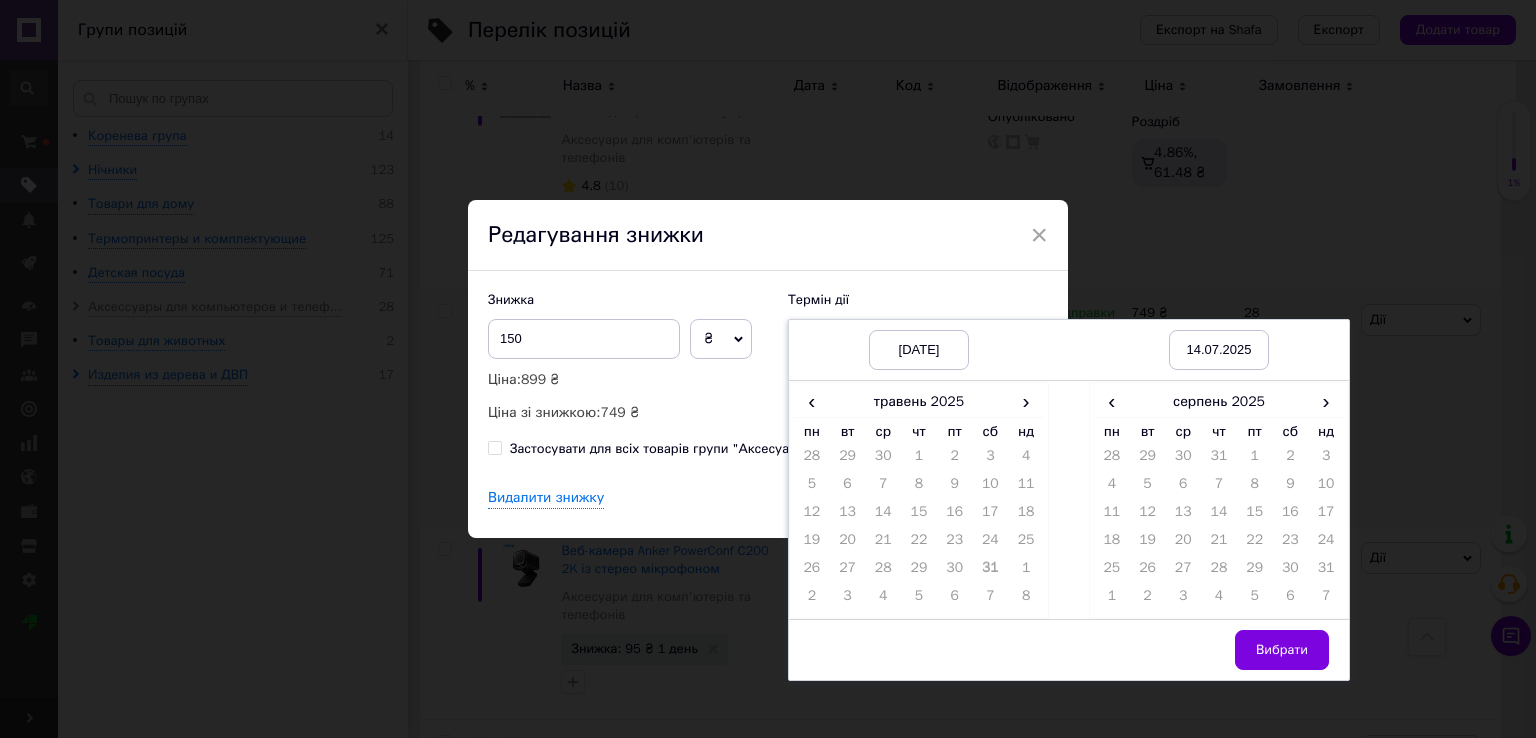 click on "24" at bounding box center (1326, 544) 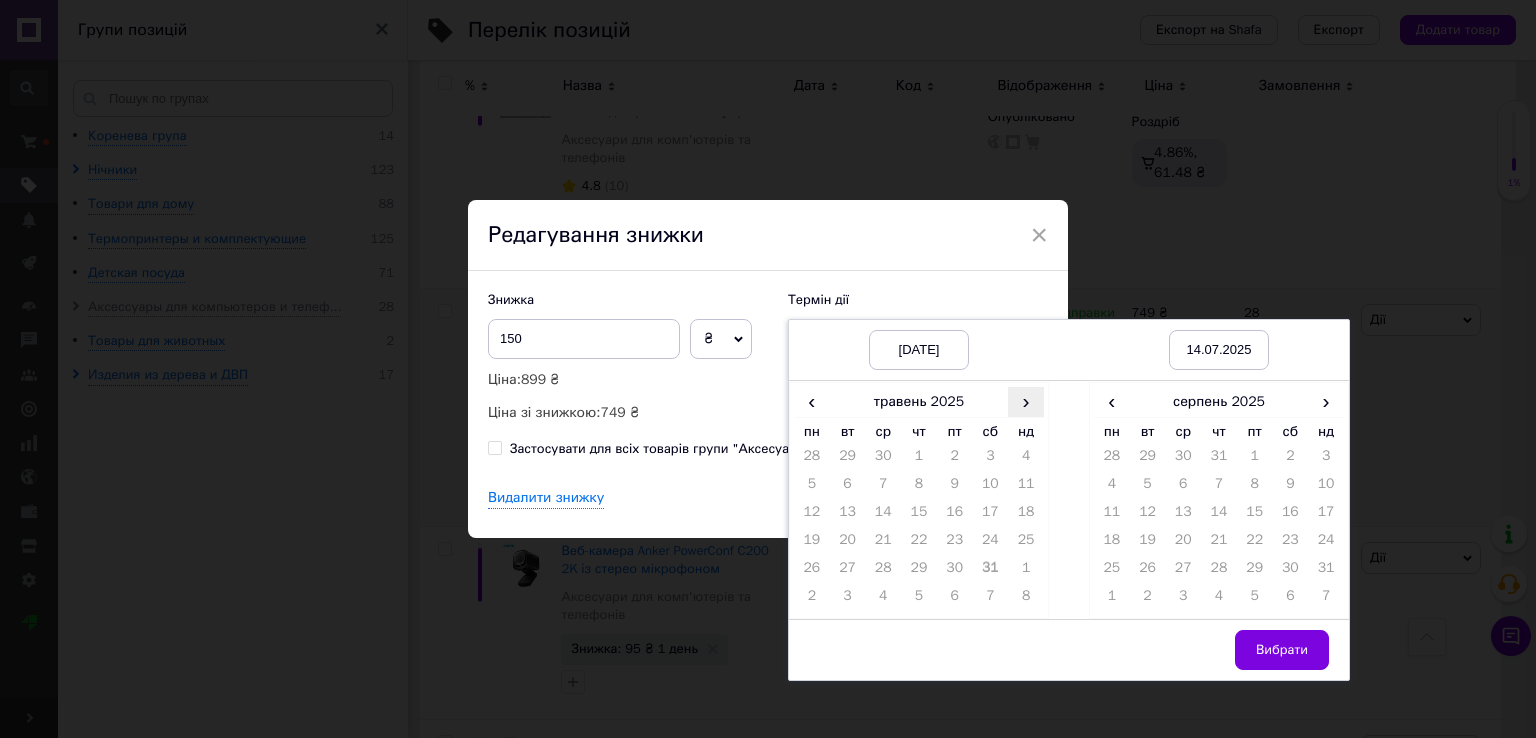 click on "›" at bounding box center (1026, 401) 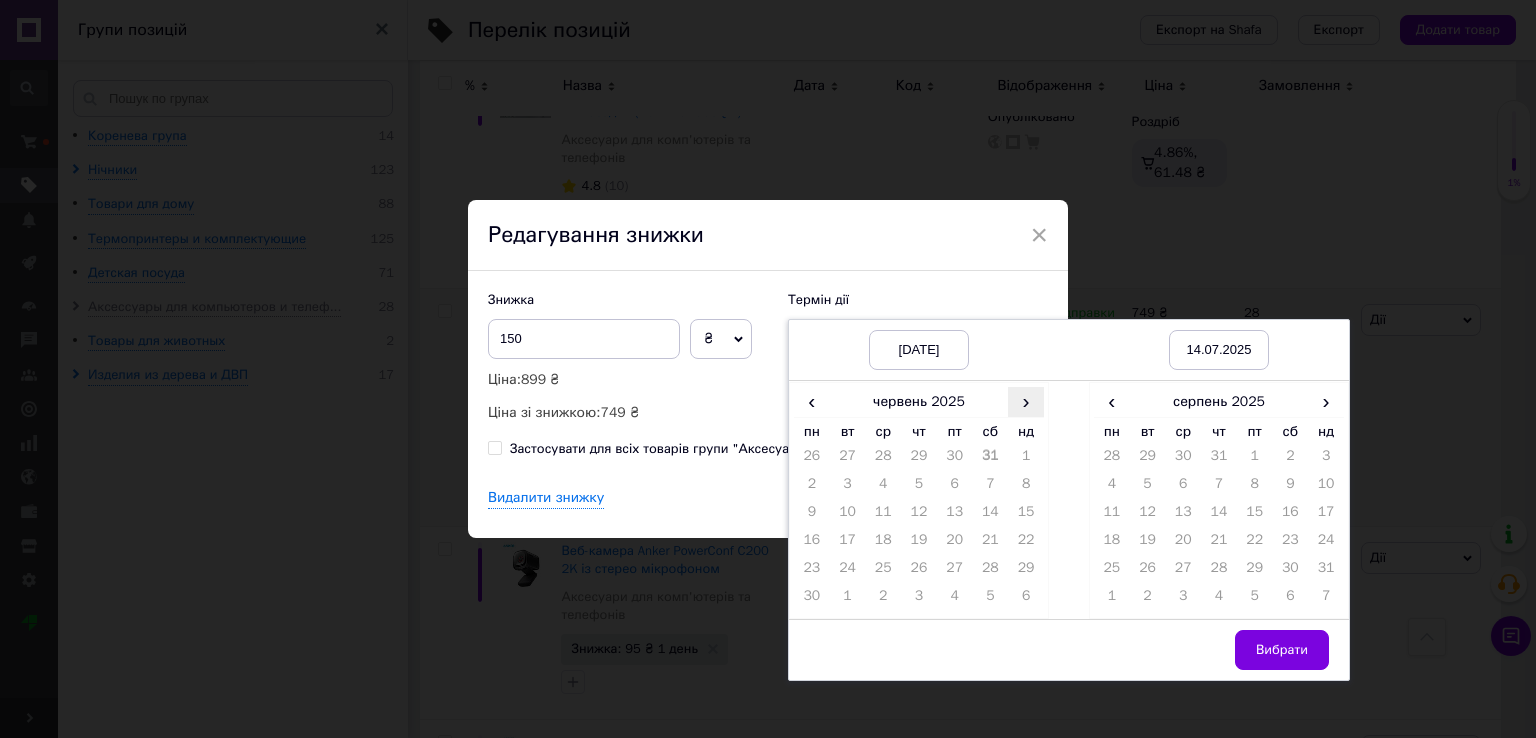 click on "›" at bounding box center [1026, 401] 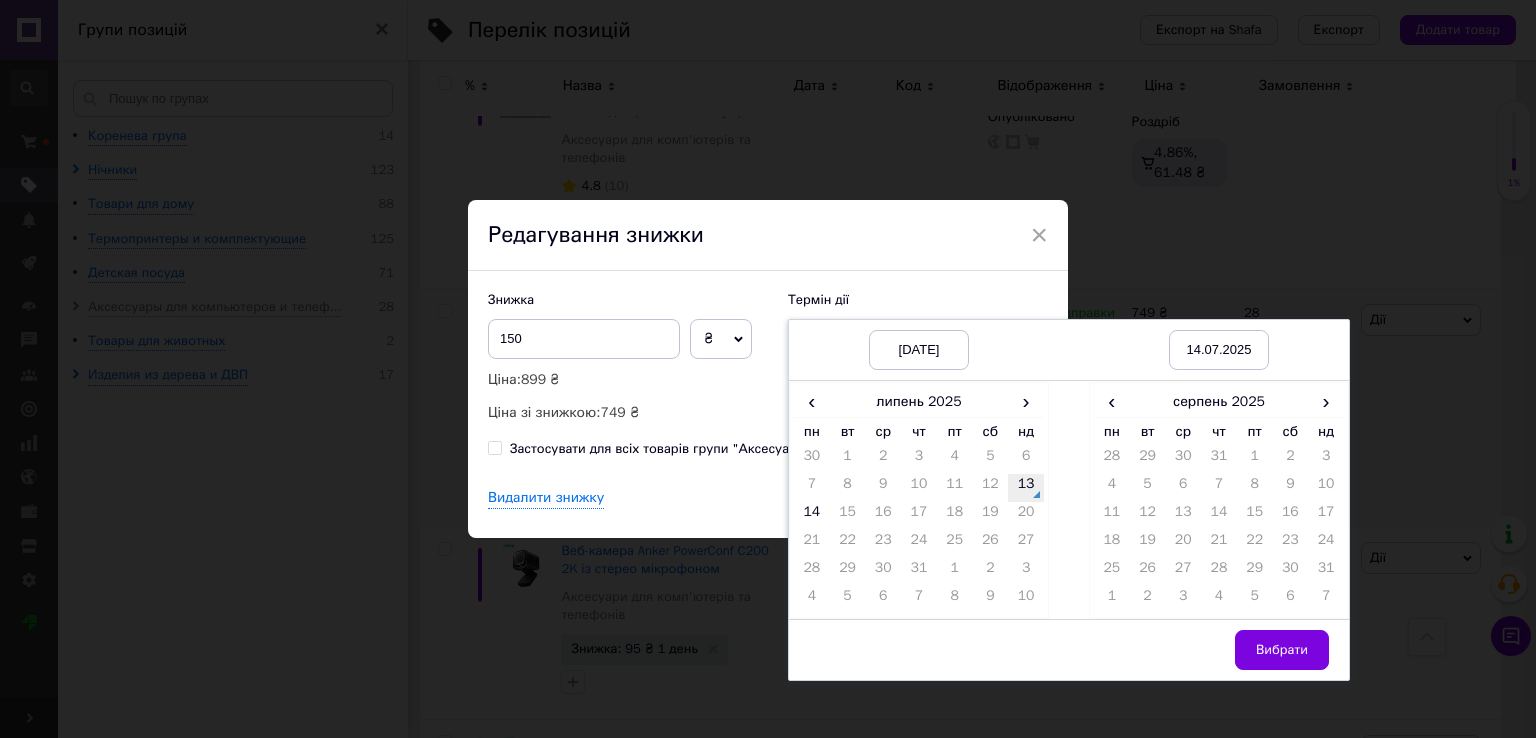 click on "13" at bounding box center [1026, 488] 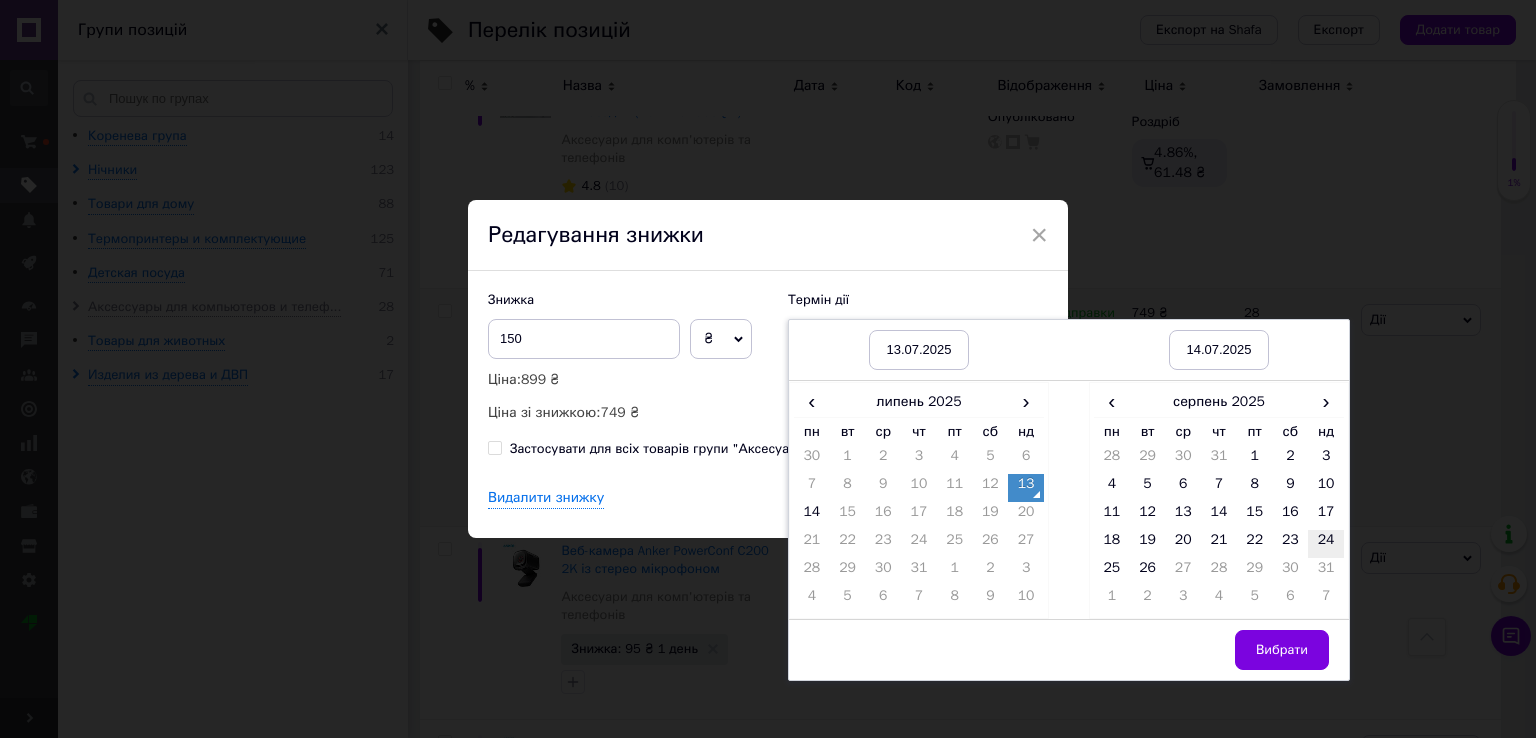 click on "24" at bounding box center (1326, 544) 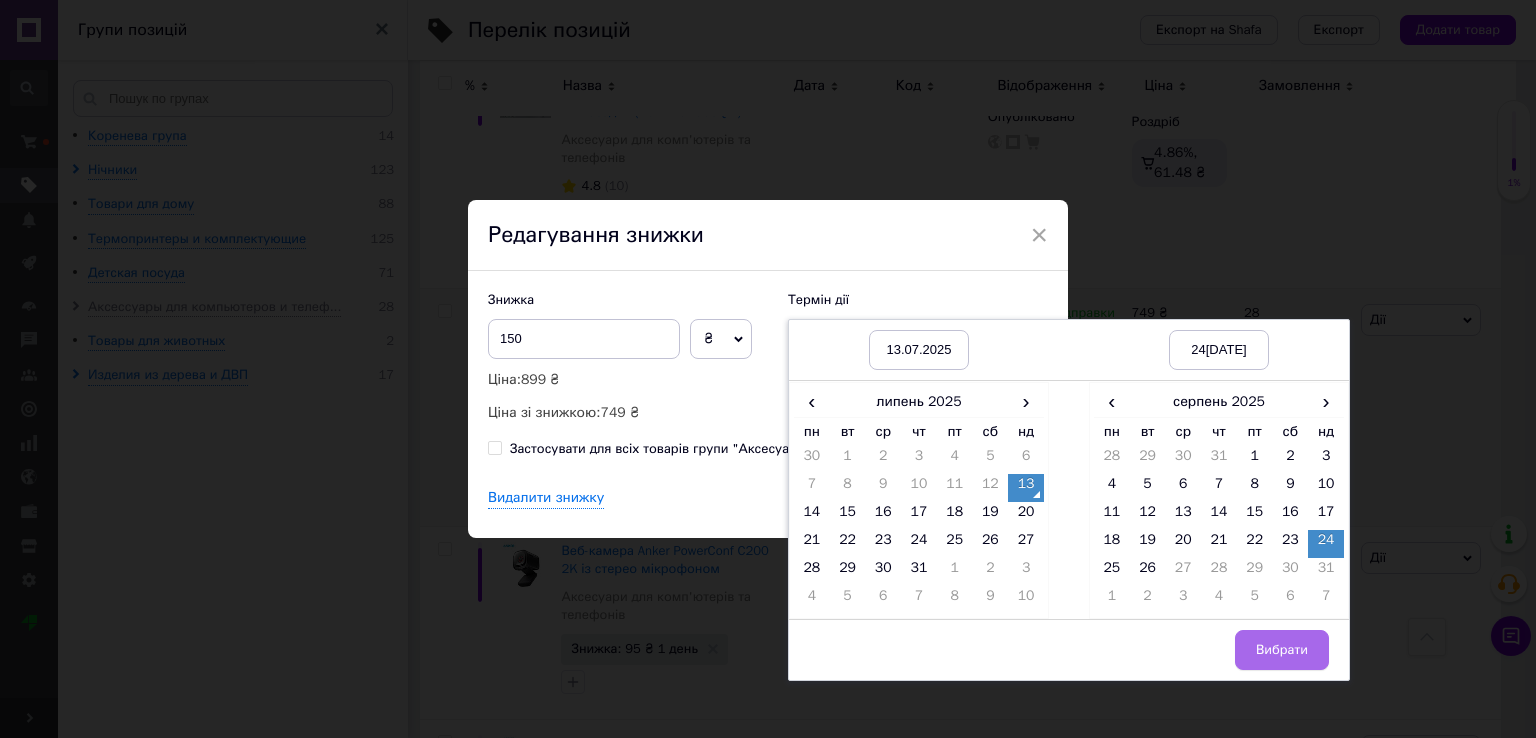 click on "Вибрати" at bounding box center [1282, 650] 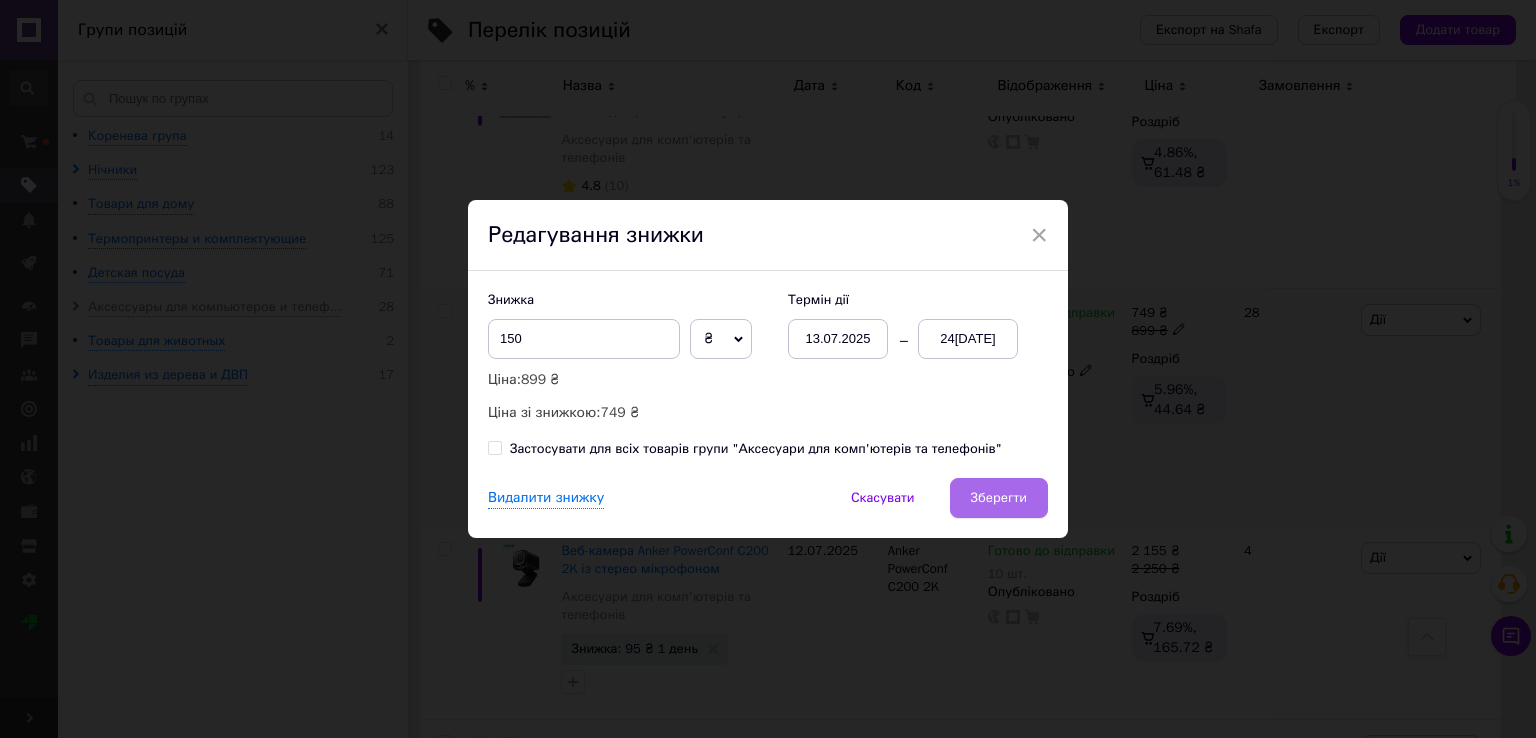 click on "Зберегти" at bounding box center (999, 498) 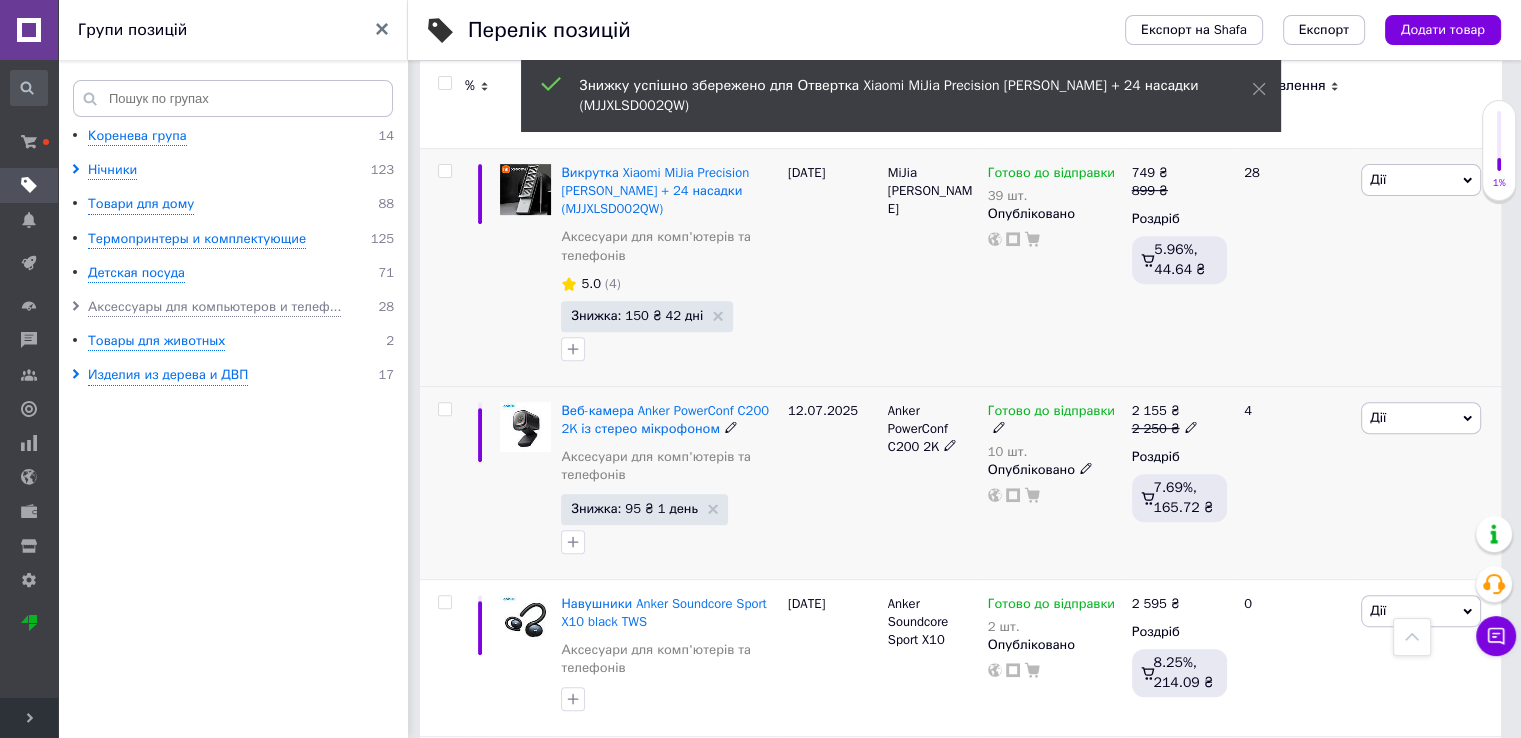 scroll, scrollTop: 800, scrollLeft: 0, axis: vertical 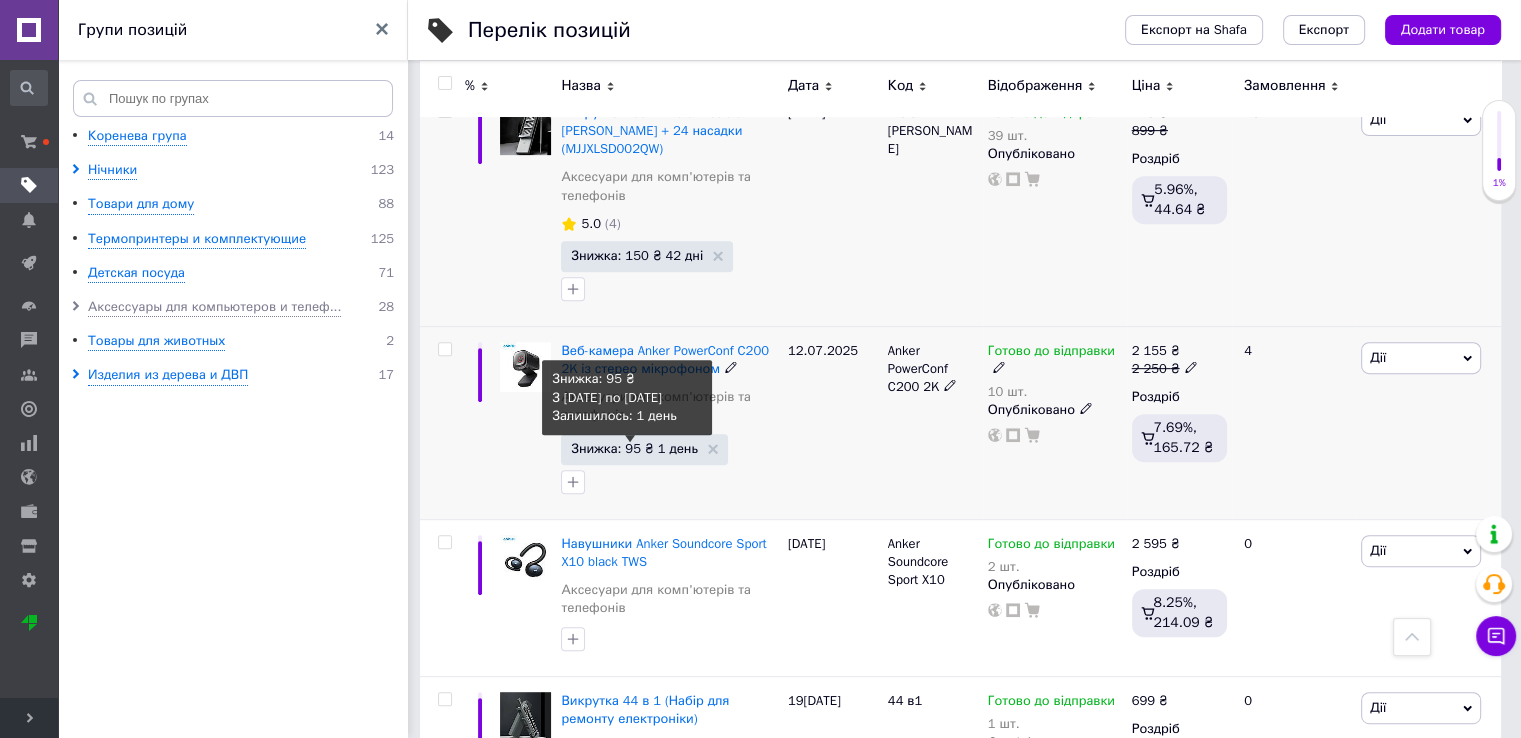 click on "Знижка: 95 ₴ 1 день" at bounding box center (634, 448) 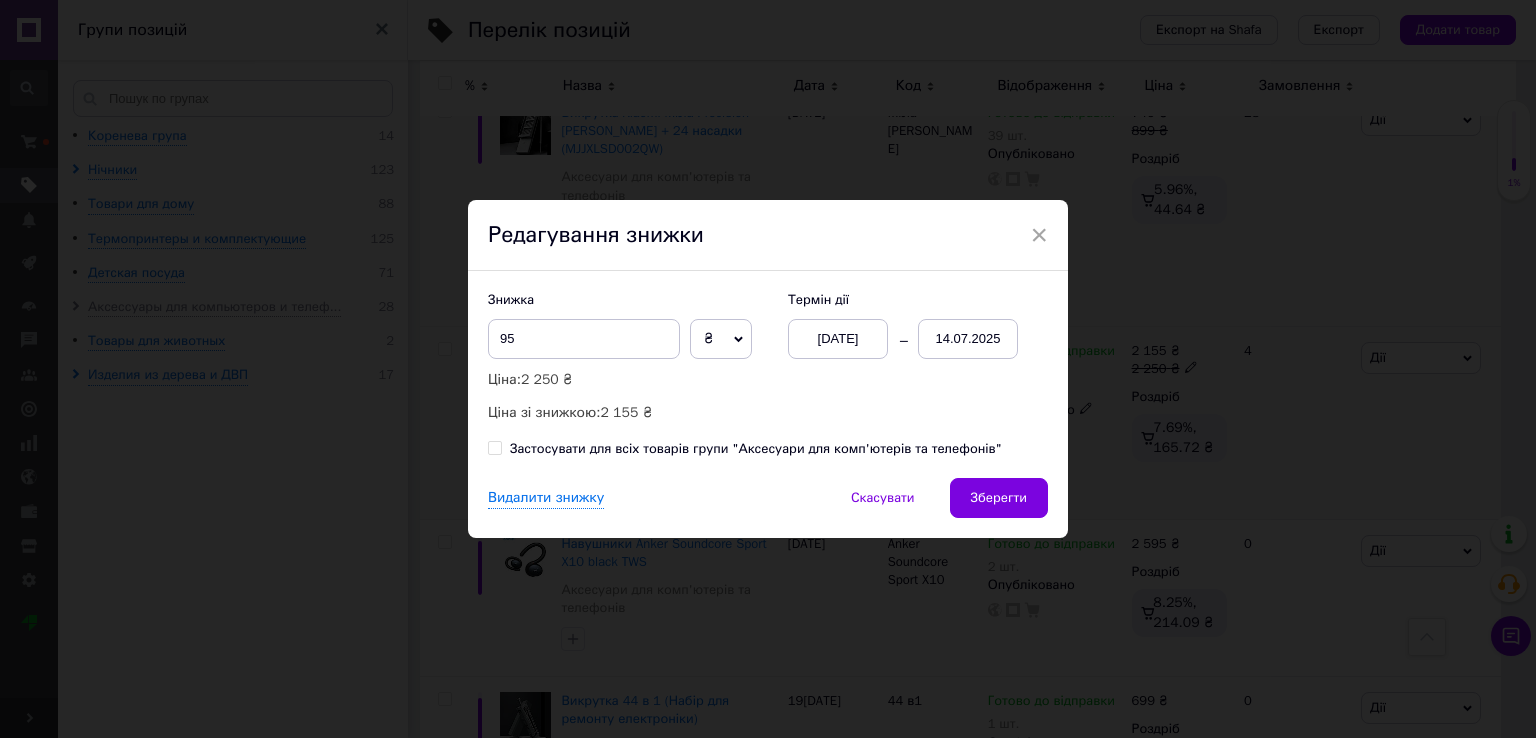 click on "[DATE]" at bounding box center [838, 339] 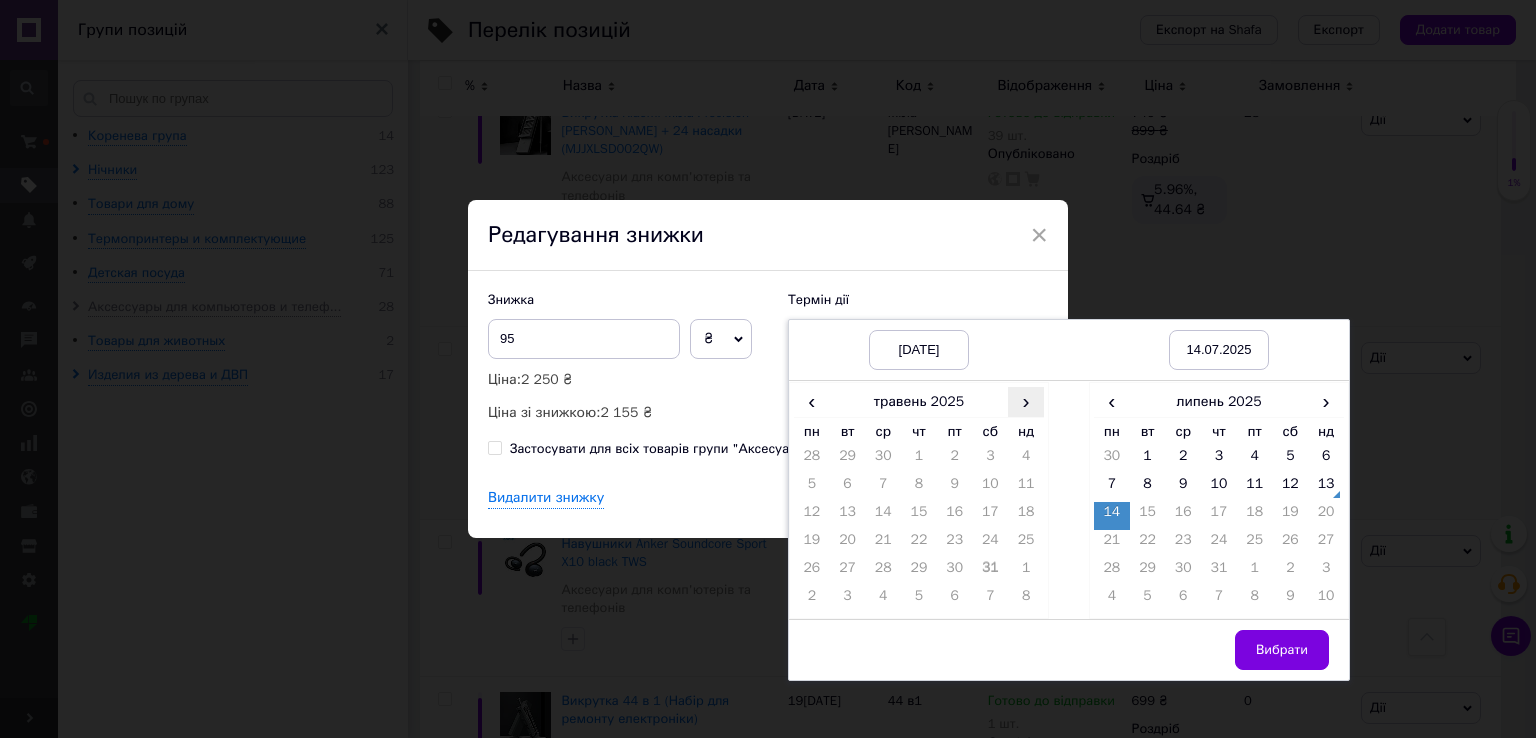 click on "›" at bounding box center (1026, 401) 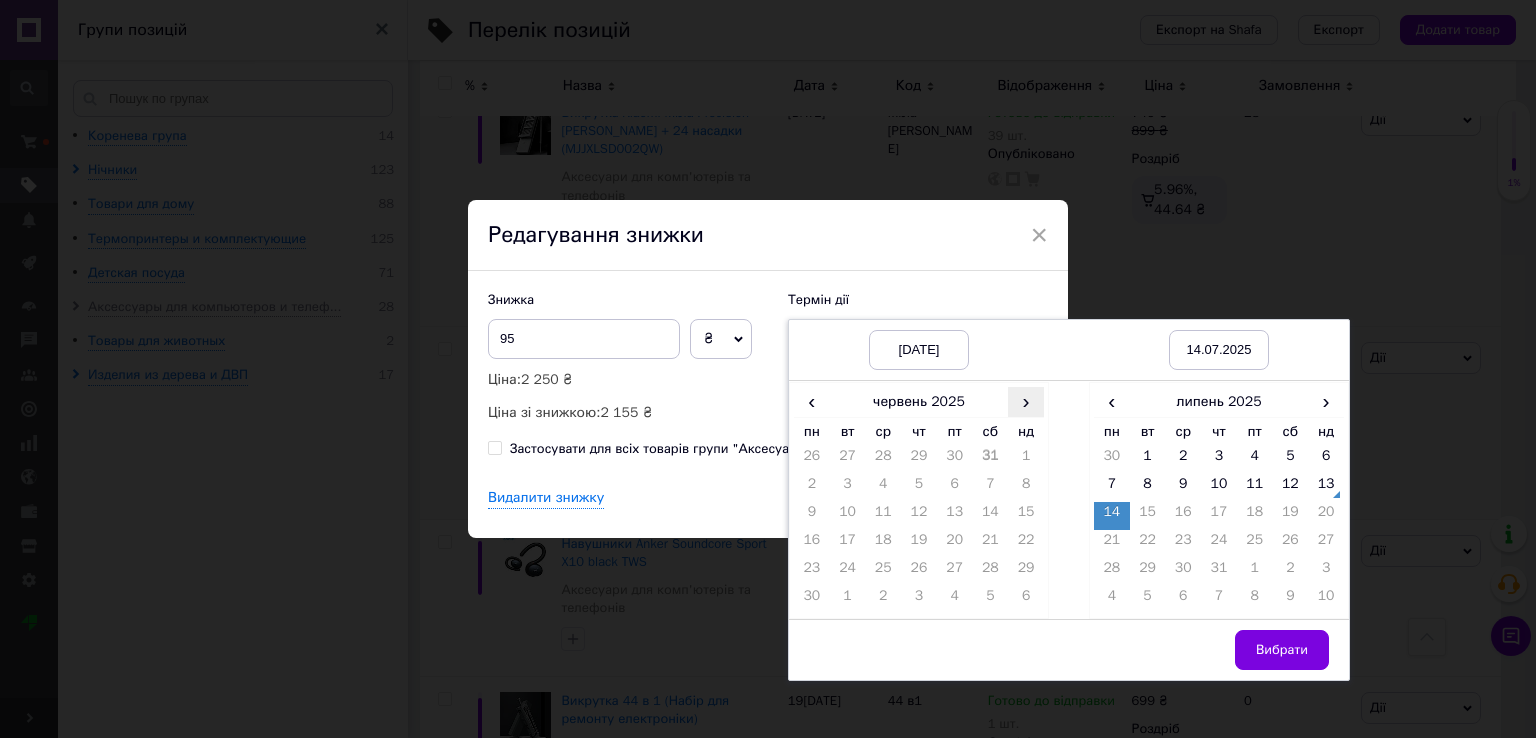 click on "›" at bounding box center [1026, 401] 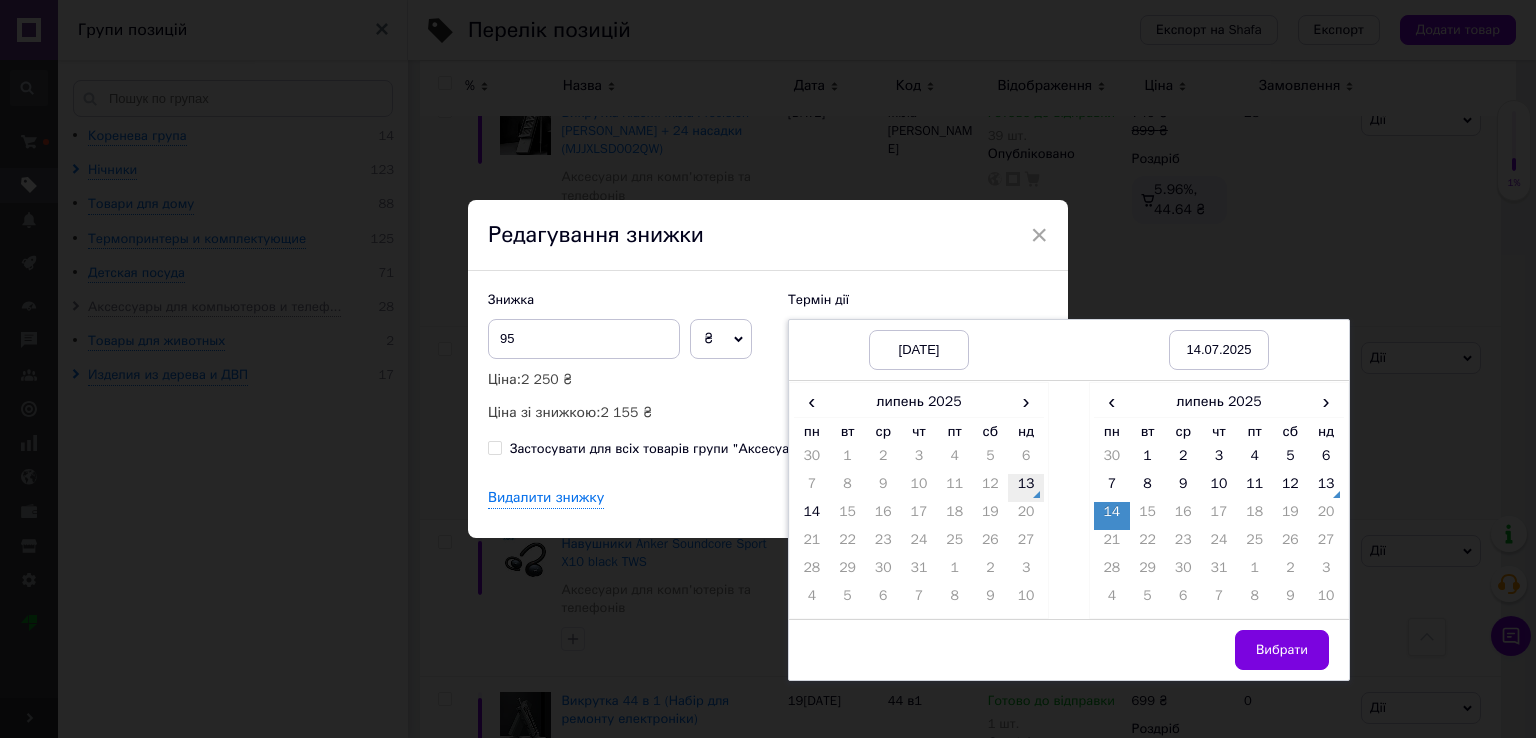 click on "13" at bounding box center [1026, 488] 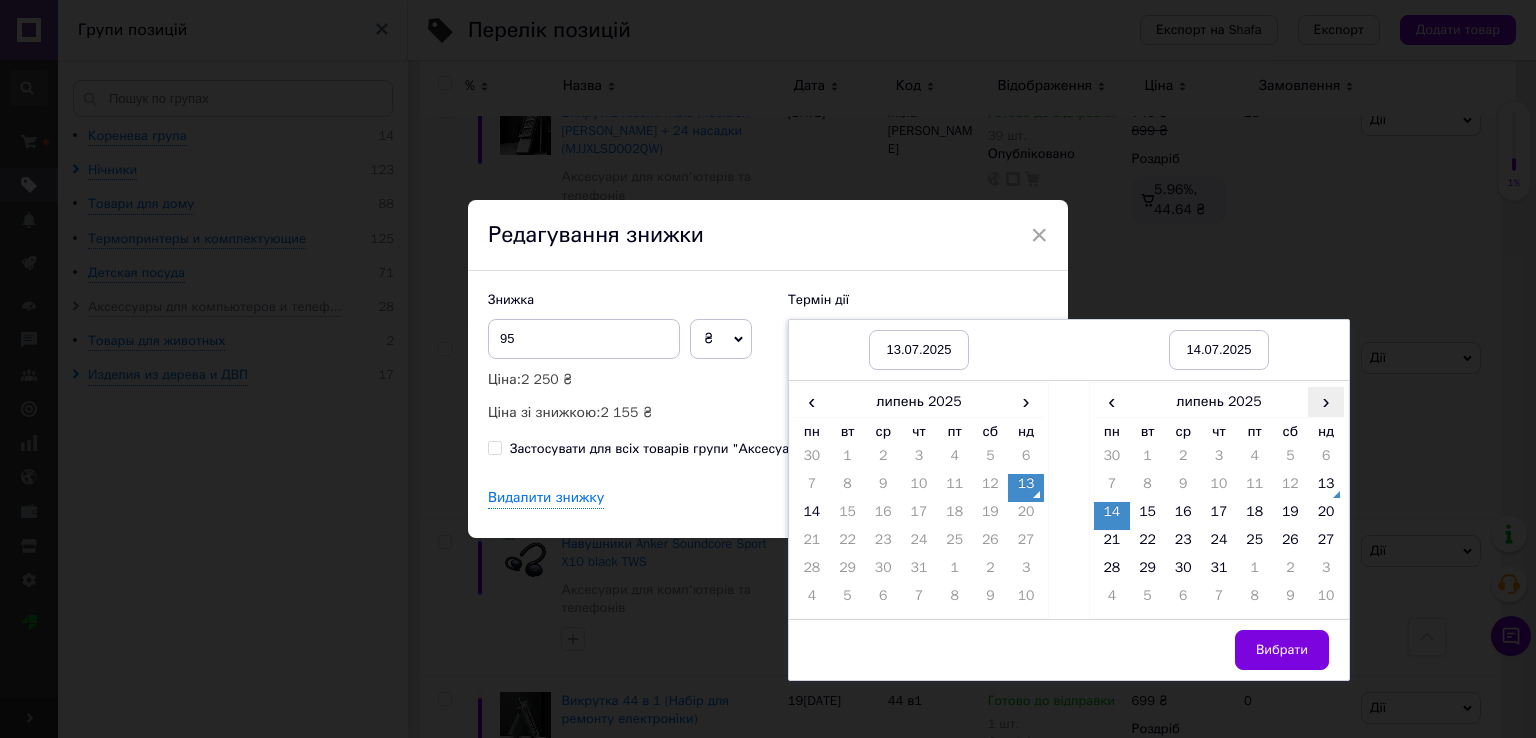 click on "›" at bounding box center [1326, 401] 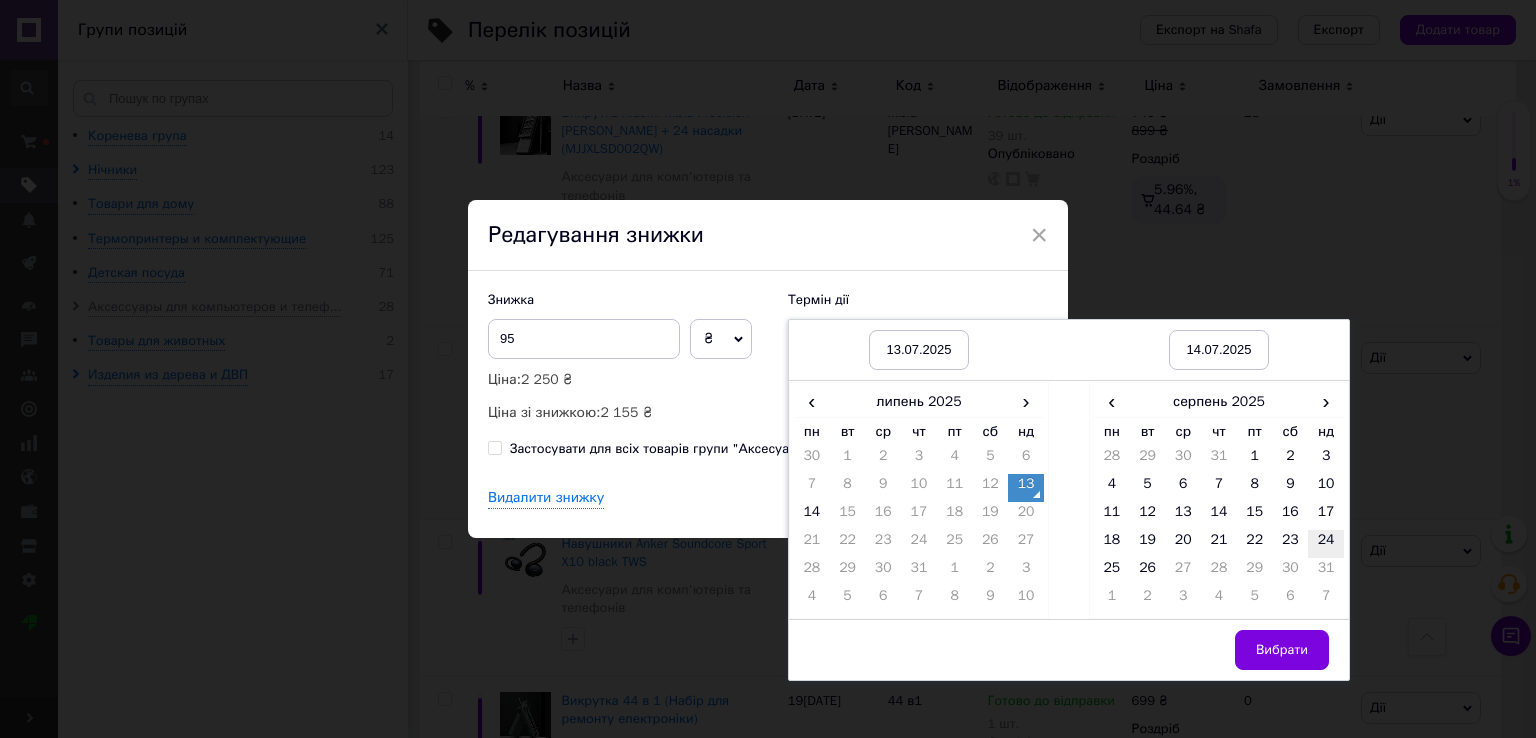 click on "24" at bounding box center [1326, 544] 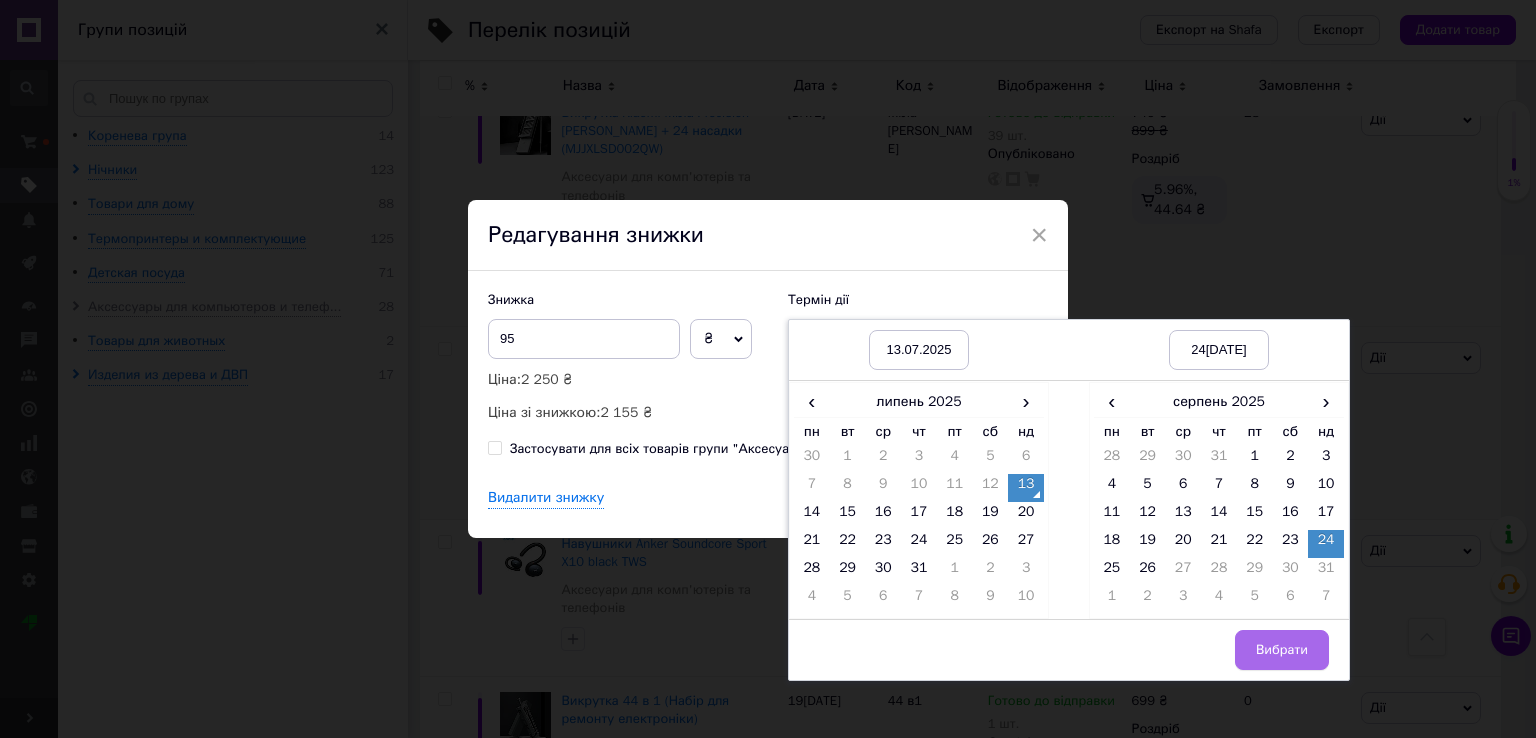 click on "Вибрати" at bounding box center (1282, 650) 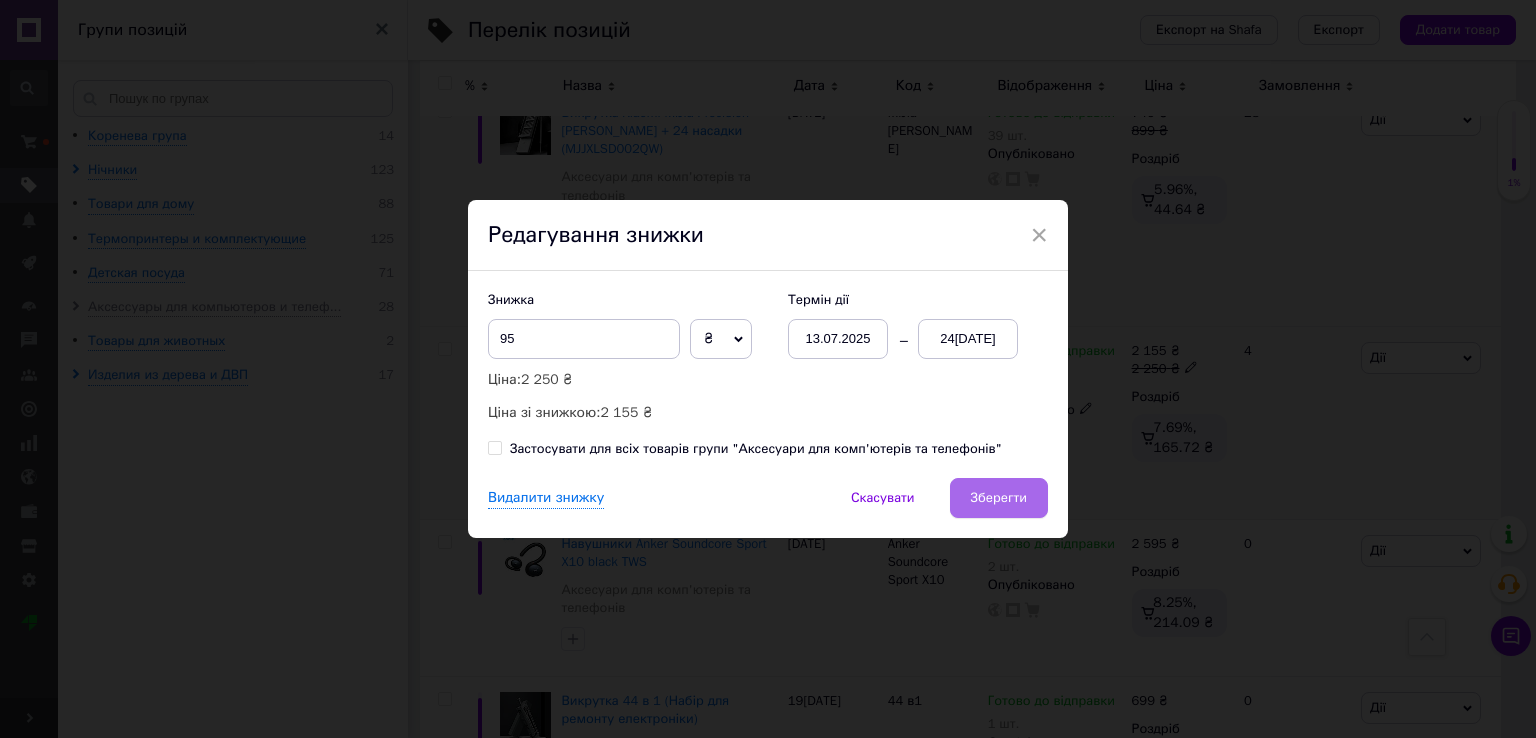 click on "Зберегти" at bounding box center [999, 498] 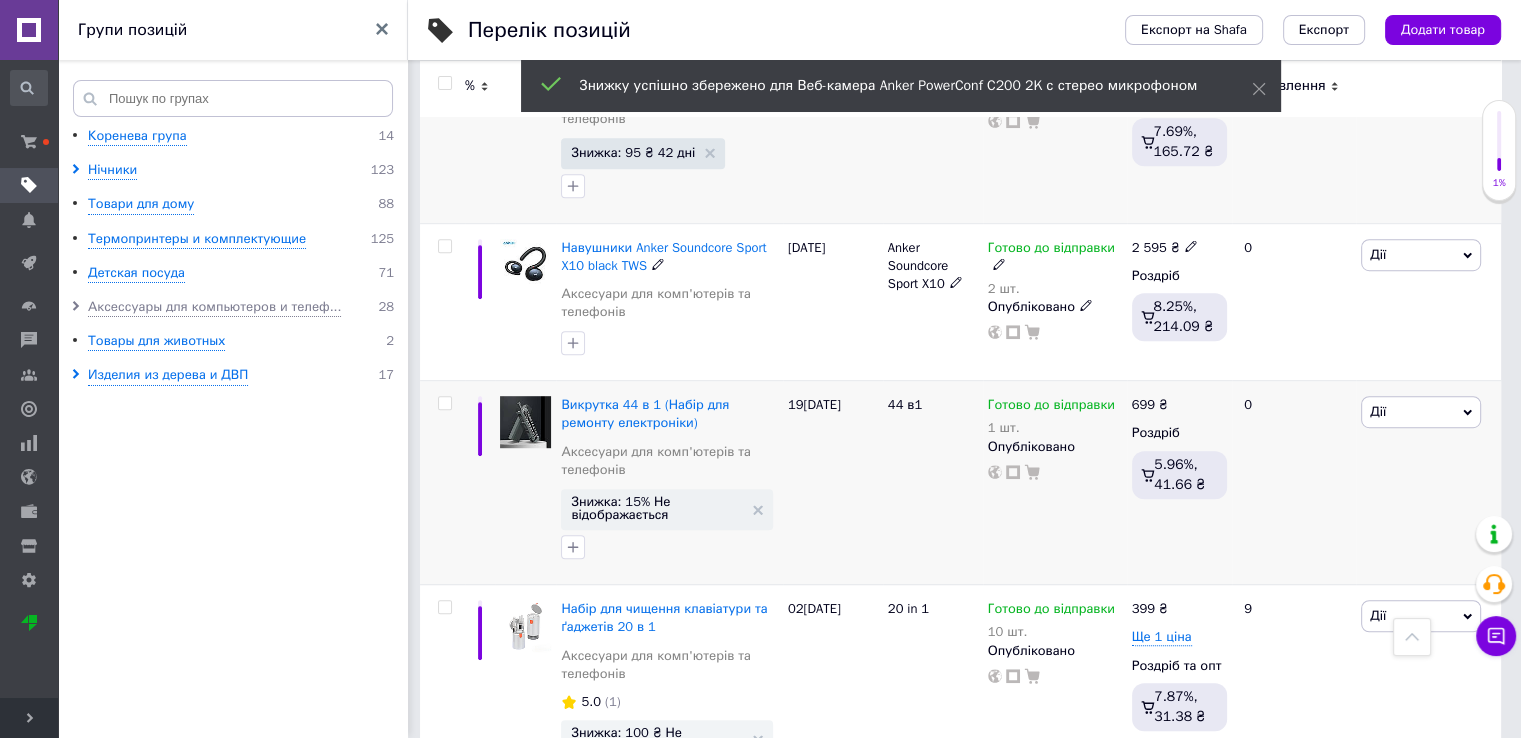 scroll, scrollTop: 1100, scrollLeft: 0, axis: vertical 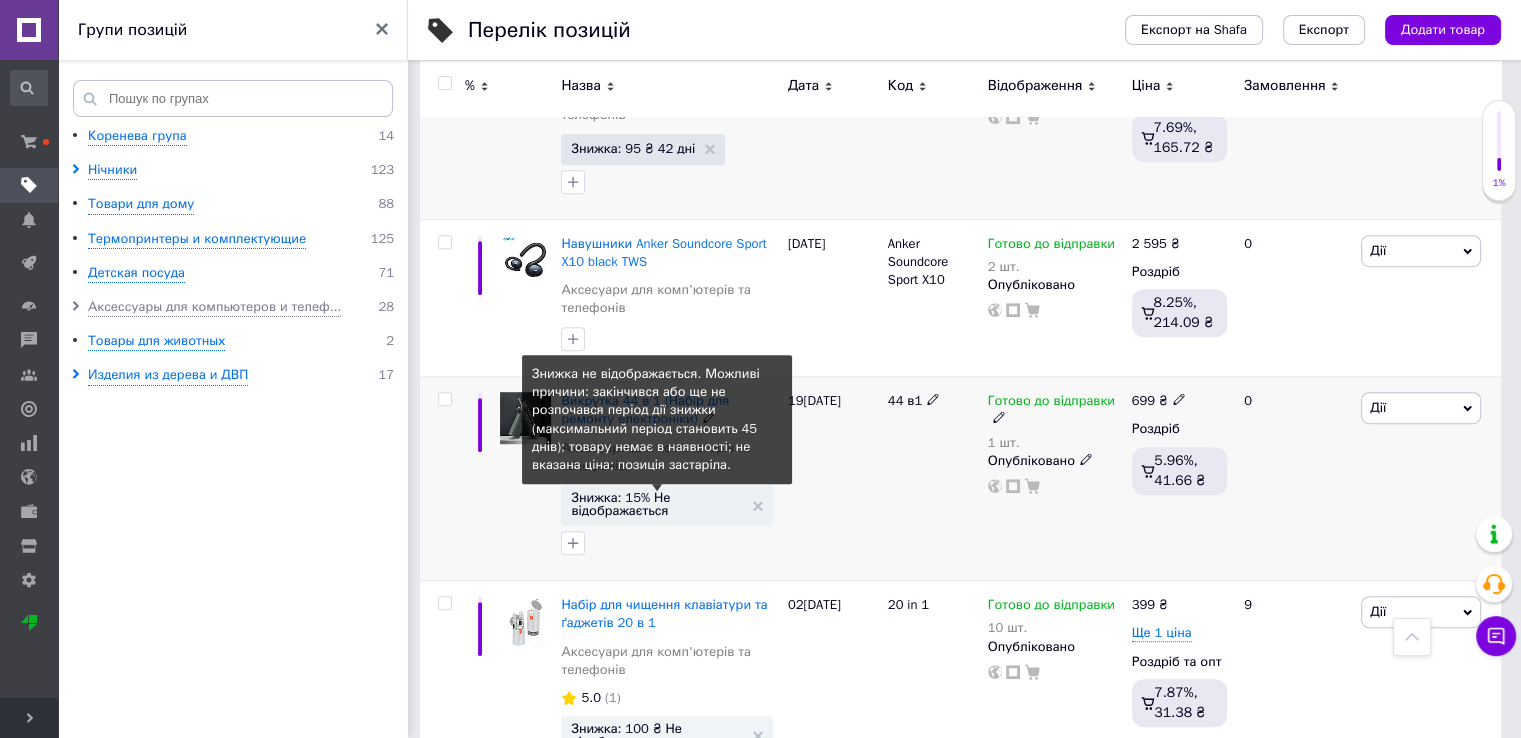 click on "Знижка: 15% Не відображається" at bounding box center (656, 504) 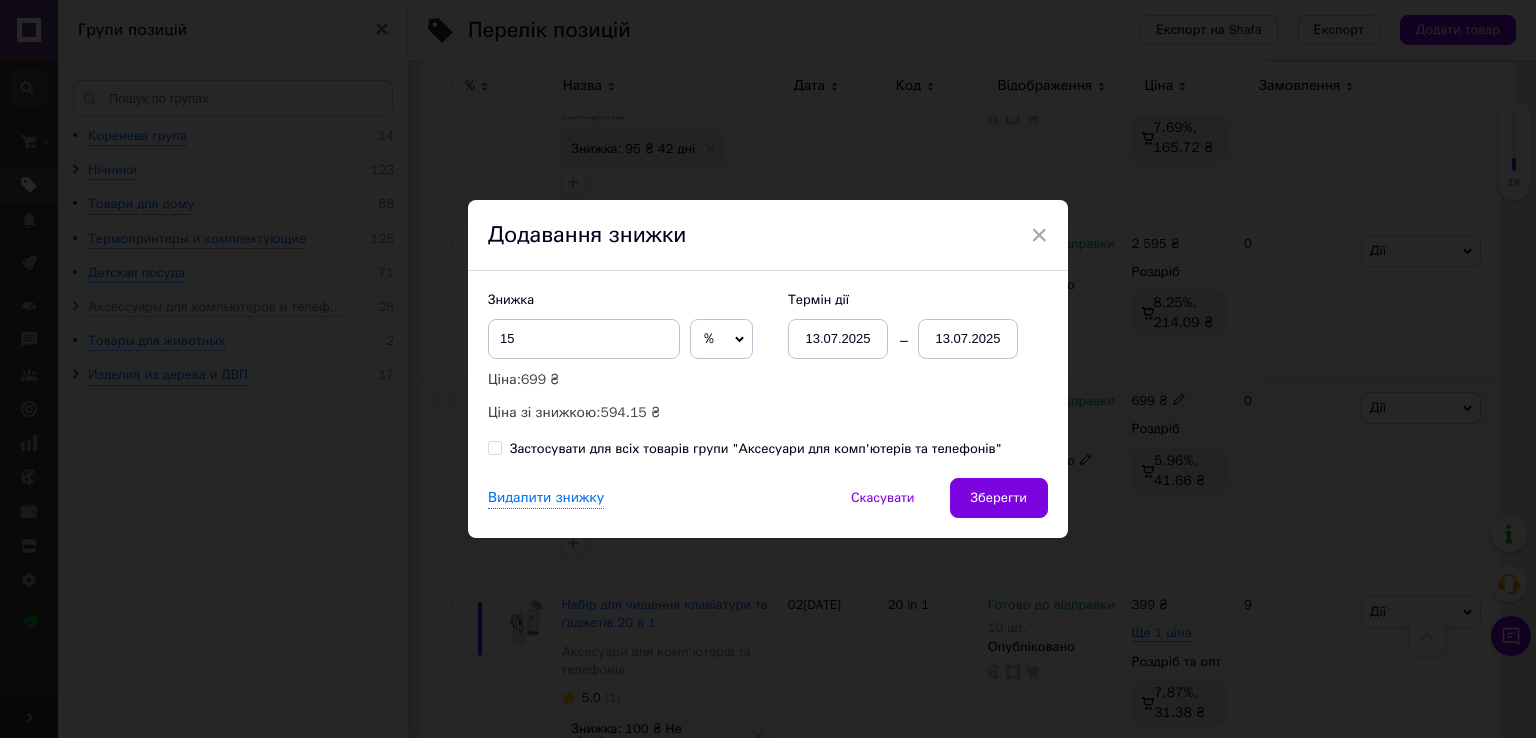 click on "13.07.2025" at bounding box center [968, 339] 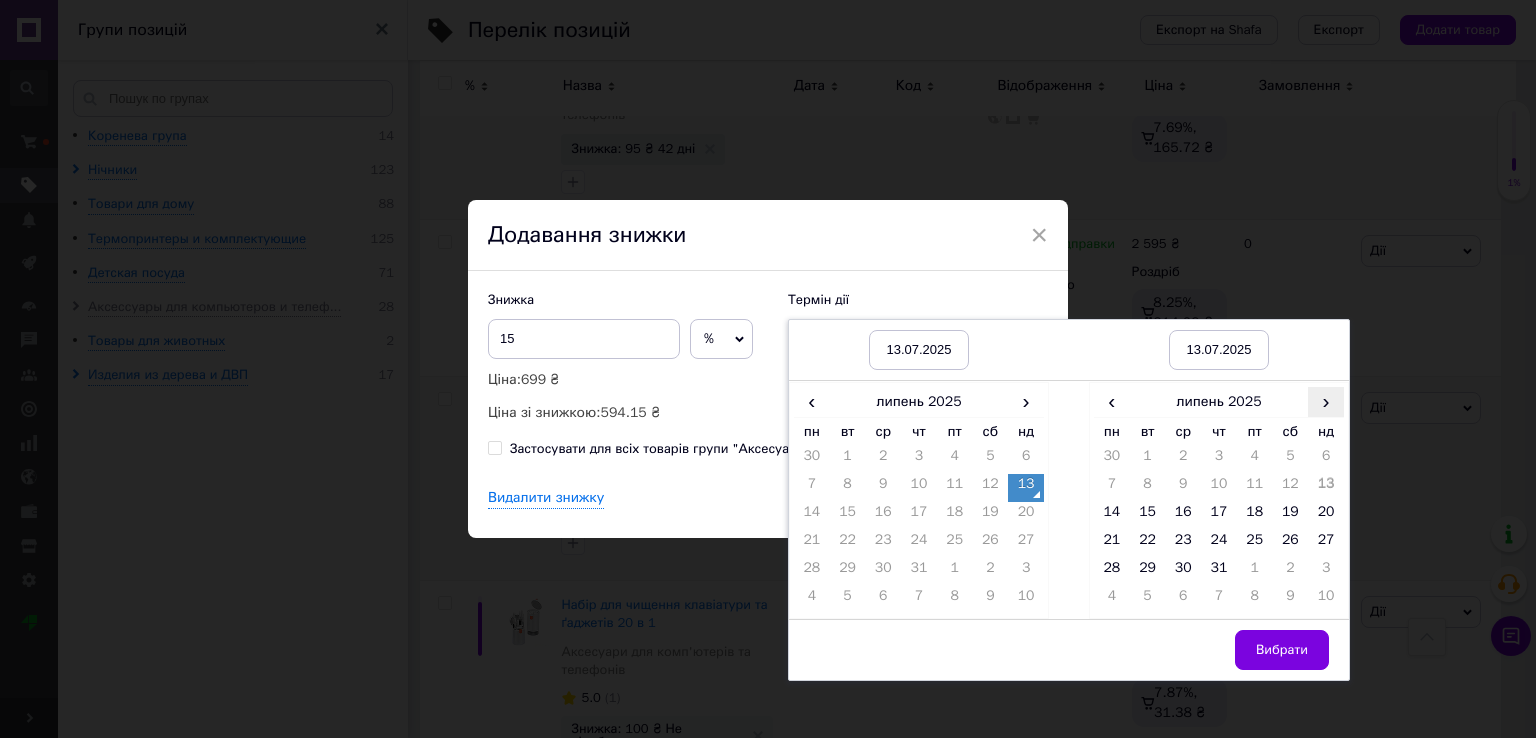click on "›" at bounding box center (1326, 401) 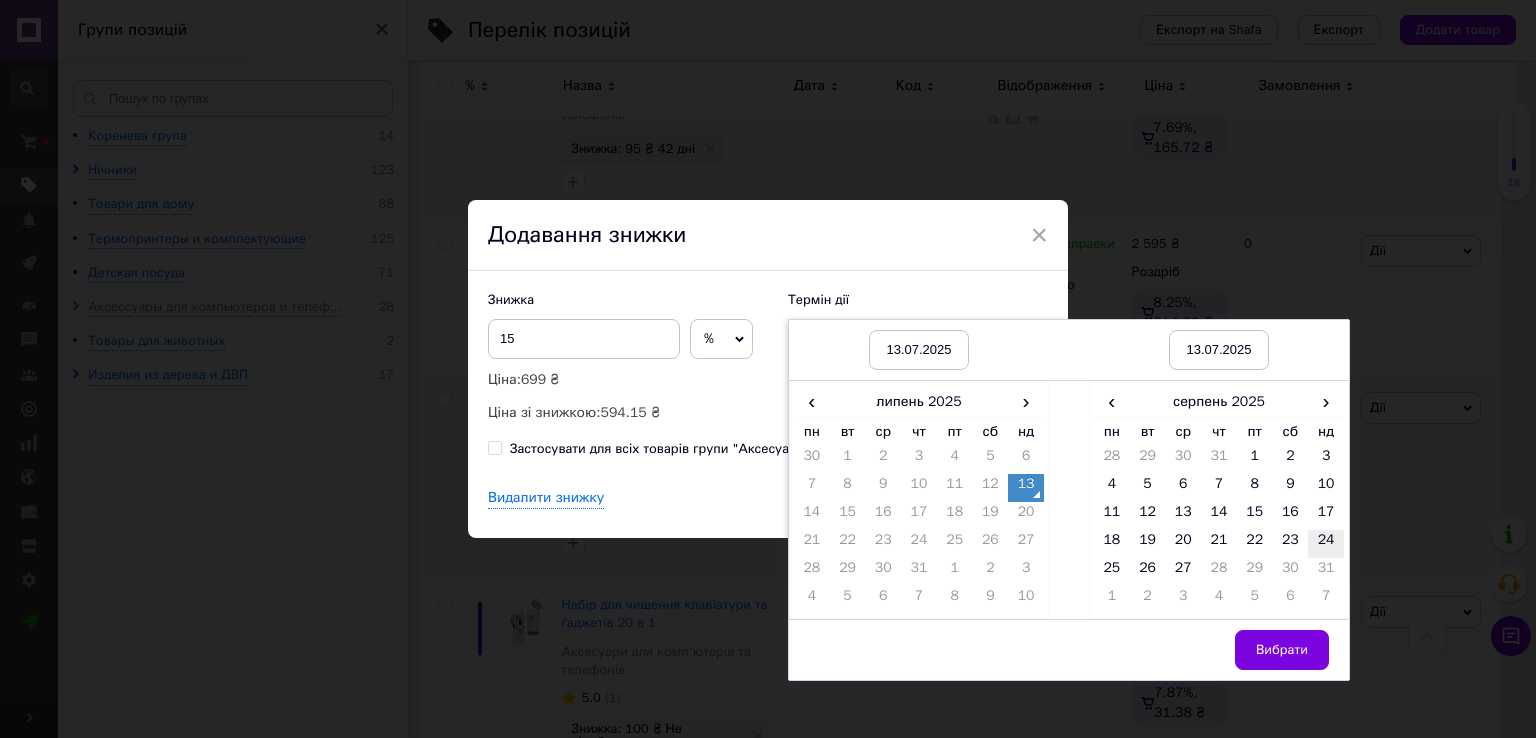 click on "24" at bounding box center (1326, 544) 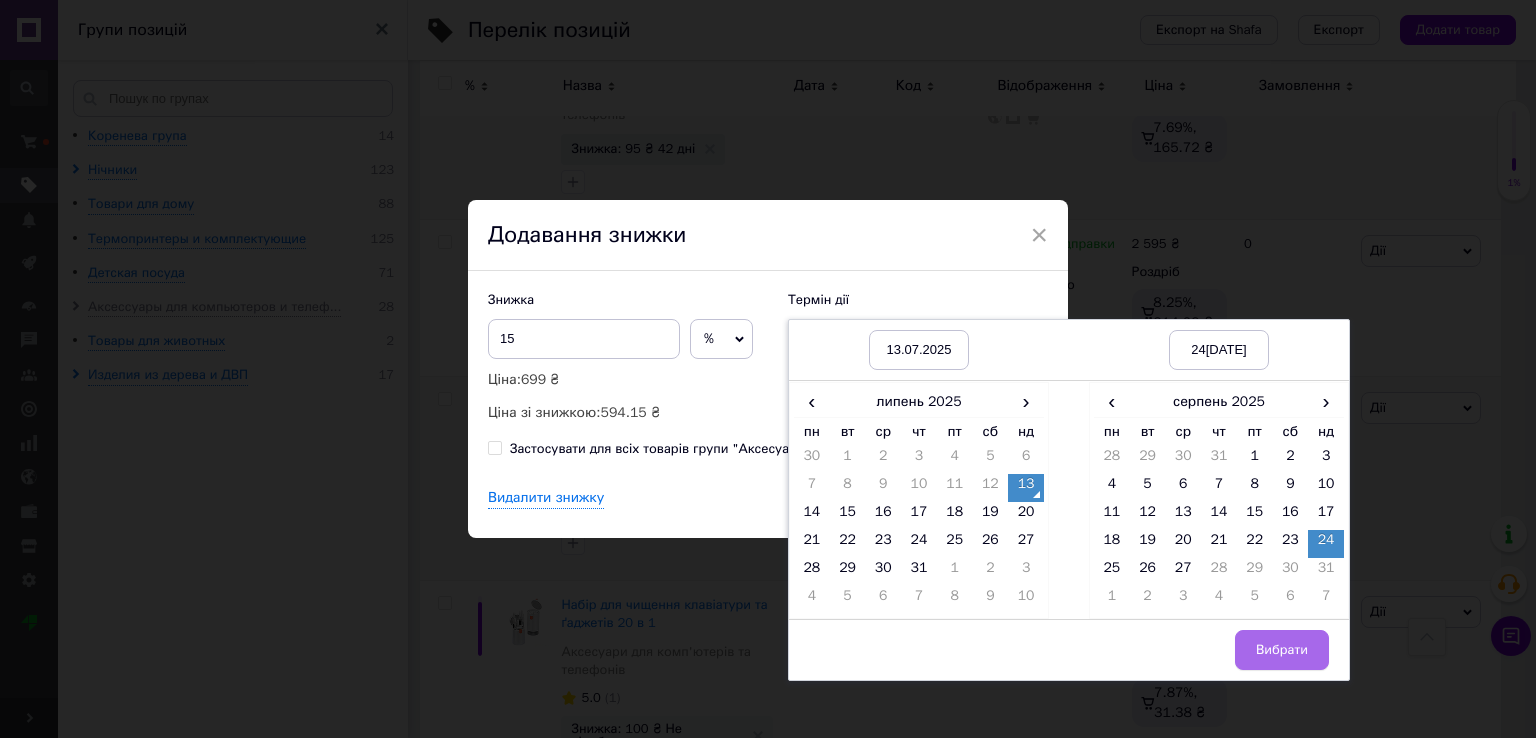 click on "Вибрати" at bounding box center [1282, 650] 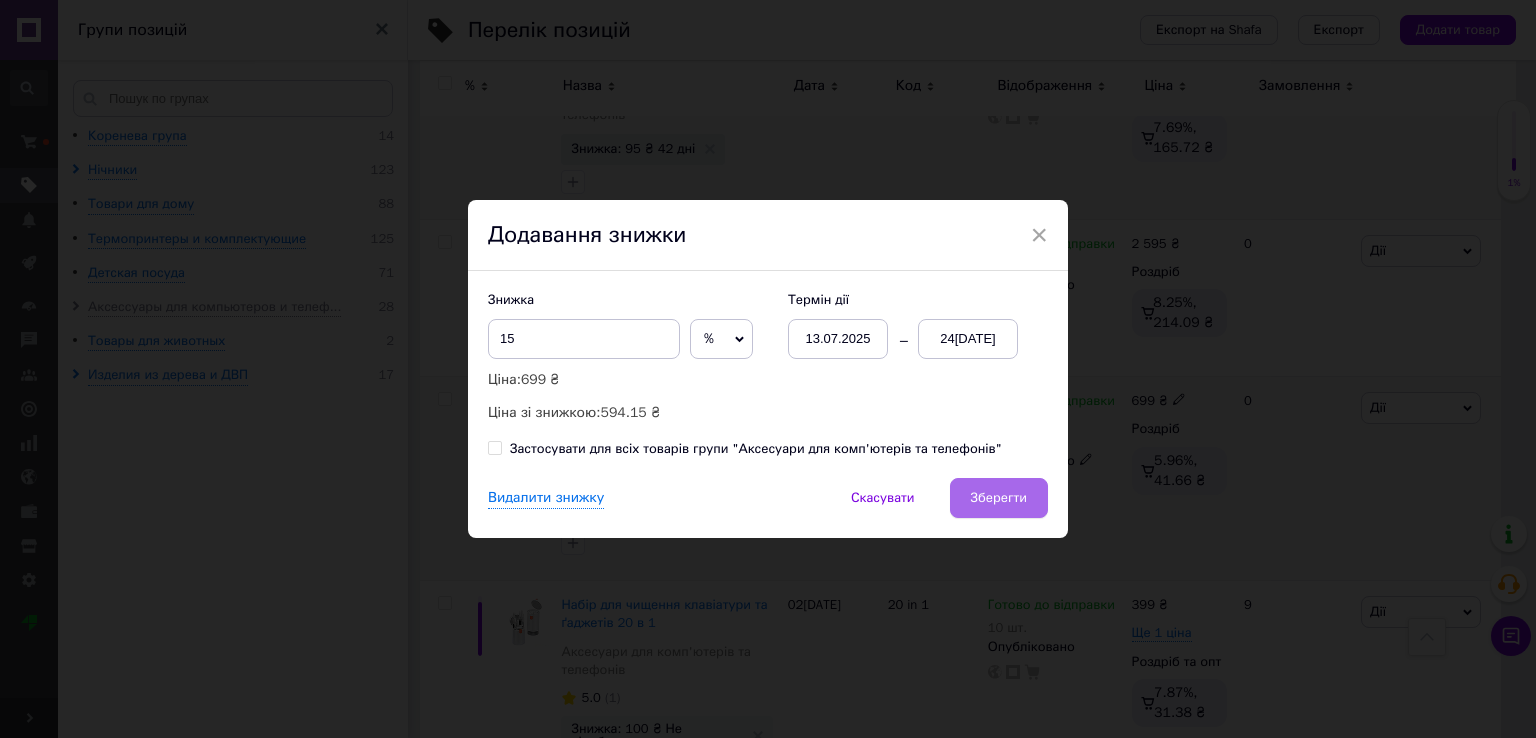 click on "Зберегти" at bounding box center [999, 498] 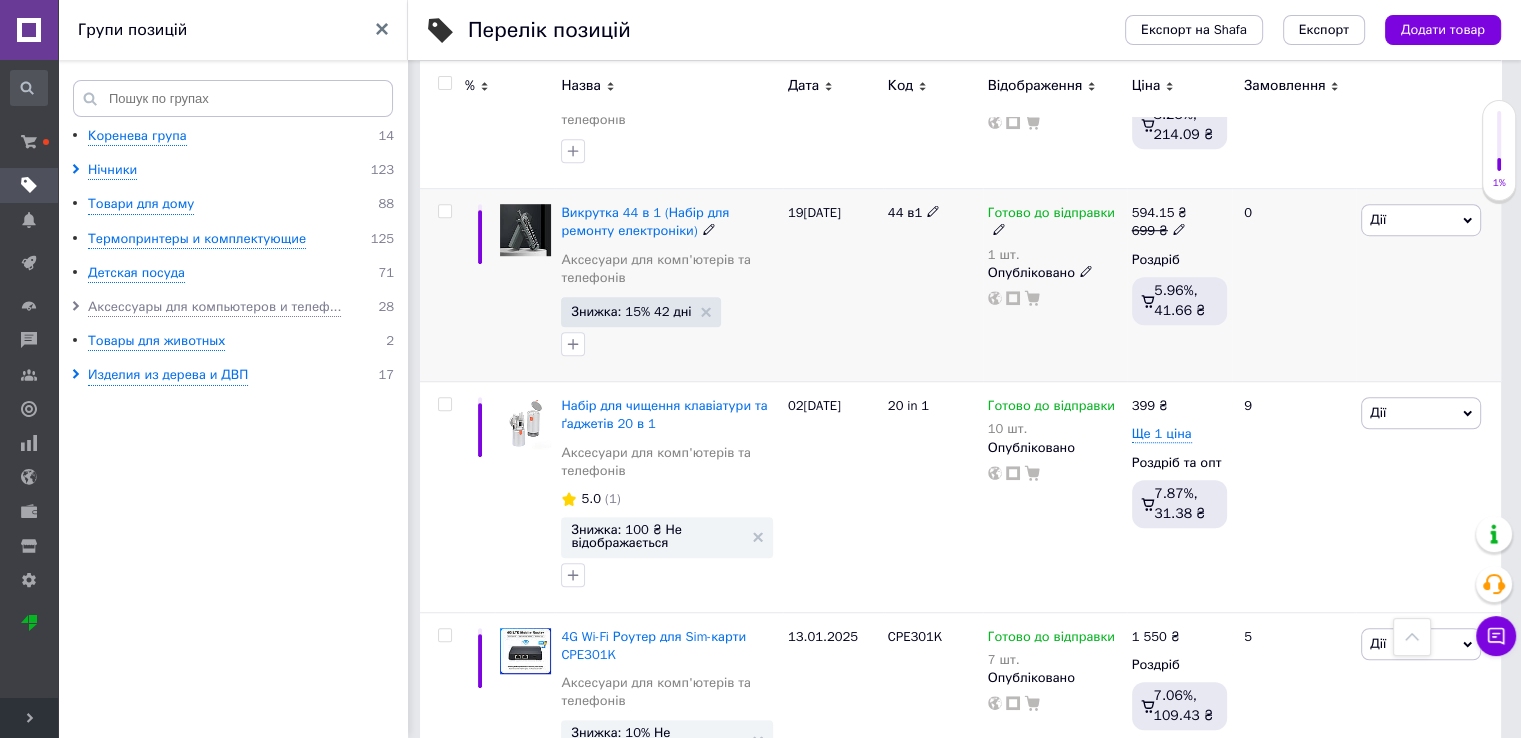 scroll, scrollTop: 1300, scrollLeft: 0, axis: vertical 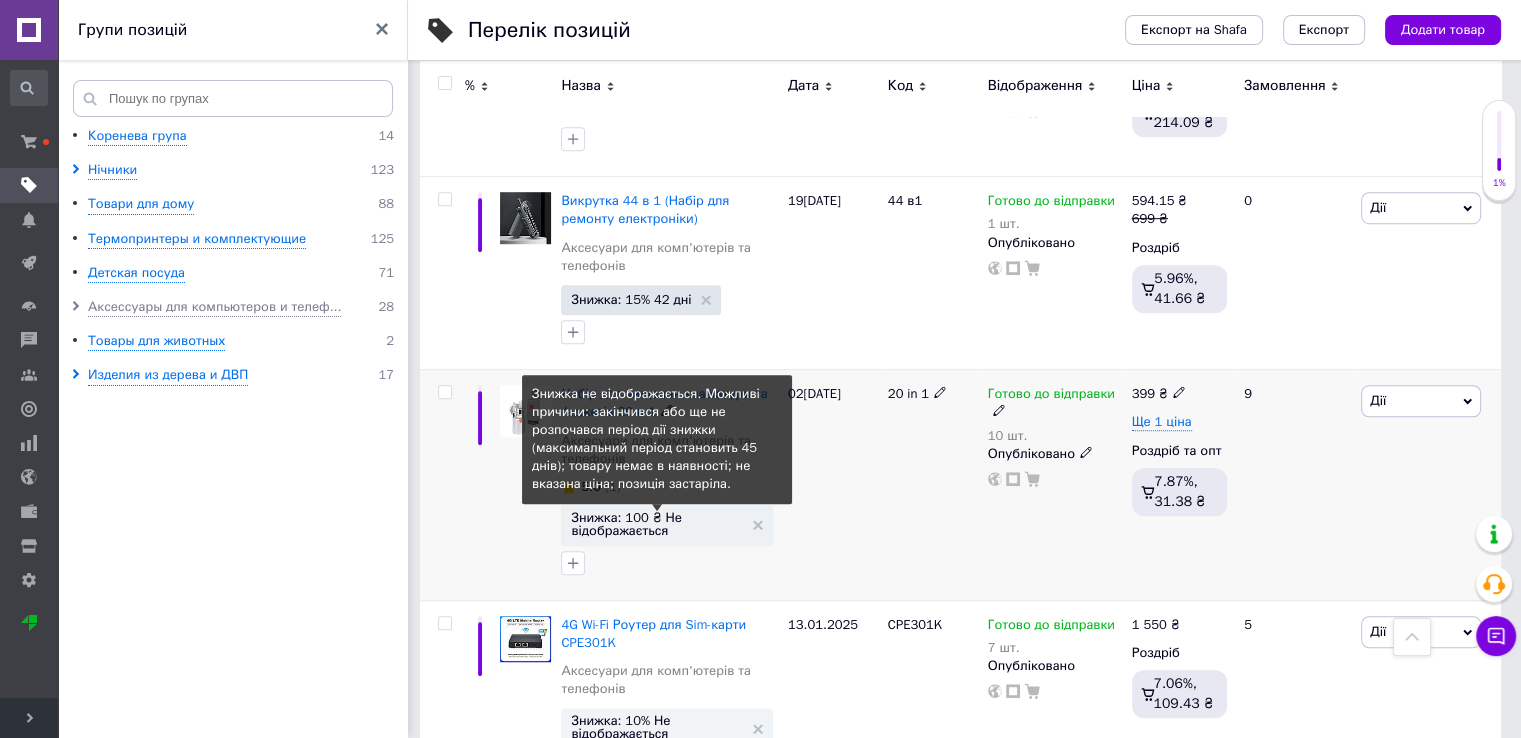 click on "Знижка: 100 ₴ Не відображається" at bounding box center (656, 524) 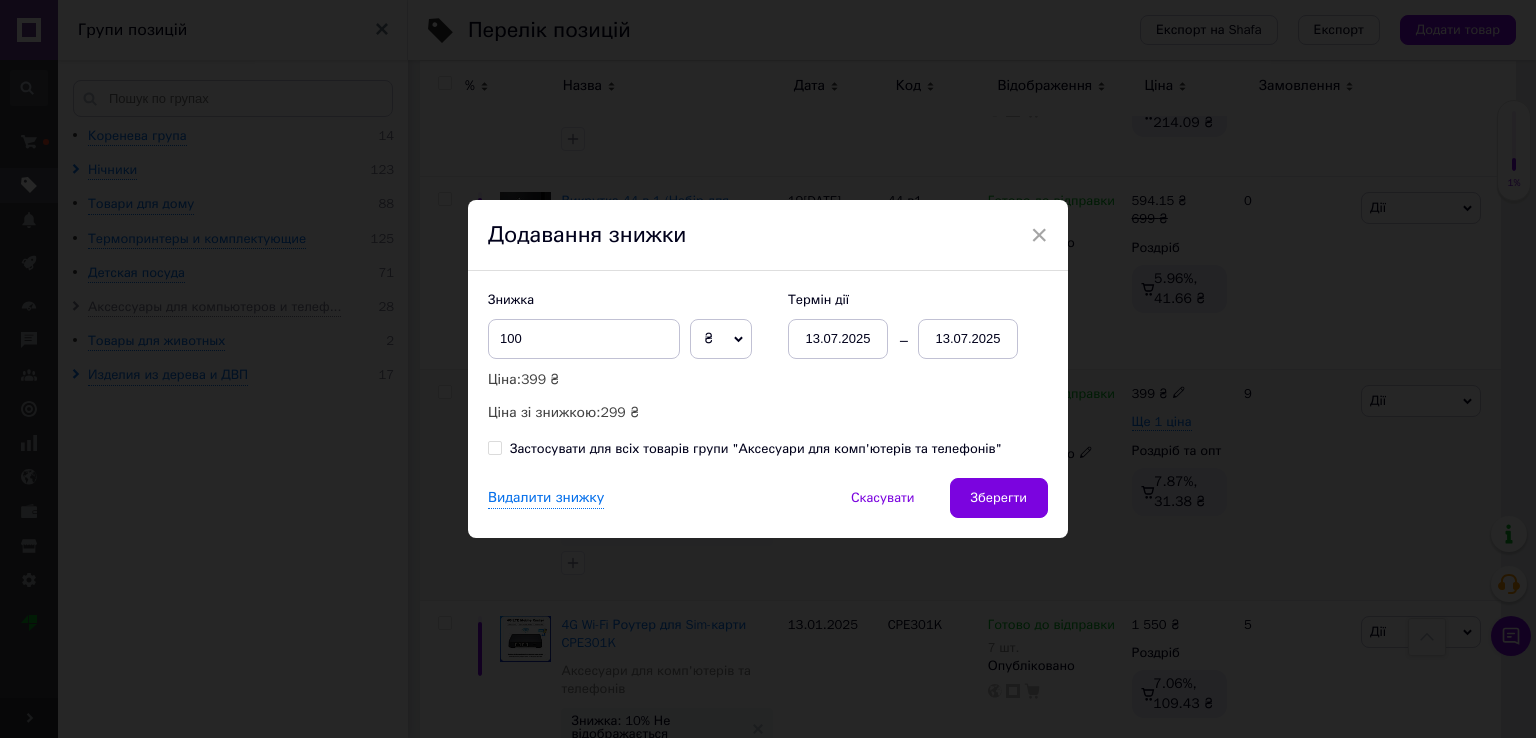 click on "13.07.2025" at bounding box center (838, 339) 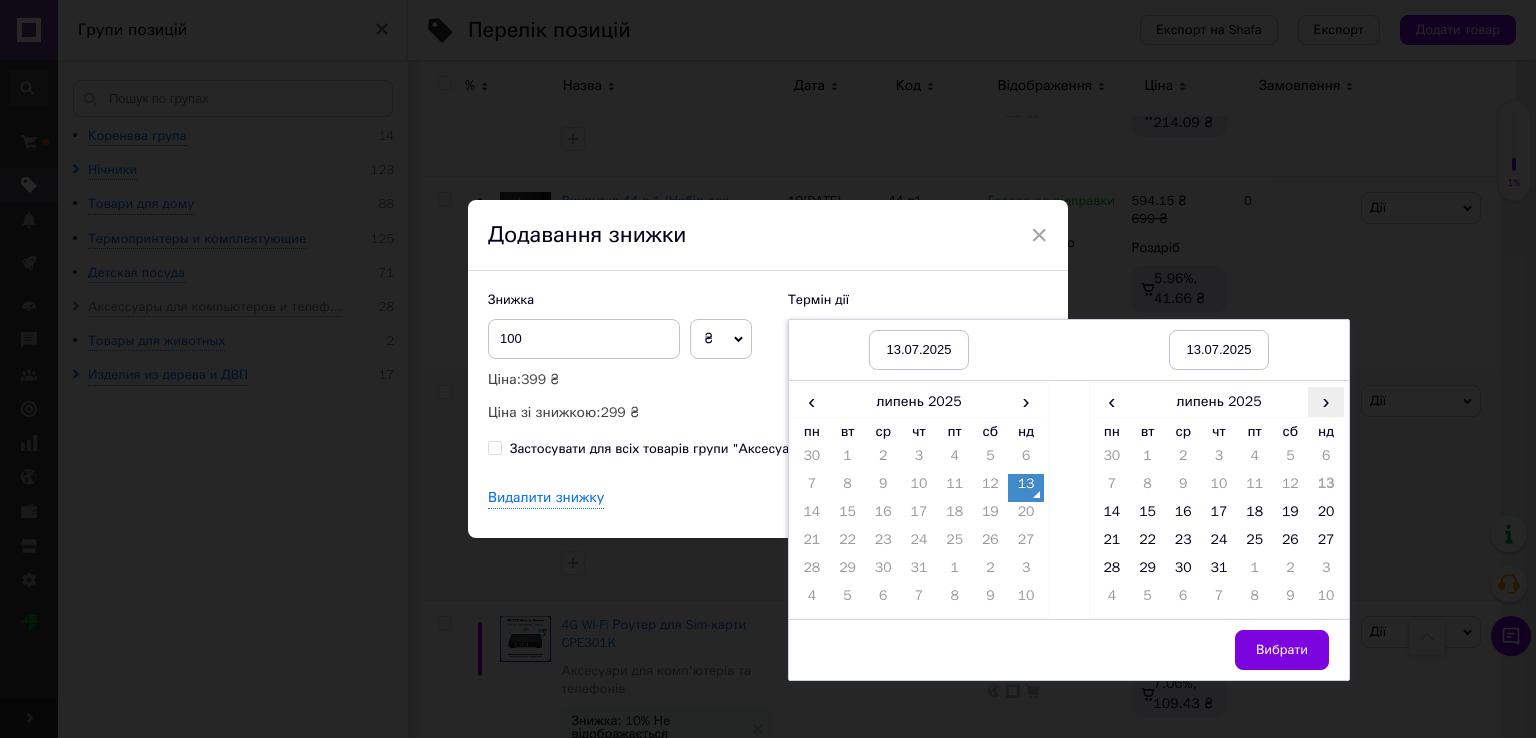 click on "›" at bounding box center (1326, 401) 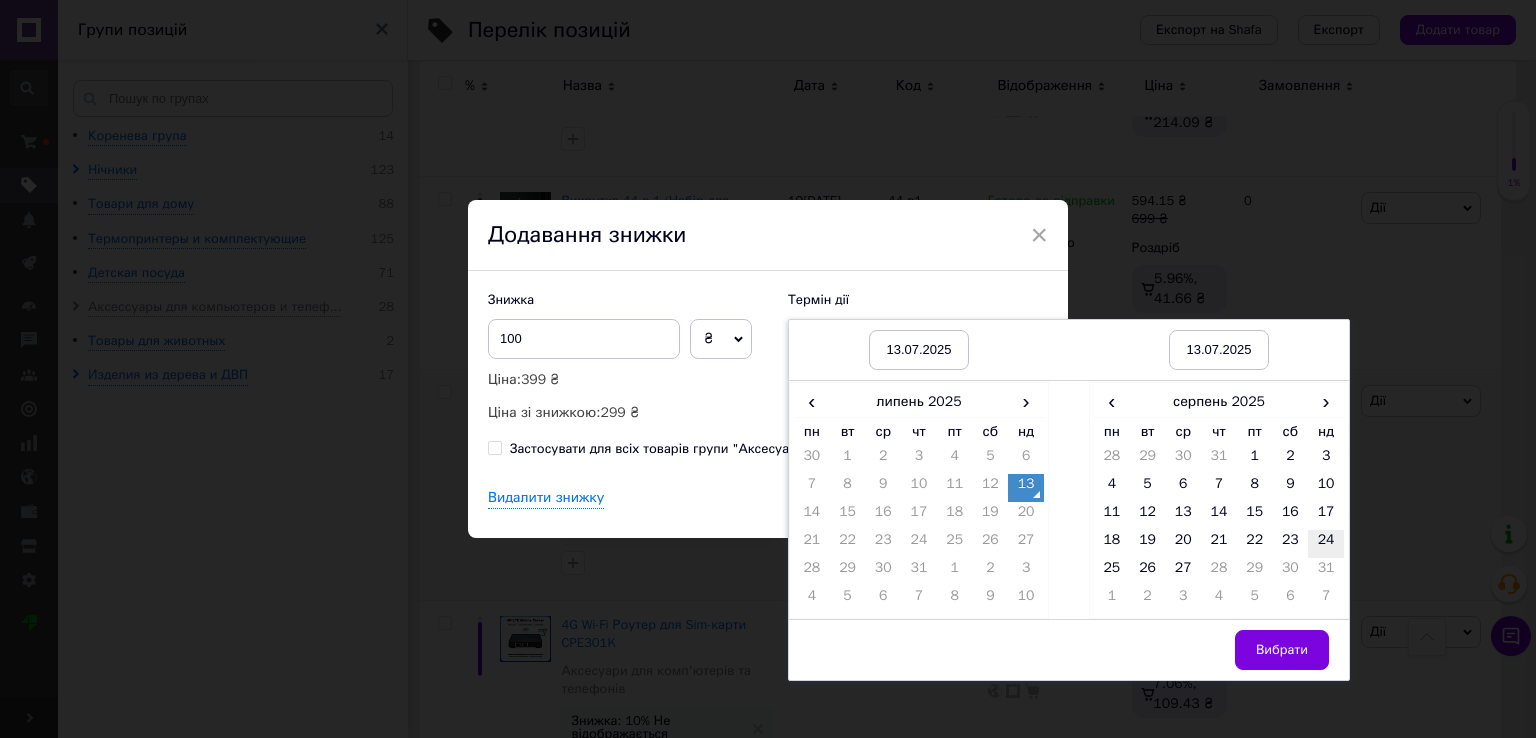 click on "24" at bounding box center (1326, 544) 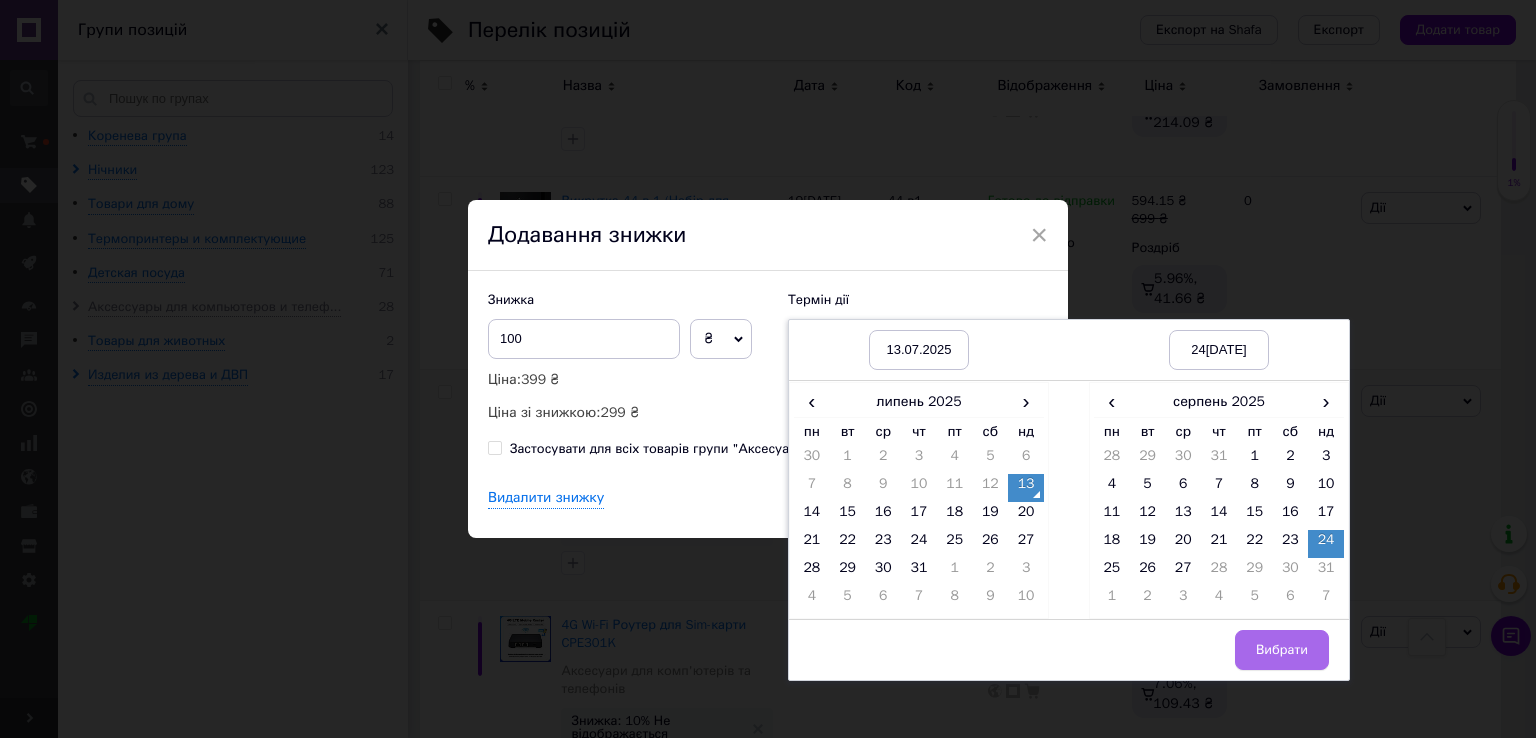 click on "Вибрати" at bounding box center [1282, 650] 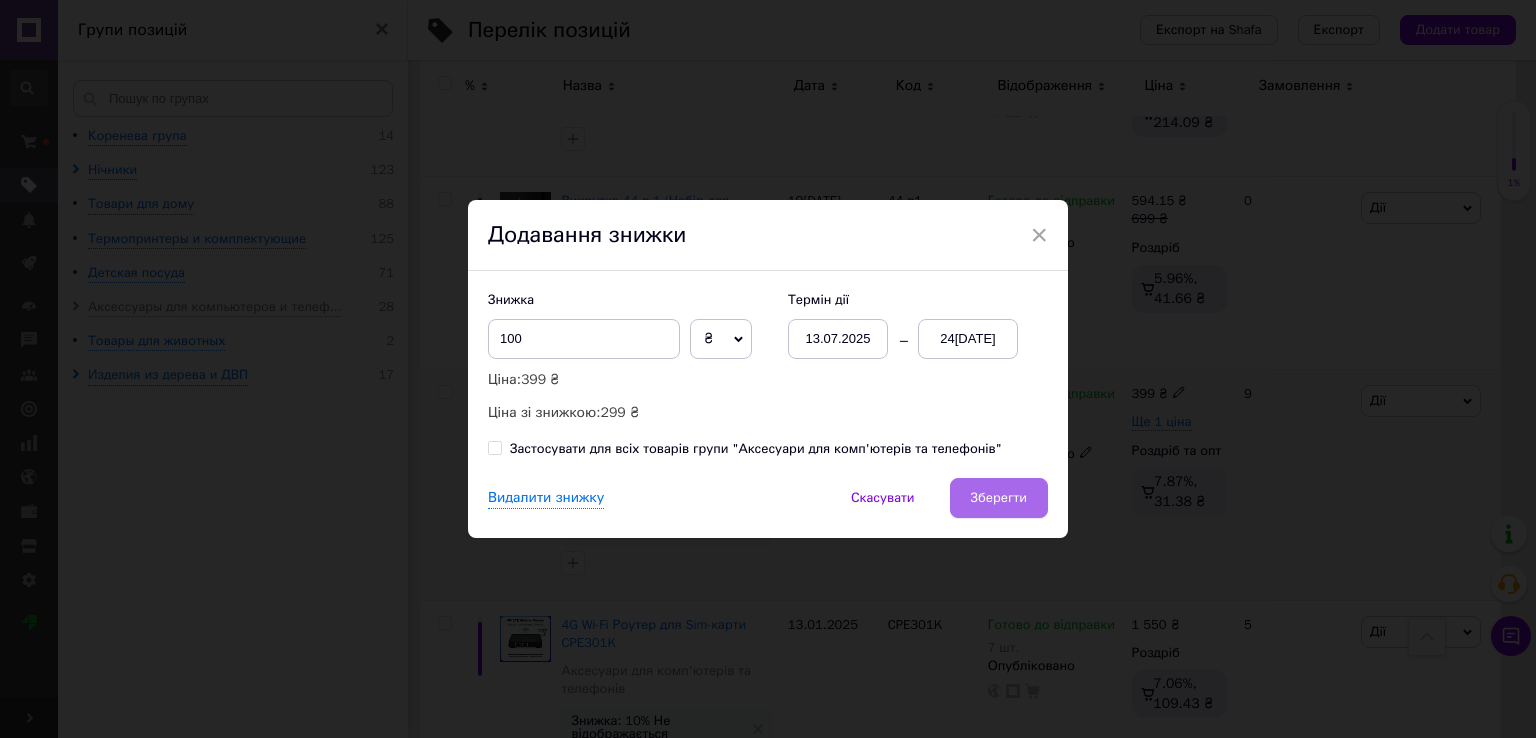 click on "Зберегти" at bounding box center (999, 498) 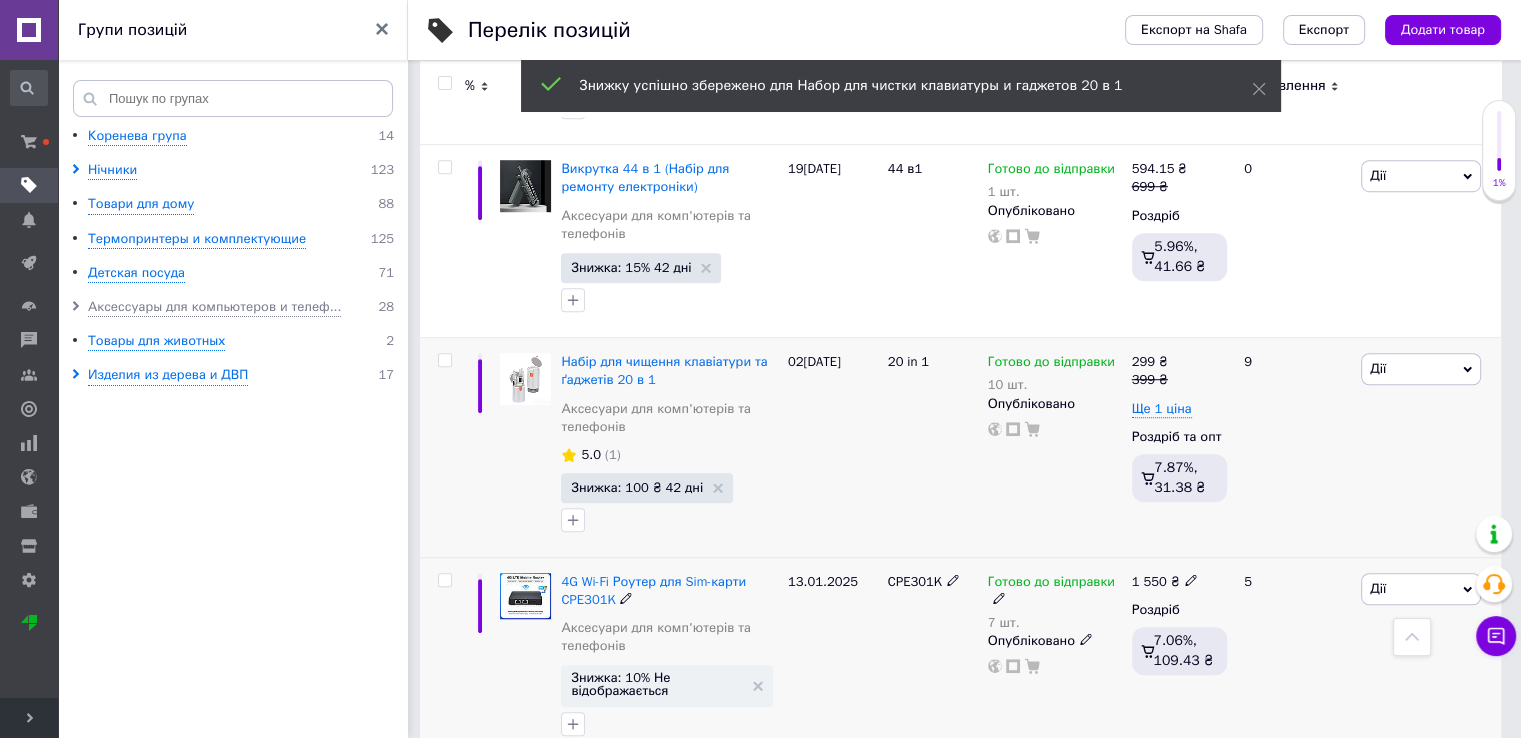 scroll, scrollTop: 1500, scrollLeft: 0, axis: vertical 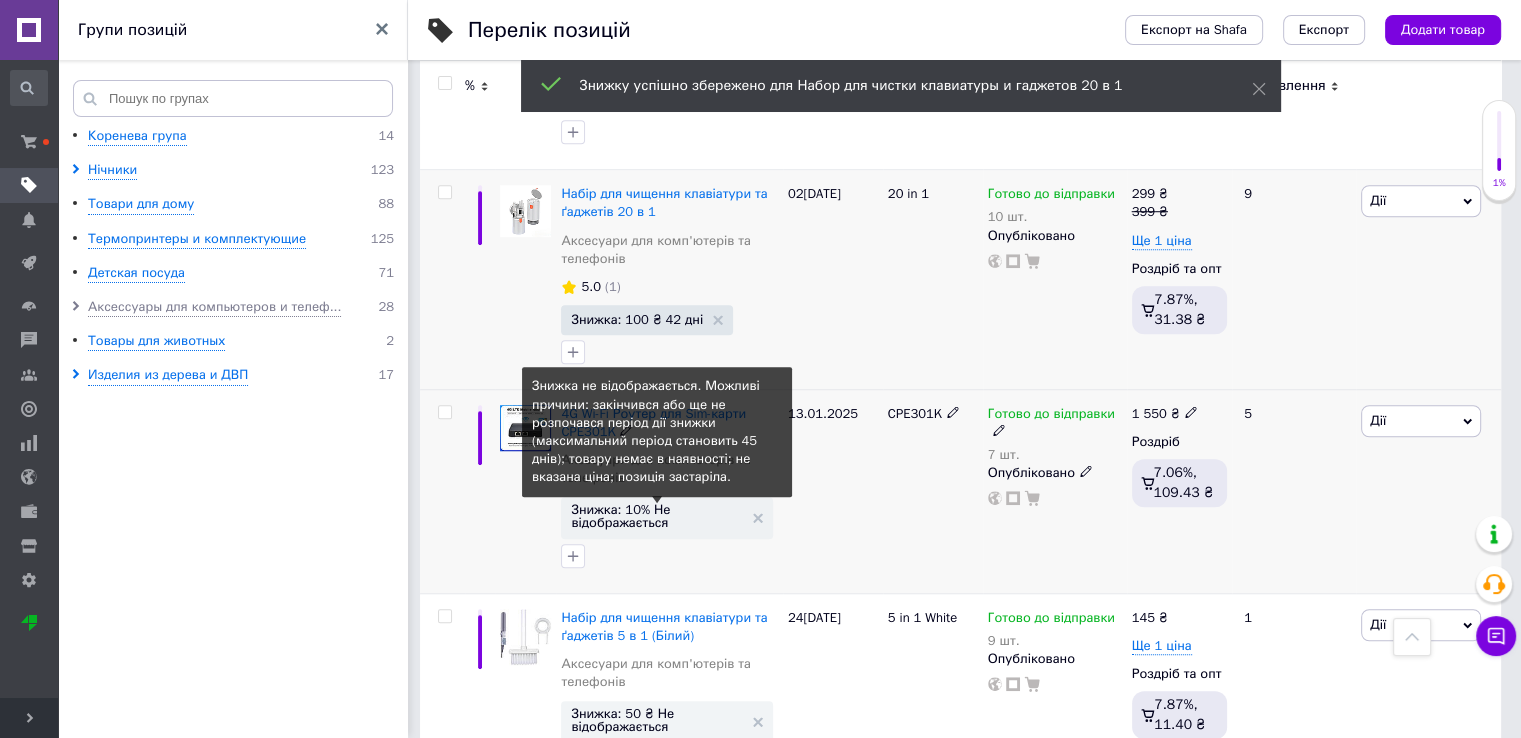 click on "Знижка: 10% Не відображається" at bounding box center [656, 516] 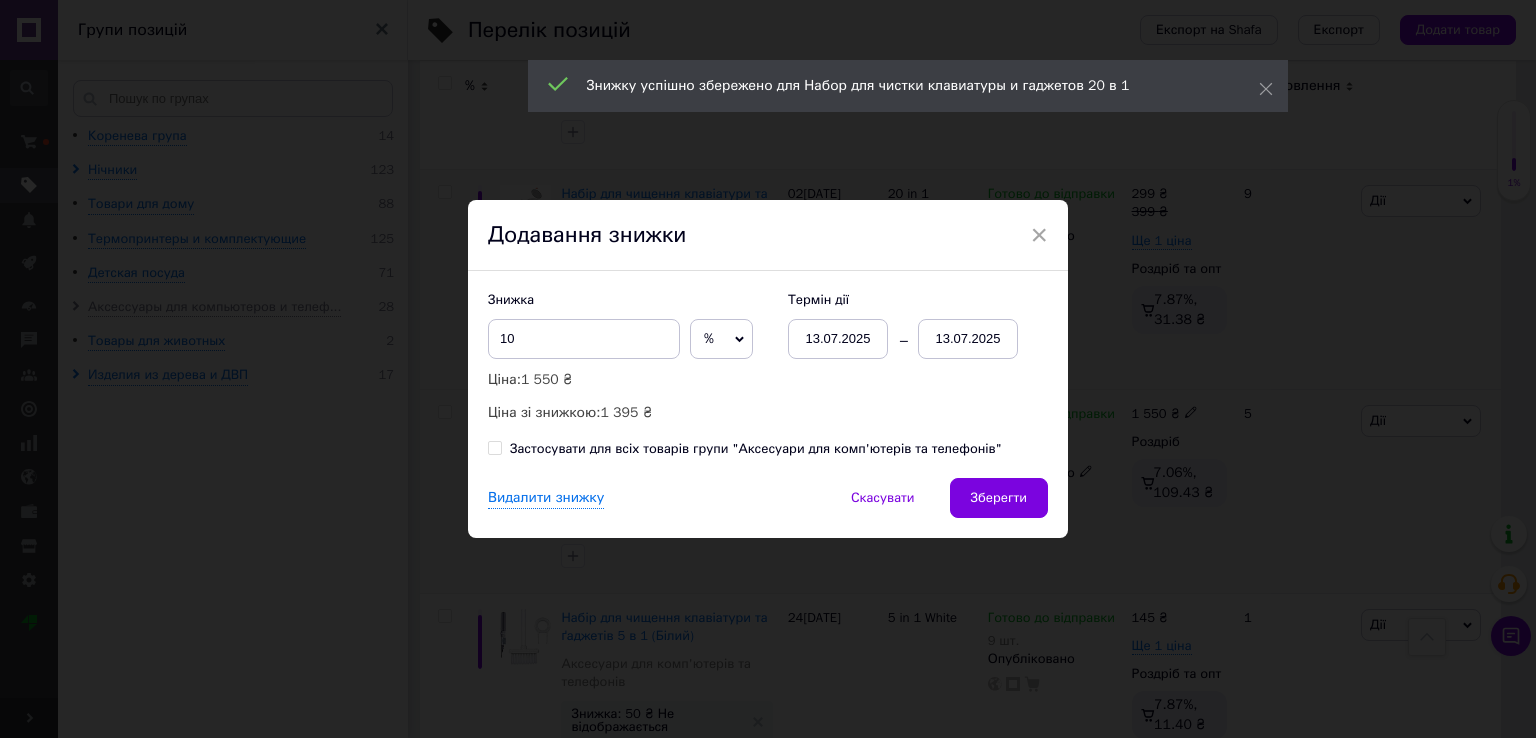 click on "13.07.2025" at bounding box center [838, 339] 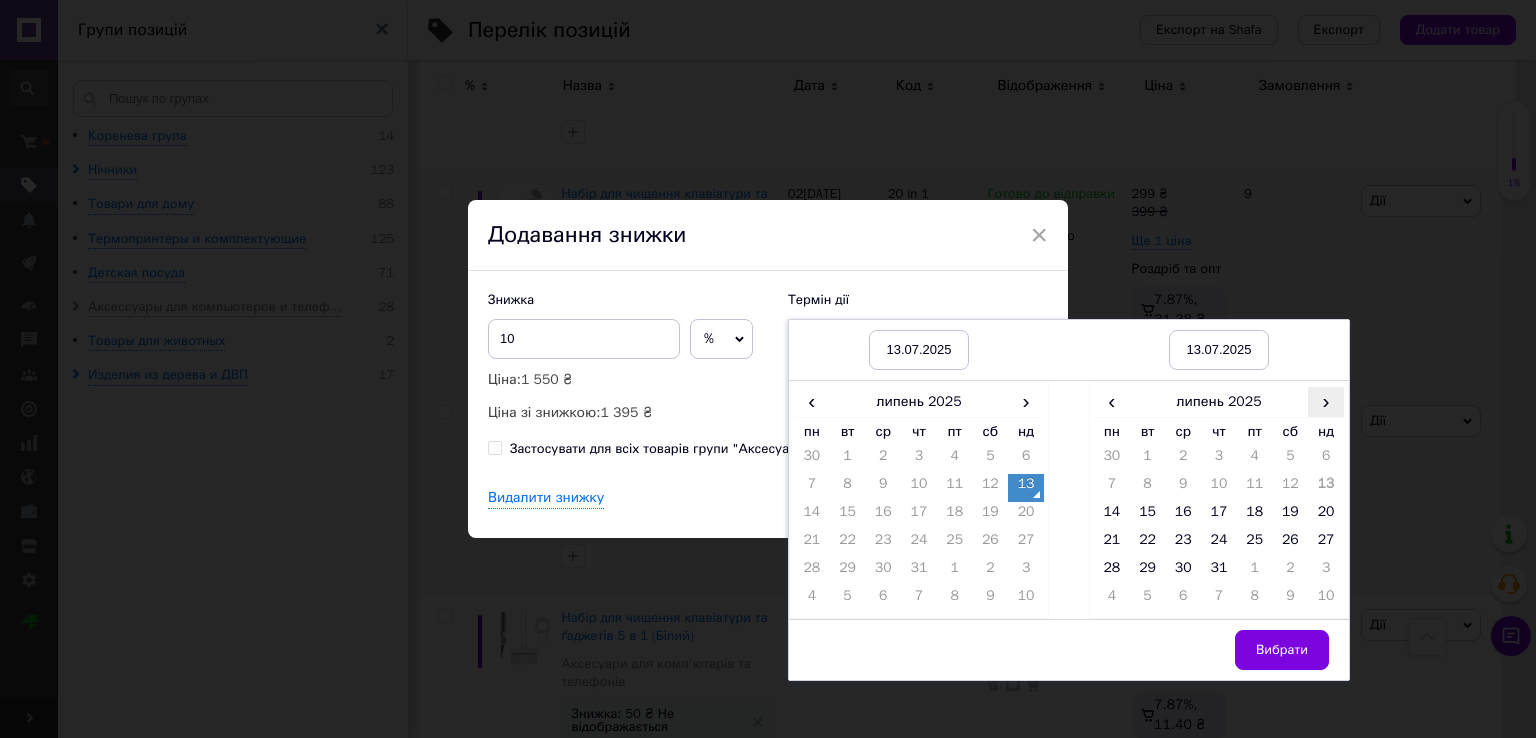 click on "›" at bounding box center [1326, 401] 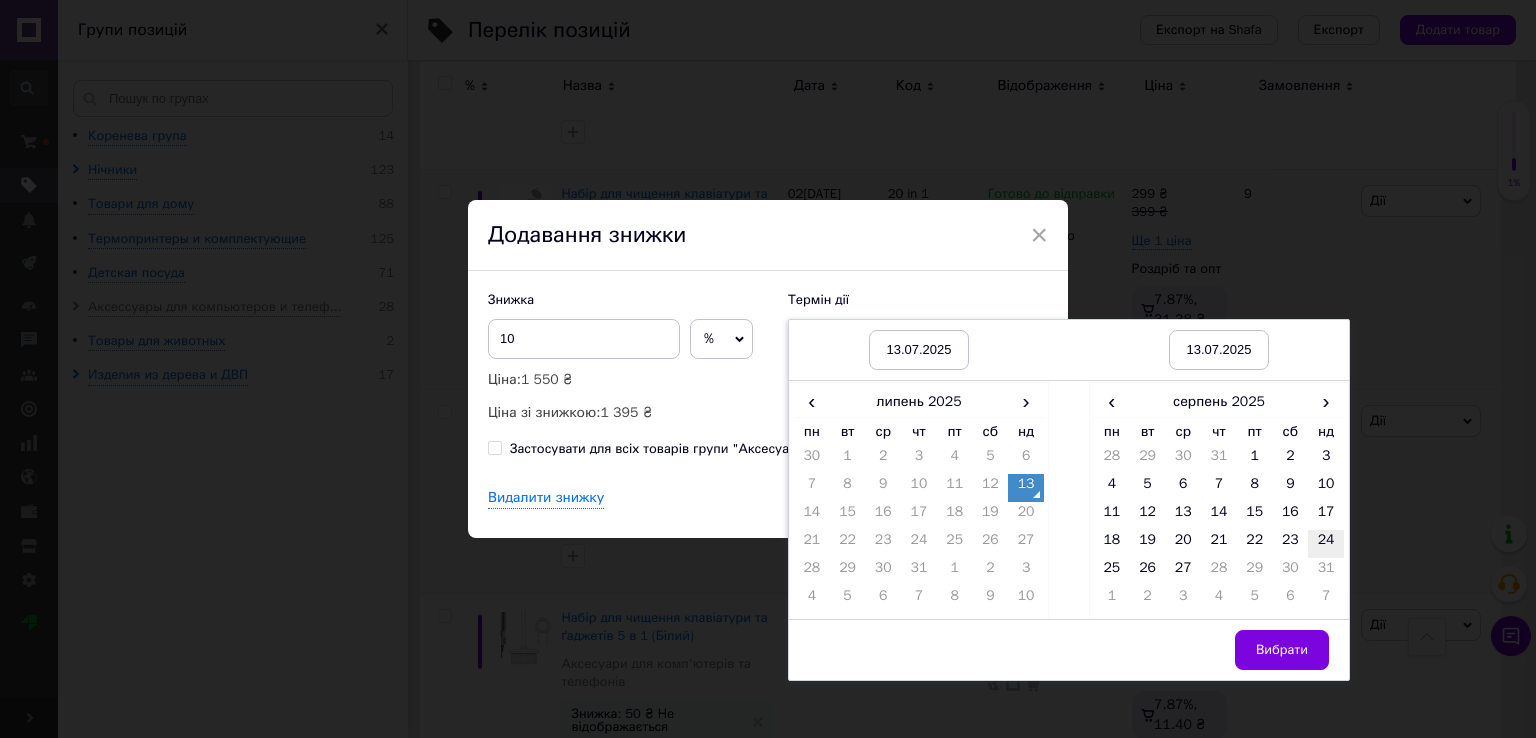 click on "24" at bounding box center [1326, 544] 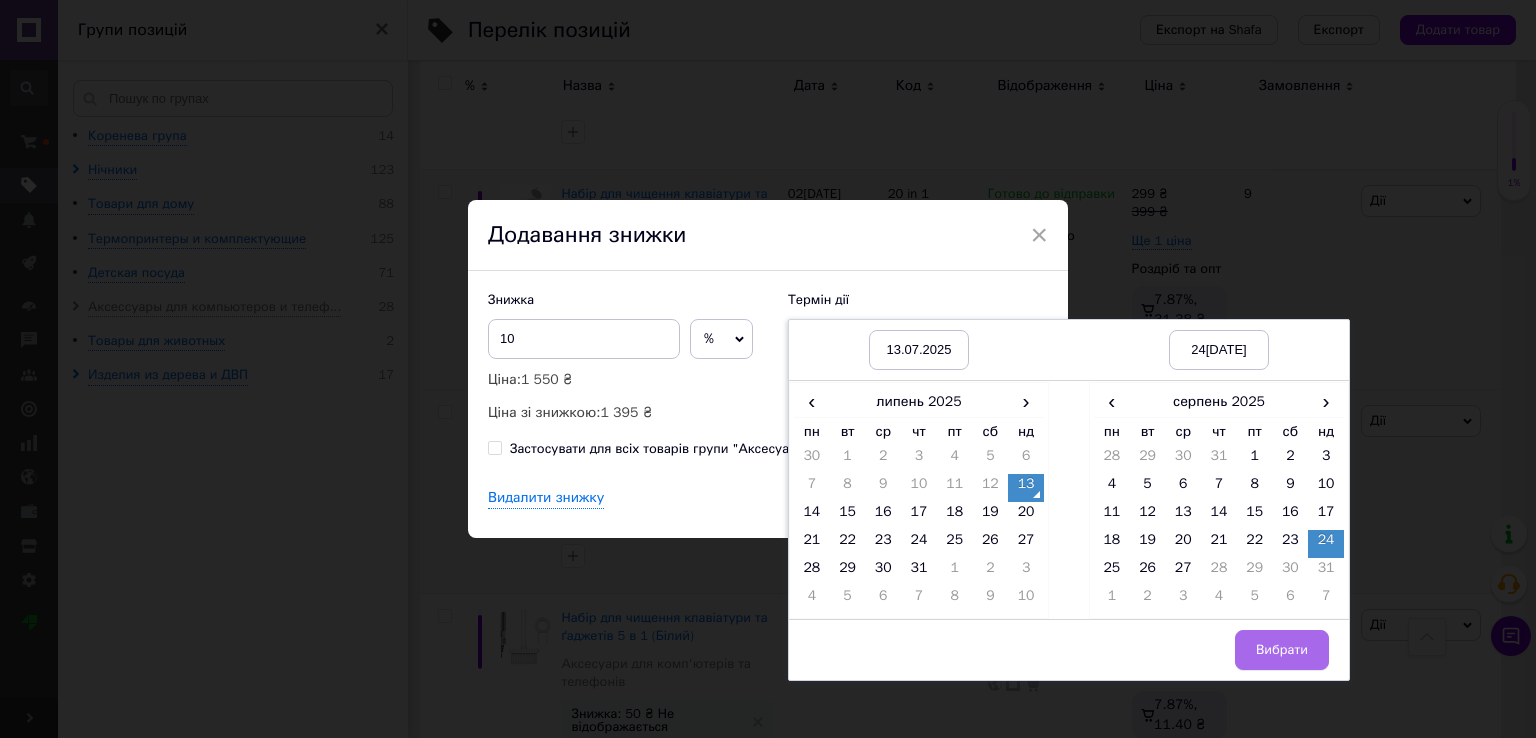 click on "Вибрати" at bounding box center (1282, 650) 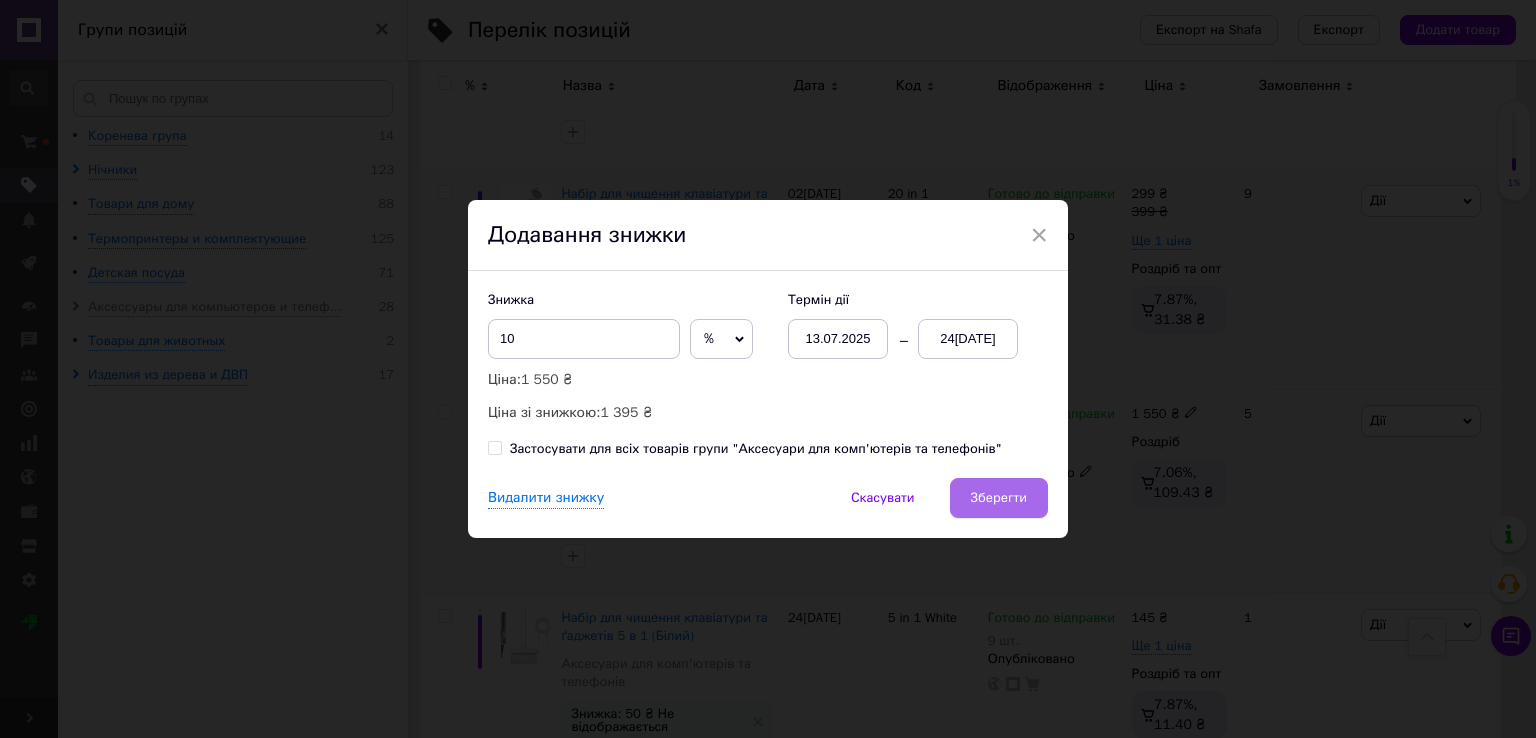 click on "Зберегти" at bounding box center (999, 498) 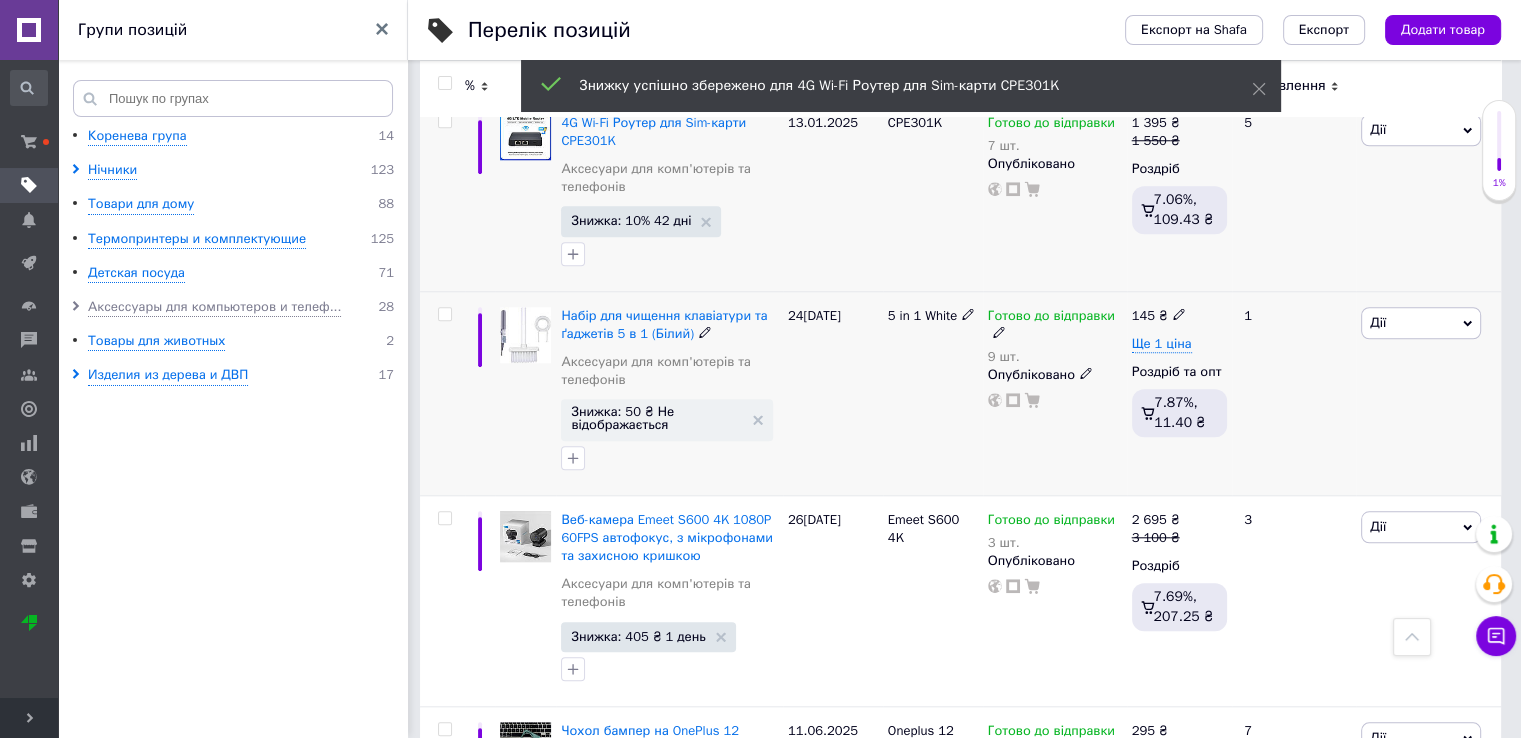 scroll, scrollTop: 1800, scrollLeft: 0, axis: vertical 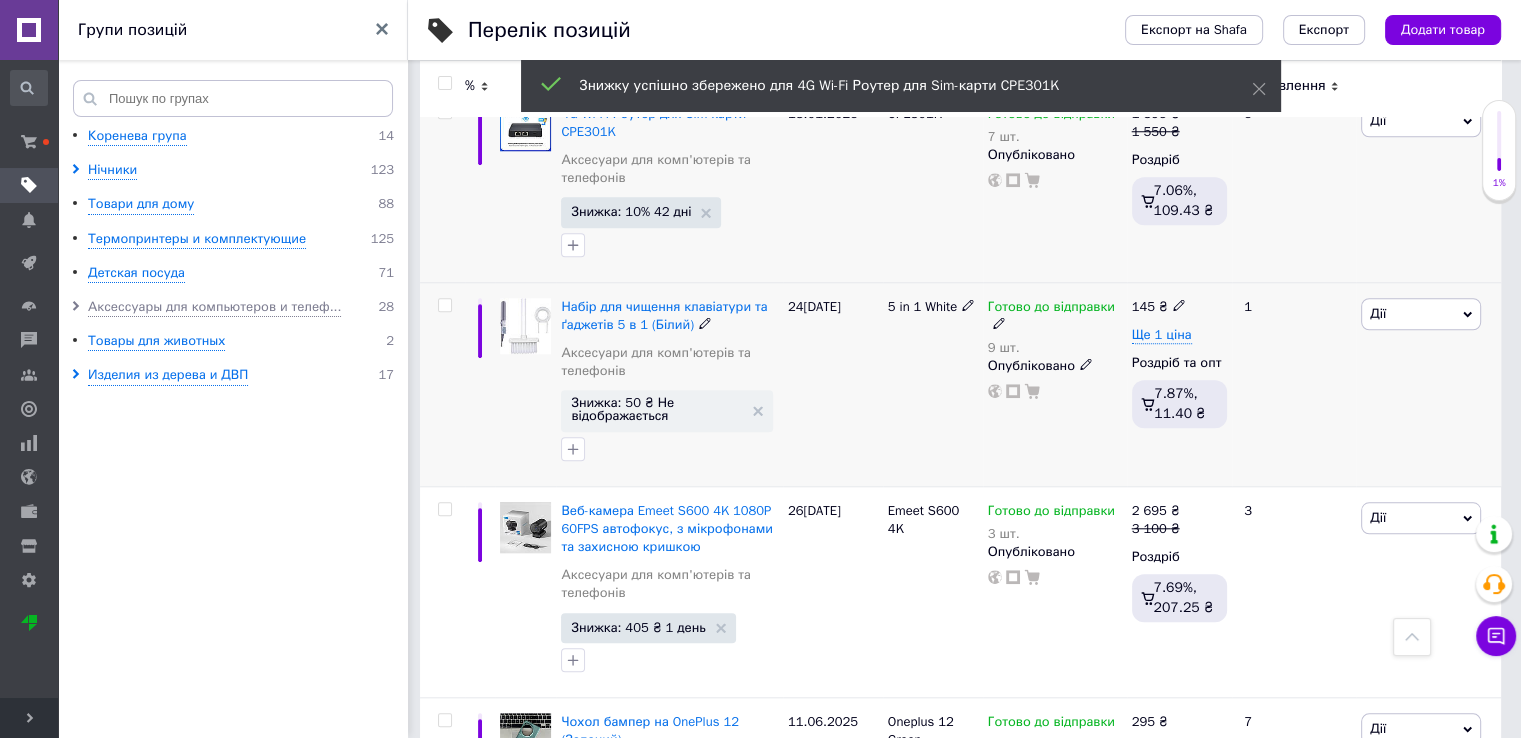 click on "Знижка: 50 ₴ Не відображається" at bounding box center (666, 410) 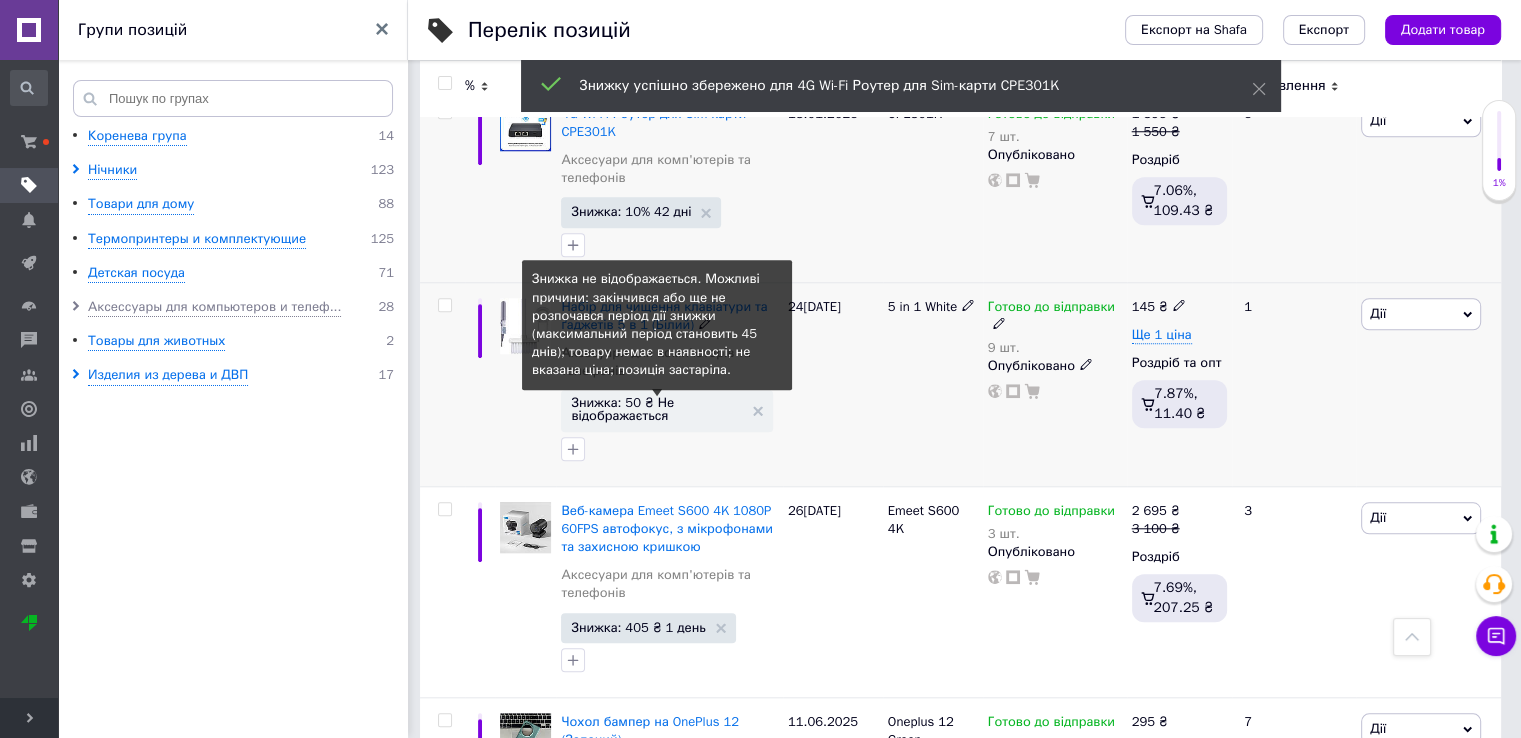 click on "Знижка: 50 ₴ Не відображається" at bounding box center (656, 409) 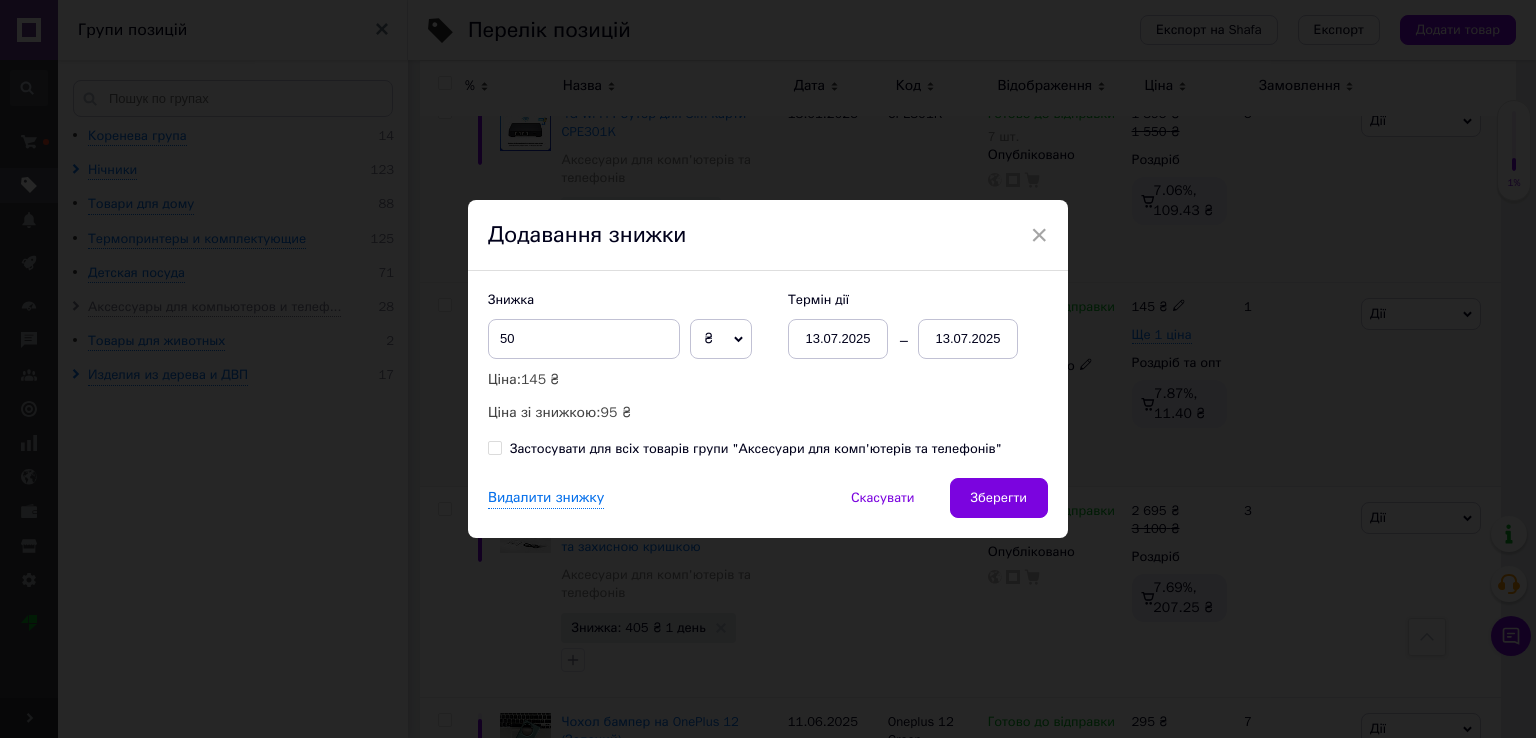 click on "13.07.2025" at bounding box center (968, 339) 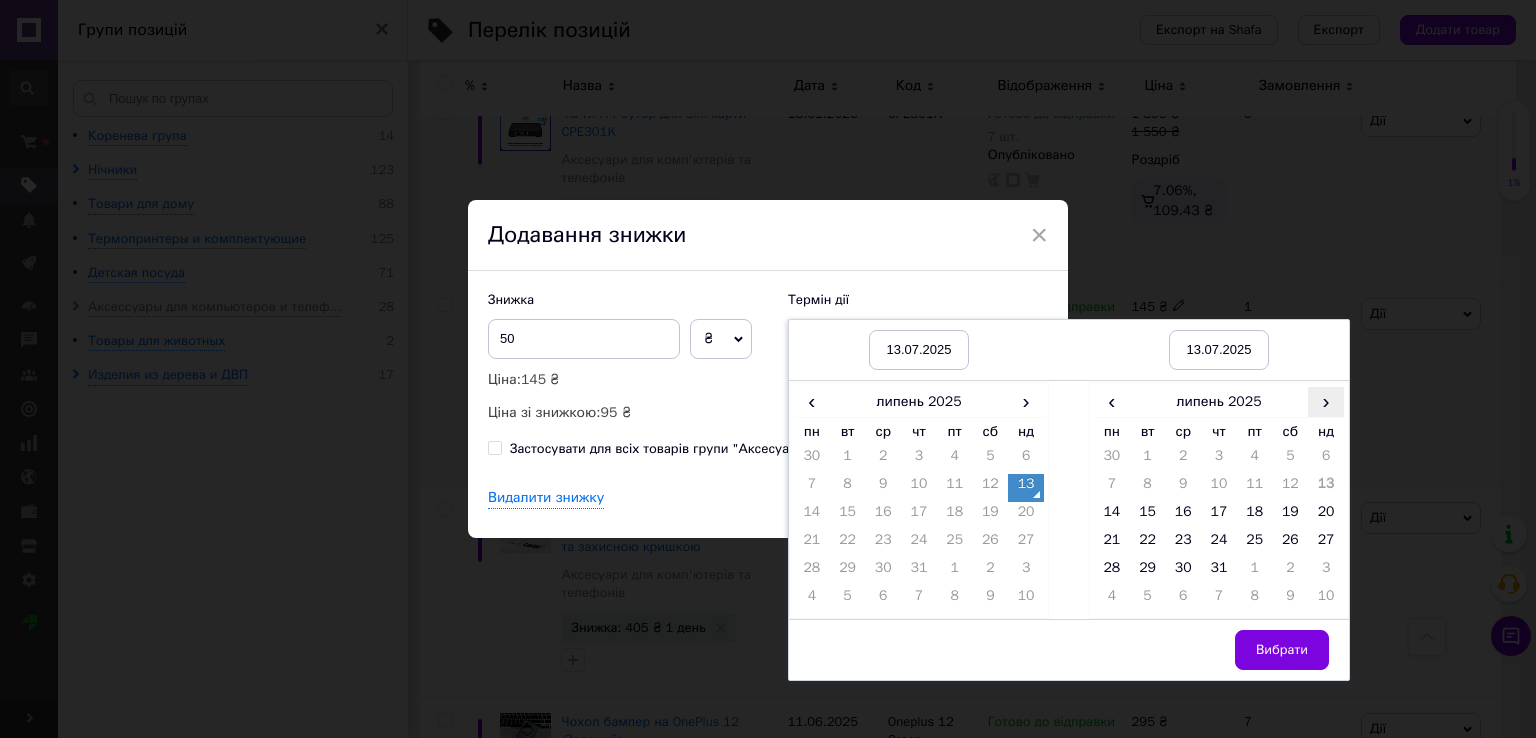click on "›" at bounding box center (1326, 401) 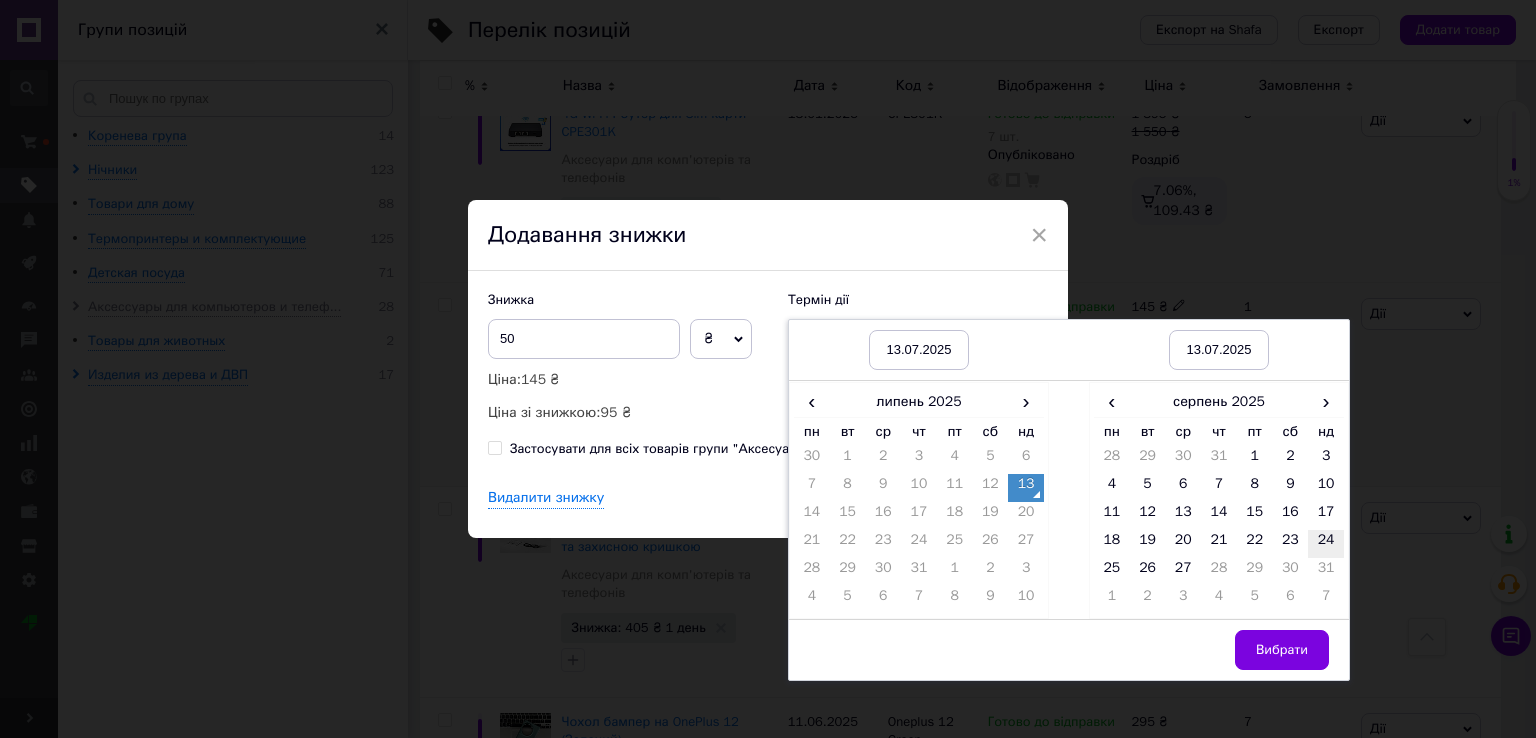 click on "24" at bounding box center [1326, 544] 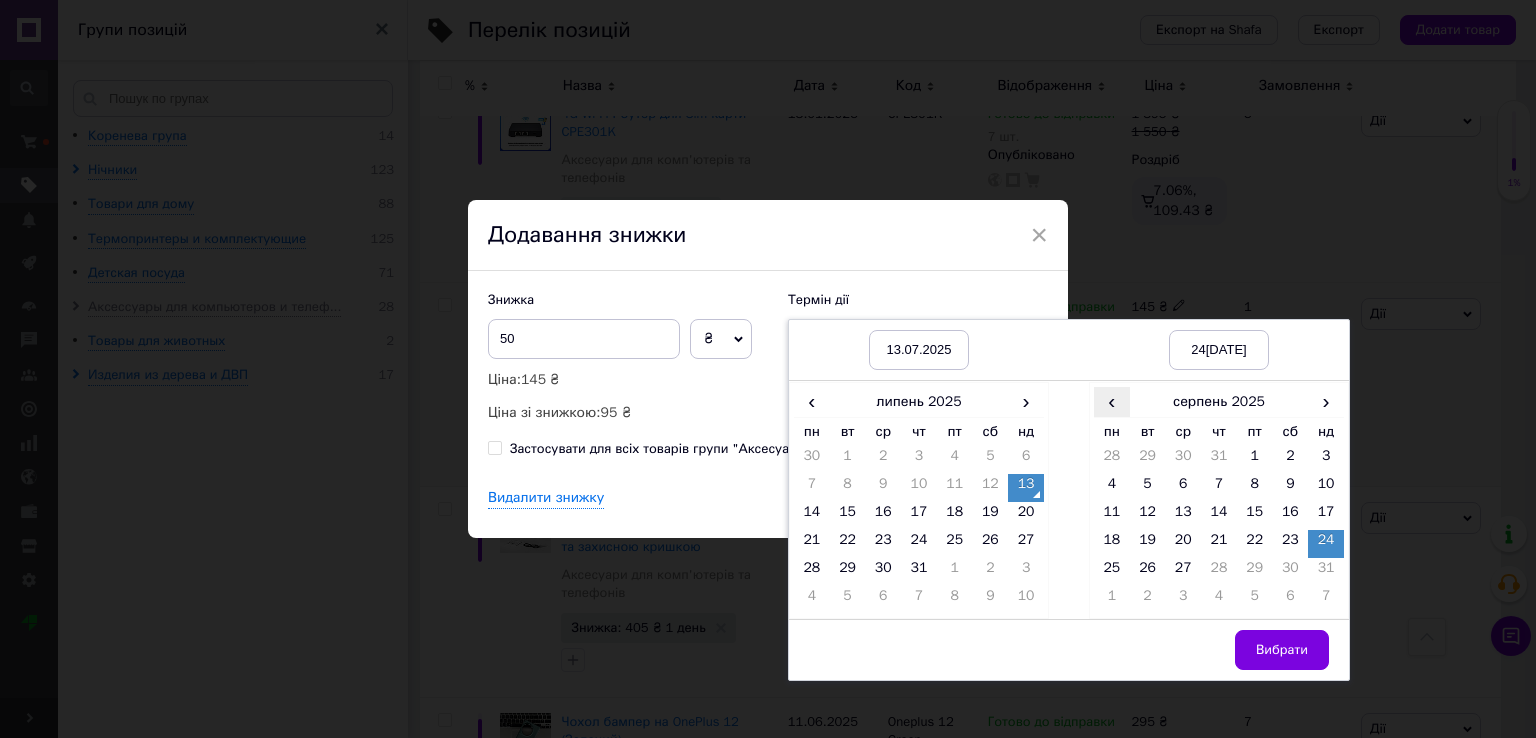 click on "‹" at bounding box center [1112, 401] 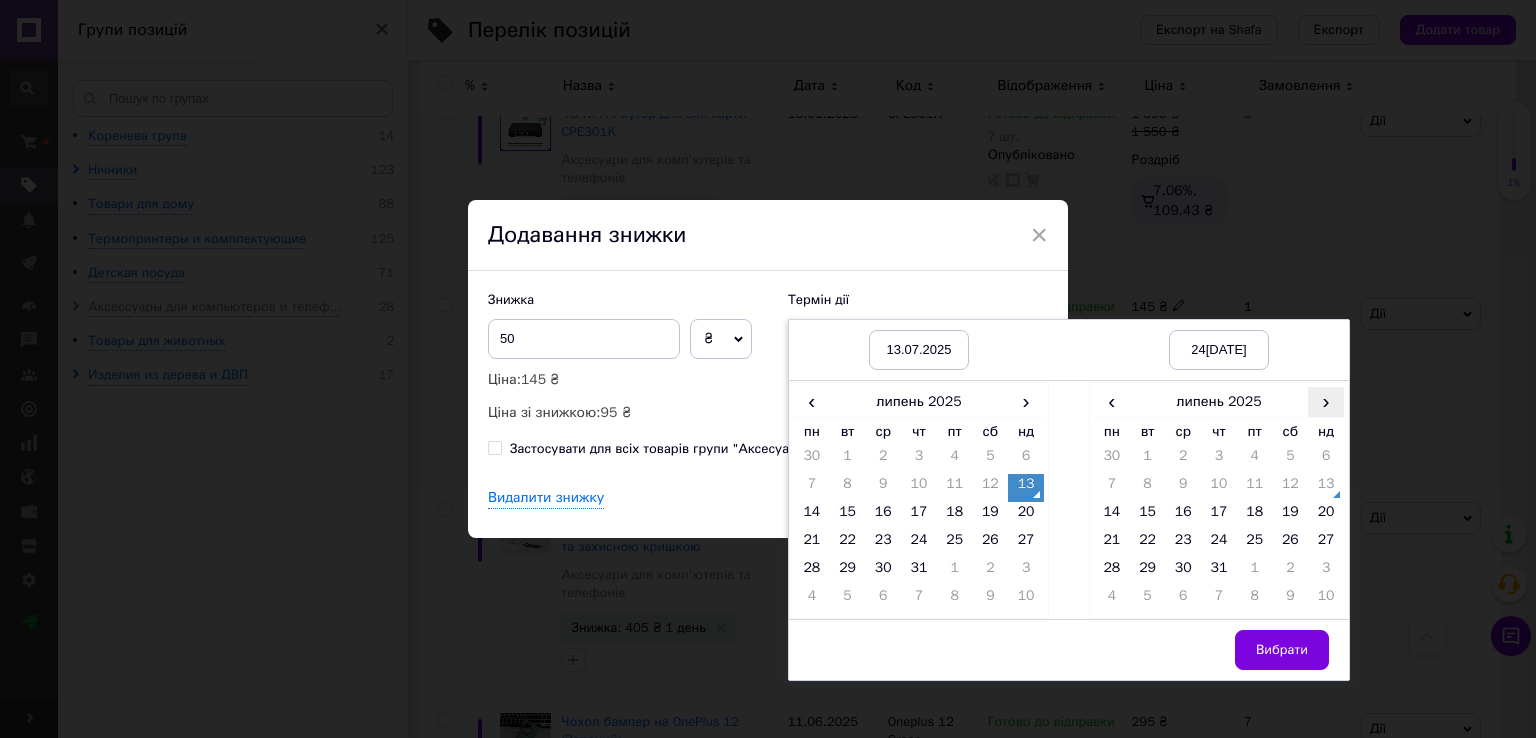 click on "›" at bounding box center [1326, 401] 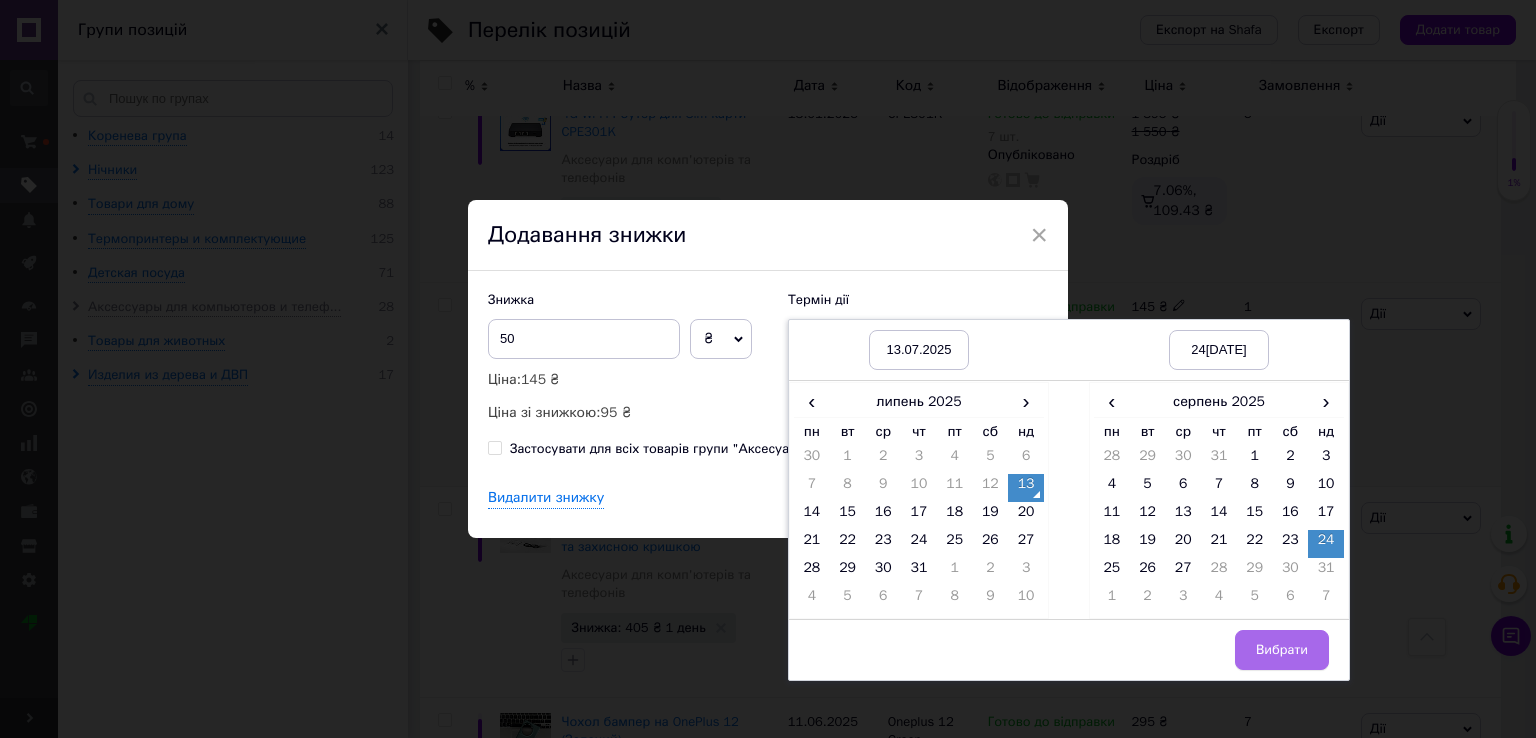 click on "Вибрати" at bounding box center [1282, 650] 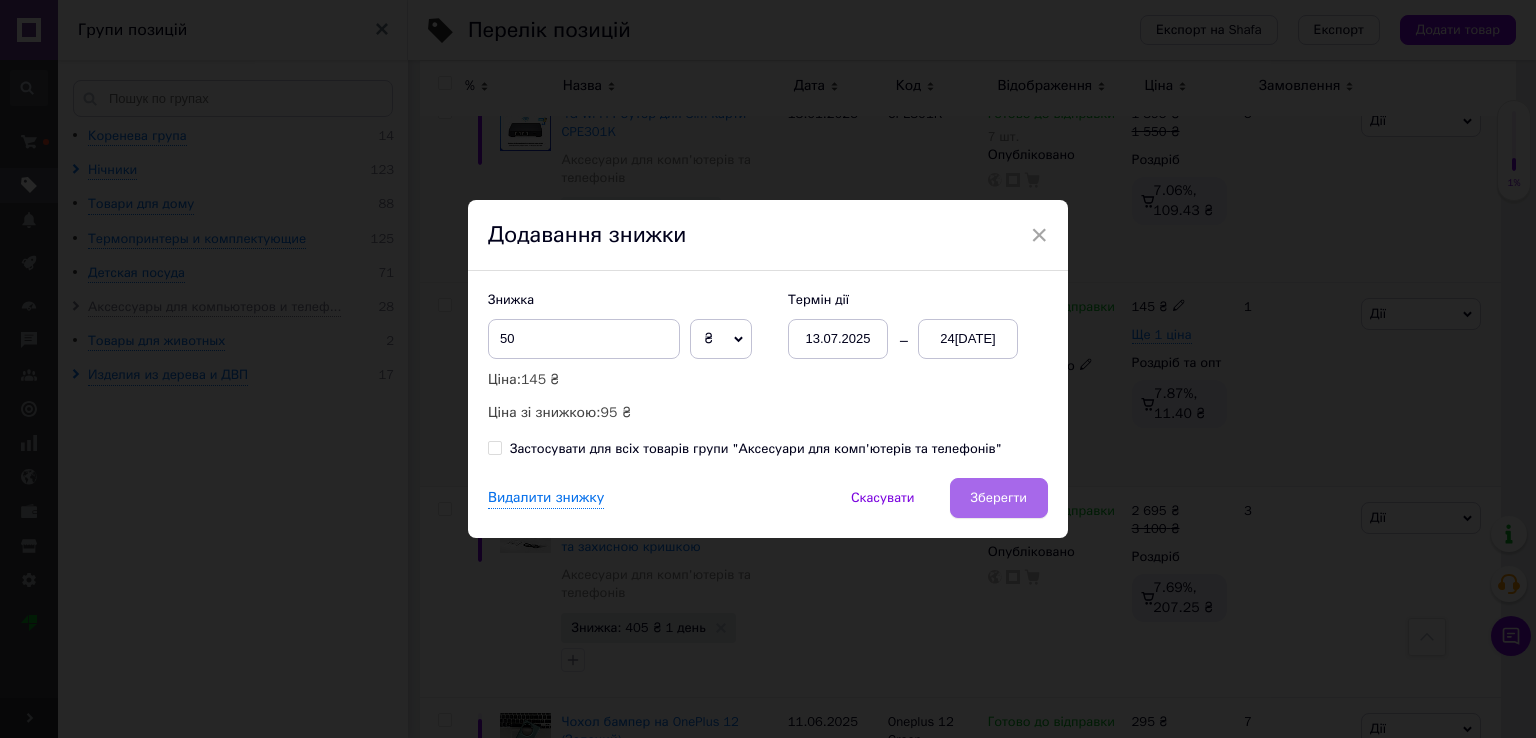 click on "Зберегти" at bounding box center [999, 498] 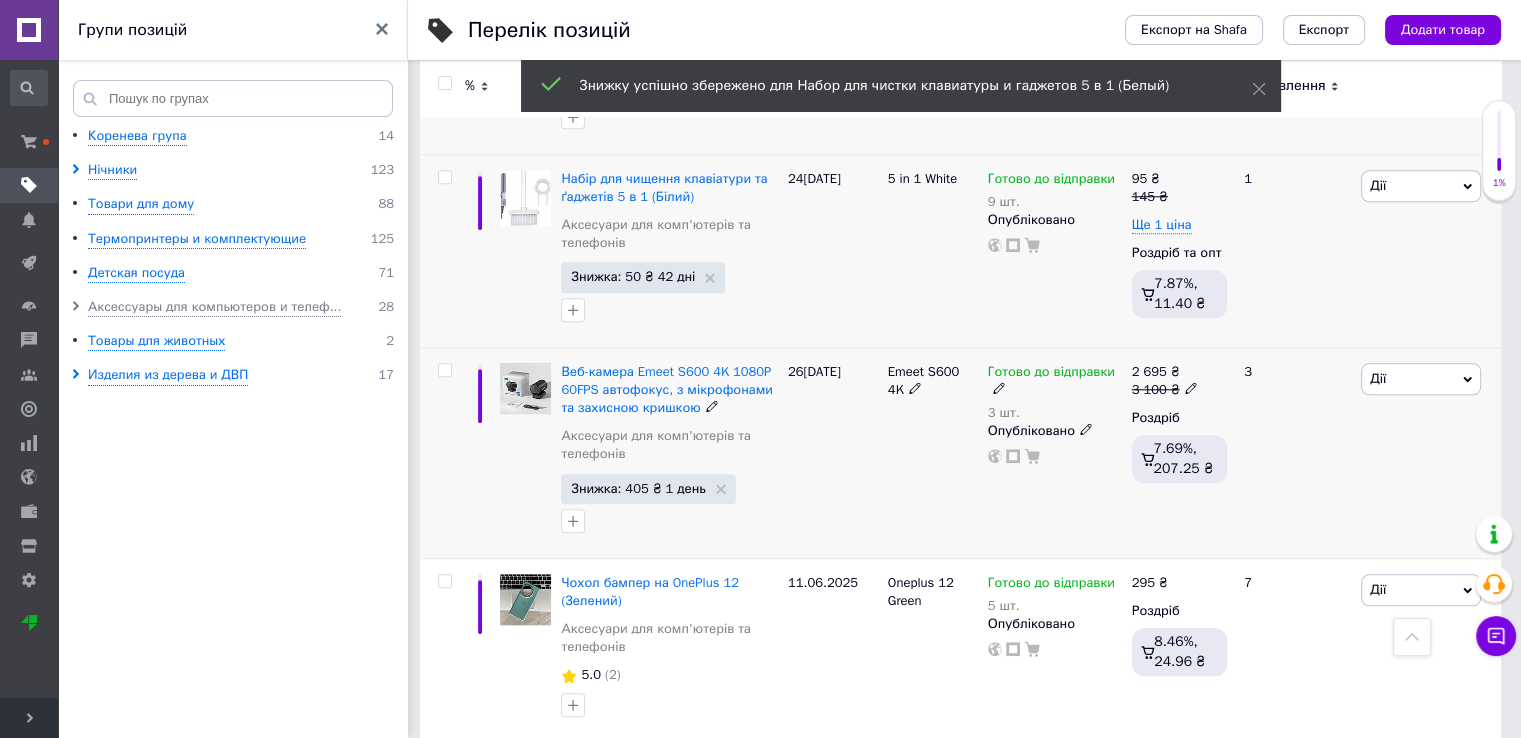 scroll, scrollTop: 2000, scrollLeft: 0, axis: vertical 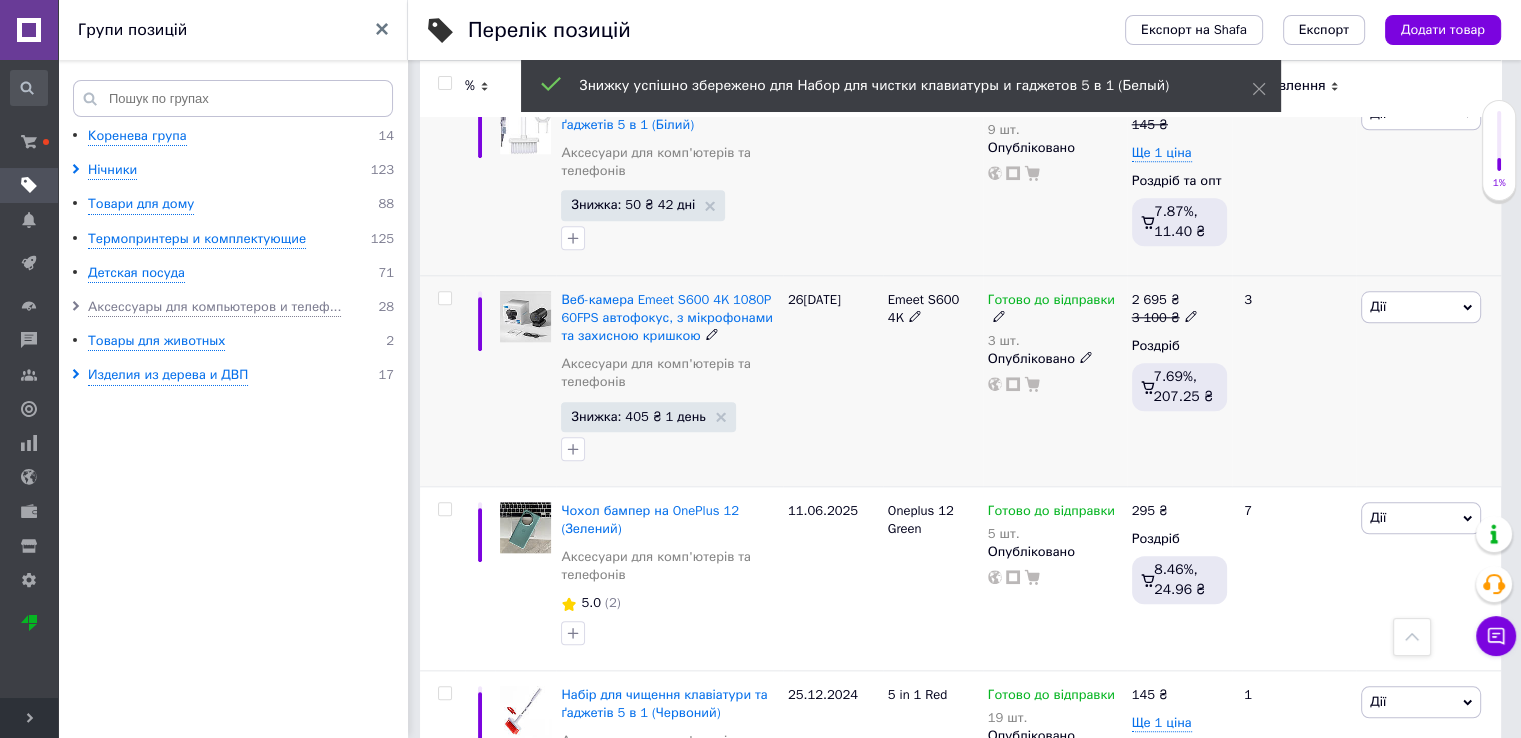click on "Знижка: 405 ₴ 1 день" at bounding box center [638, 416] 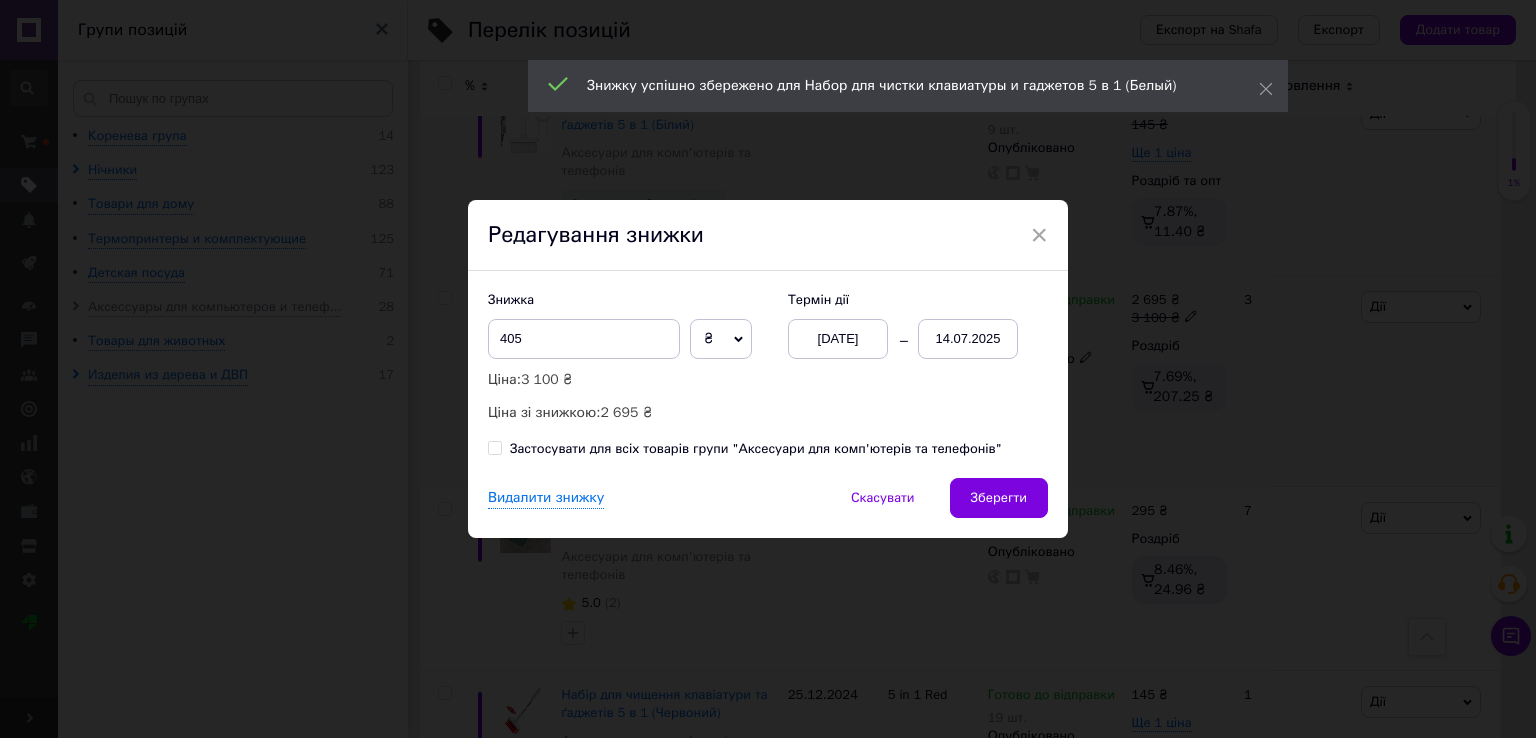 click on "14.07.2025" at bounding box center [968, 339] 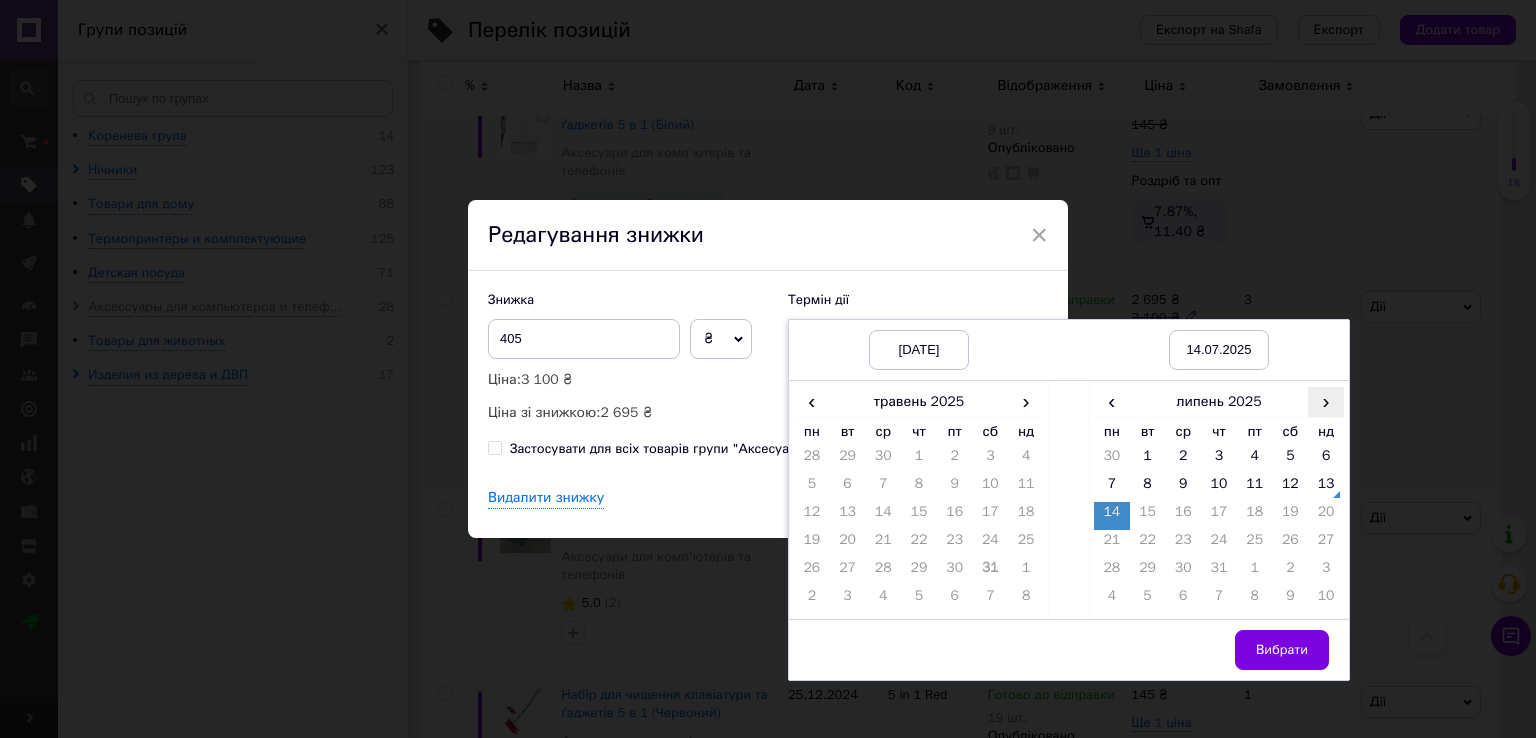 click on "›" at bounding box center [1326, 401] 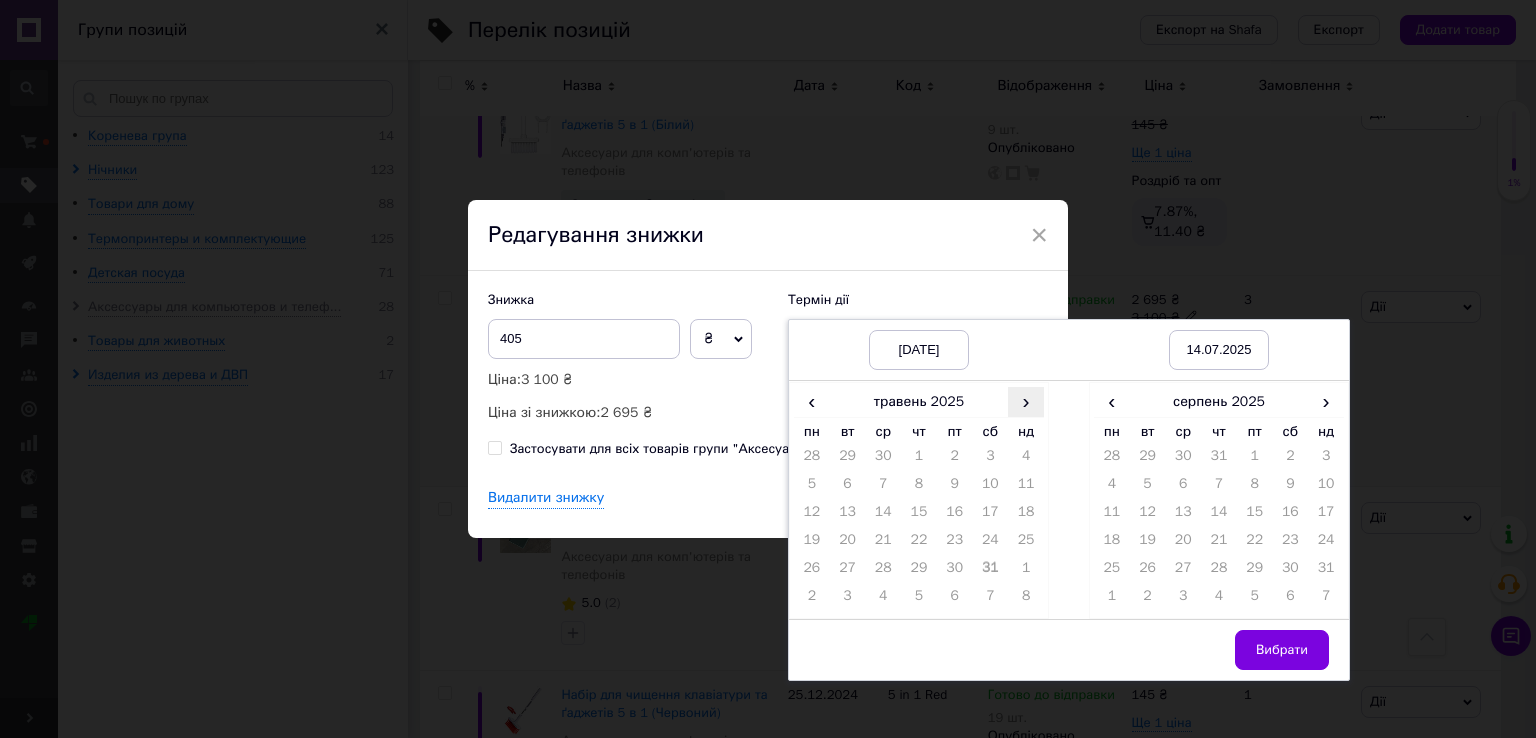 click on "›" at bounding box center (1026, 401) 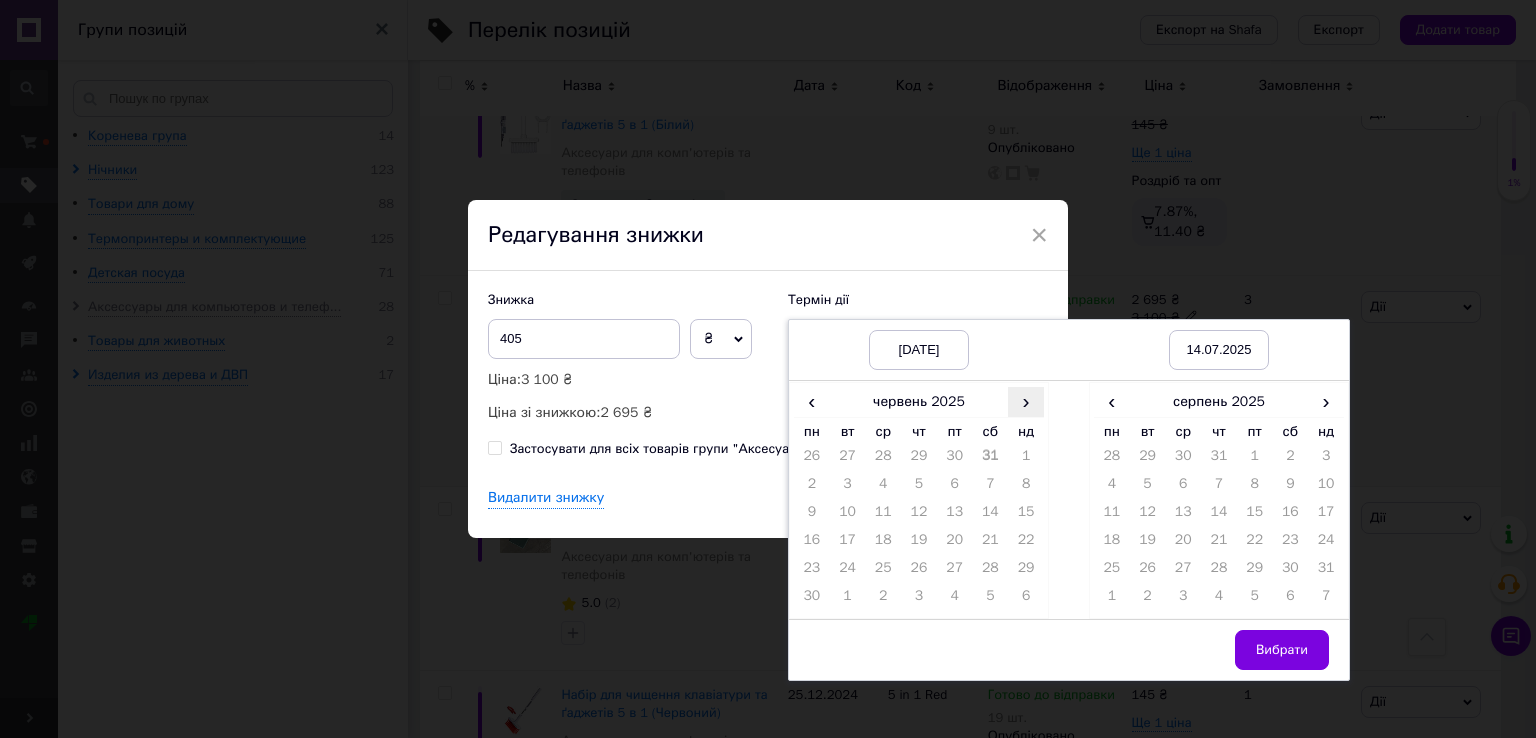 click on "›" at bounding box center [1026, 401] 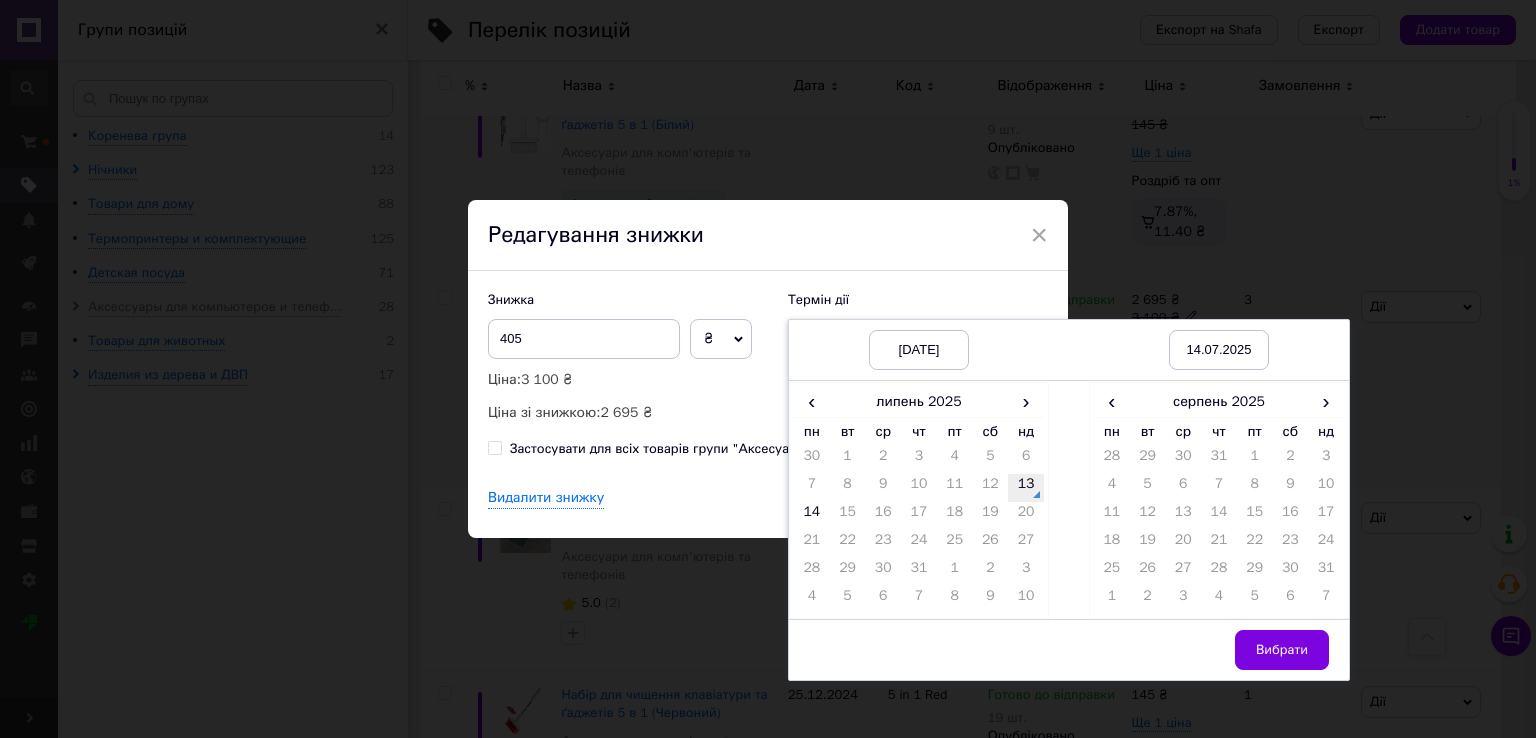 click on "13" at bounding box center (1026, 488) 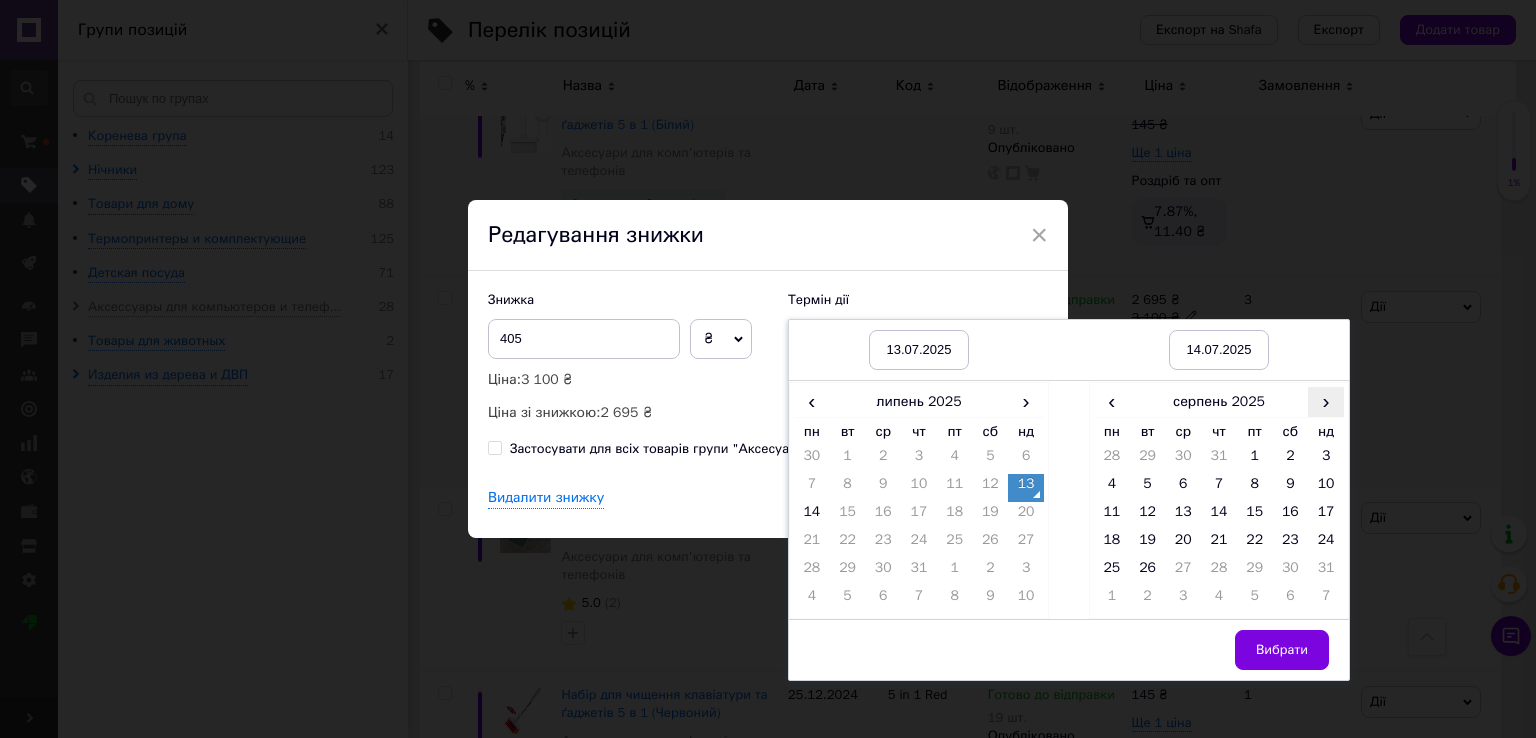 click on "›" at bounding box center (1326, 401) 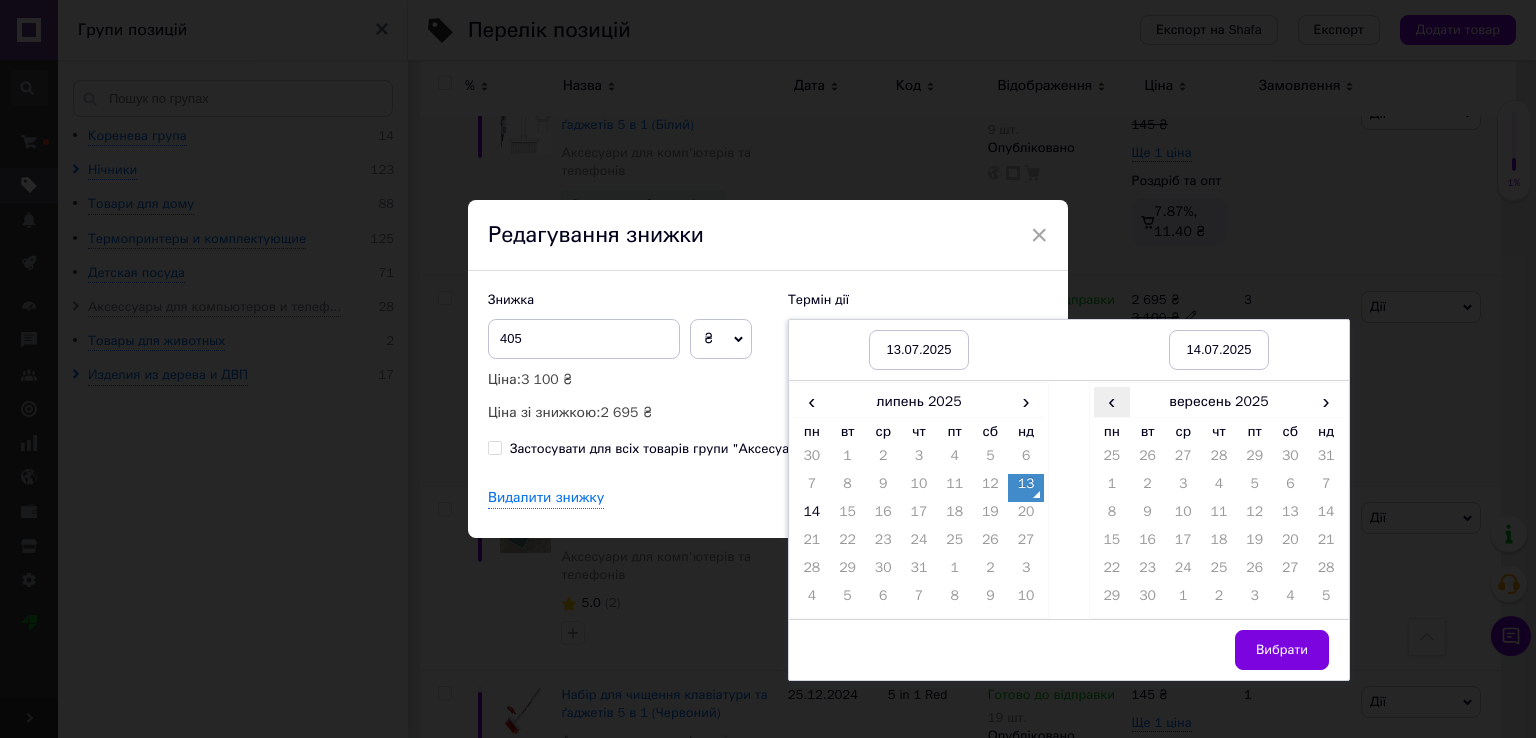 click on "‹" at bounding box center (1112, 401) 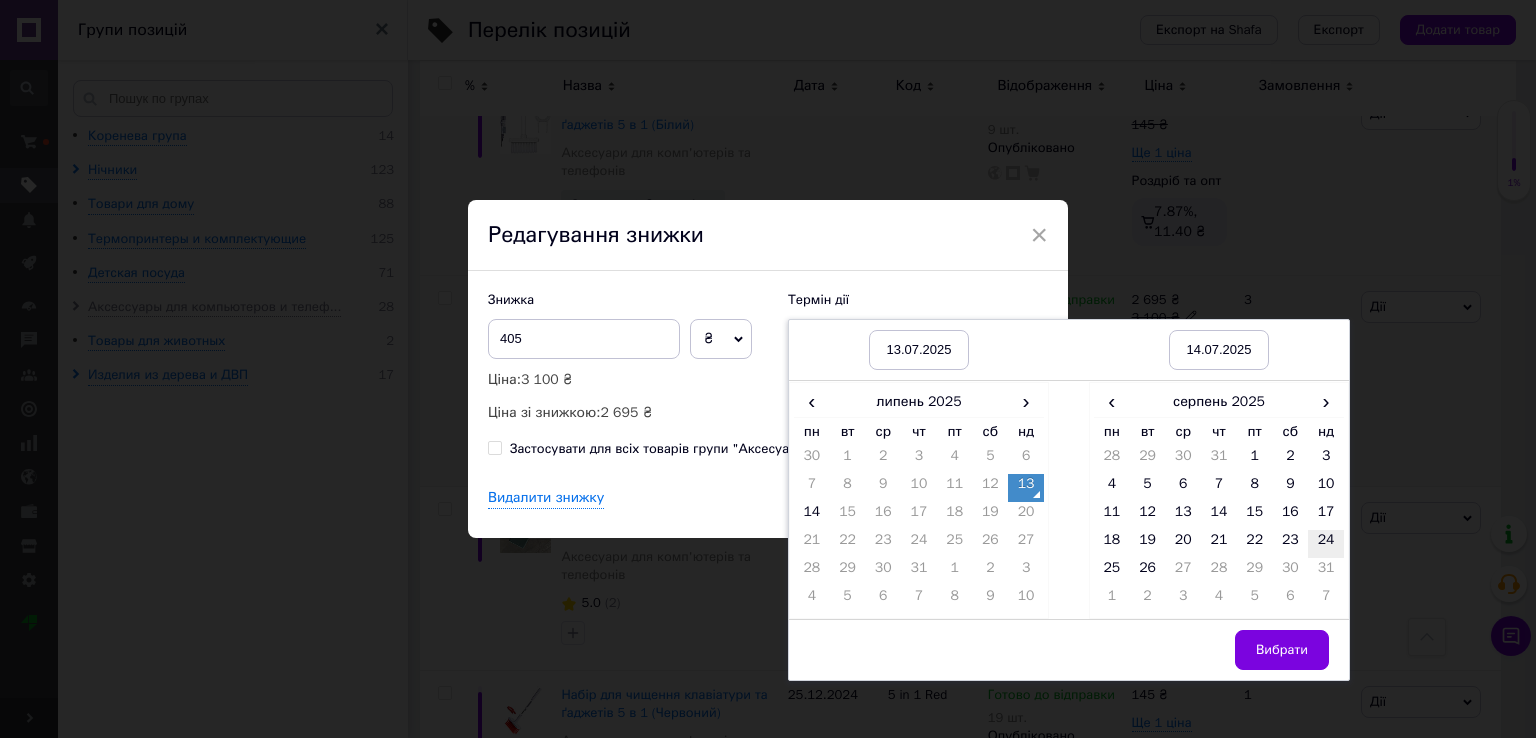 click on "24" at bounding box center [1326, 544] 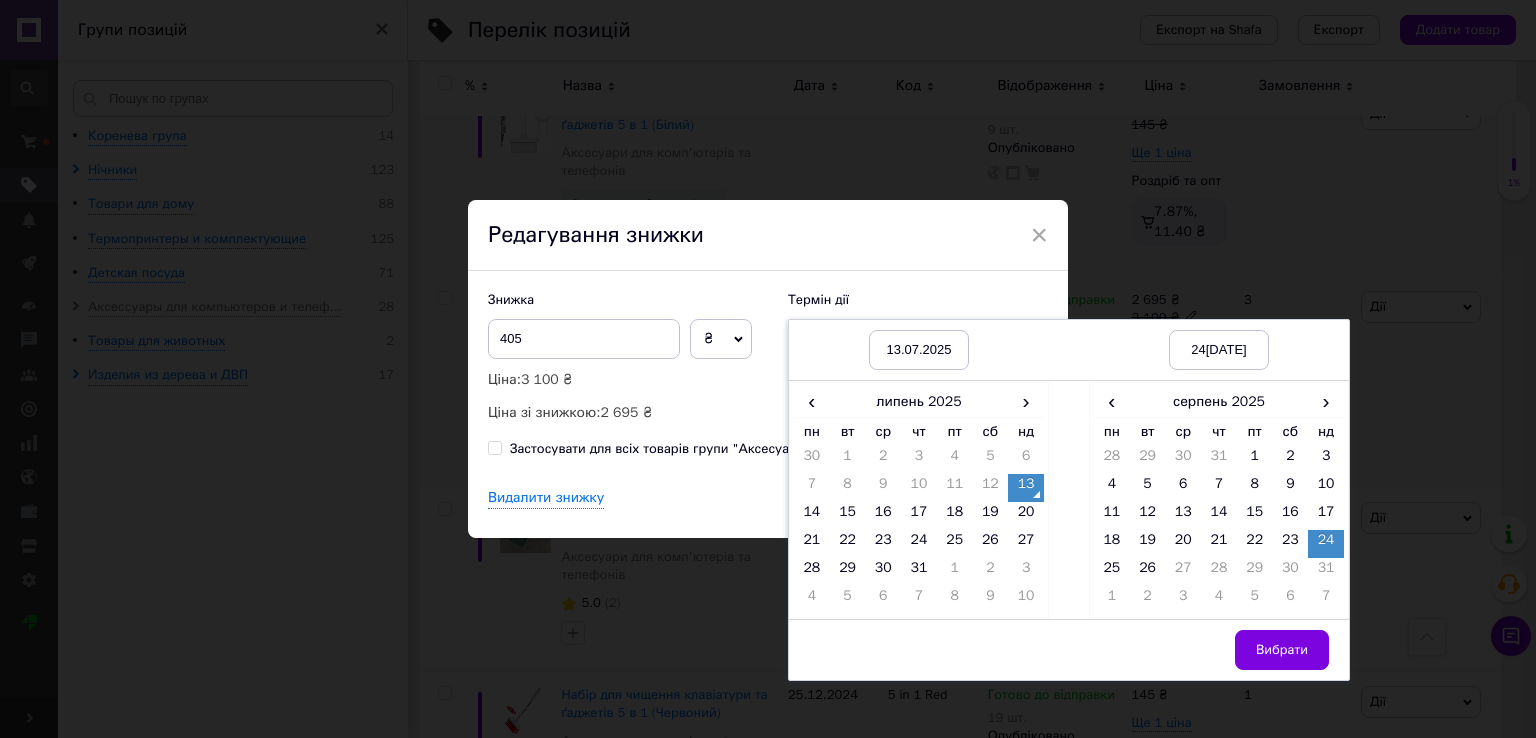 click on "Вибрати" at bounding box center [1282, 650] 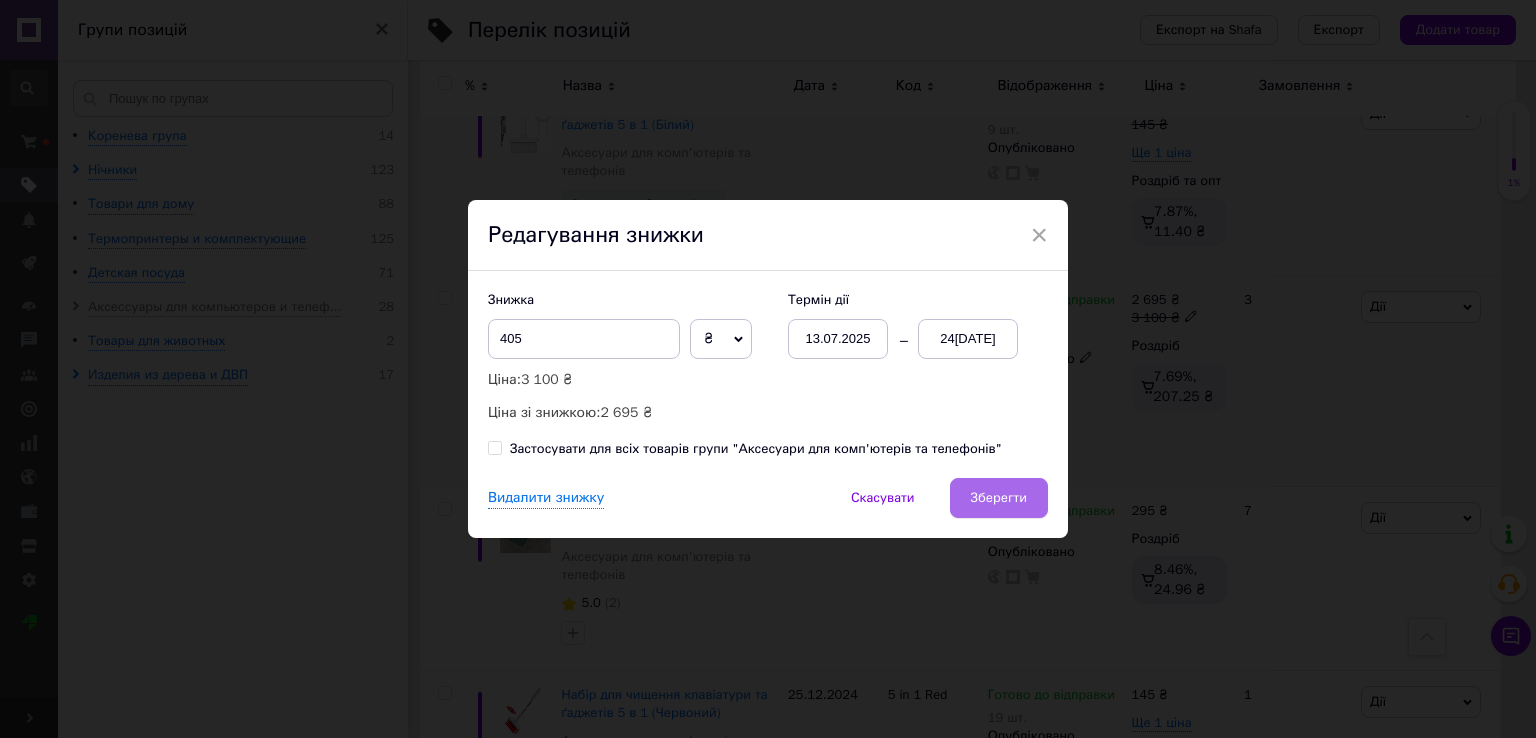 click on "Зберегти" at bounding box center [999, 498] 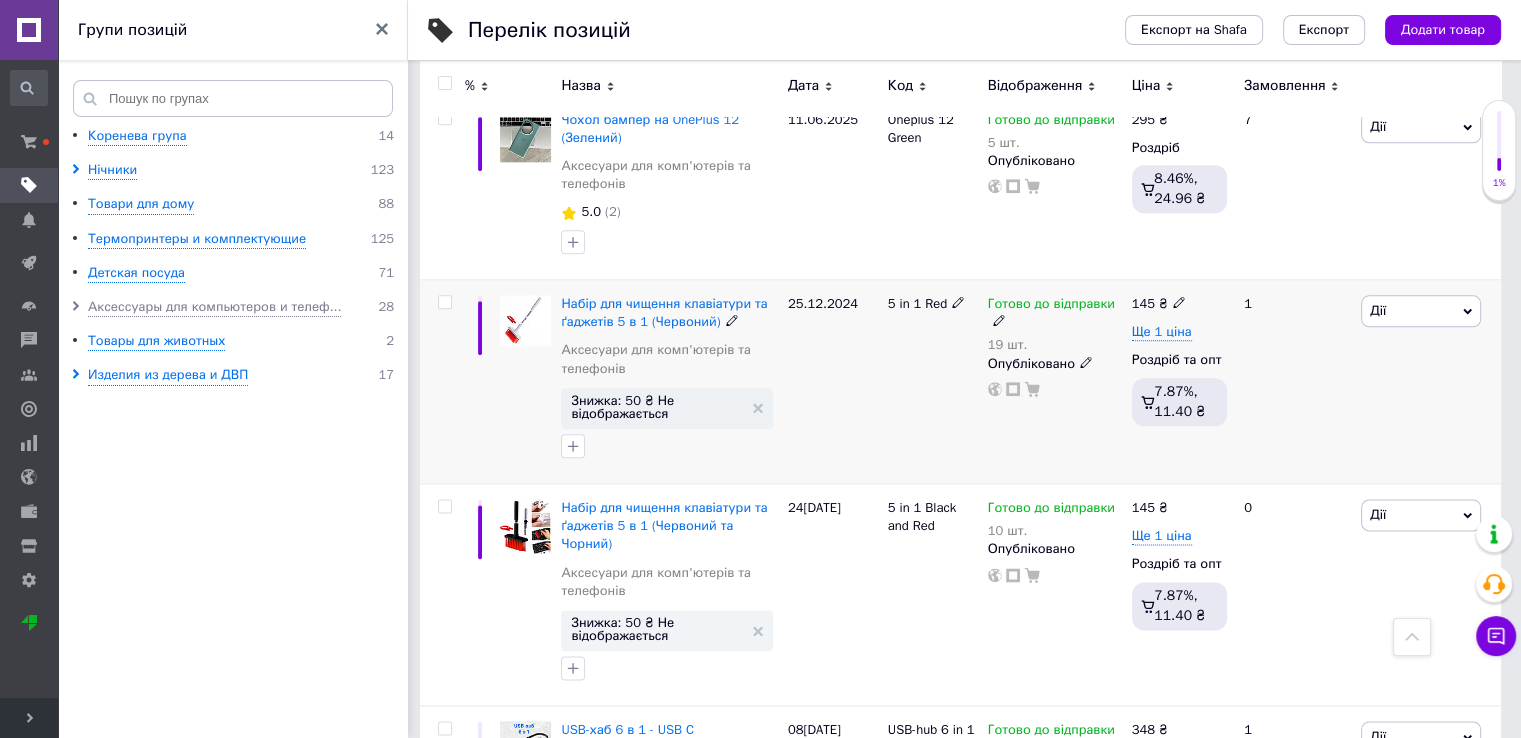scroll, scrollTop: 2400, scrollLeft: 0, axis: vertical 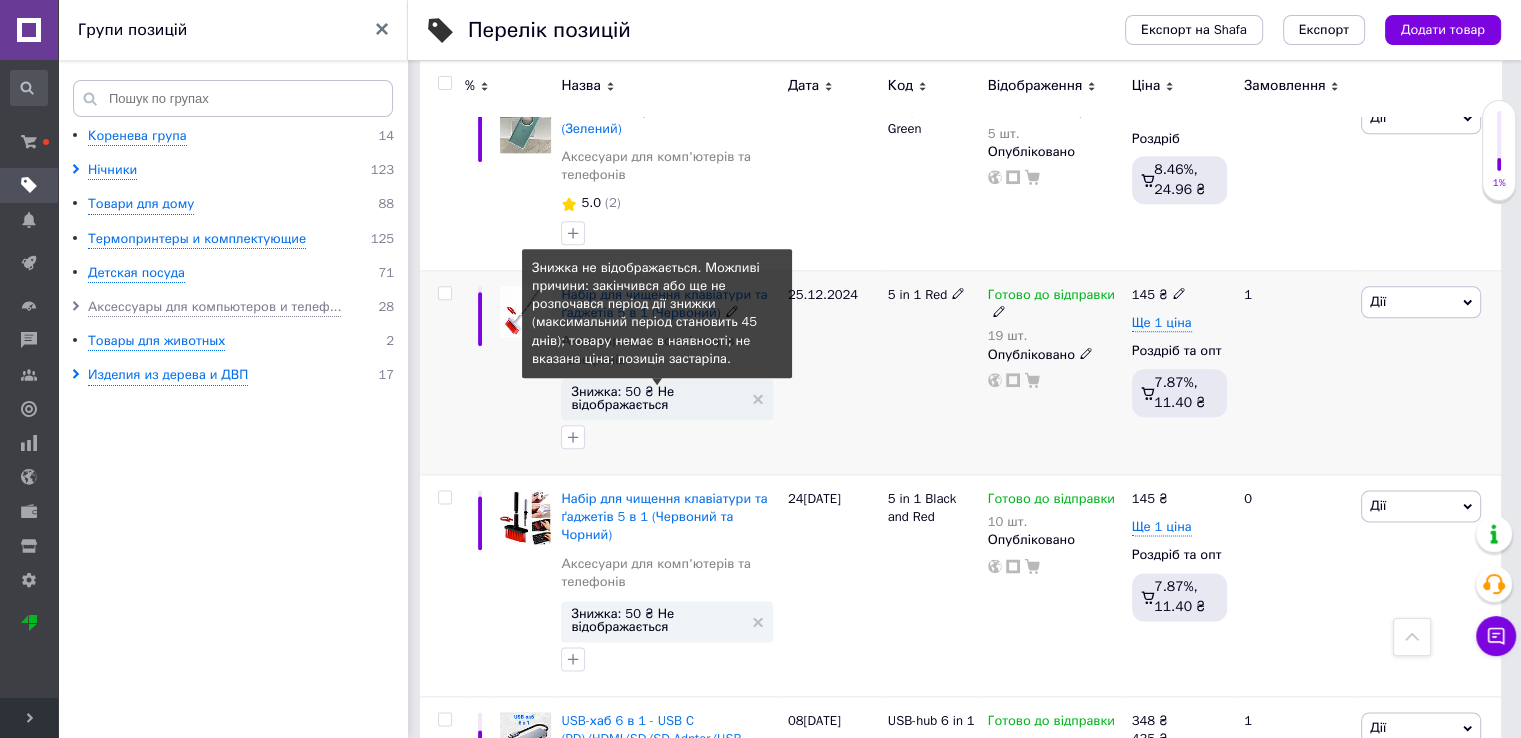click on "Знижка: 50 ₴ Не відображається" at bounding box center [656, 398] 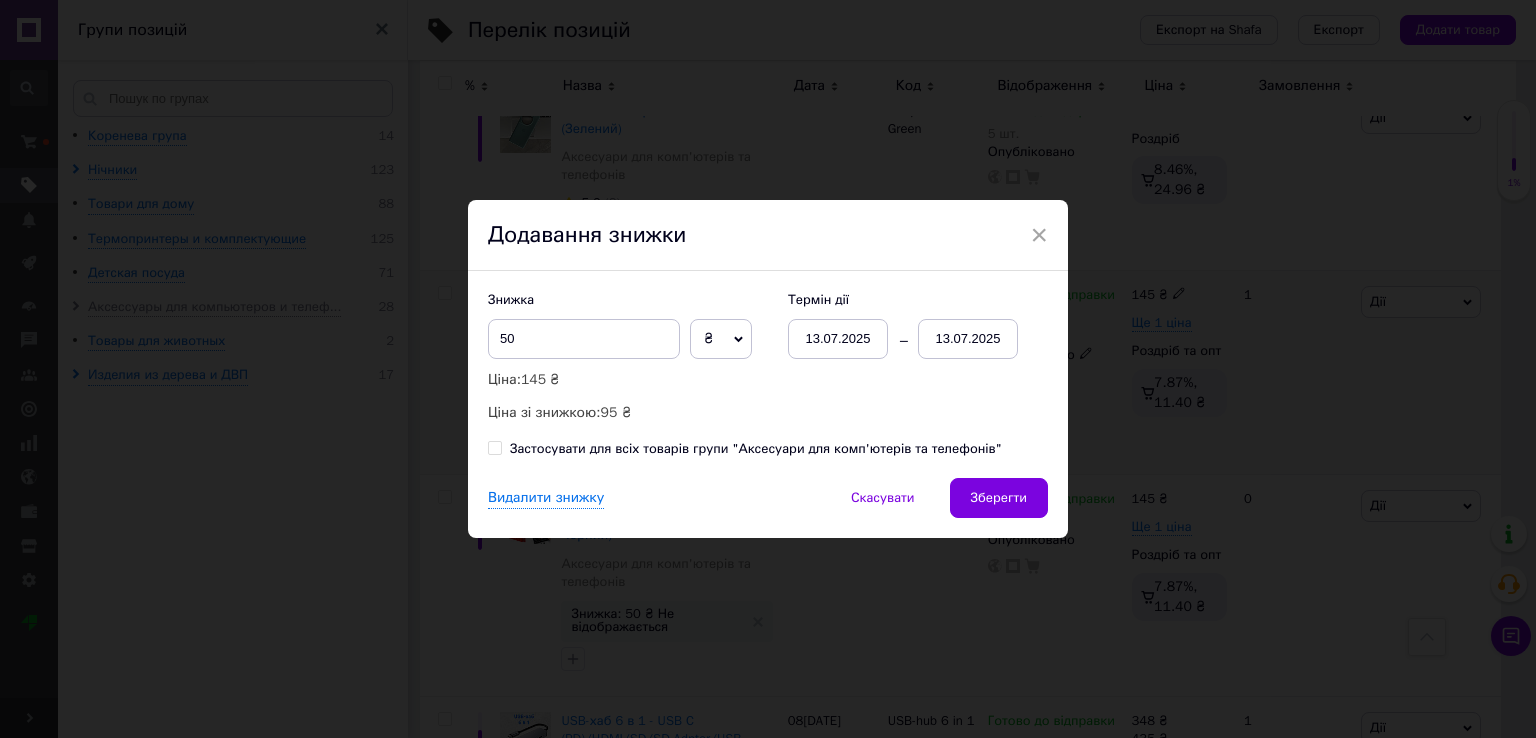 click on "13.07.2025" at bounding box center (968, 339) 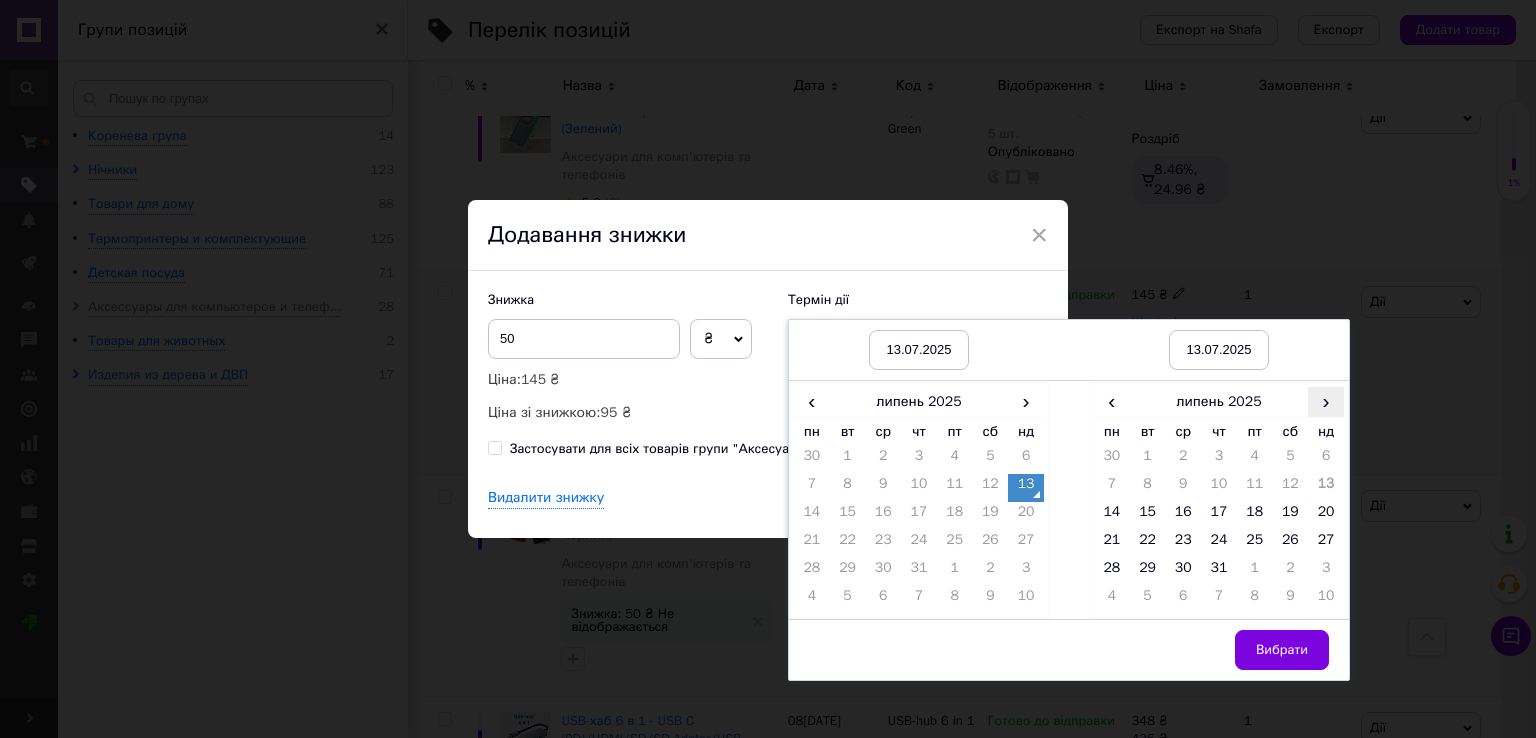 click on "›" at bounding box center (1326, 401) 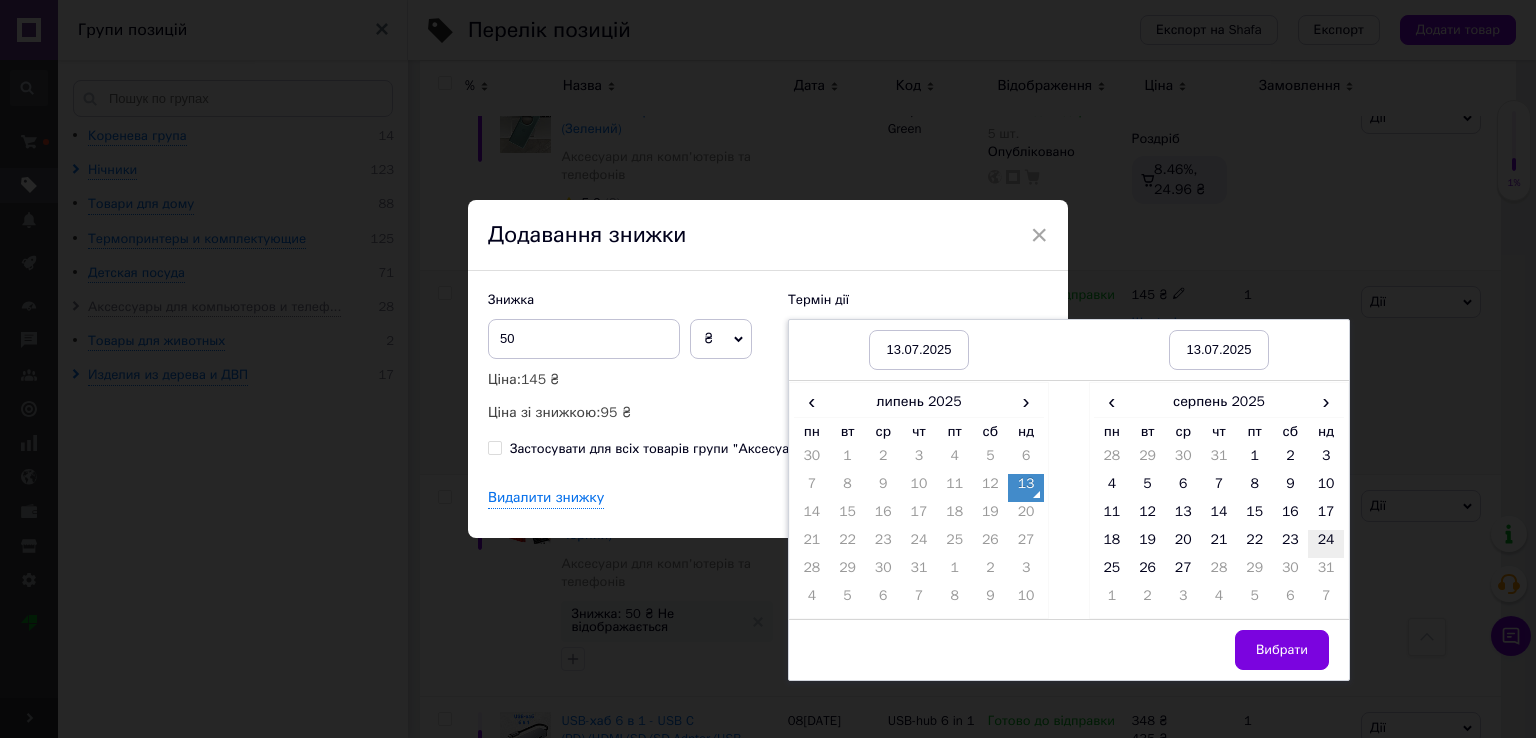 click on "24" at bounding box center (1326, 544) 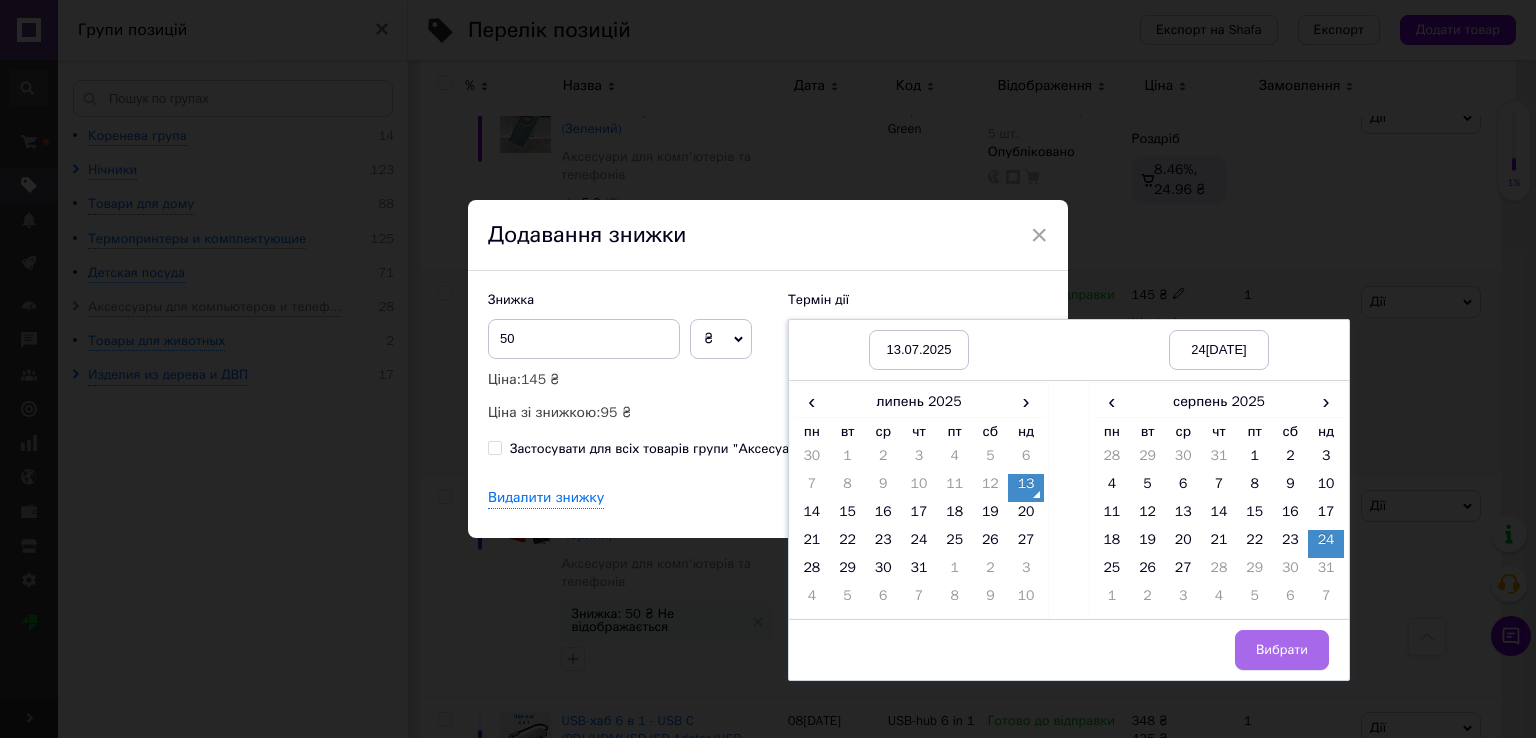 click on "Вибрати" at bounding box center [1282, 650] 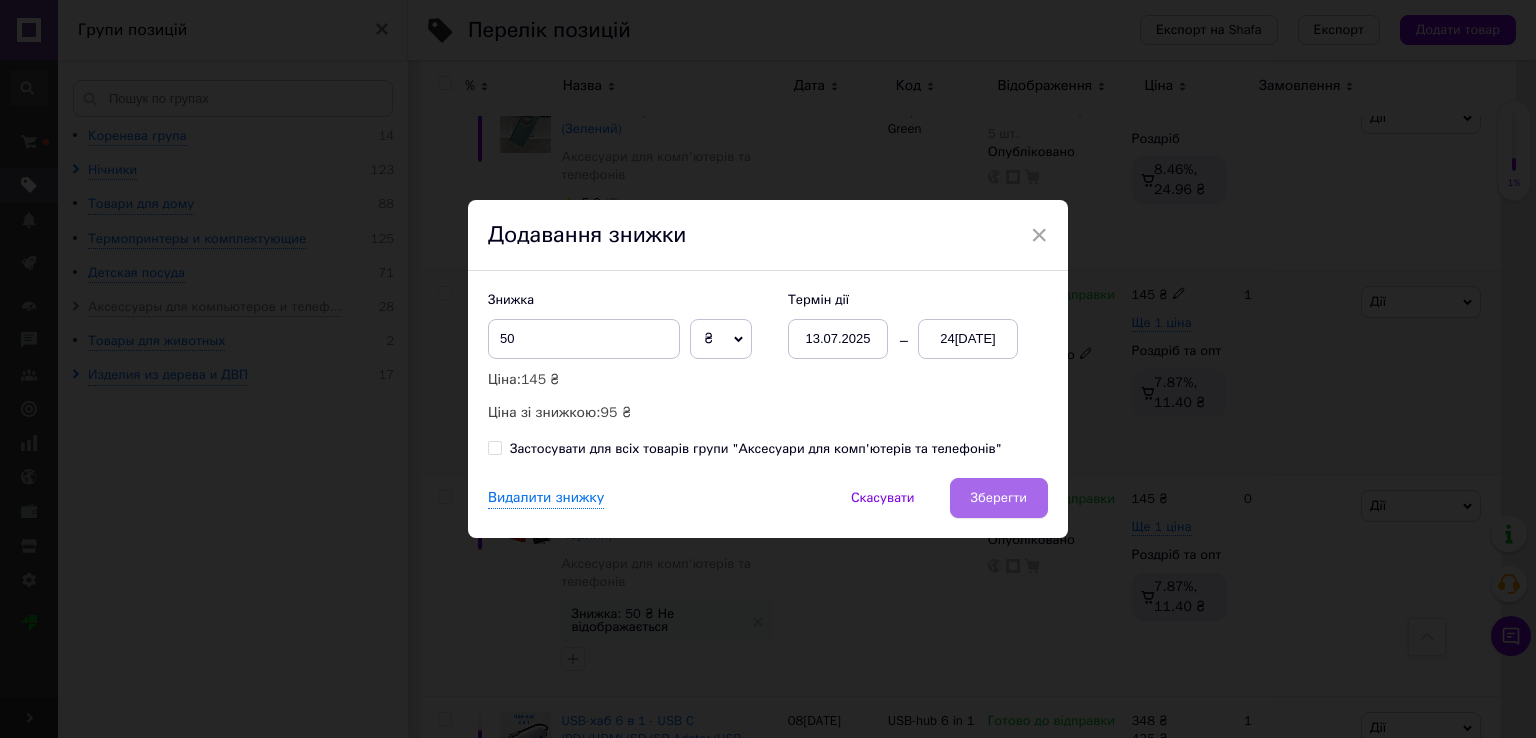 click on "Зберегти" at bounding box center [999, 498] 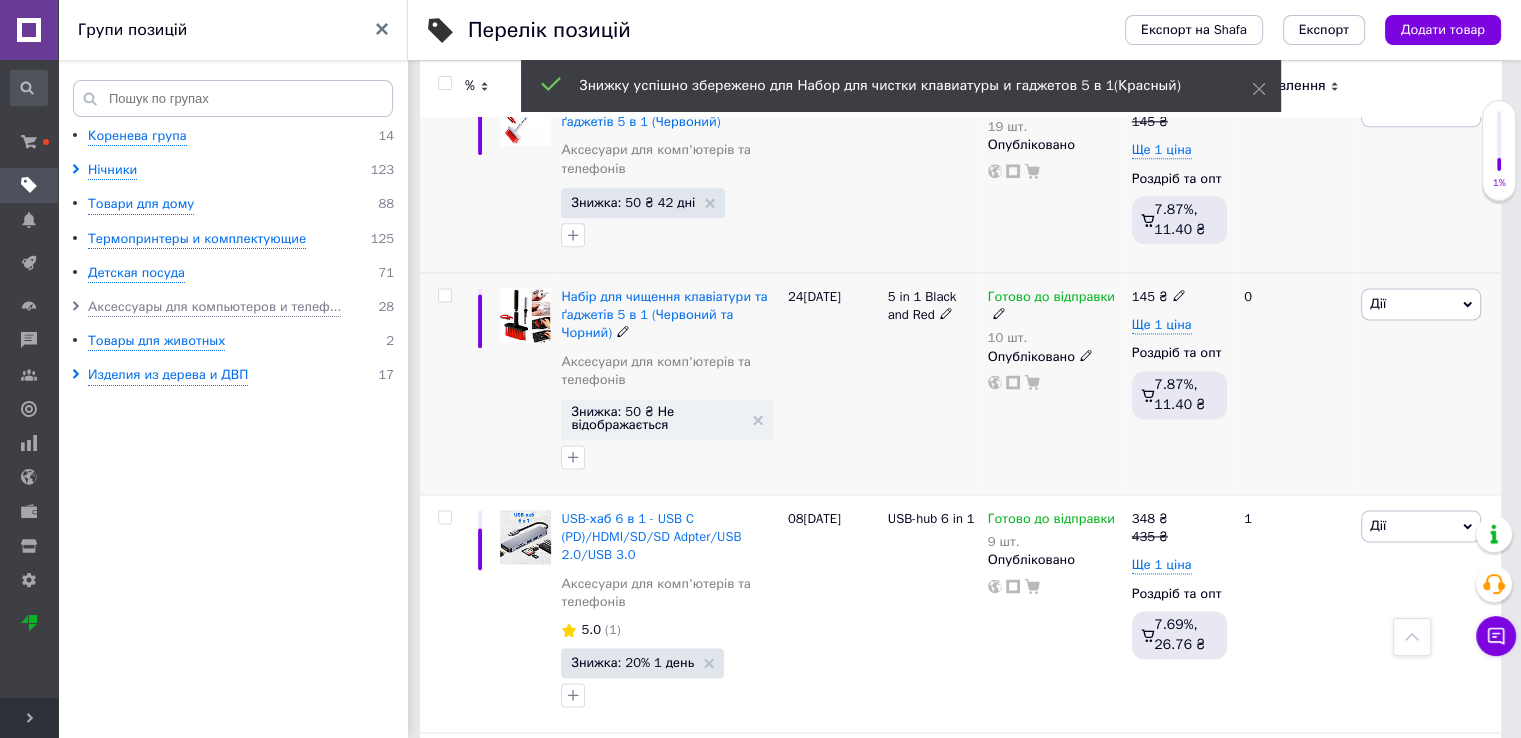 scroll, scrollTop: 2600, scrollLeft: 0, axis: vertical 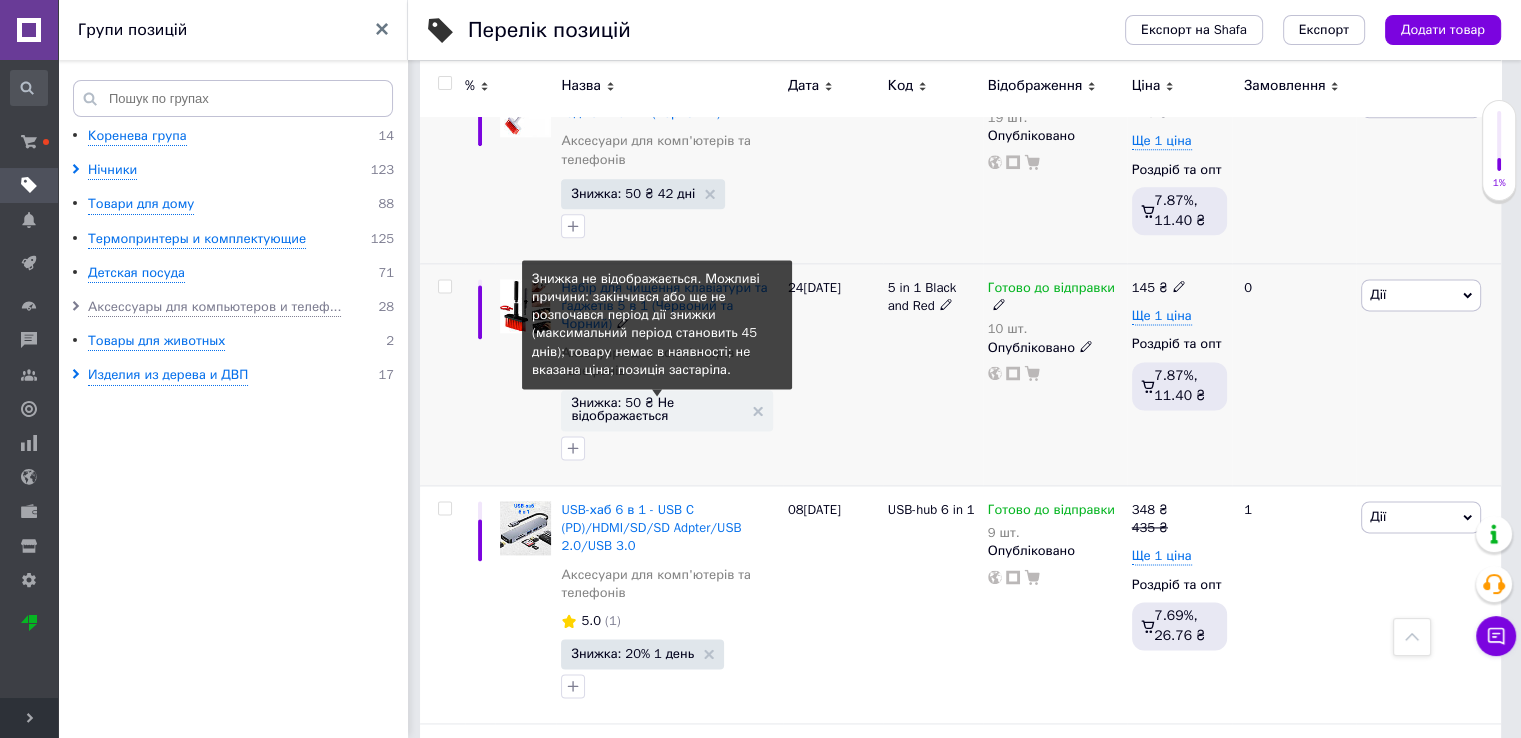click on "Знижка: 50 ₴ Не відображається" at bounding box center (656, 409) 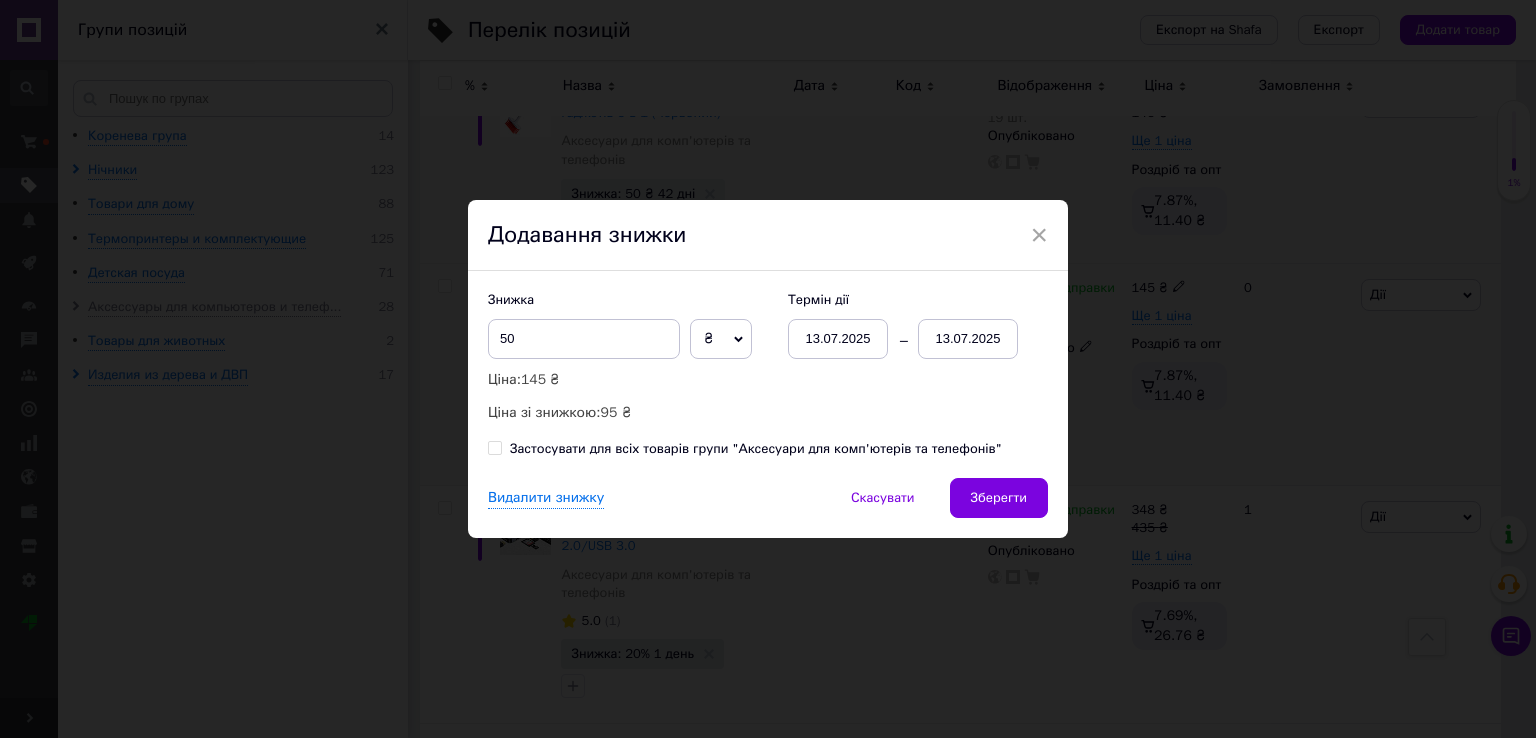 click on "13.07.2025" at bounding box center (968, 339) 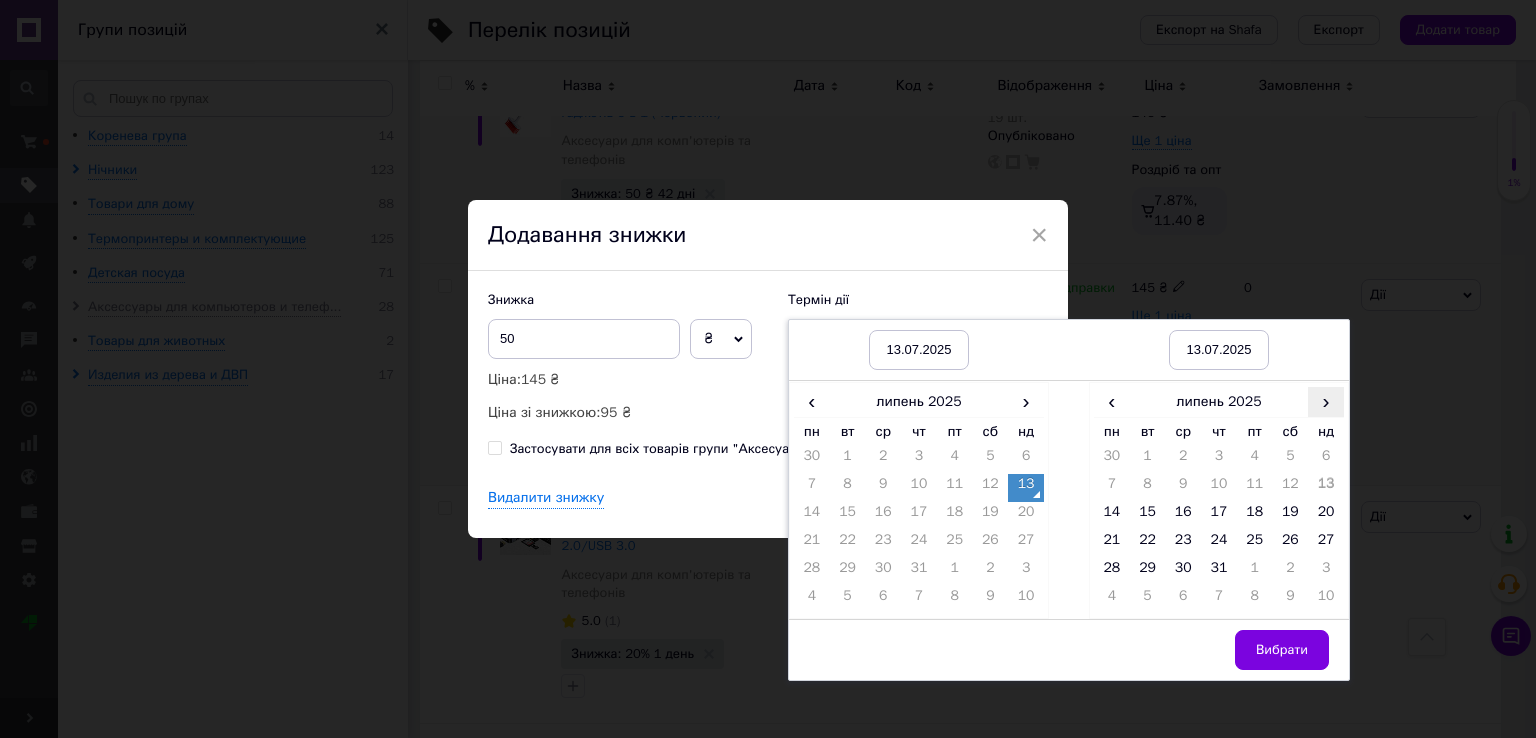 click on "›" at bounding box center [1326, 401] 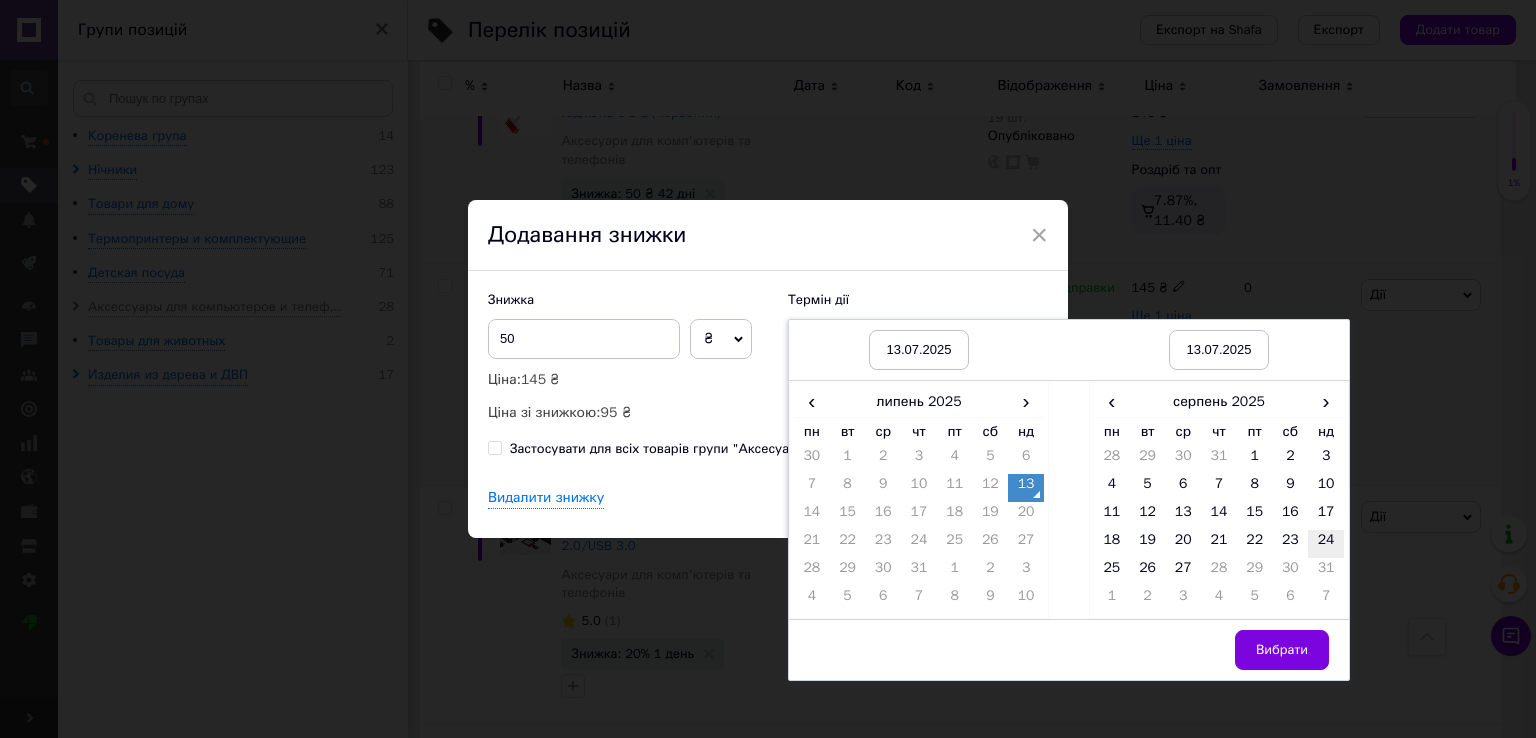 click on "24" at bounding box center [1326, 544] 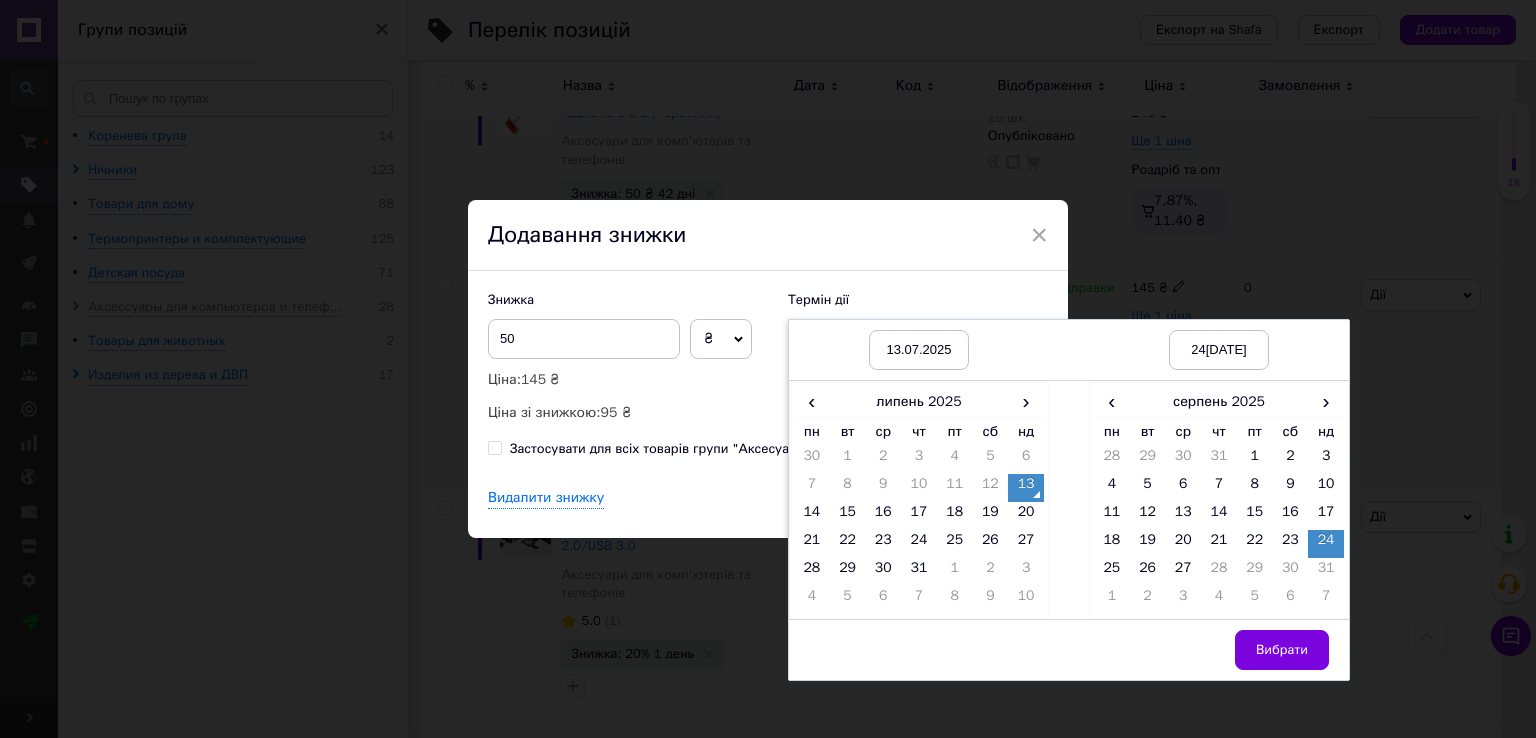 click on "Вибрати" at bounding box center [1282, 650] 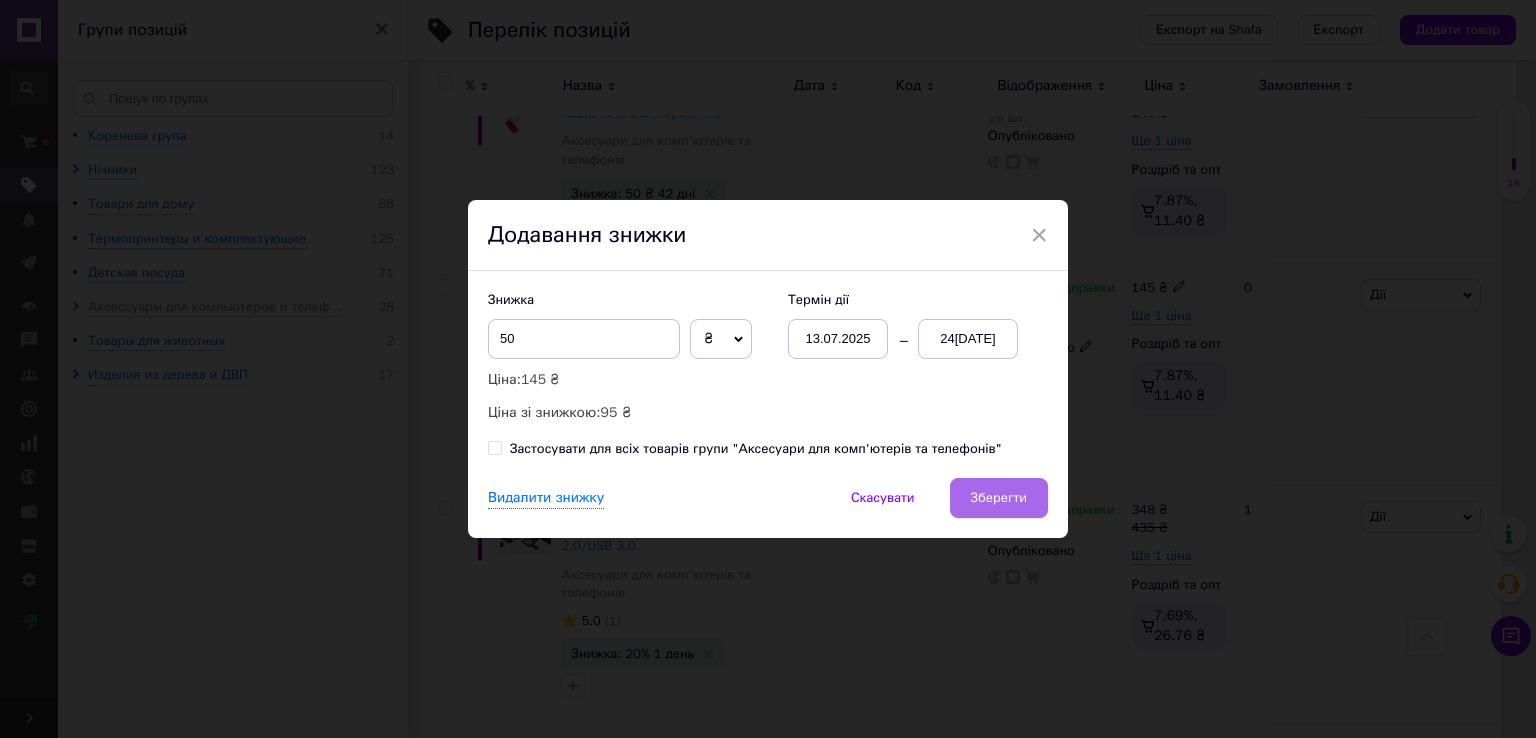 click on "Зберегти" at bounding box center (999, 498) 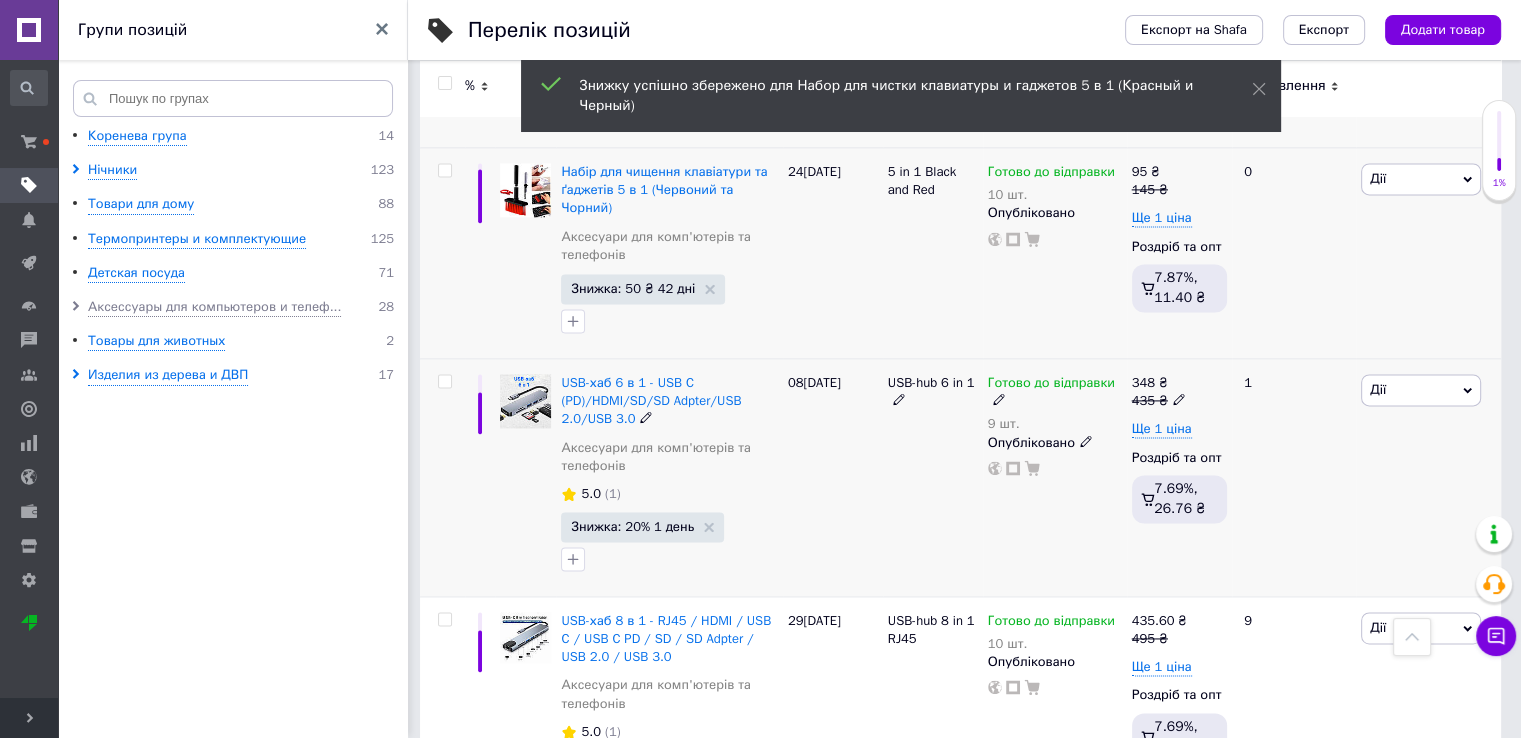 scroll, scrollTop: 2800, scrollLeft: 0, axis: vertical 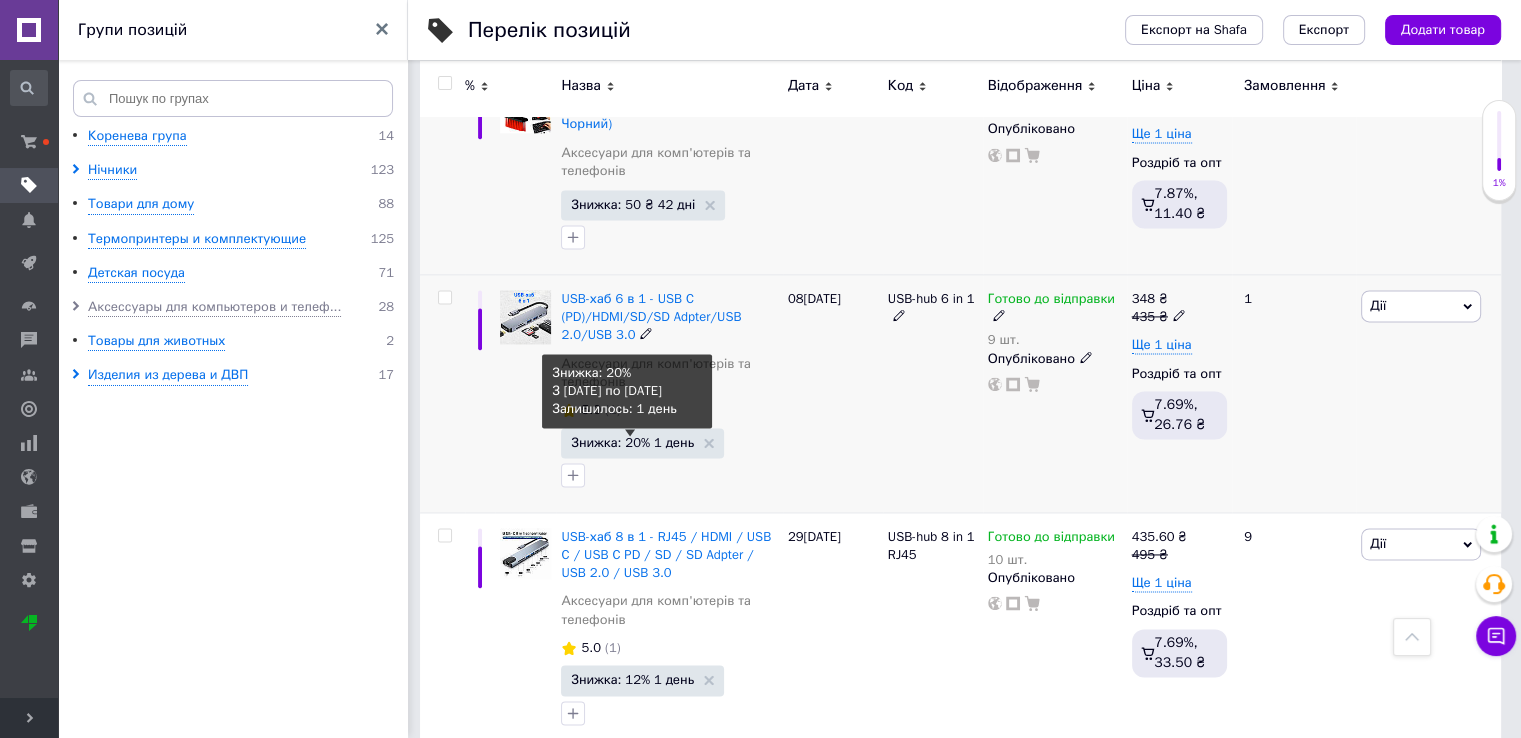 click on "Знижка: 20% 1 день" at bounding box center [632, 442] 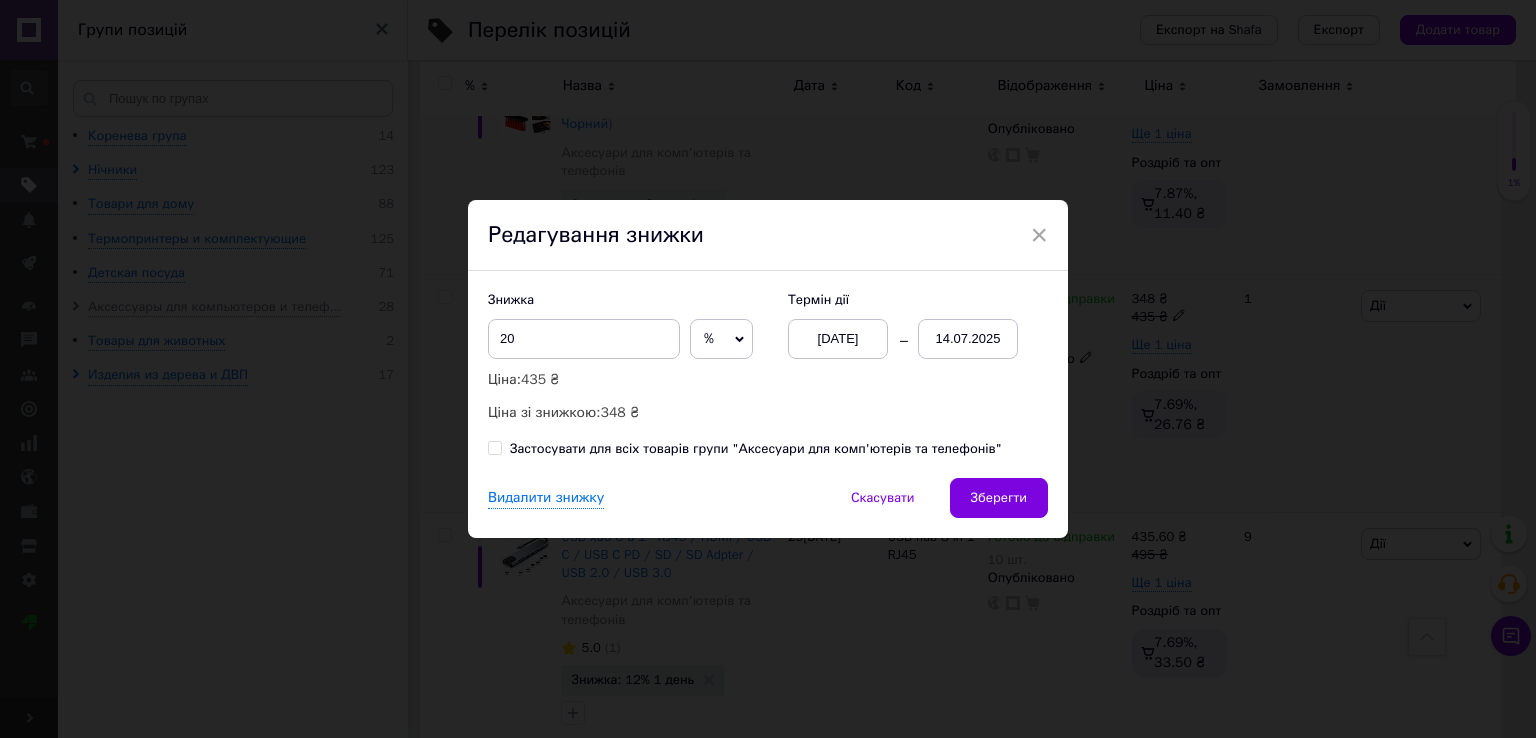 click on "14.07.2025" at bounding box center (968, 339) 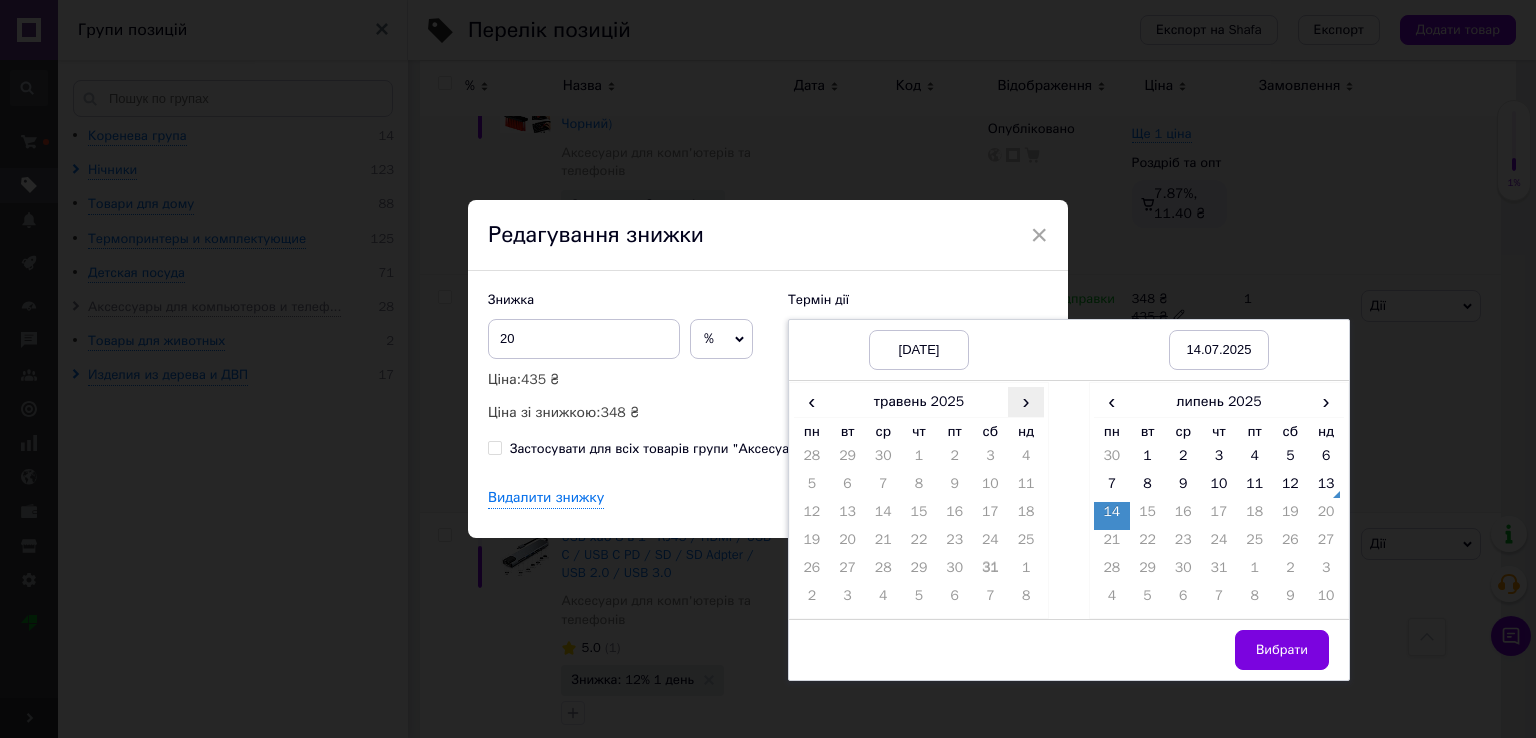 click on "›" at bounding box center (1026, 401) 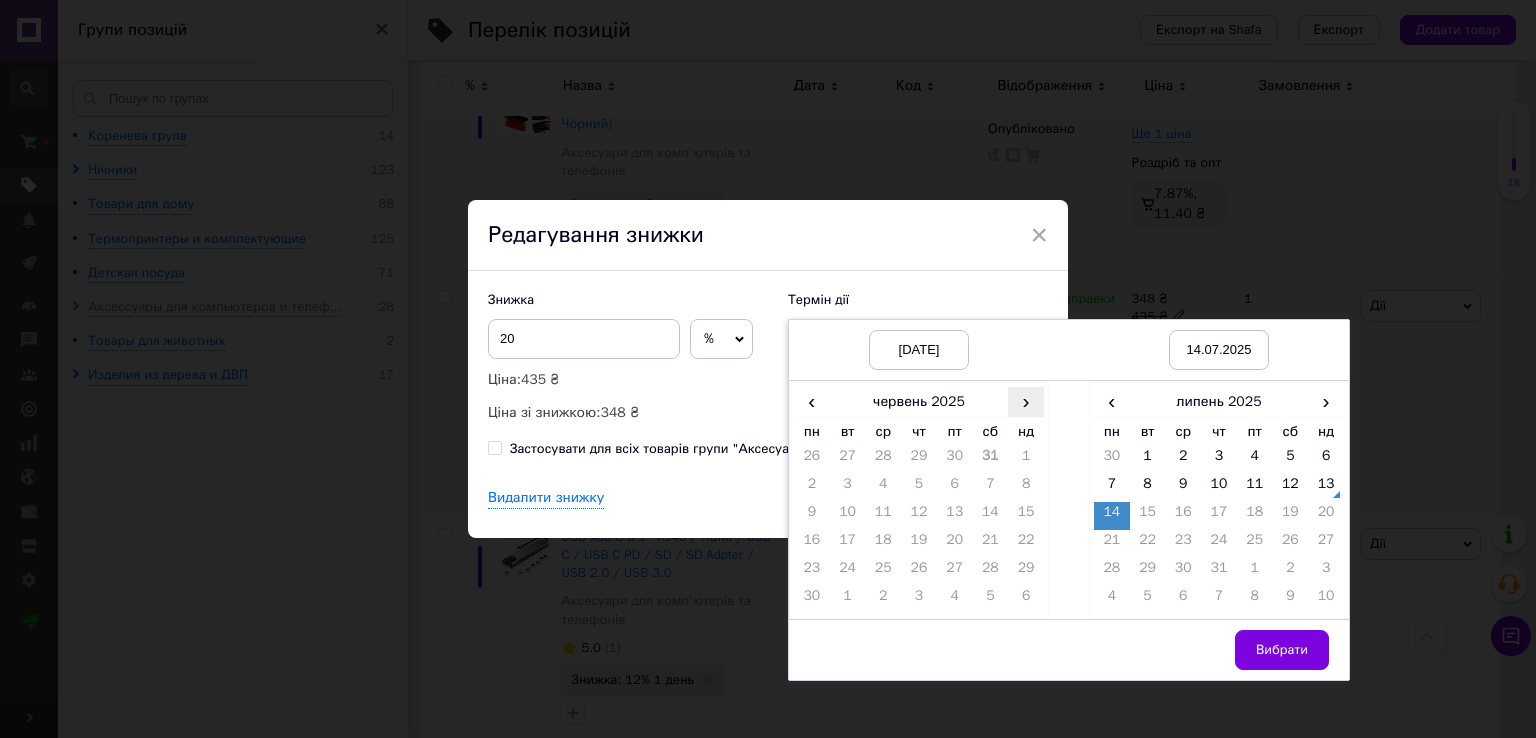click on "›" at bounding box center (1026, 401) 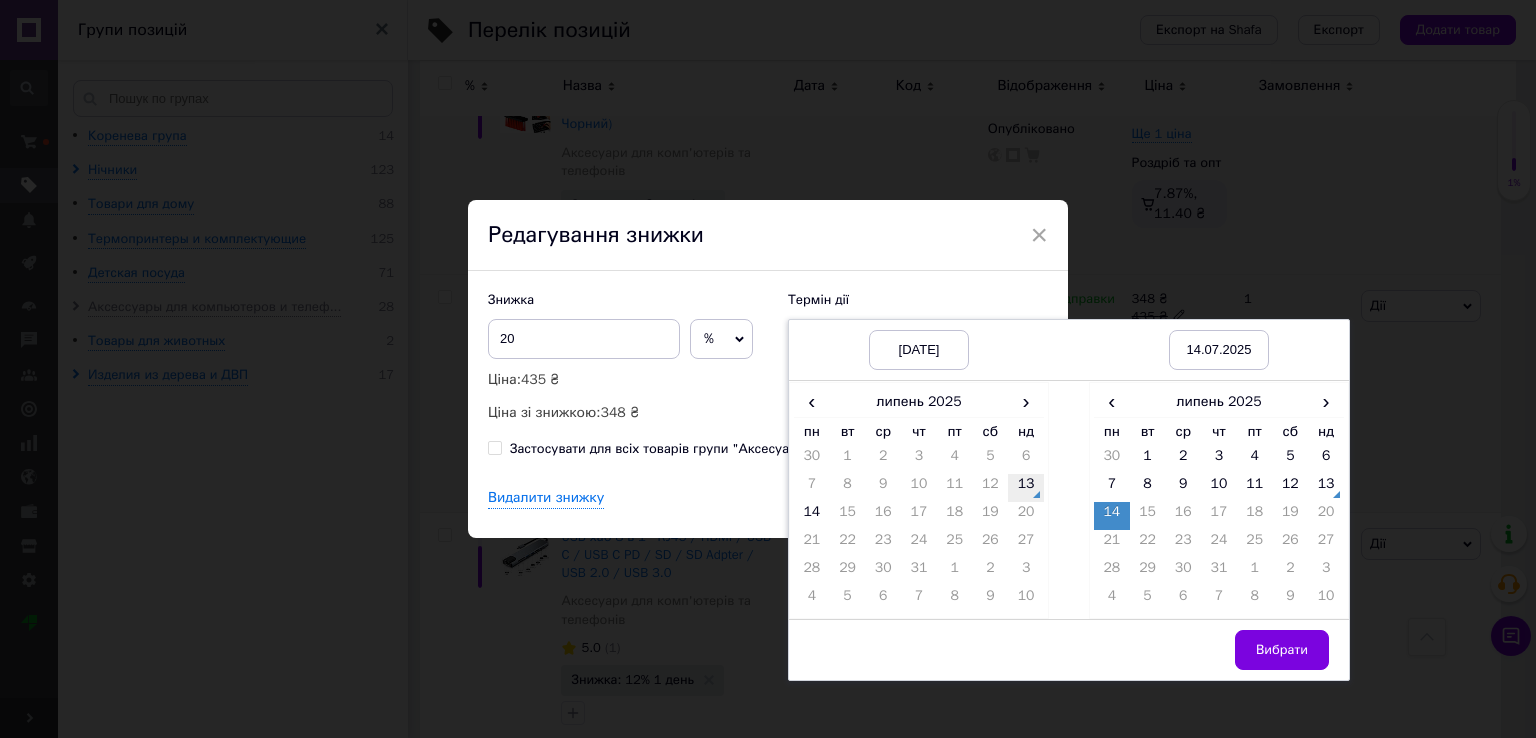 click on "13" at bounding box center (1026, 488) 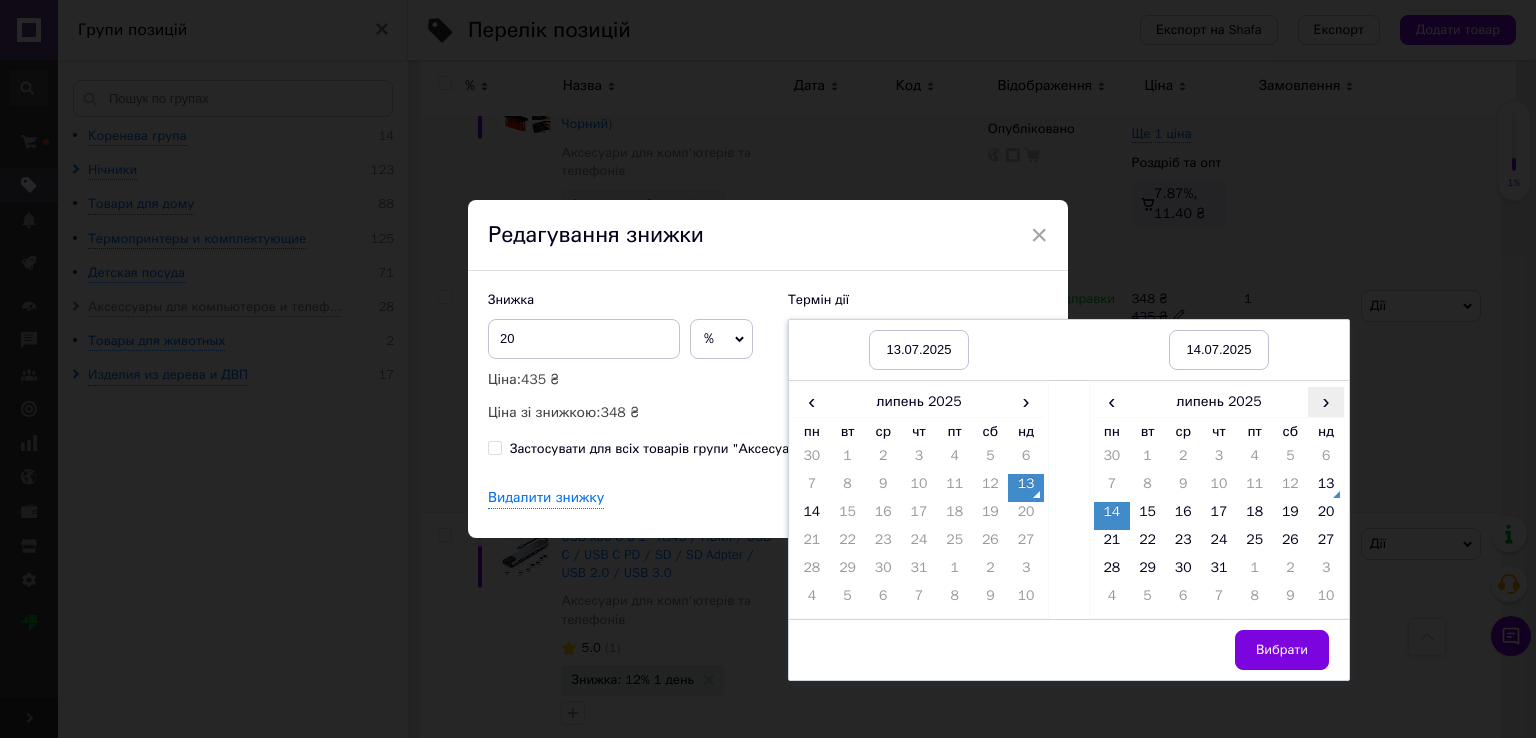 click on "›" at bounding box center (1326, 401) 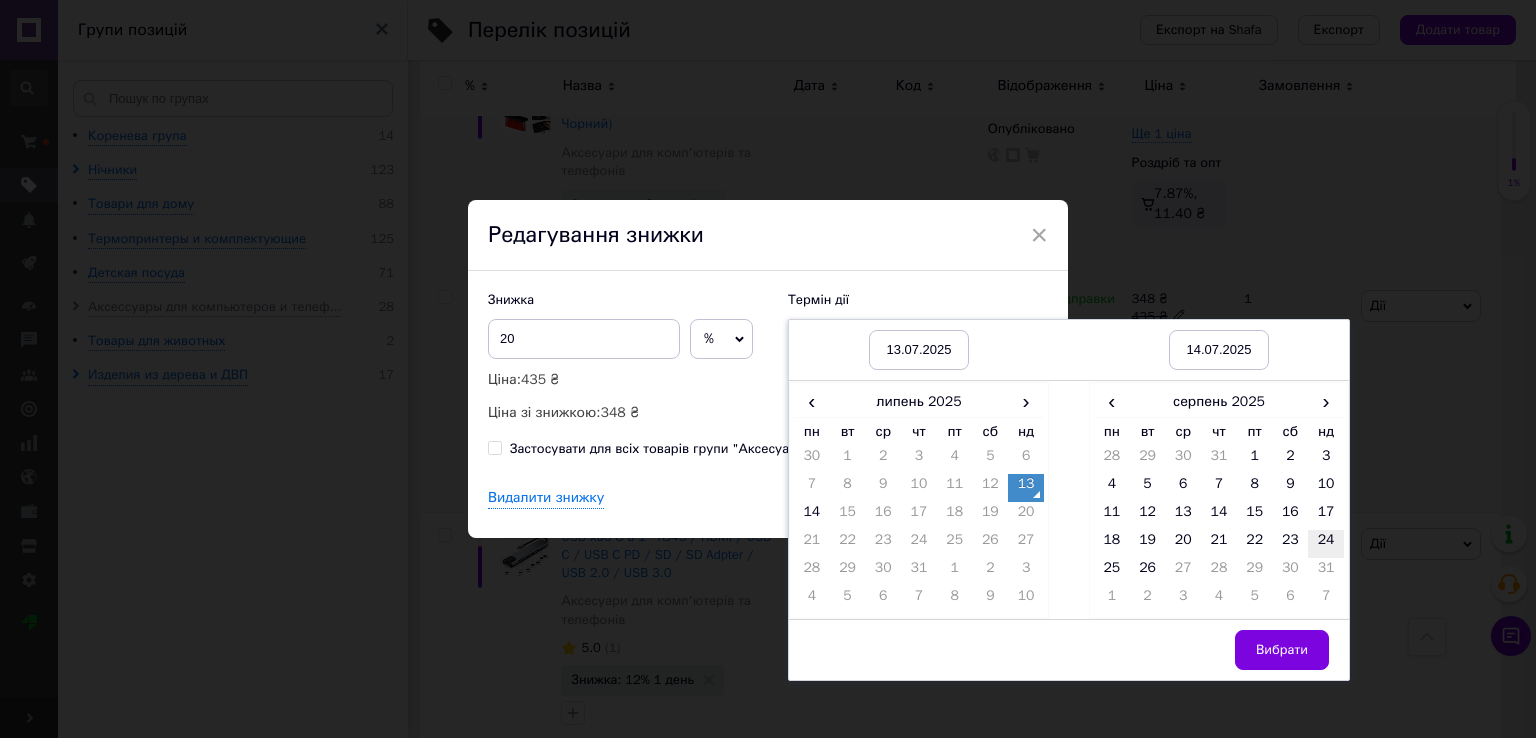 click on "24" at bounding box center [1326, 544] 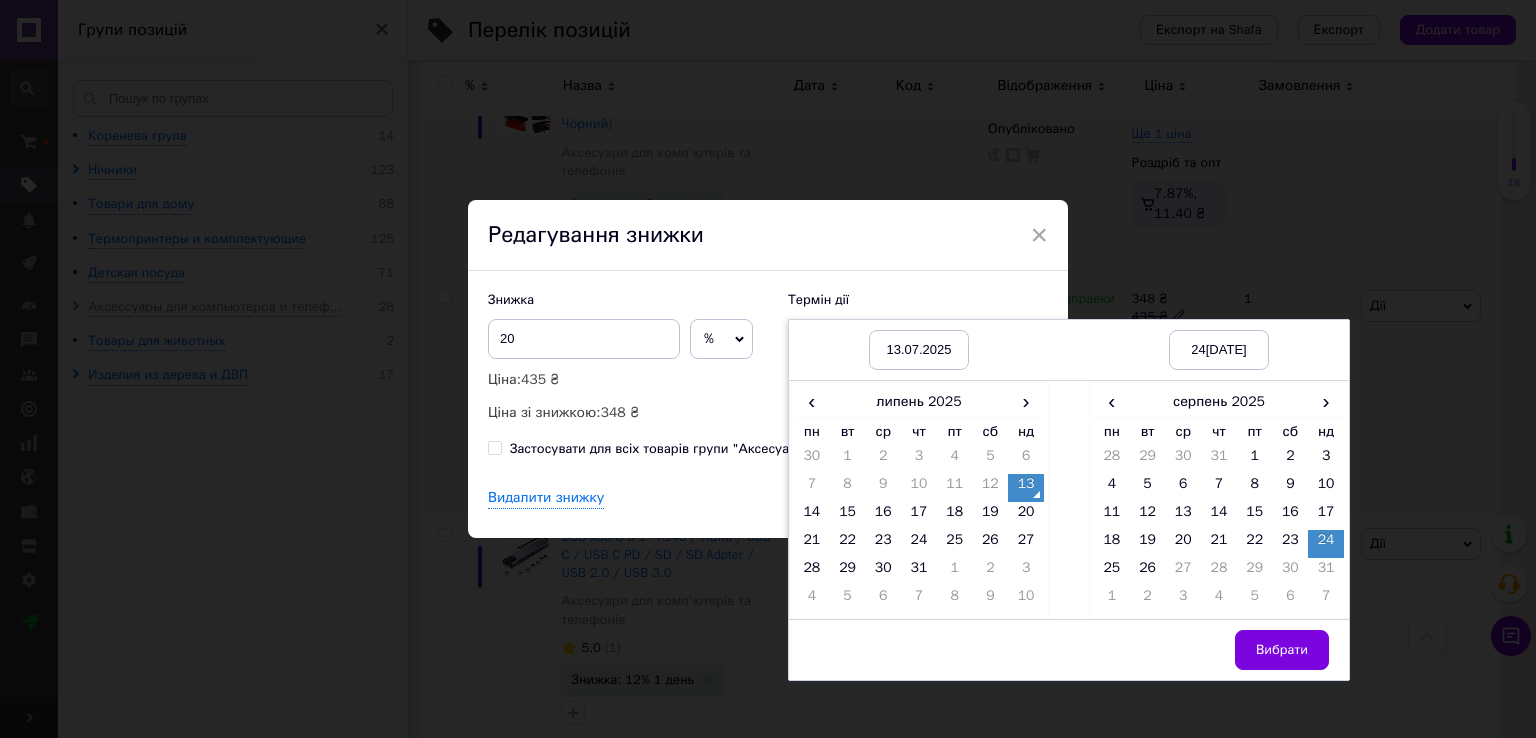 drag, startPoint x: 1268, startPoint y: 652, endPoint x: 1199, endPoint y: 638, distance: 70.40597 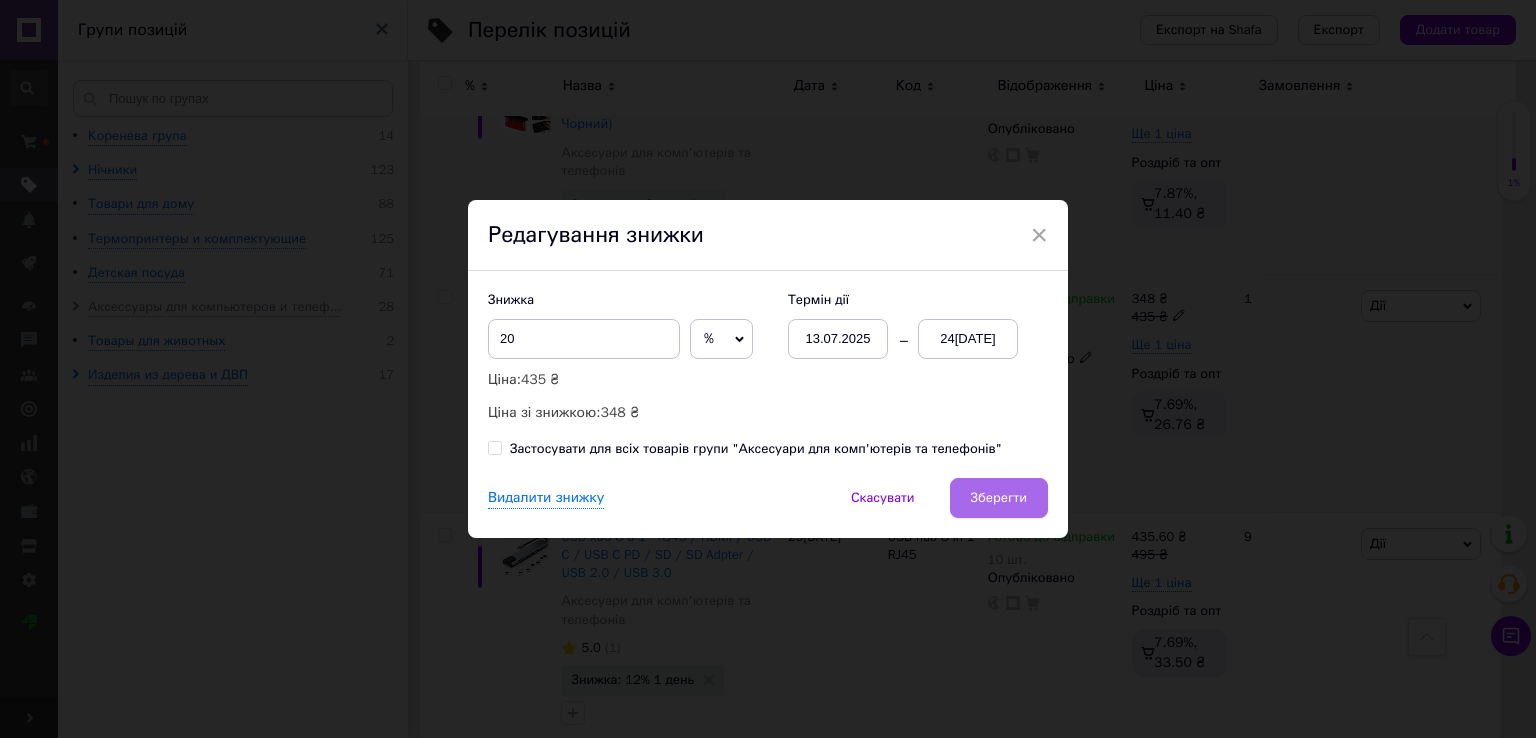 click on "Зберегти" at bounding box center [999, 498] 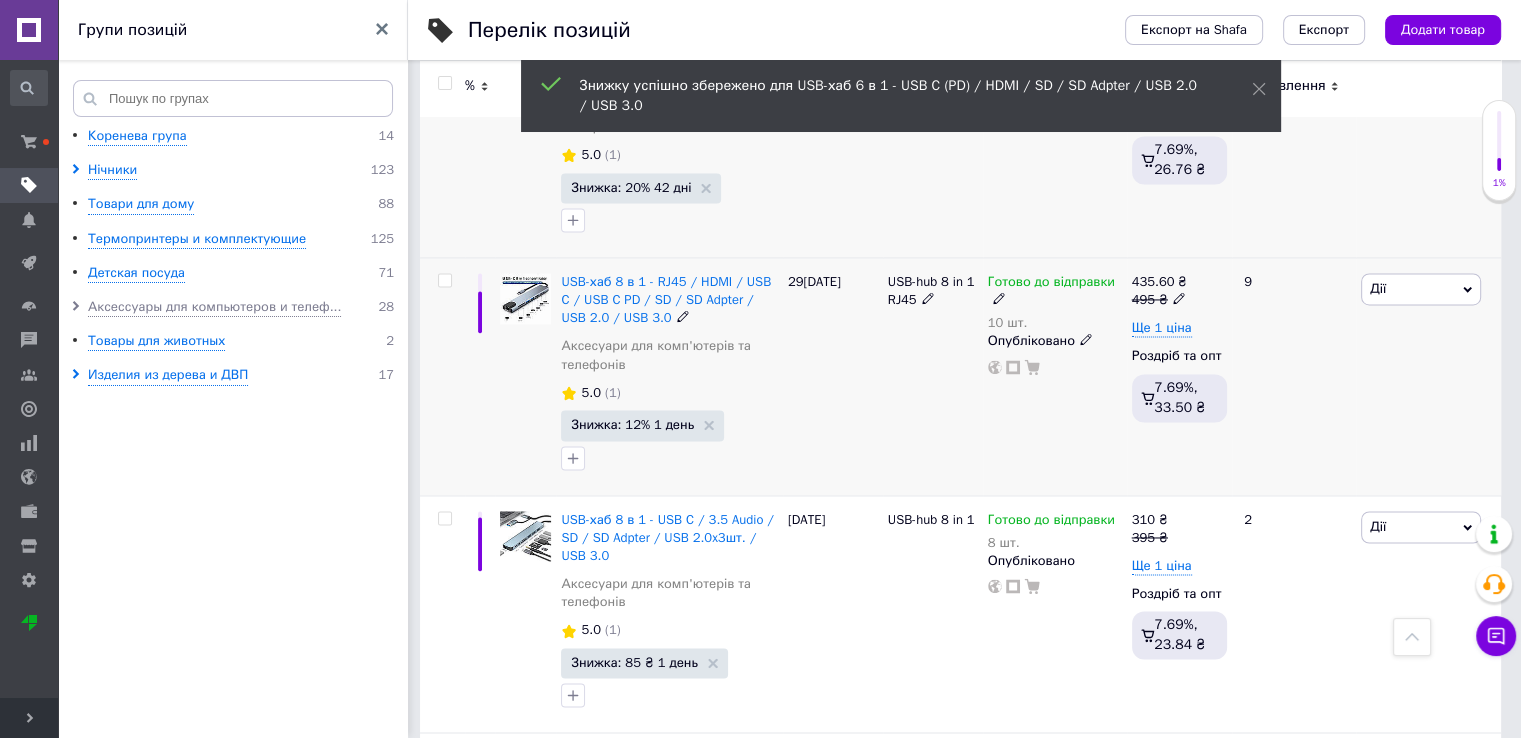 scroll, scrollTop: 3100, scrollLeft: 0, axis: vertical 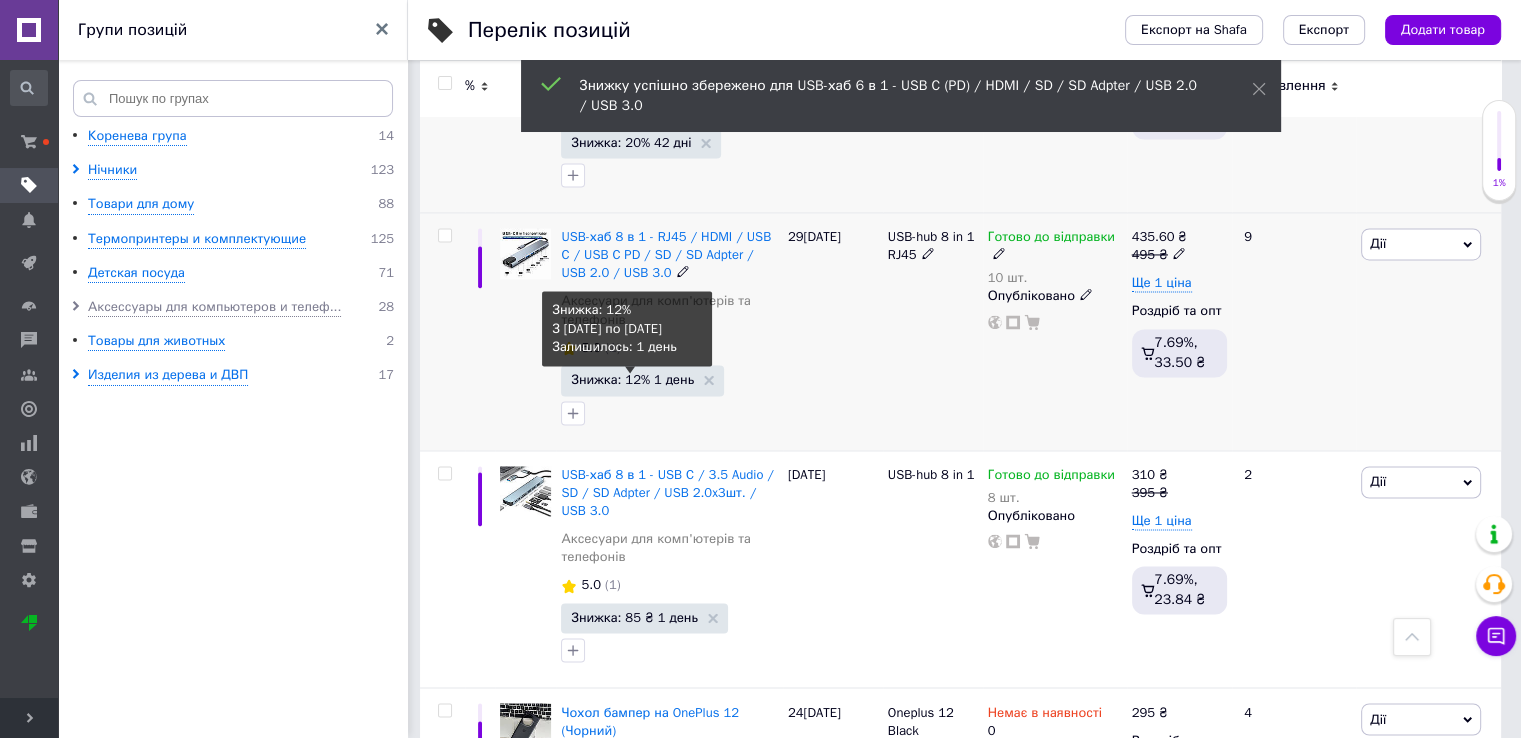 click on "Знижка: 12% 1 день" at bounding box center [632, 379] 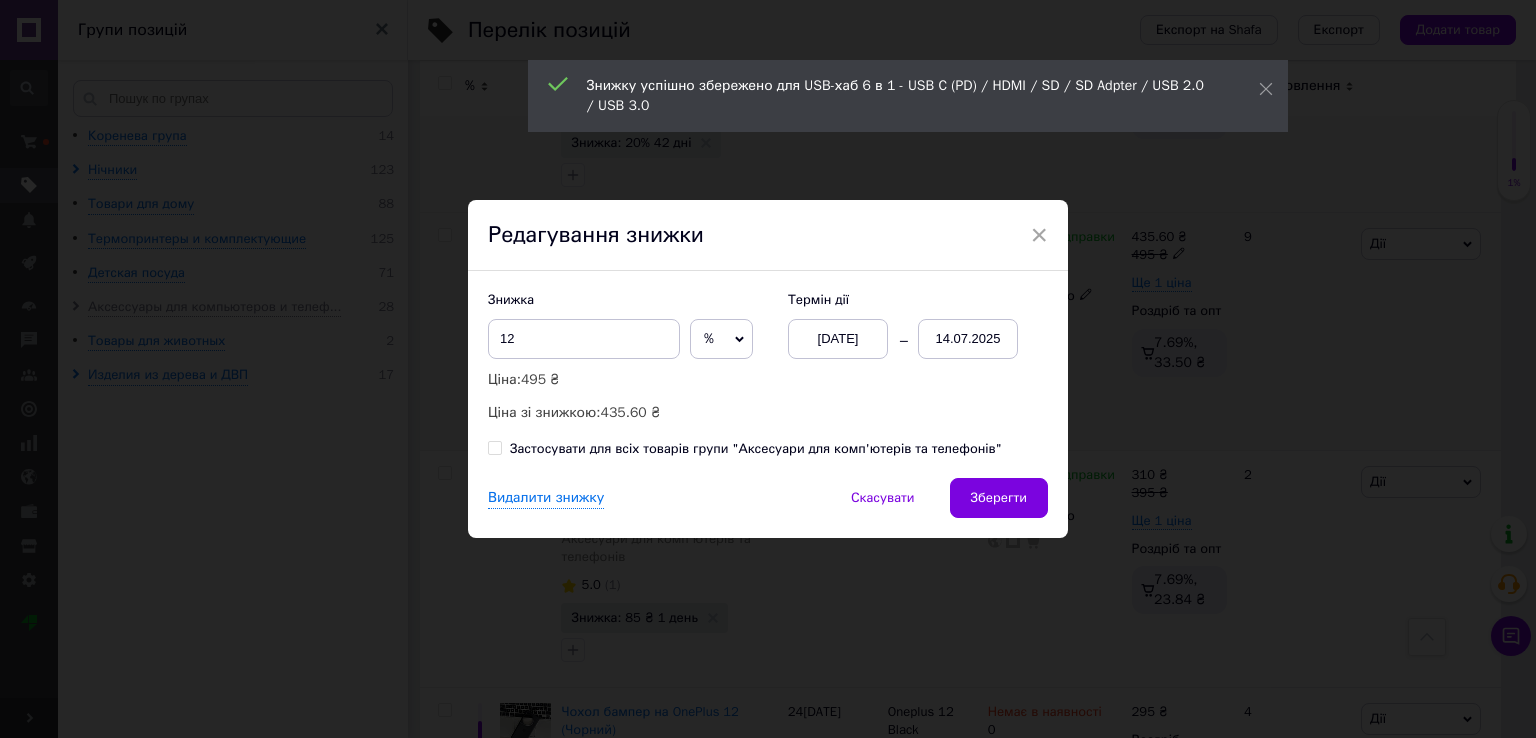 click on "[DATE]" at bounding box center [838, 339] 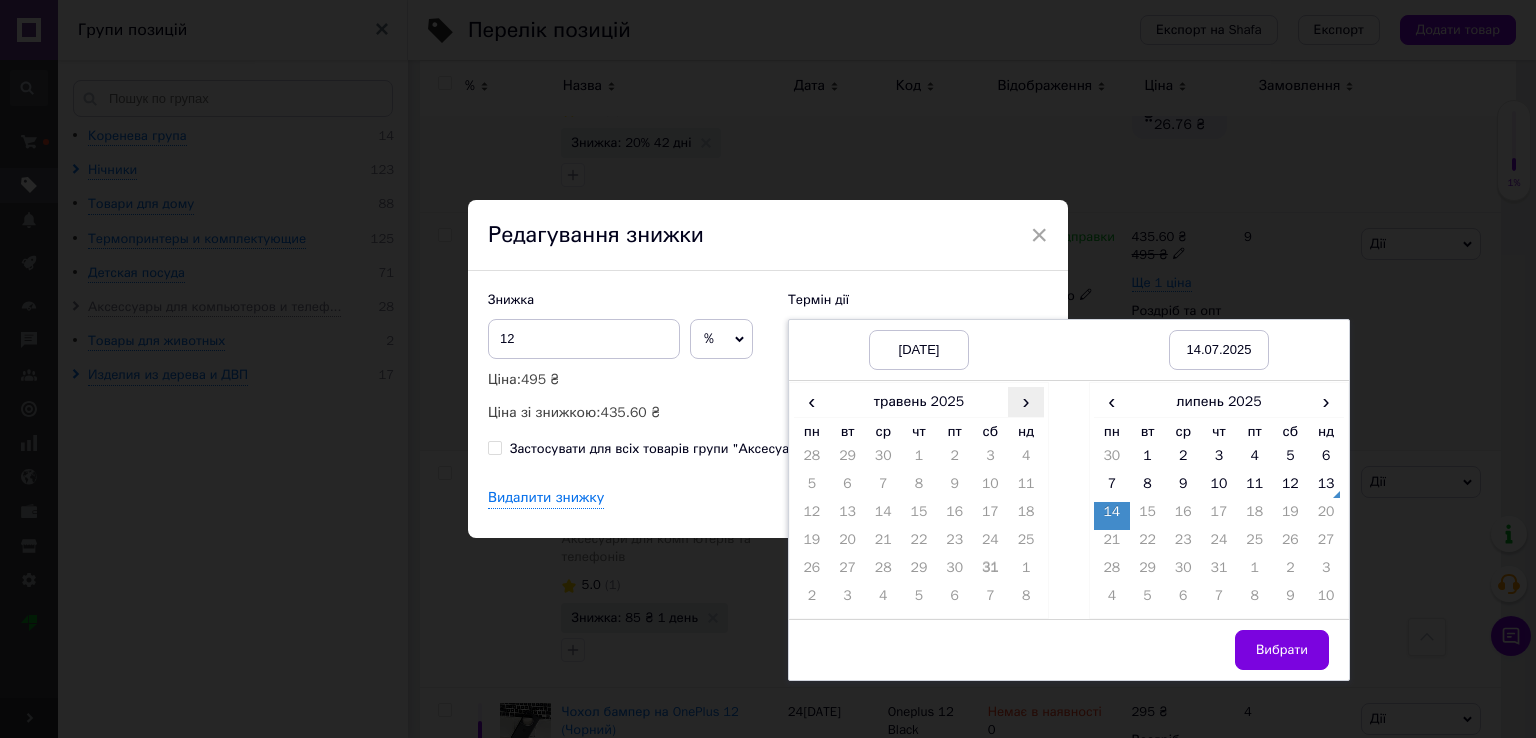 click on "›" at bounding box center (1026, 401) 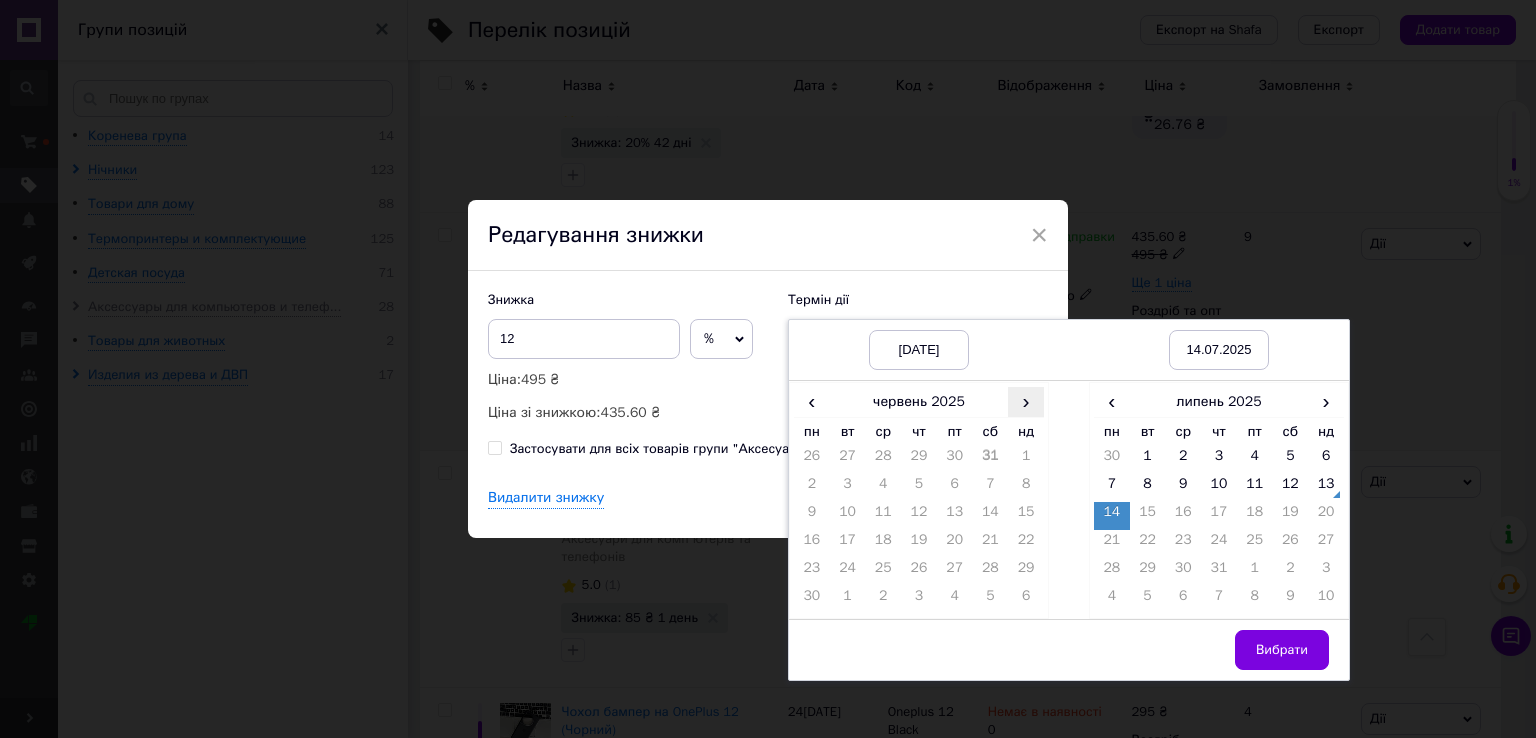 click on "›" at bounding box center (1026, 401) 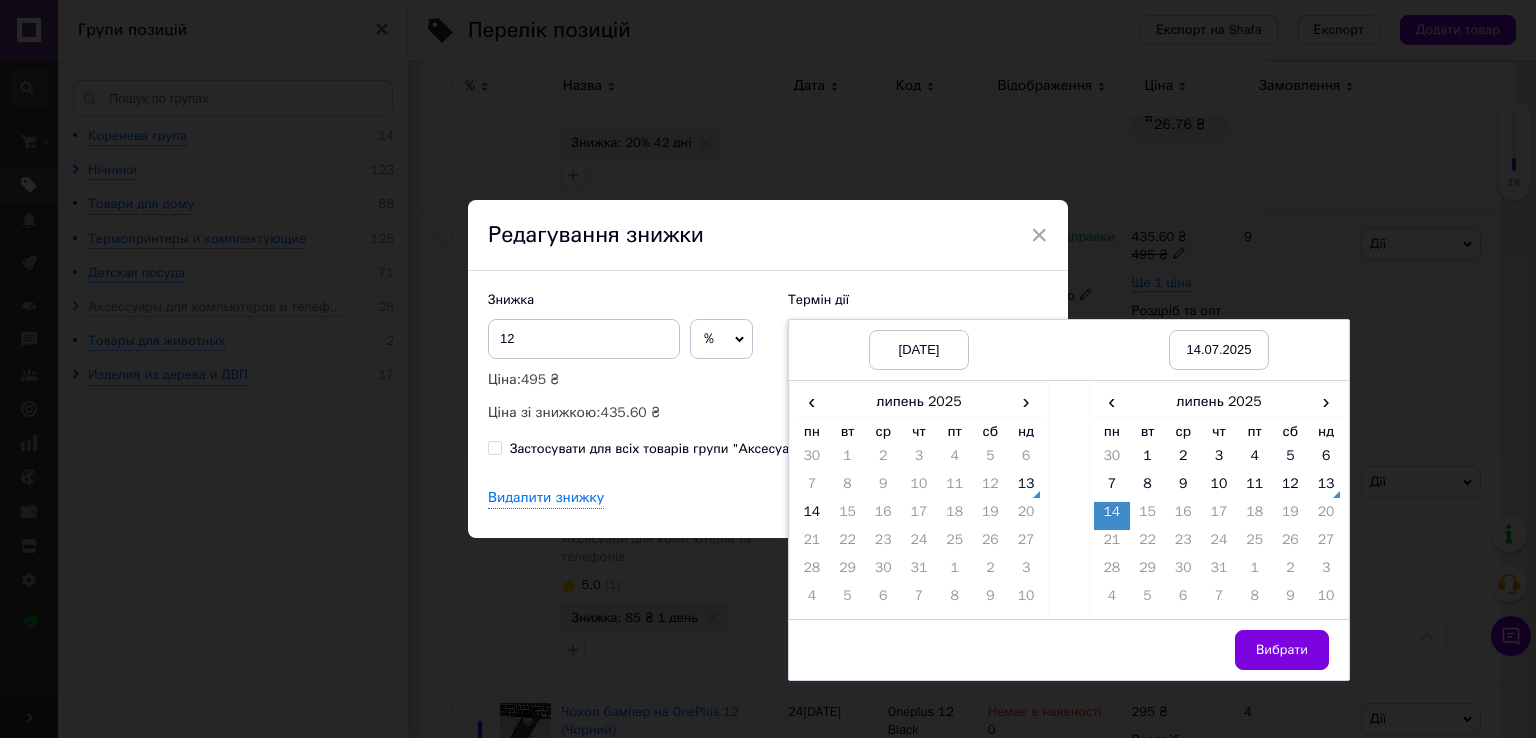 drag, startPoint x: 1014, startPoint y: 480, endPoint x: 1064, endPoint y: 467, distance: 51.662365 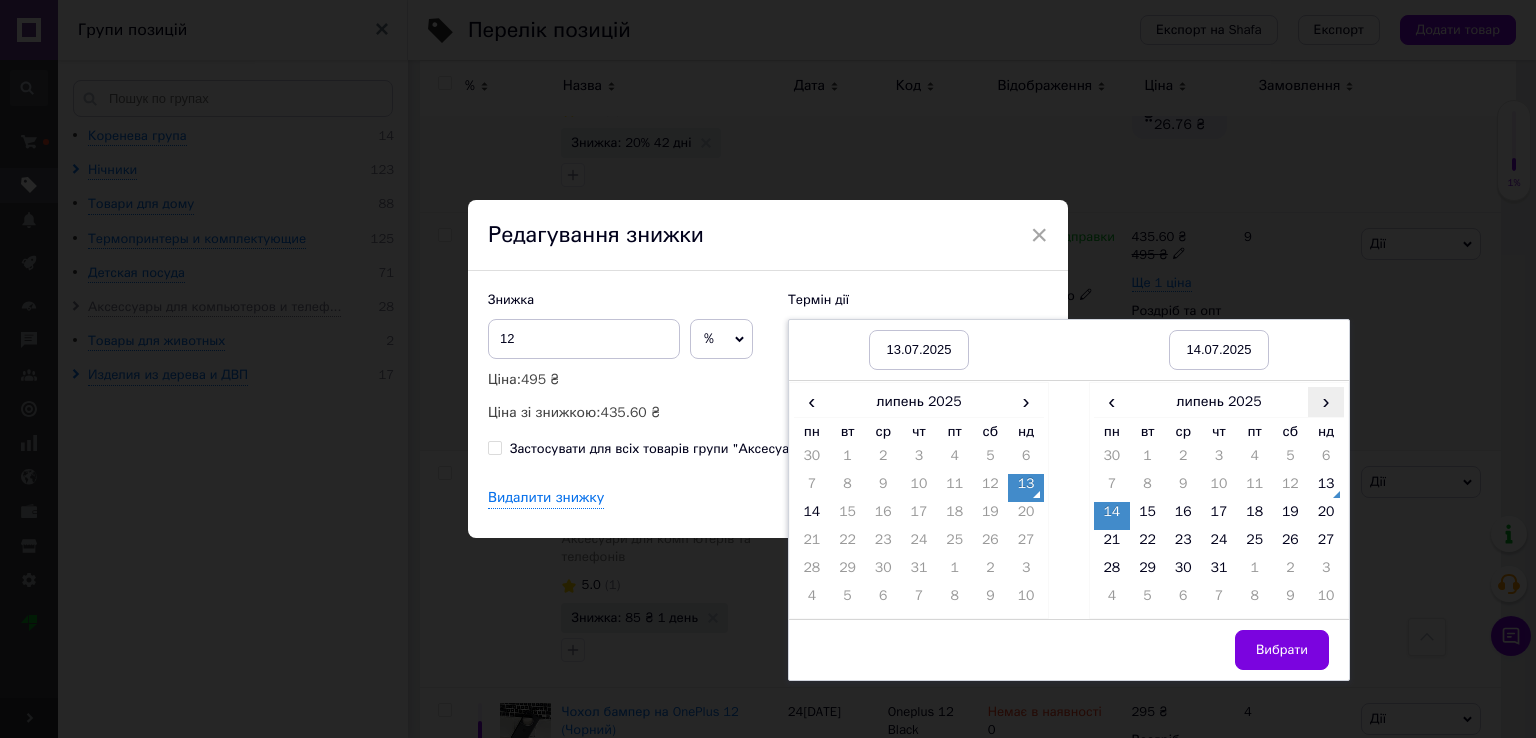 click on "›" at bounding box center [1326, 401] 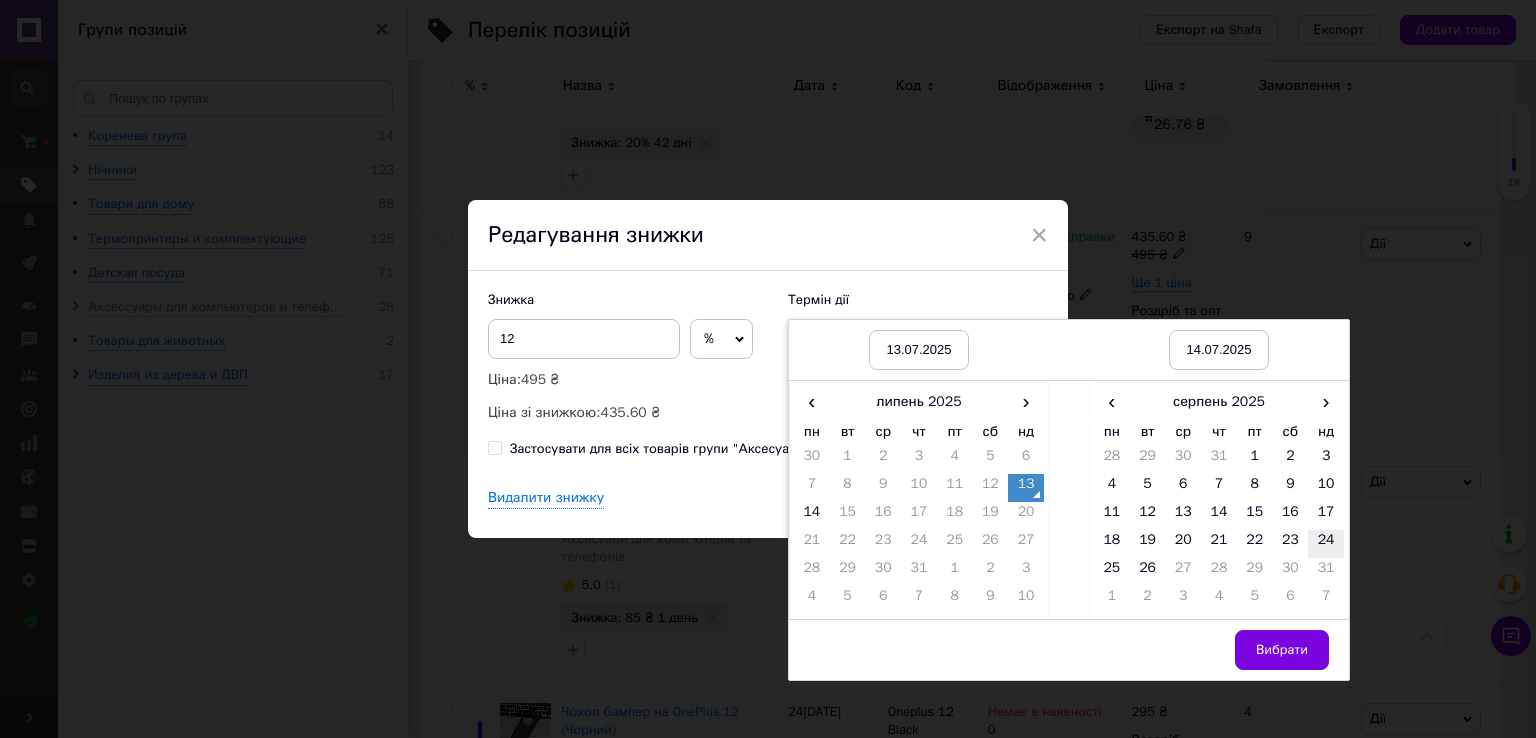 click on "24" at bounding box center [1326, 544] 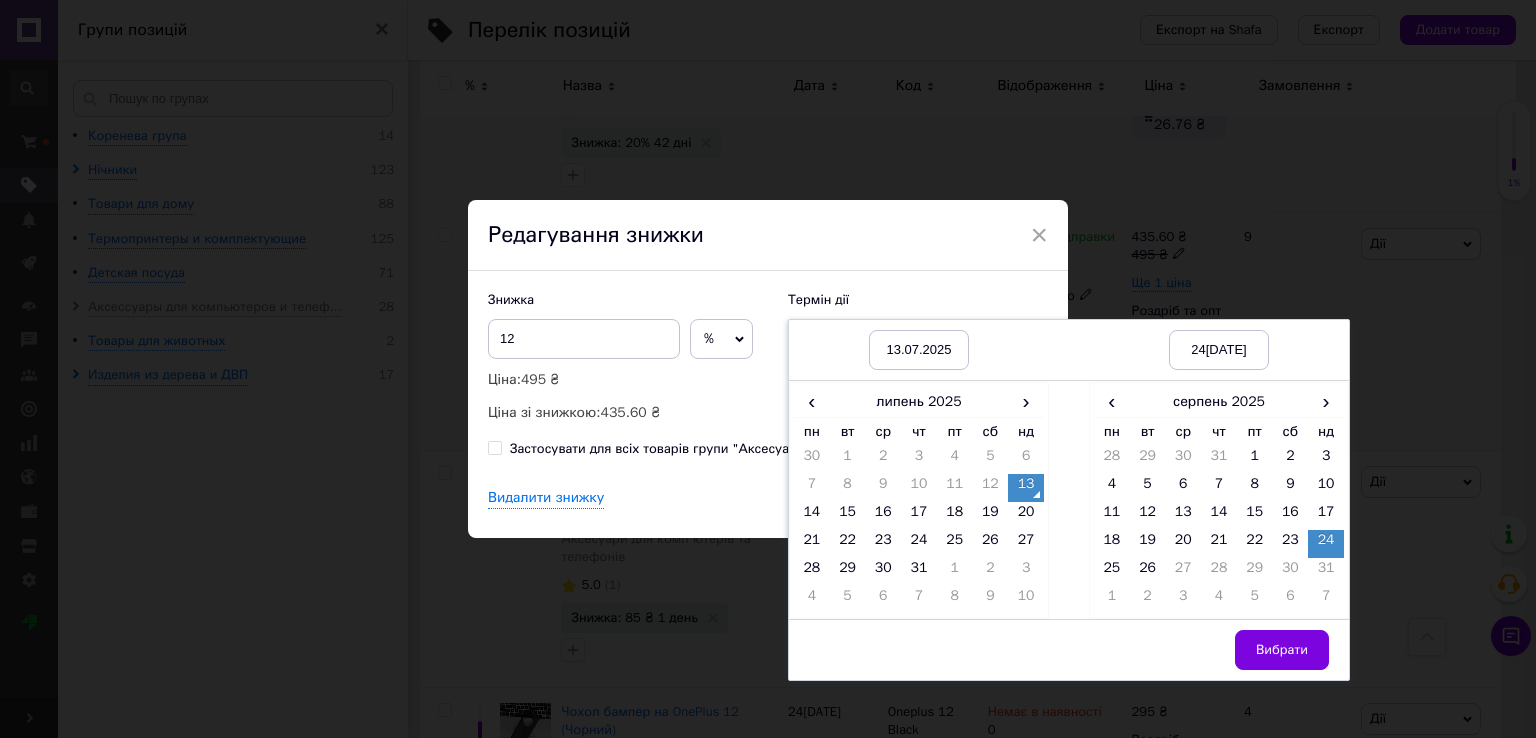 click on "Вибрати" at bounding box center [1282, 650] 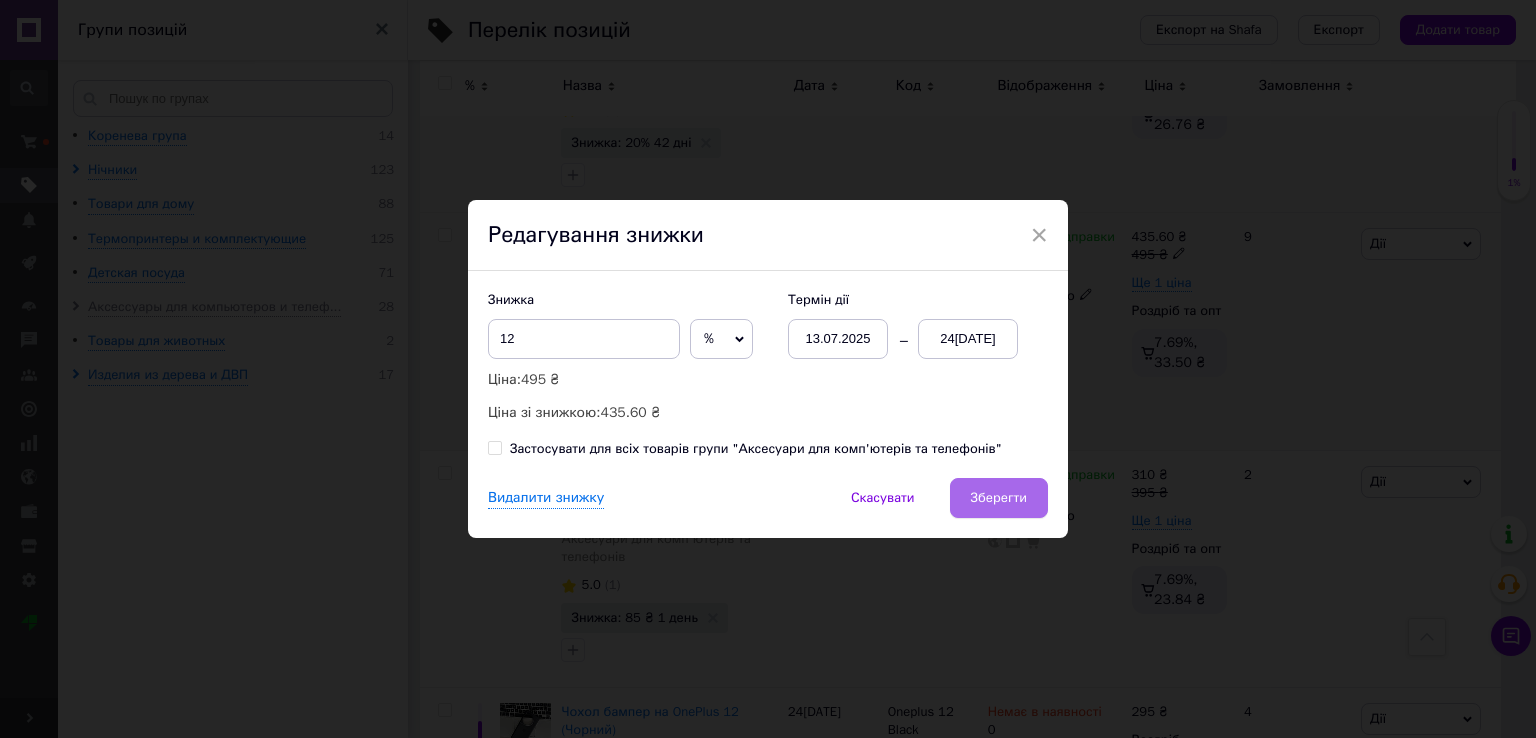 click on "Зберегти" at bounding box center [999, 498] 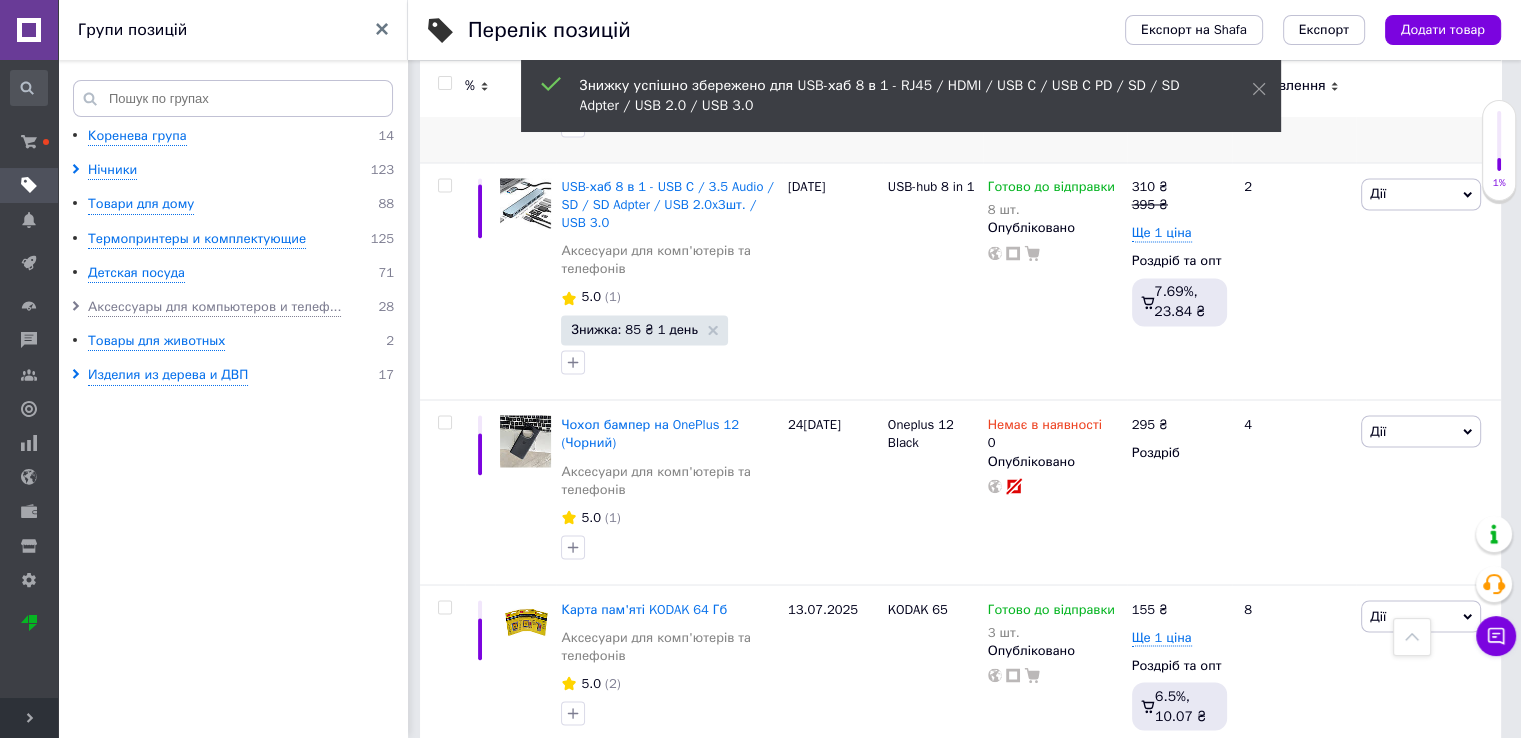 scroll, scrollTop: 3400, scrollLeft: 0, axis: vertical 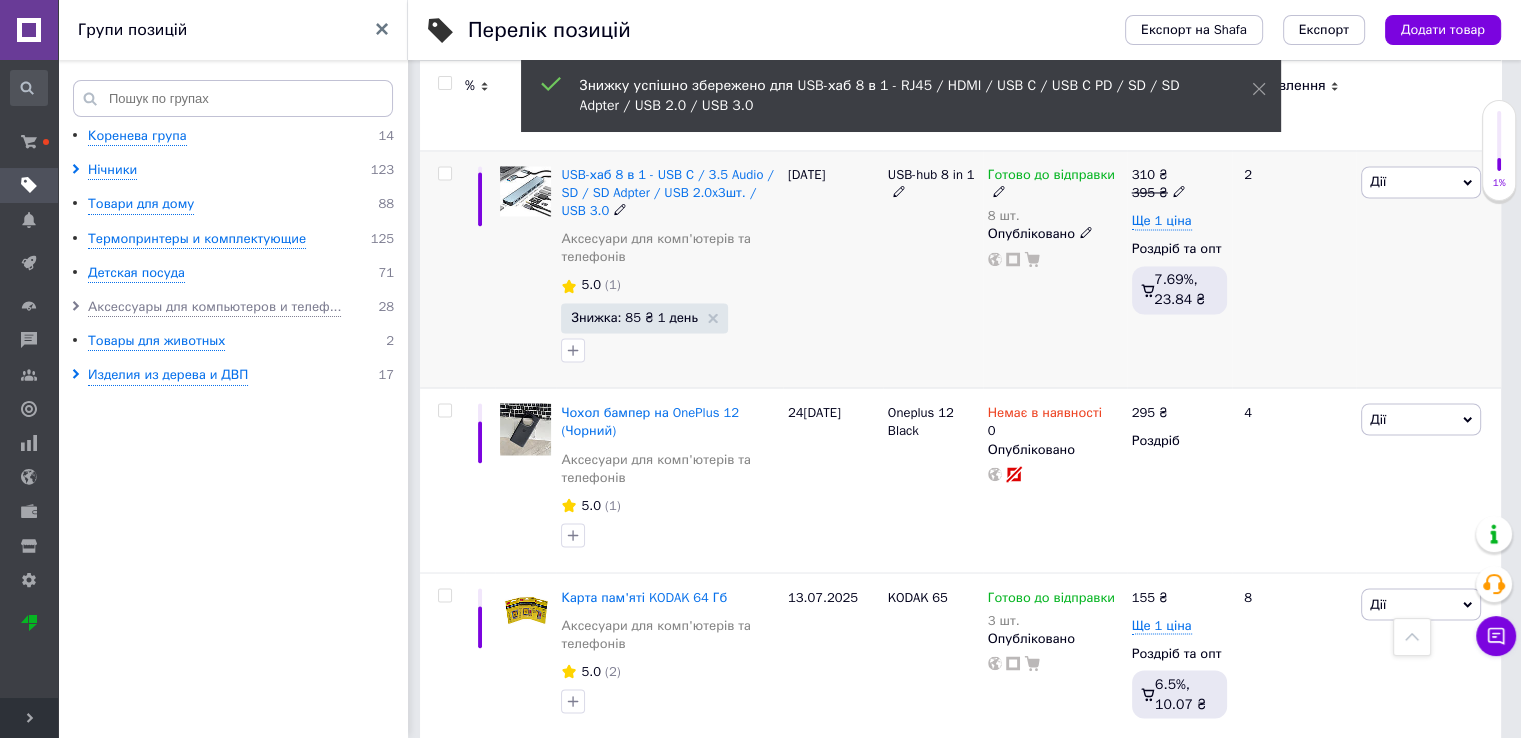 click on "Знижка: 85 ₴ 1 день" at bounding box center (669, 334) 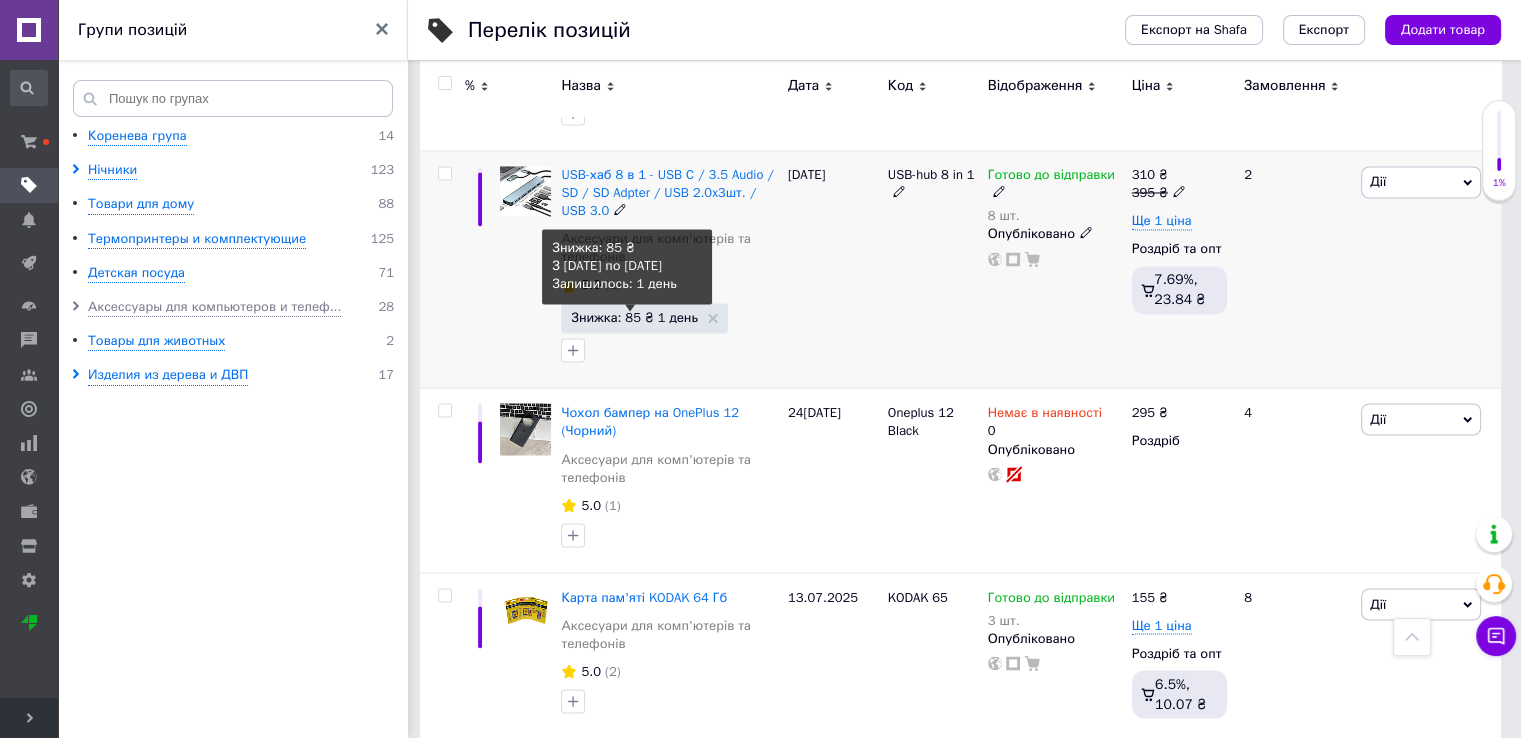 click on "Знижка: 85 ₴ 1 день" at bounding box center (634, 317) 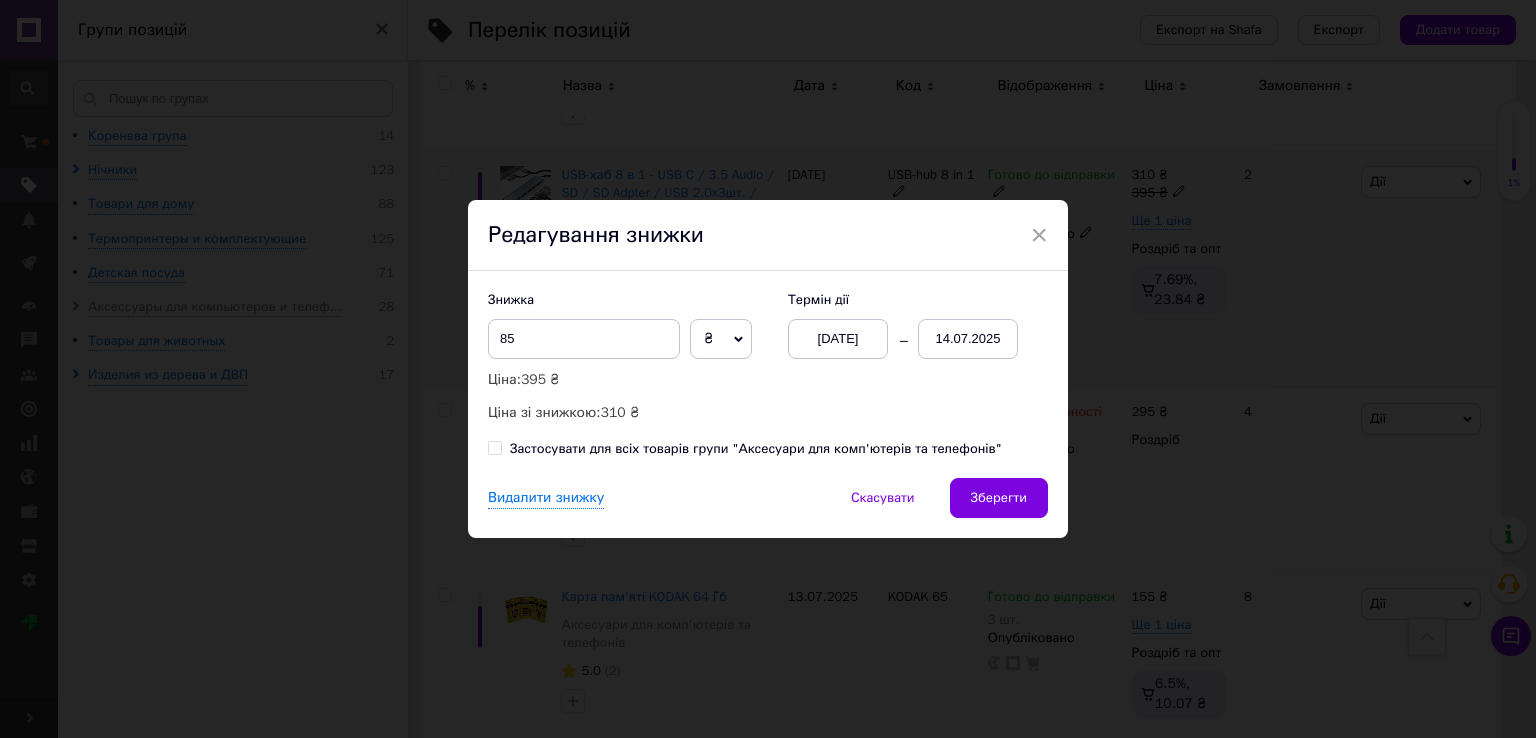 click on "[DATE]" at bounding box center (838, 339) 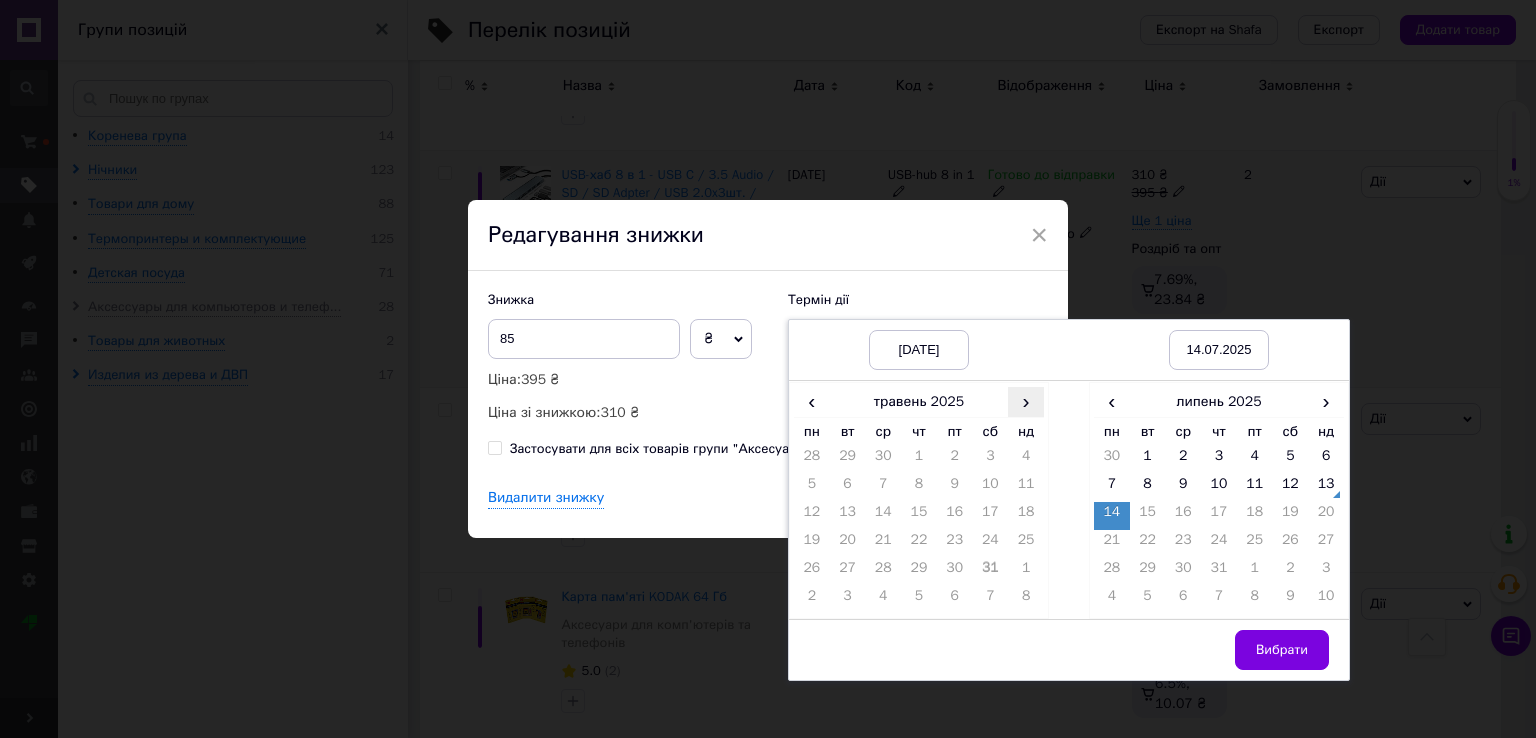 click on "›" at bounding box center [1026, 401] 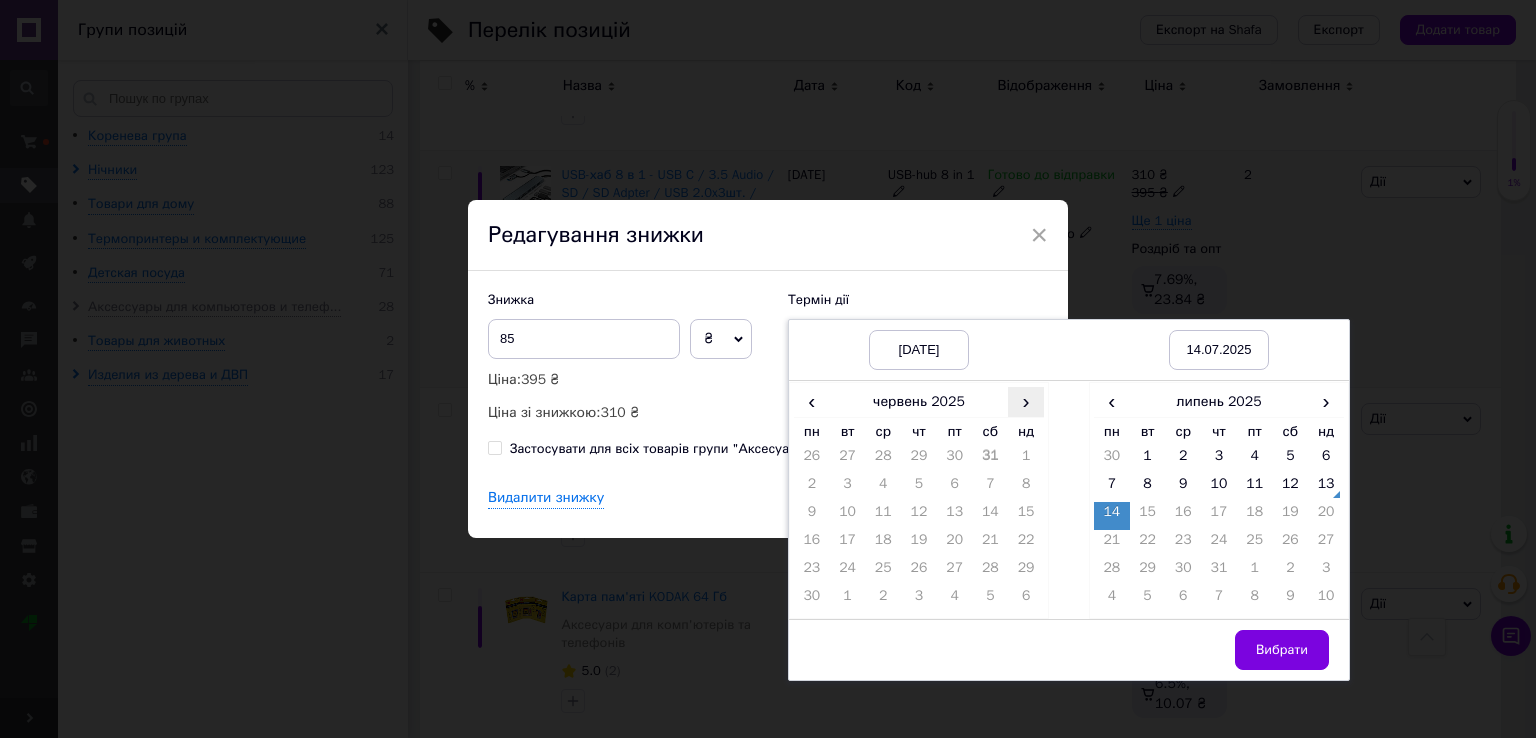 click on "›" at bounding box center (1026, 401) 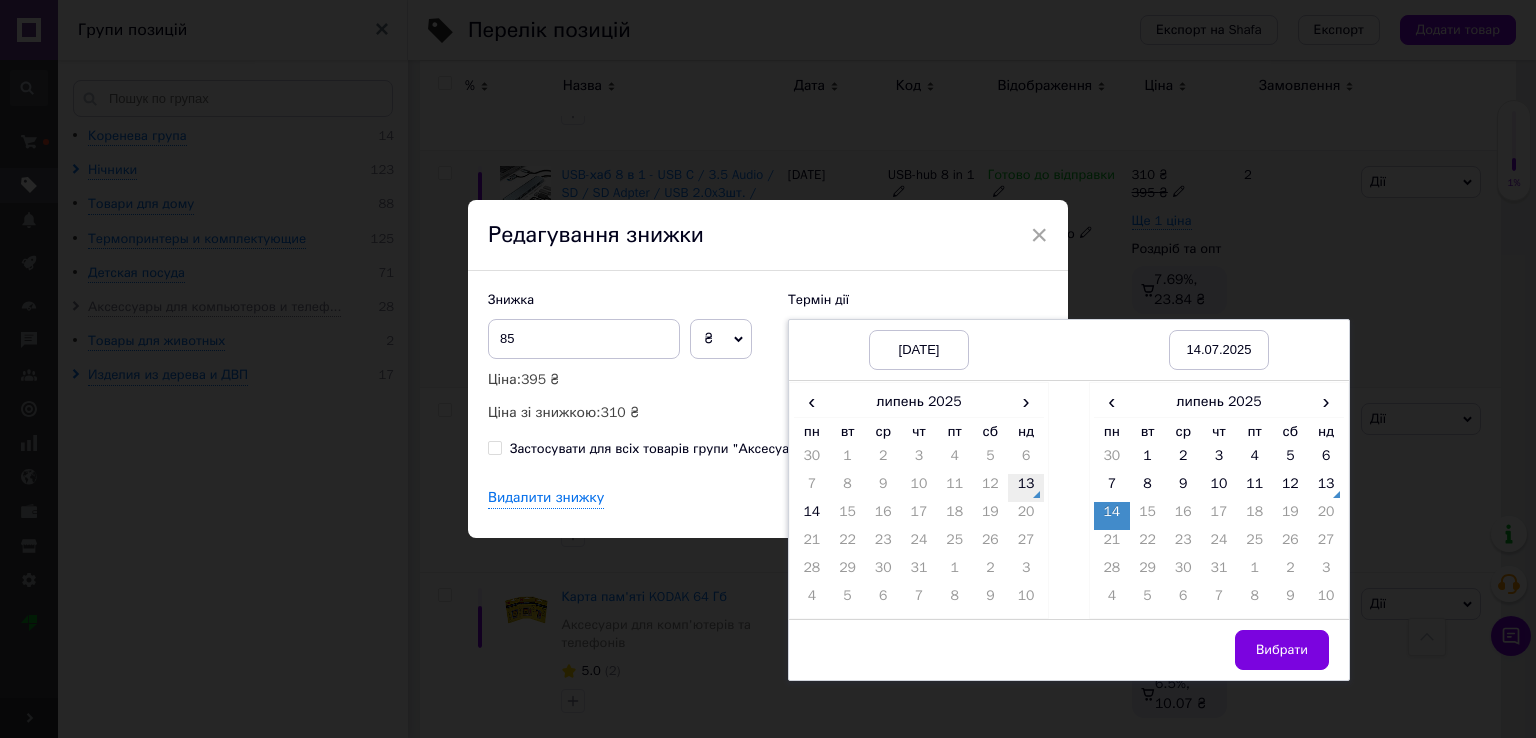 click on "13" at bounding box center (1026, 488) 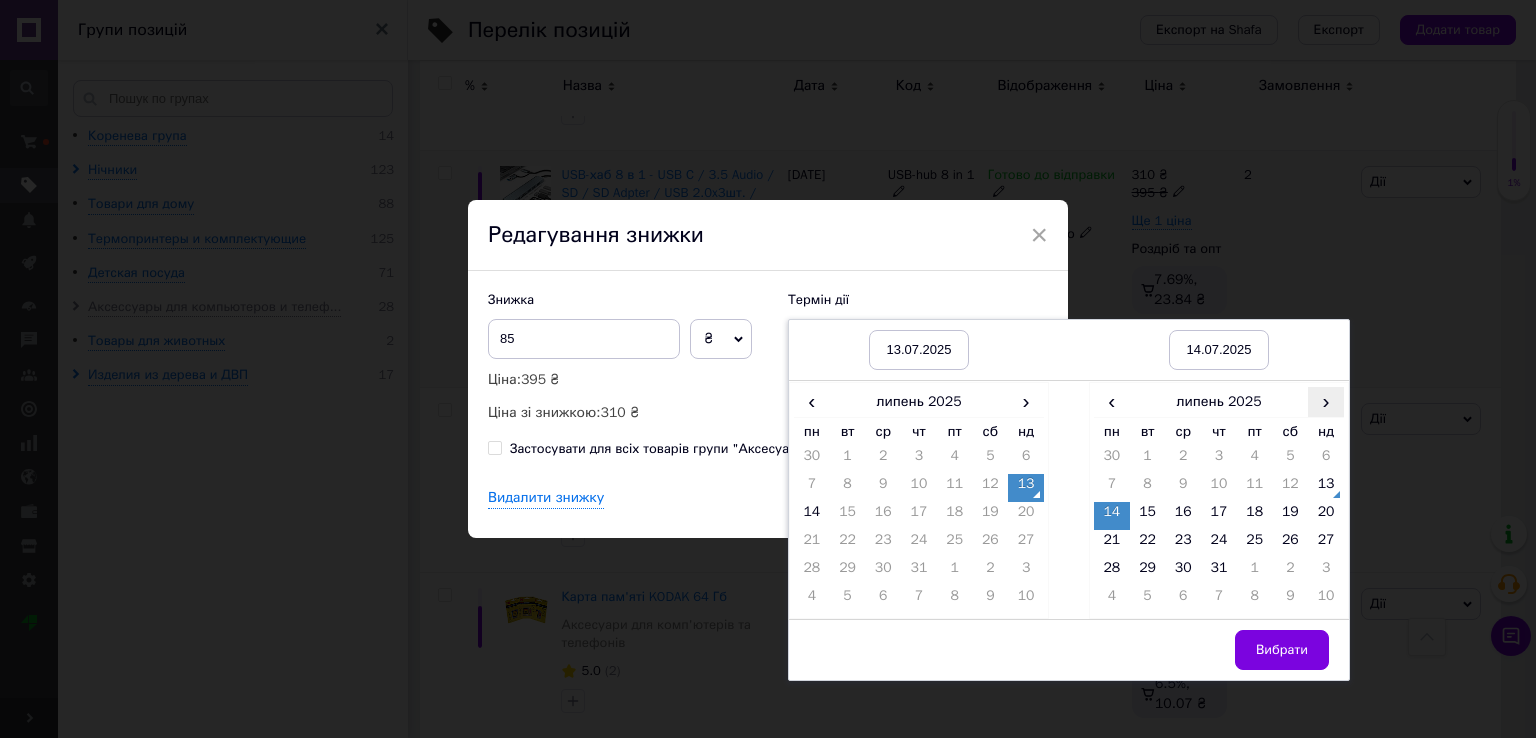 click on "›" at bounding box center (1326, 401) 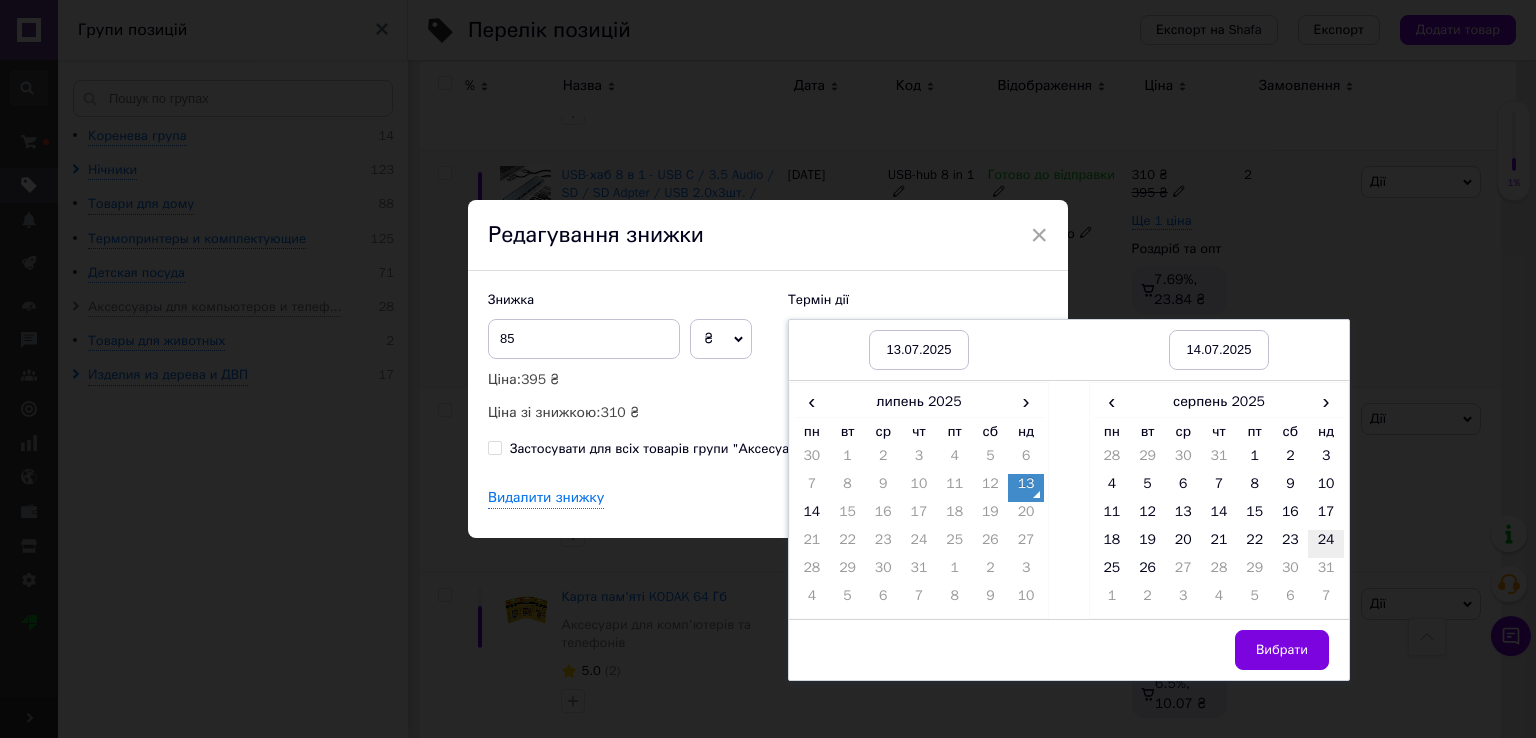 click on "24" at bounding box center [1326, 544] 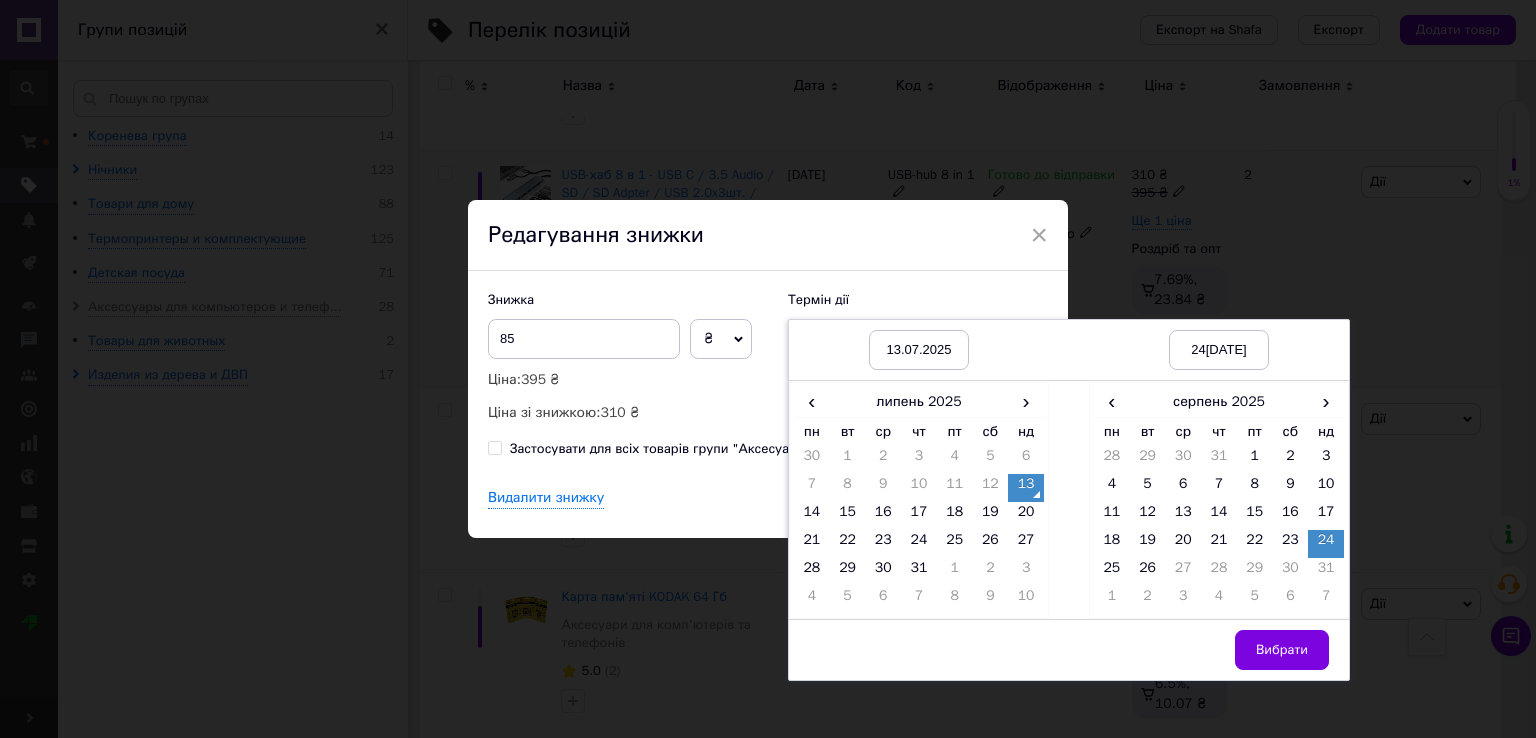drag, startPoint x: 1298, startPoint y: 633, endPoint x: 1250, endPoint y: 619, distance: 50 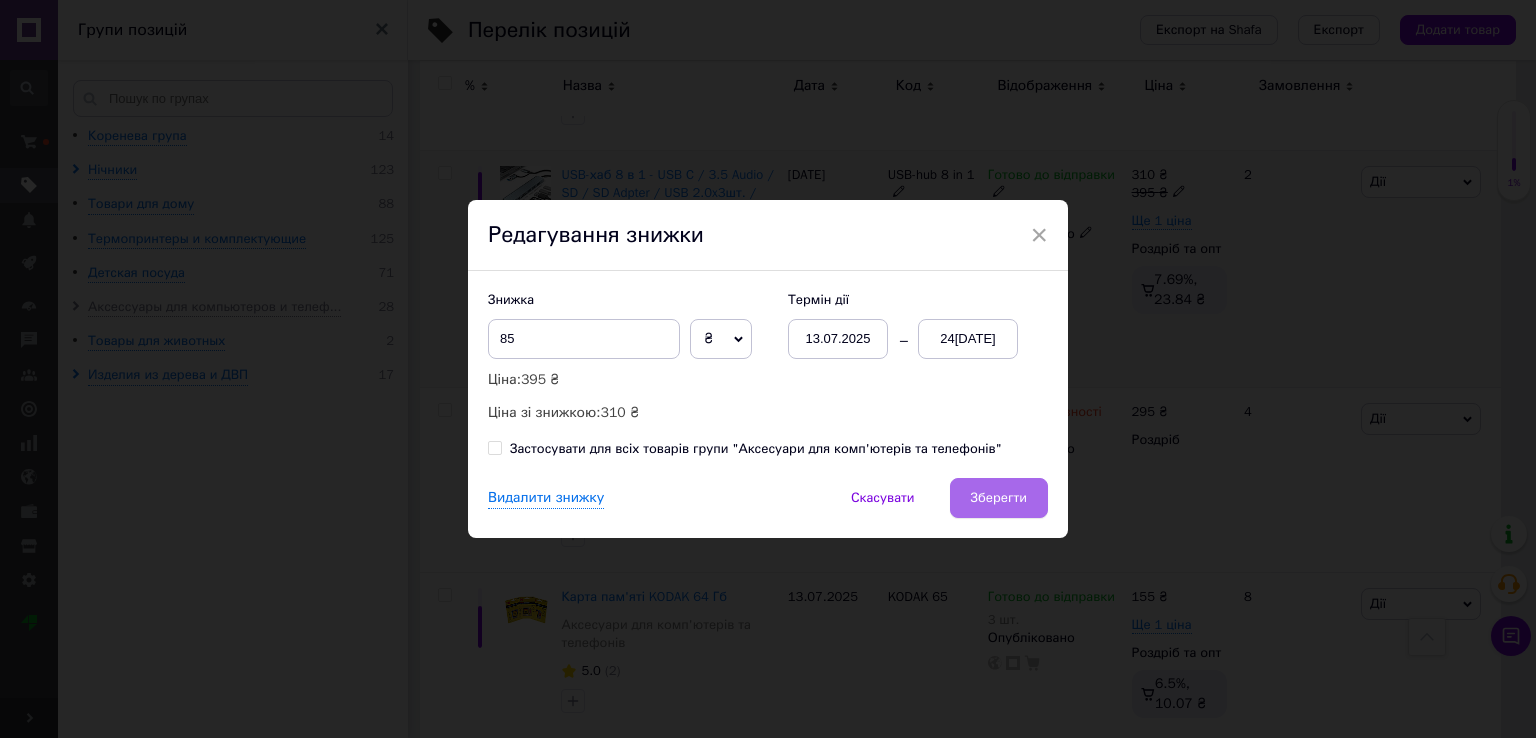 click on "Зберегти" at bounding box center [999, 498] 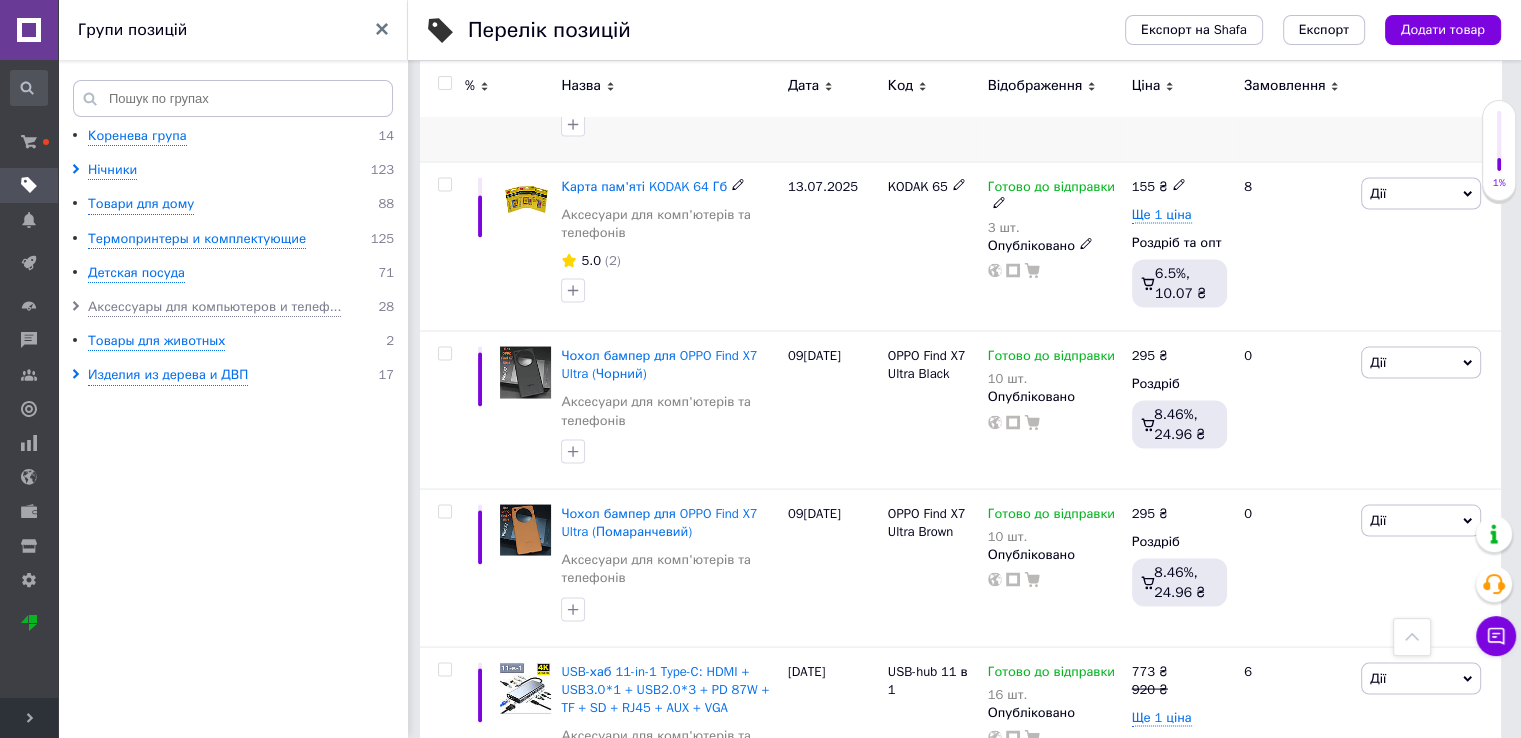 scroll, scrollTop: 3900, scrollLeft: 0, axis: vertical 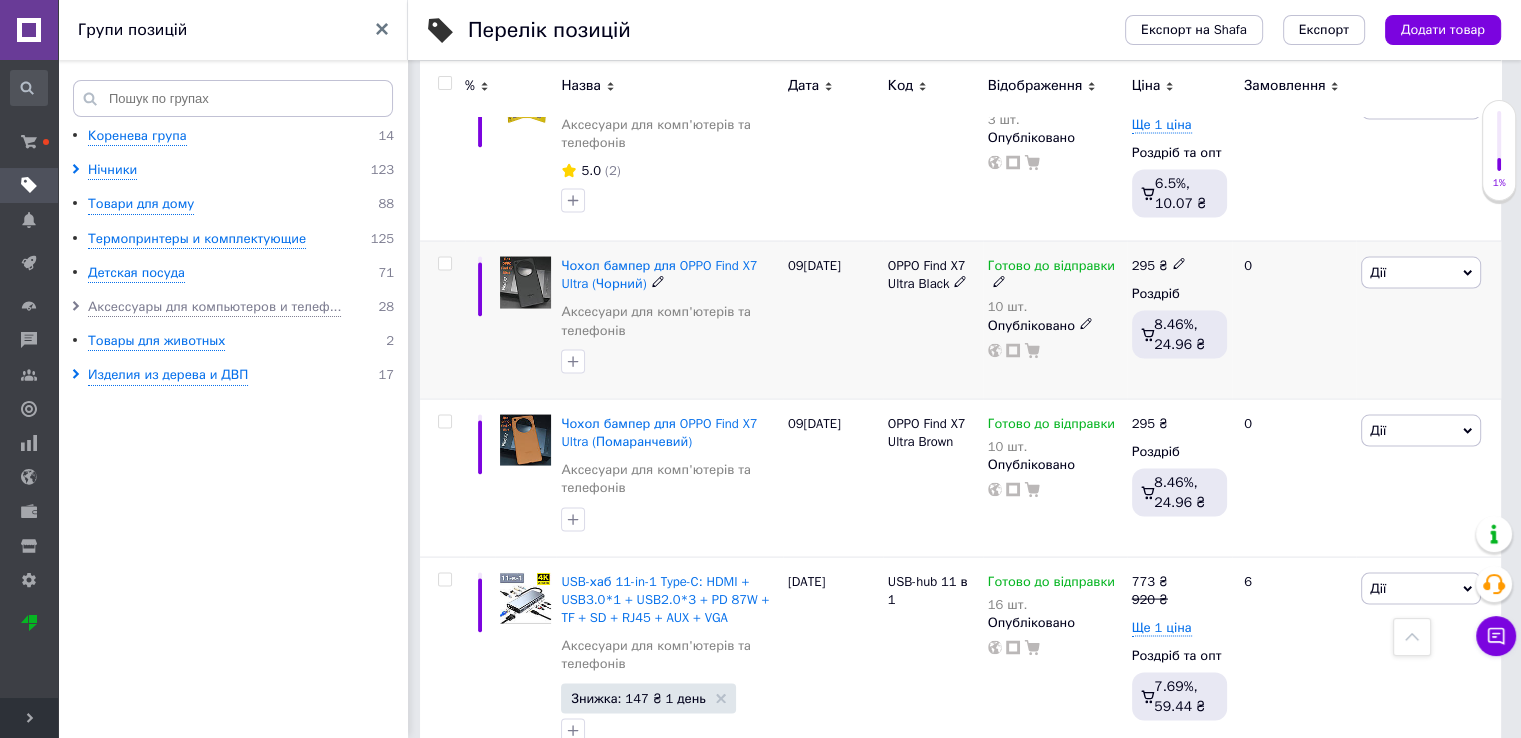 click at bounding box center [444, 264] 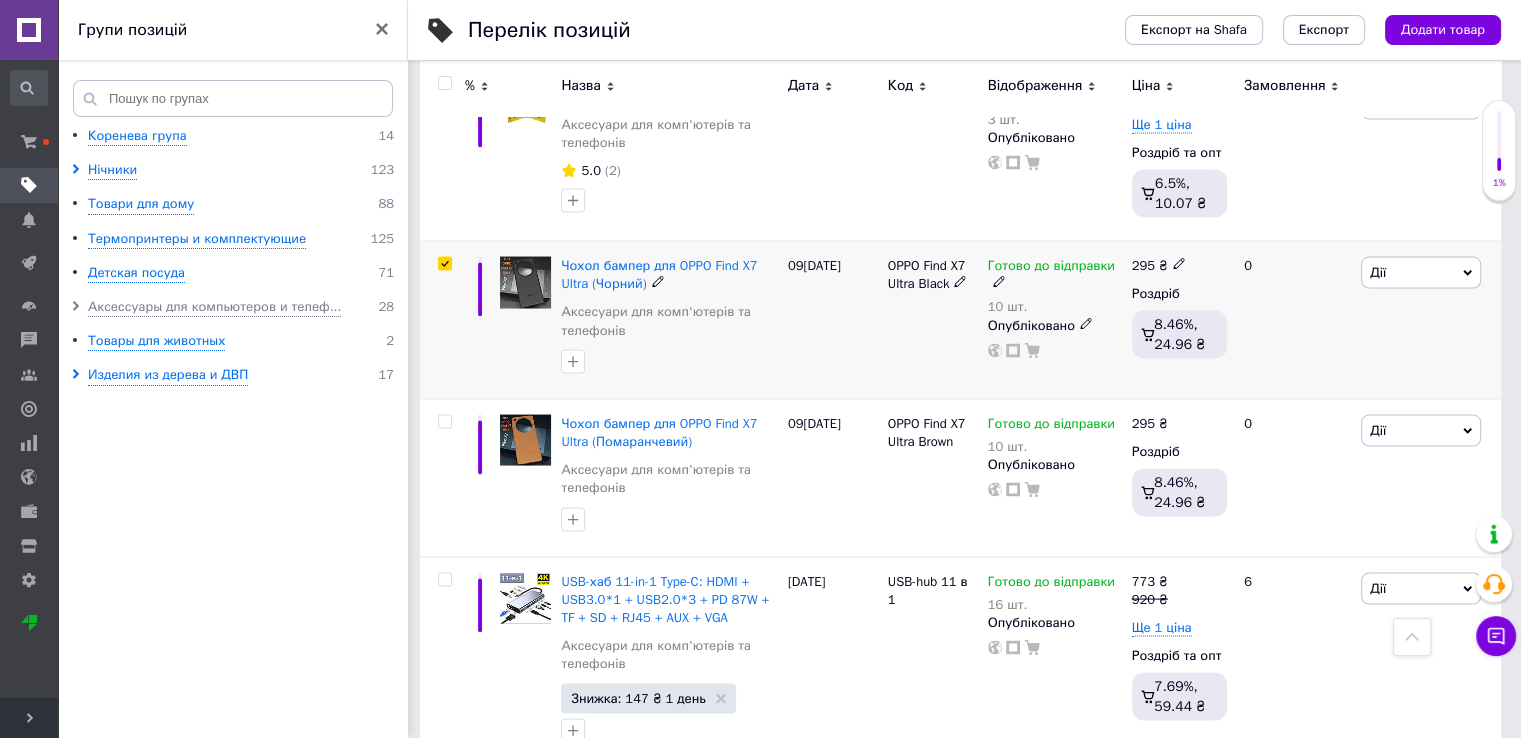 checkbox on "true" 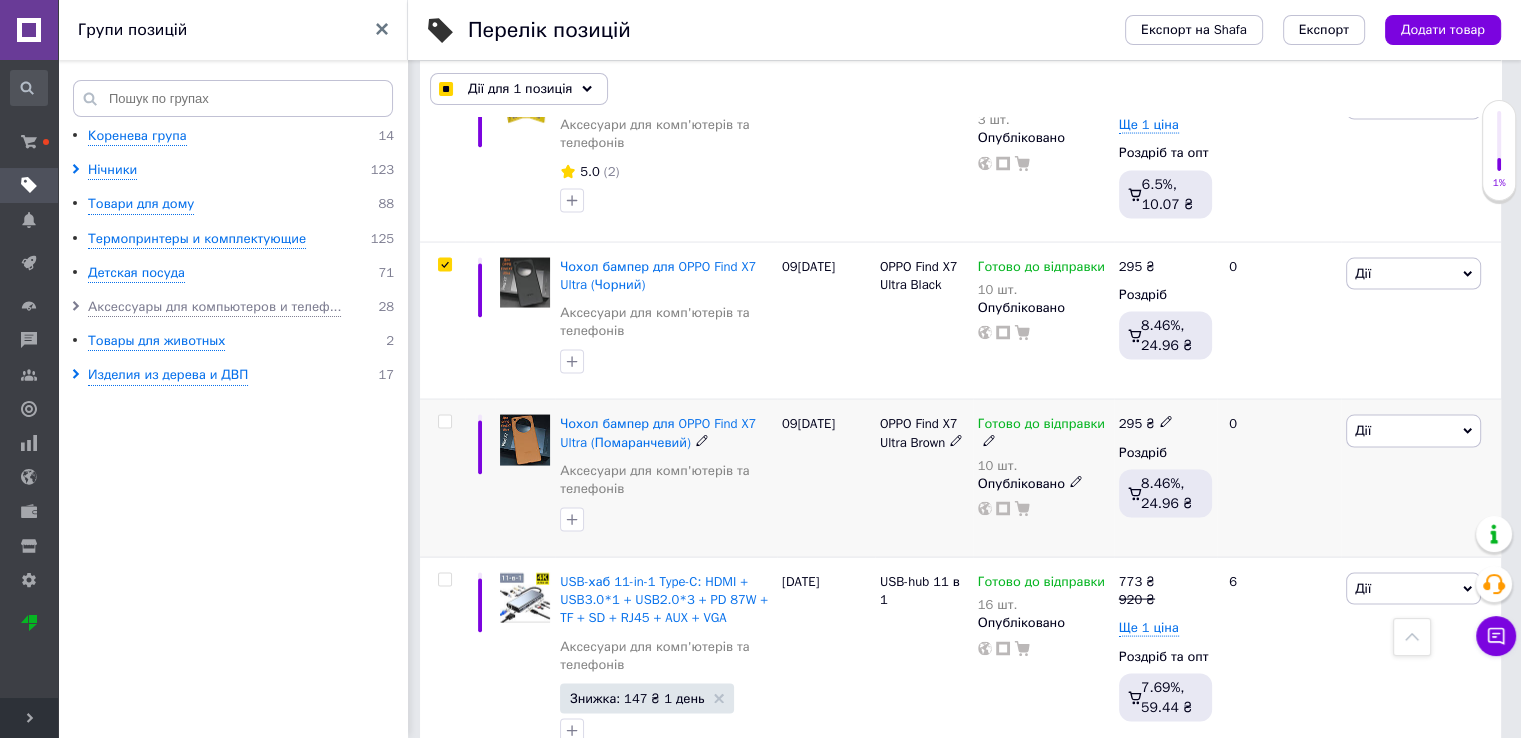 click at bounding box center (444, 422) 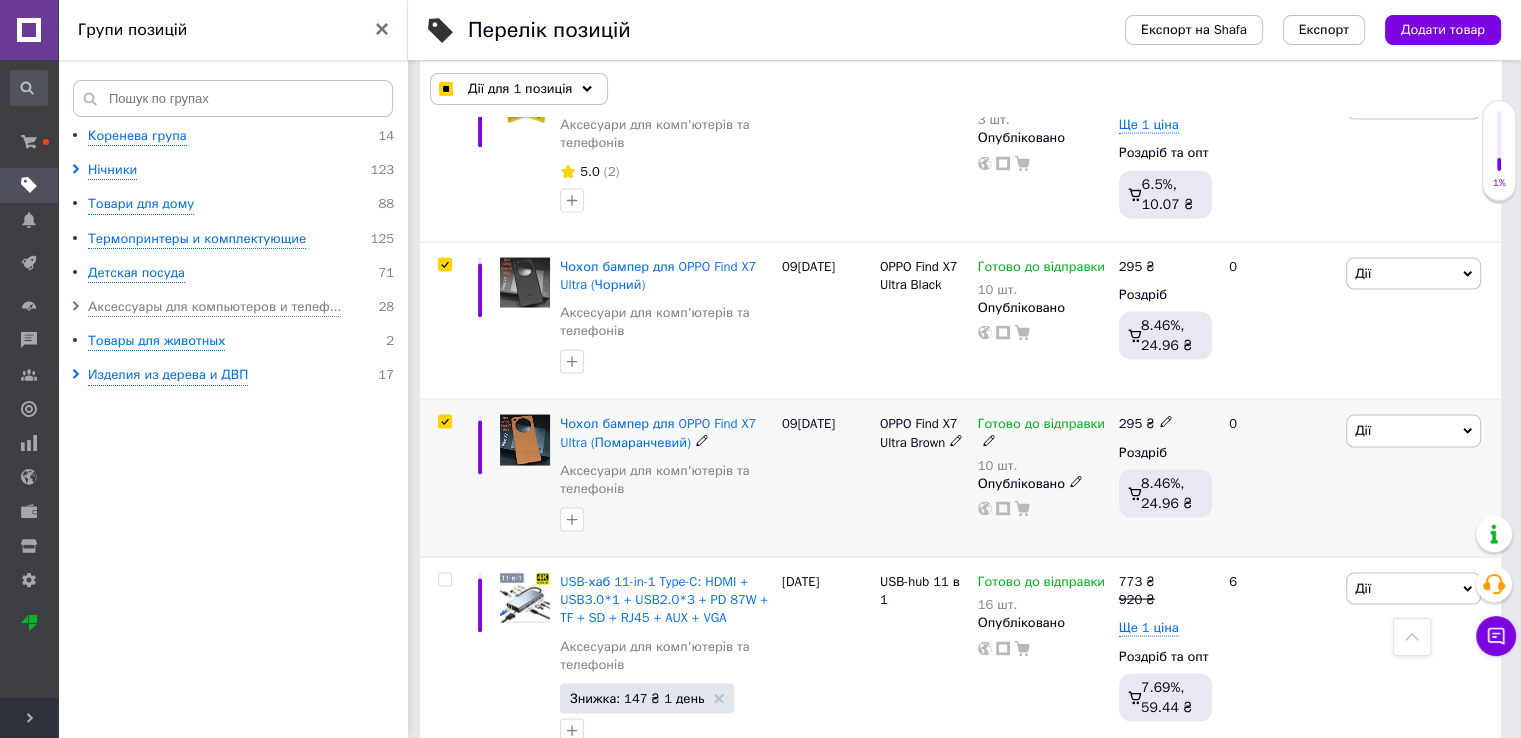 checkbox on "true" 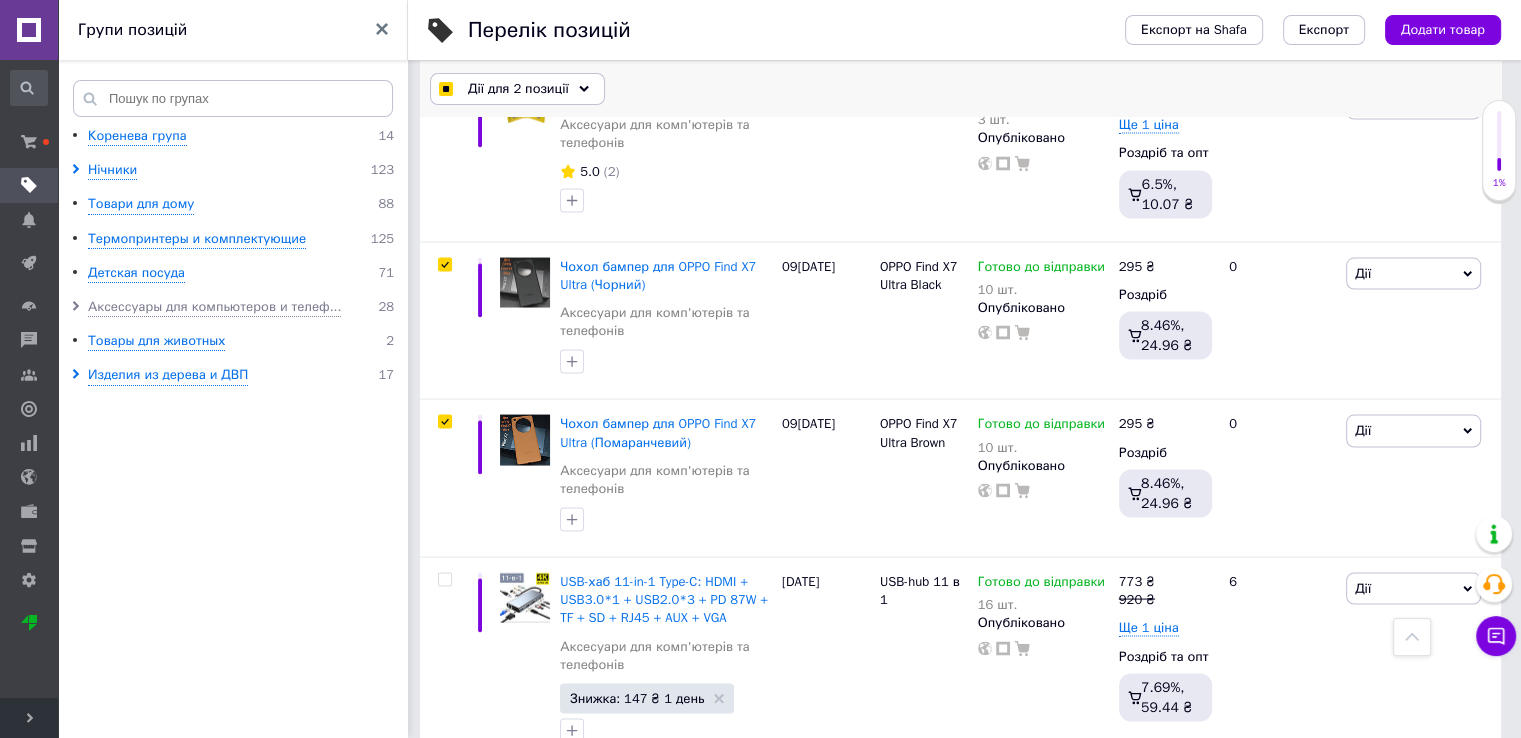 click on "Дії для 2 позиції" at bounding box center (518, 89) 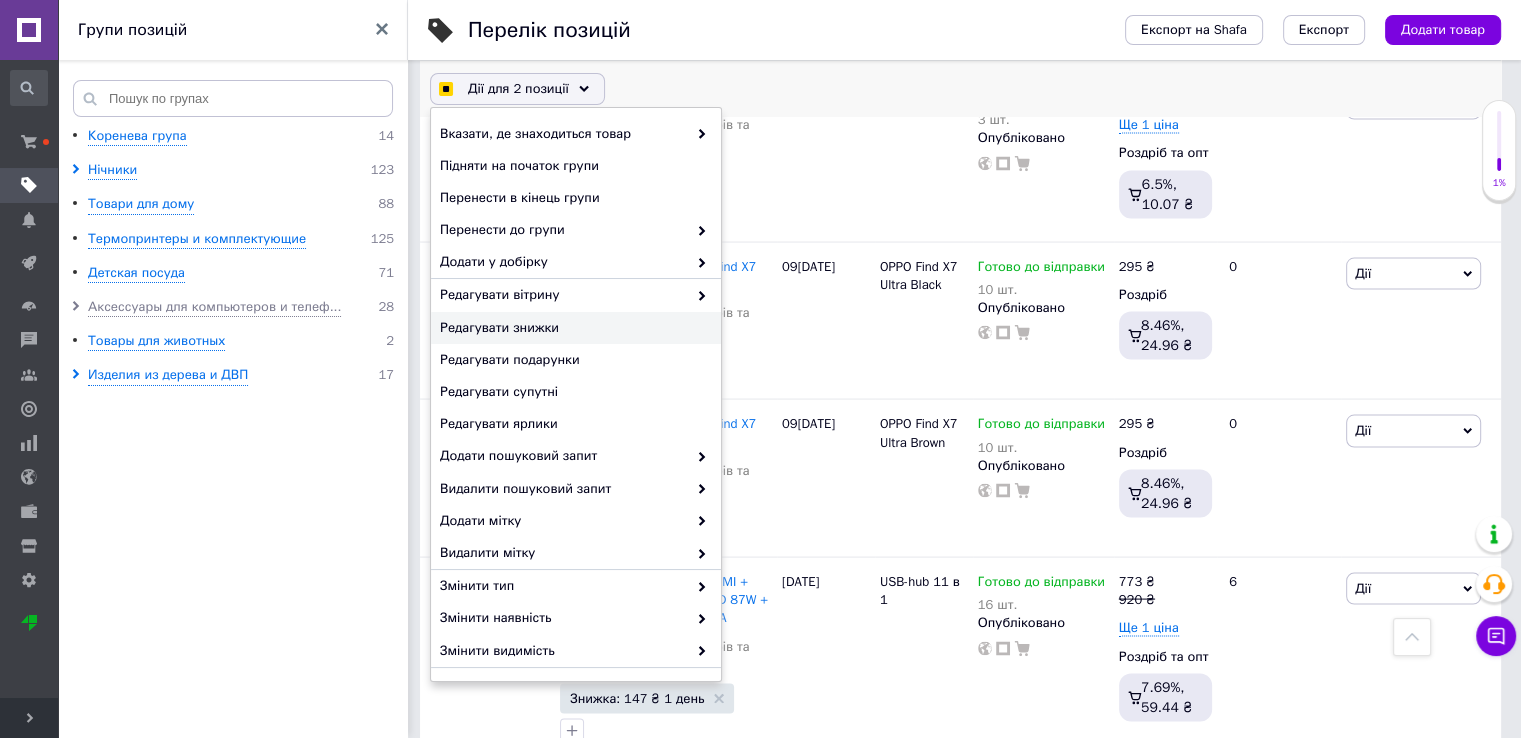 checkbox on "true" 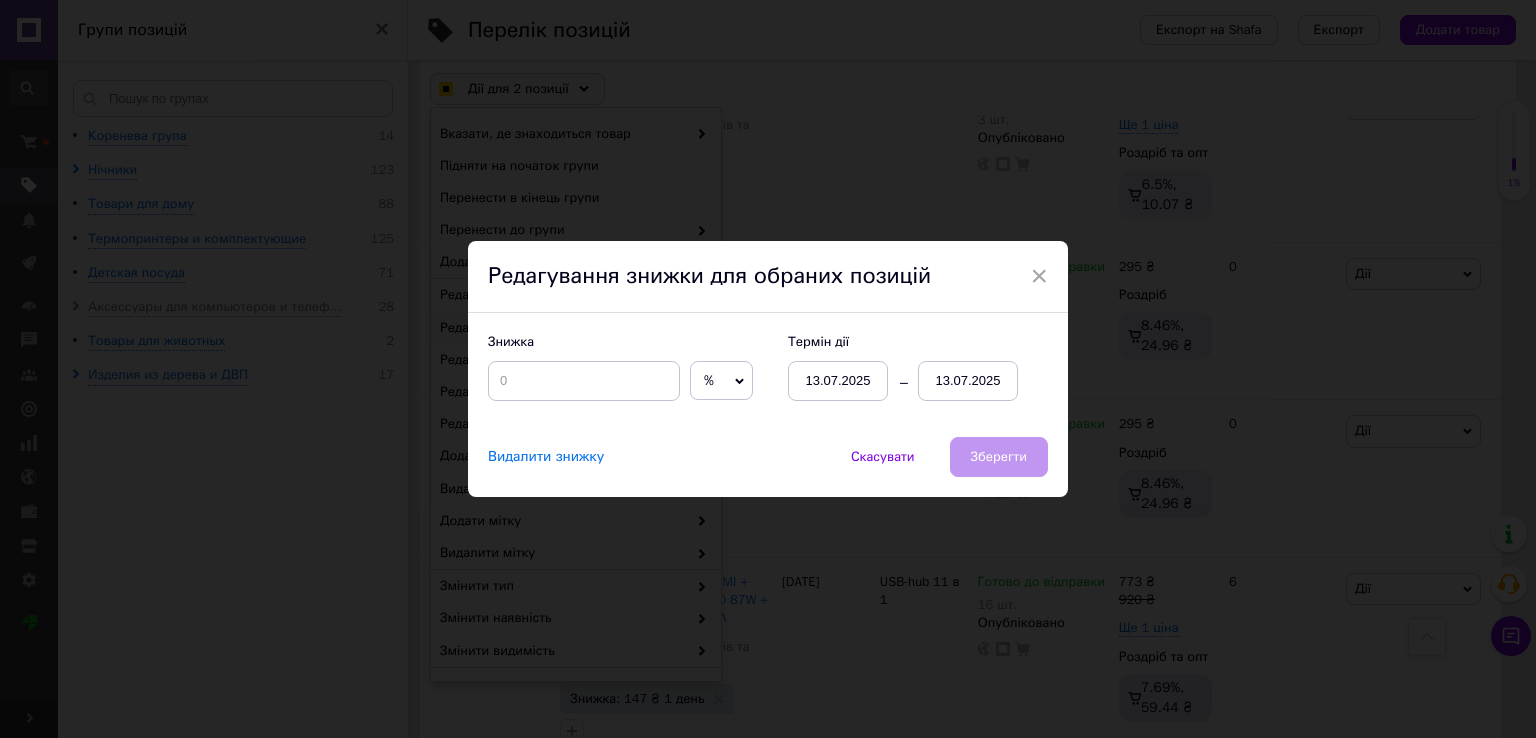 click on "%" at bounding box center [721, 381] 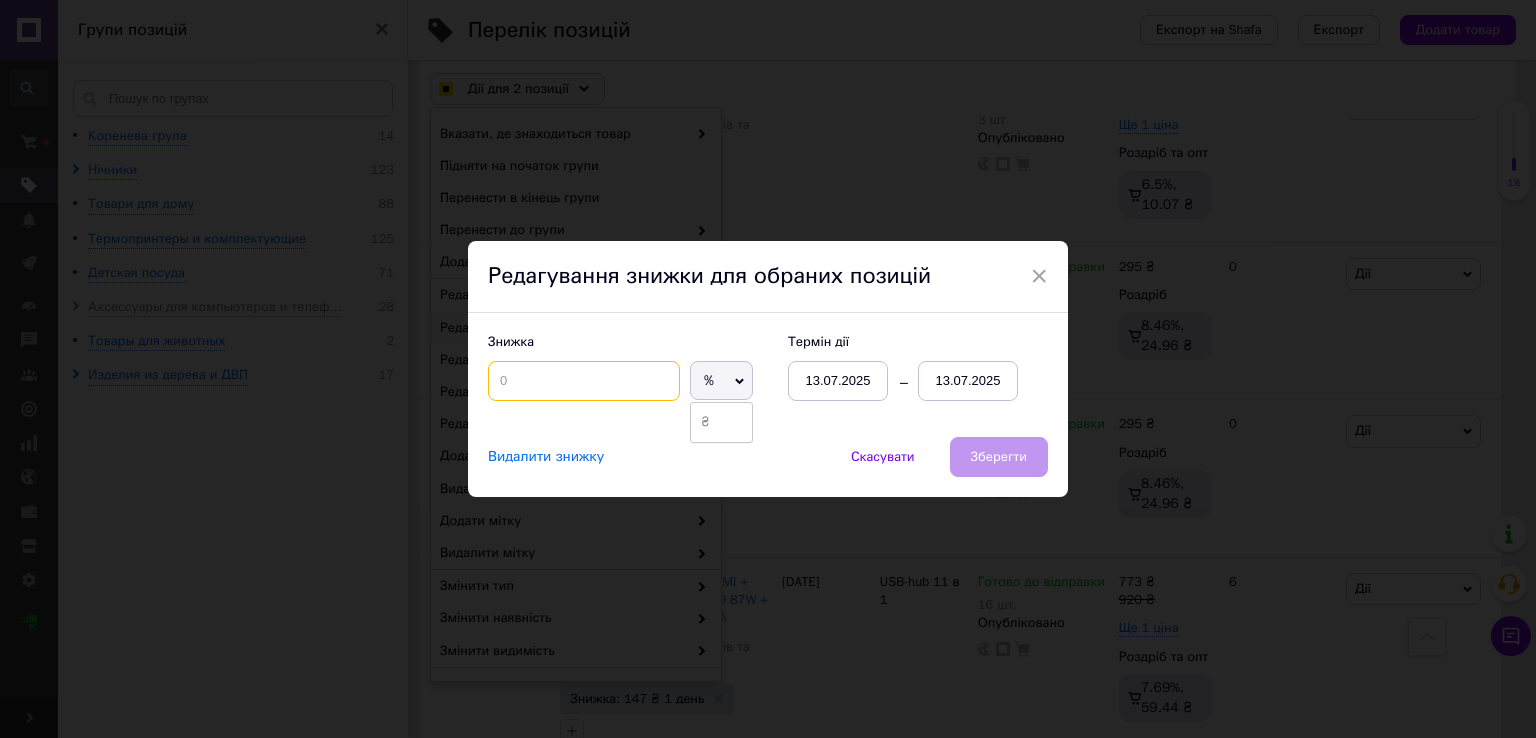 click at bounding box center (584, 381) 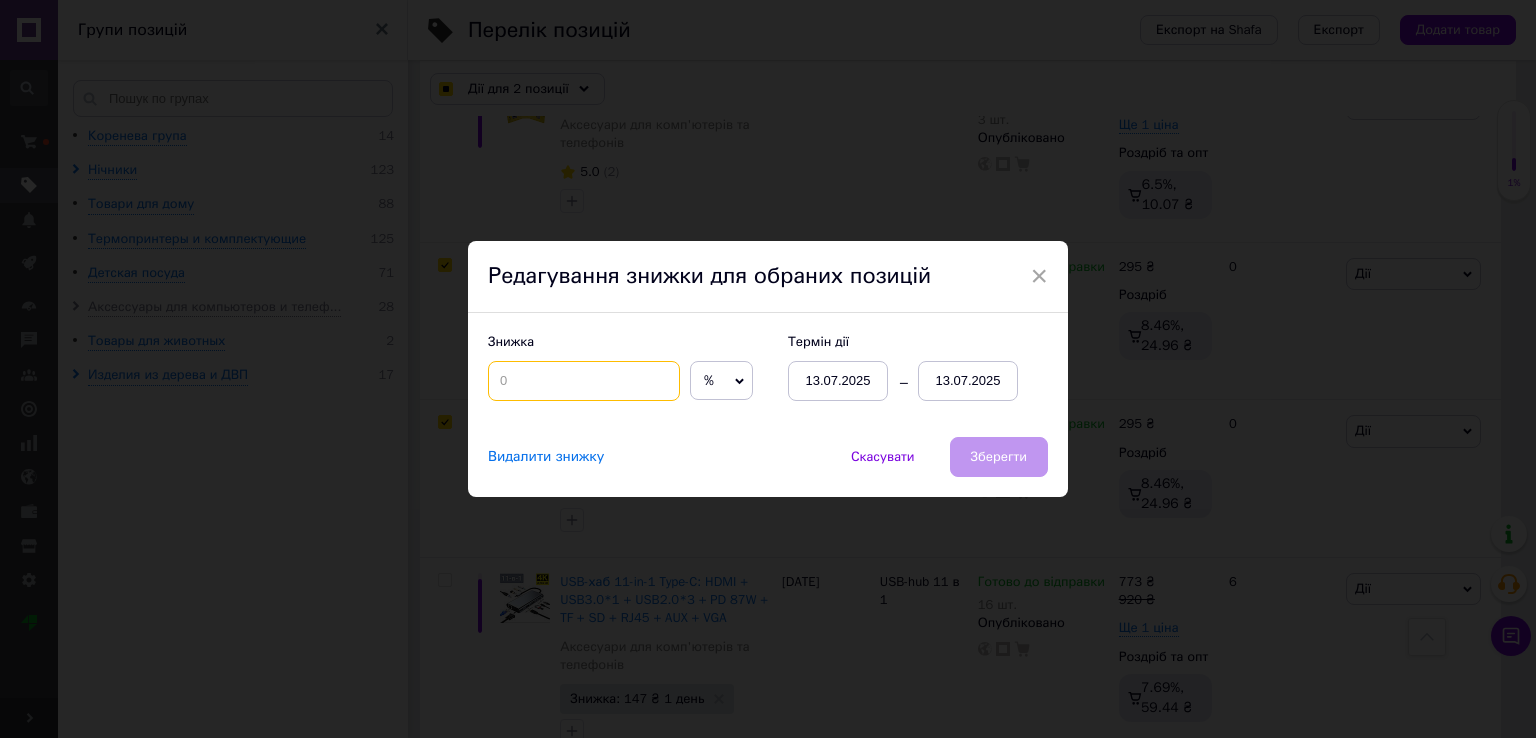 type on "5" 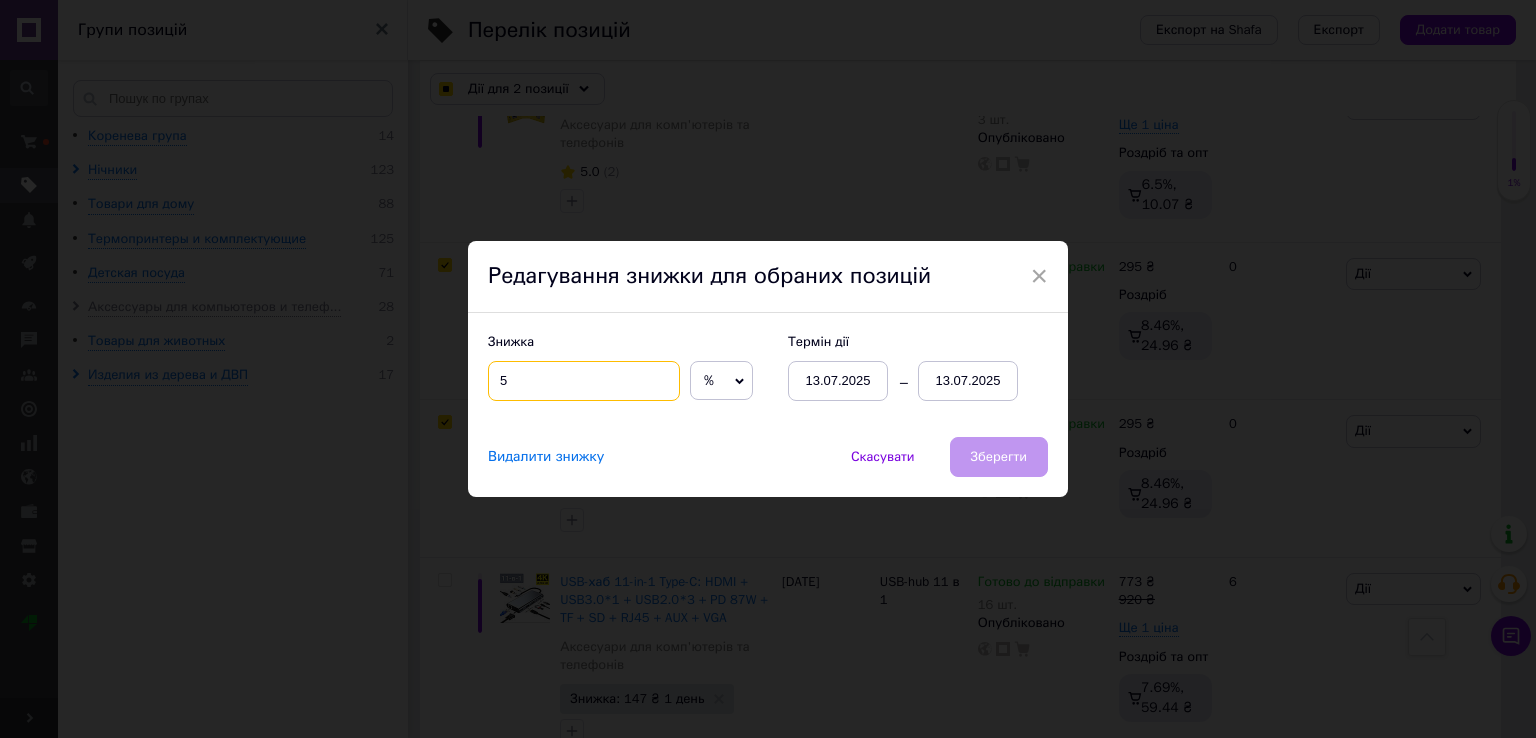checkbox on "true" 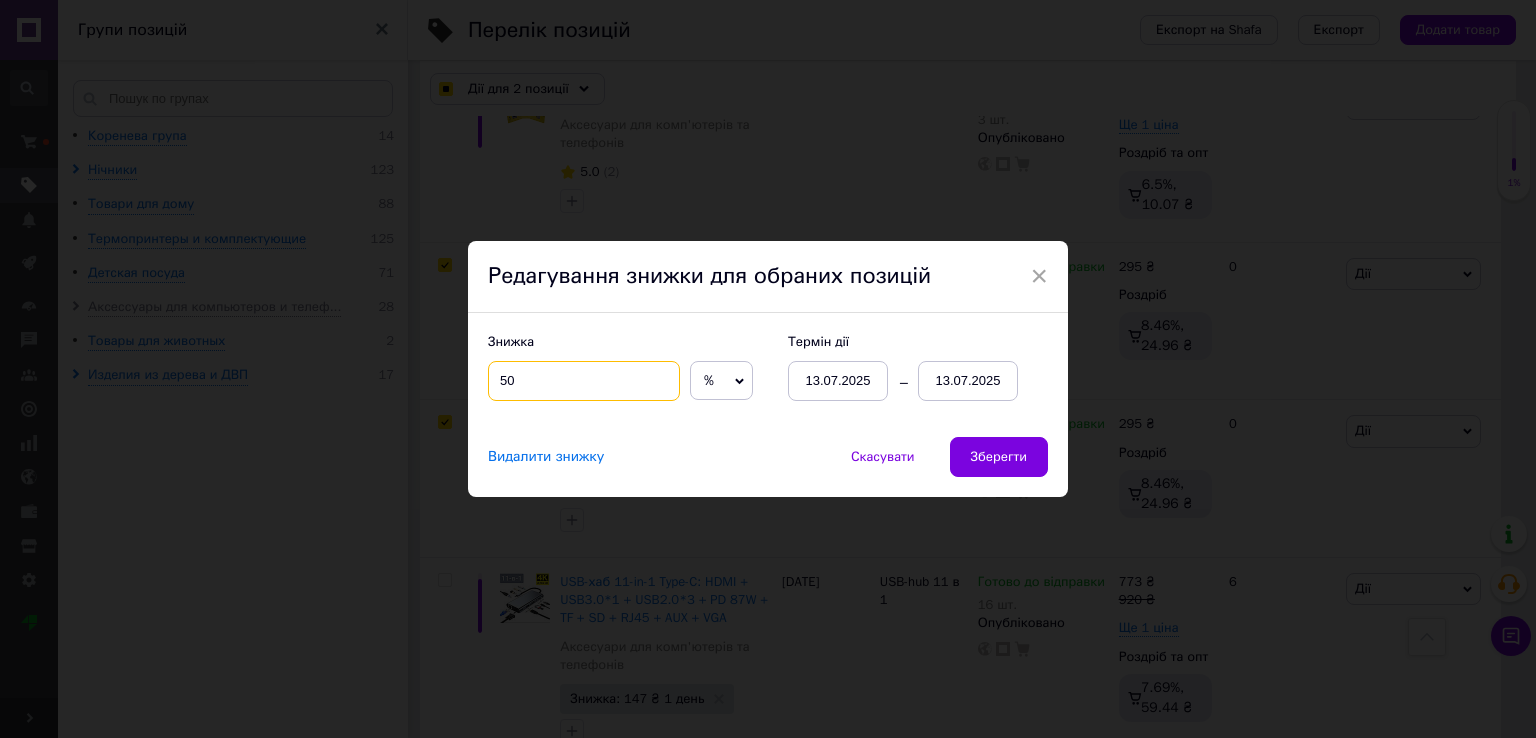 type on "50" 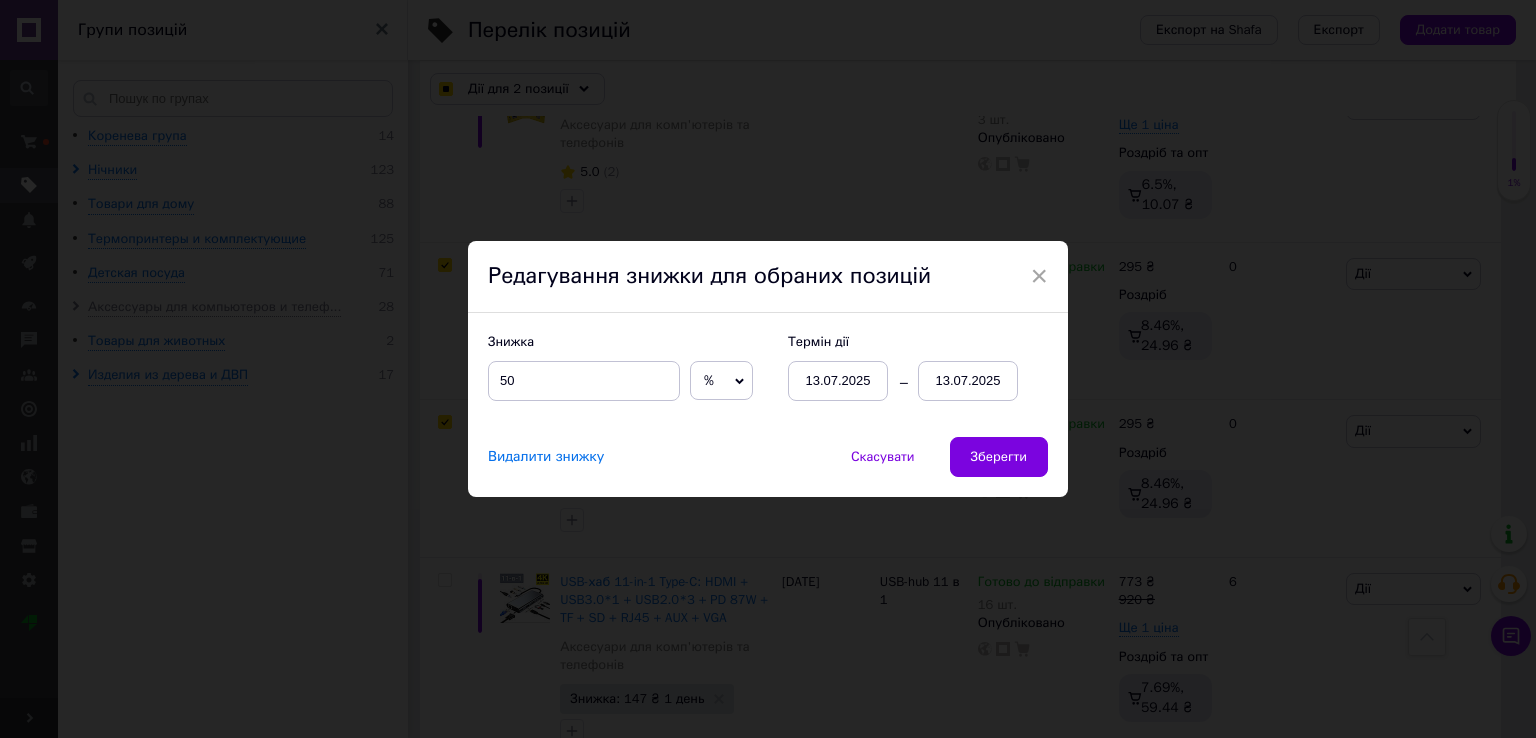 click on "%" at bounding box center [721, 381] 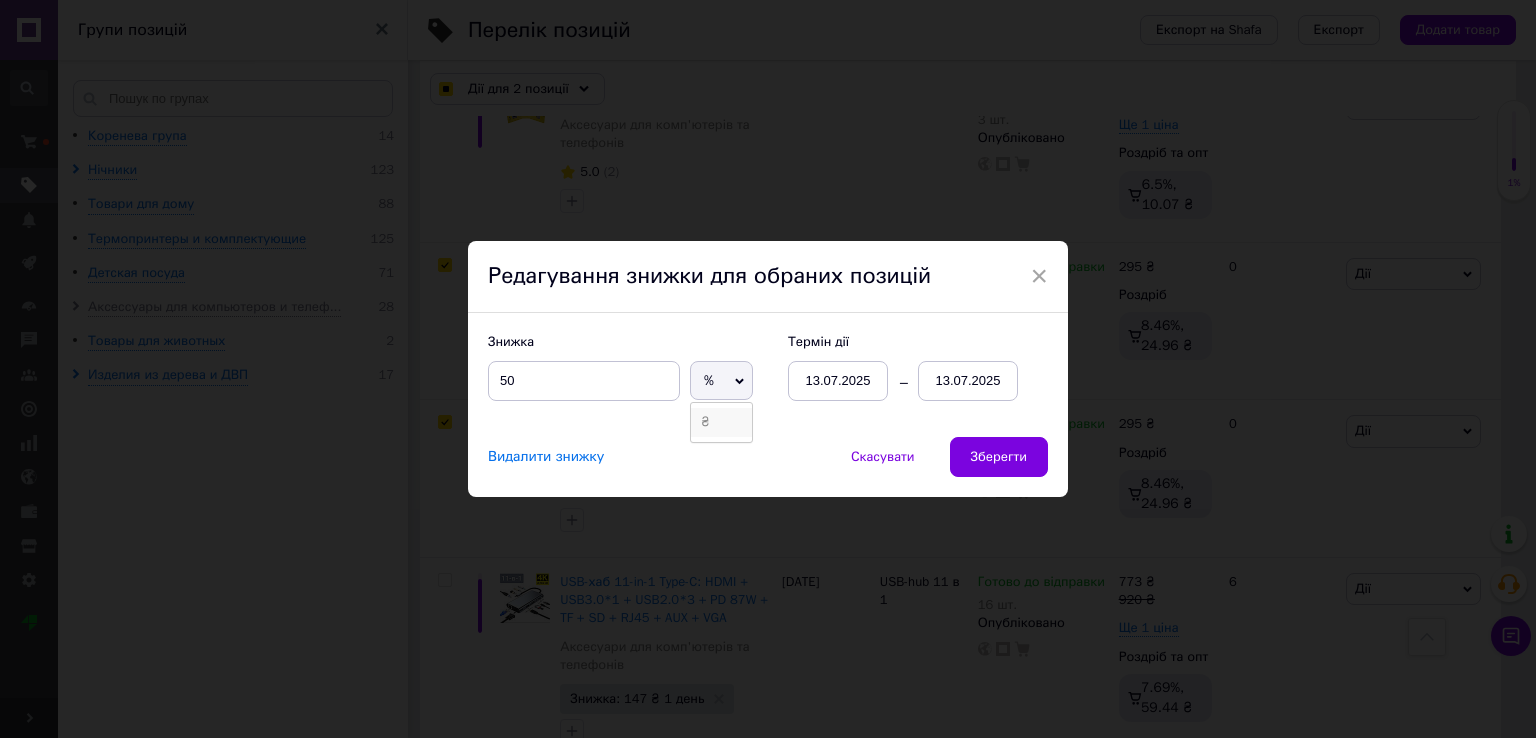 click on "₴" at bounding box center [721, 422] 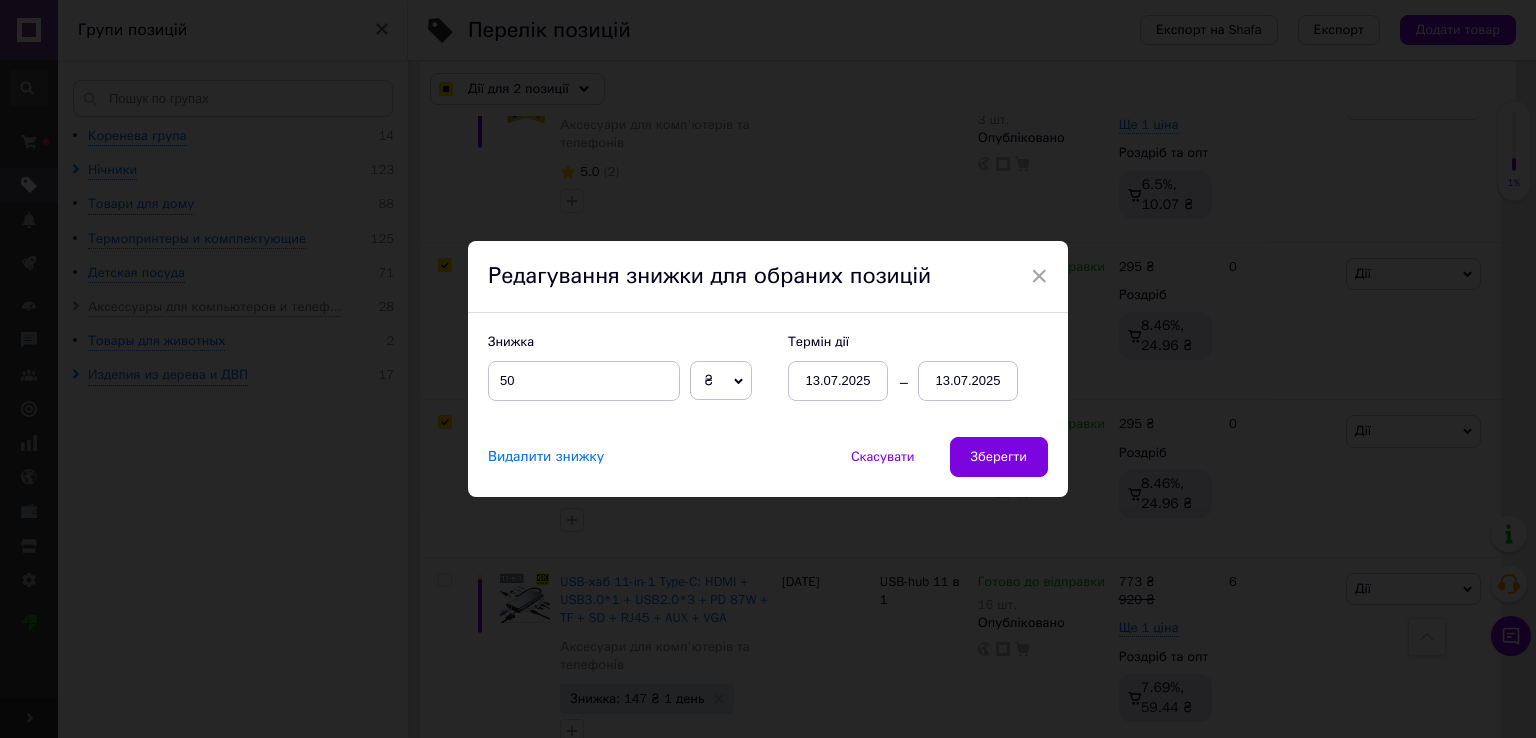 click on "13.07.2025" at bounding box center (968, 381) 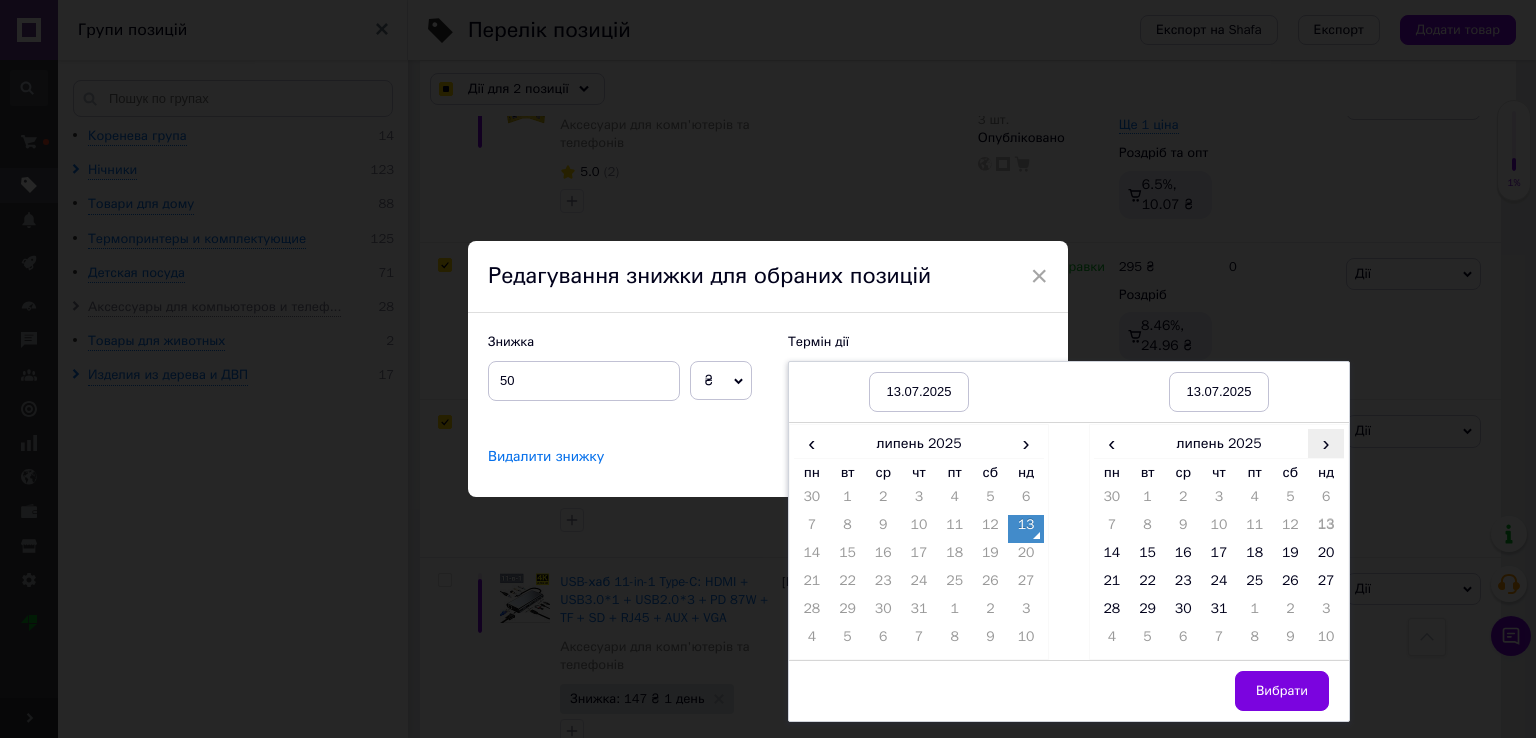 click on "›" at bounding box center [1326, 443] 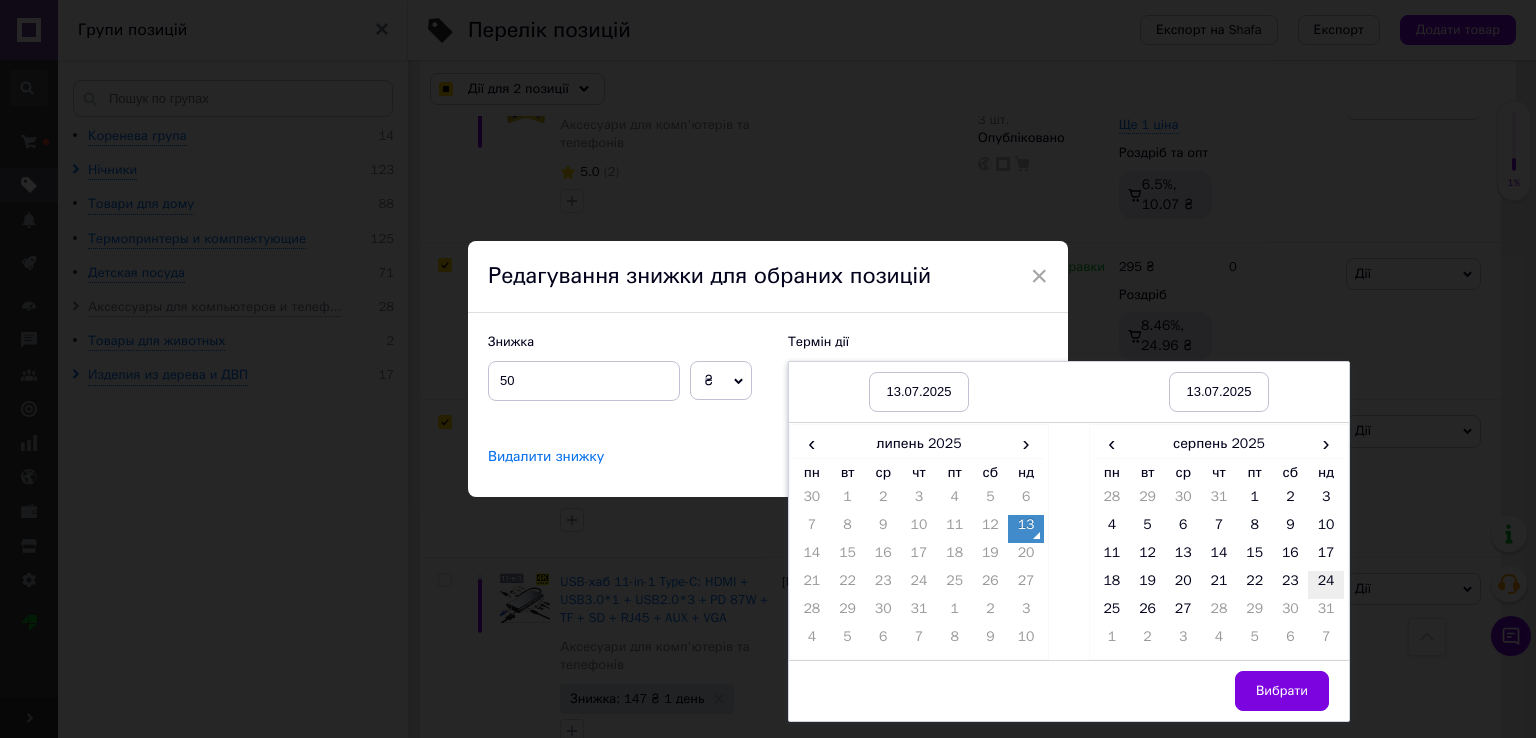 click on "24" at bounding box center [1326, 585] 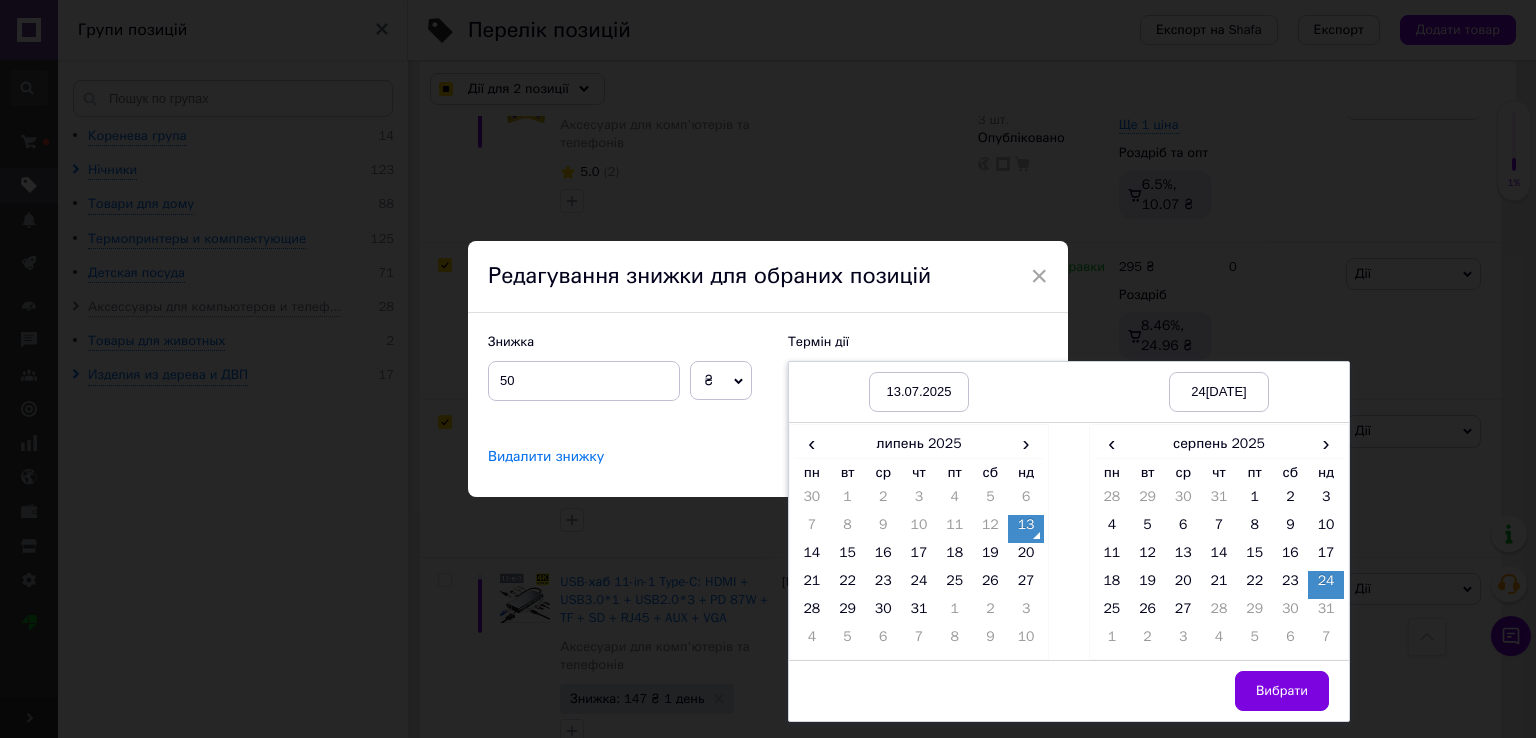 click on "Вибрати" at bounding box center [1282, 691] 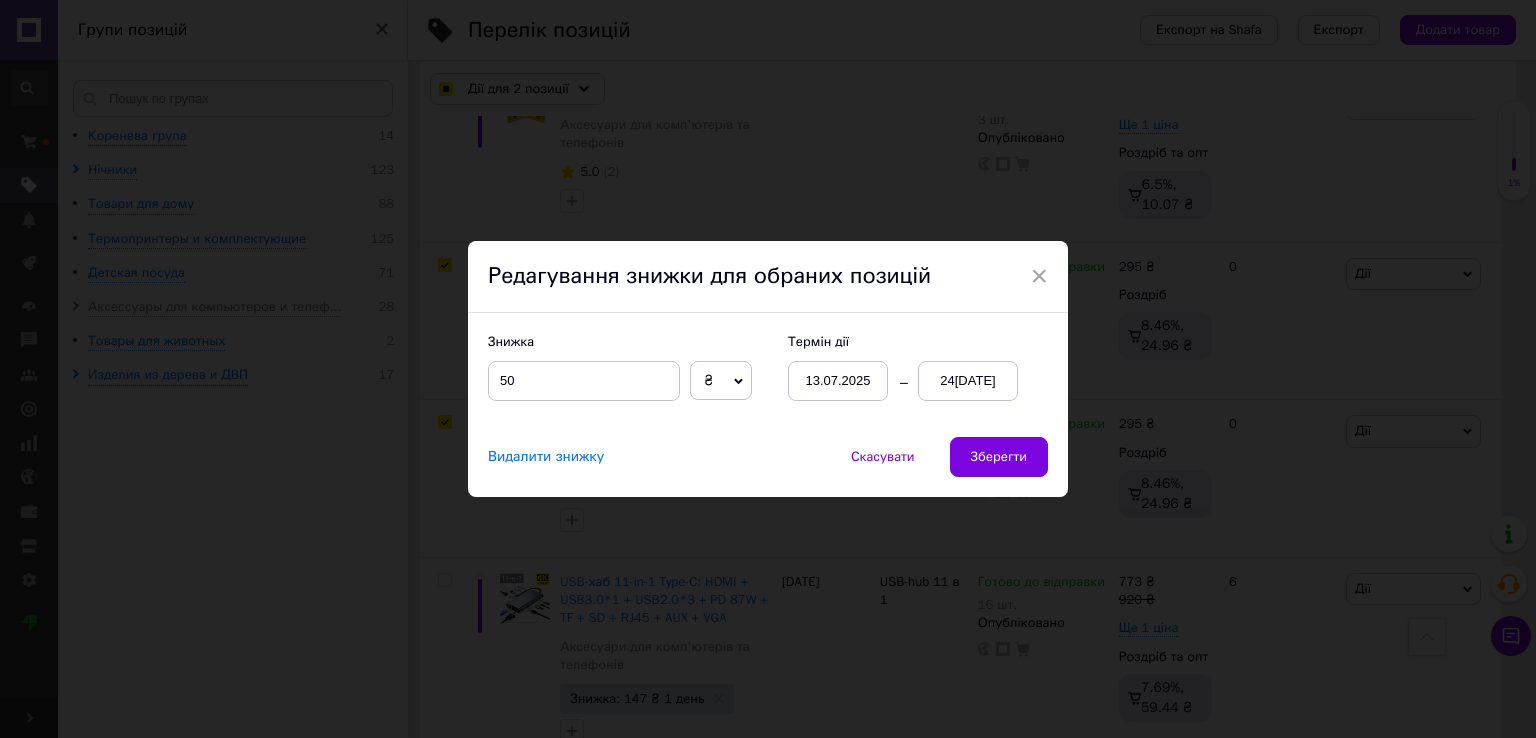 click on "Скасувати   Зберегти" at bounding box center [908, 457] 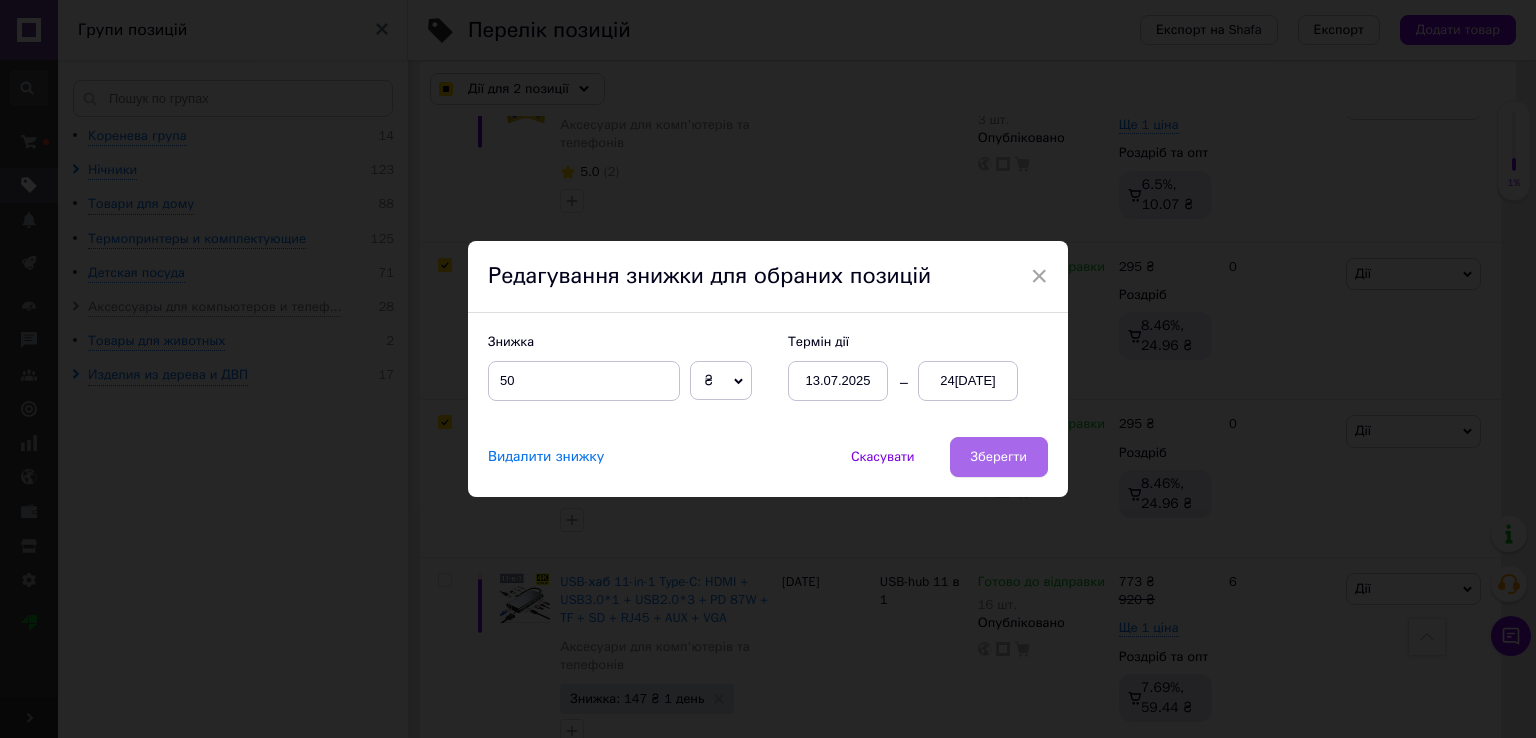 click on "Зберегти" at bounding box center [999, 457] 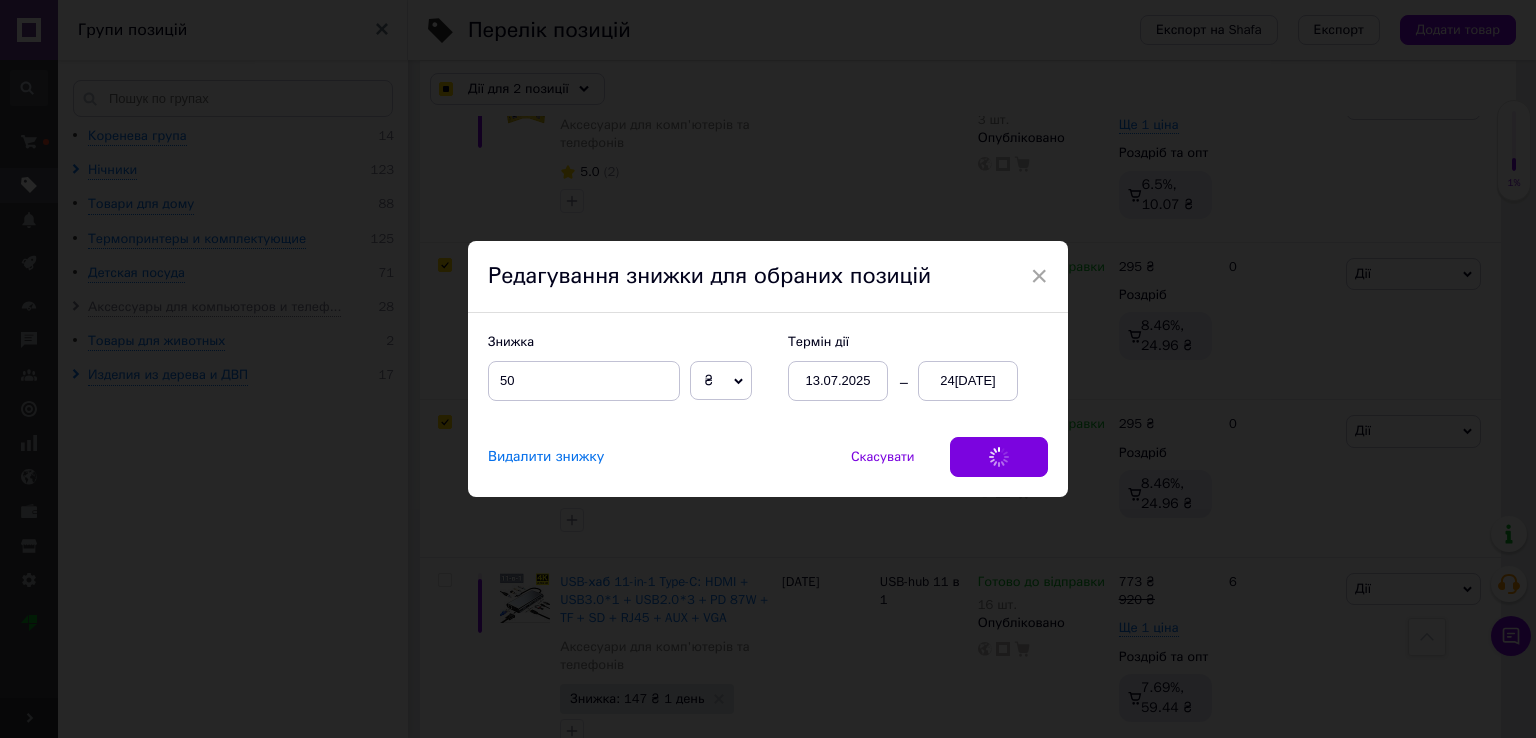 checkbox on "true" 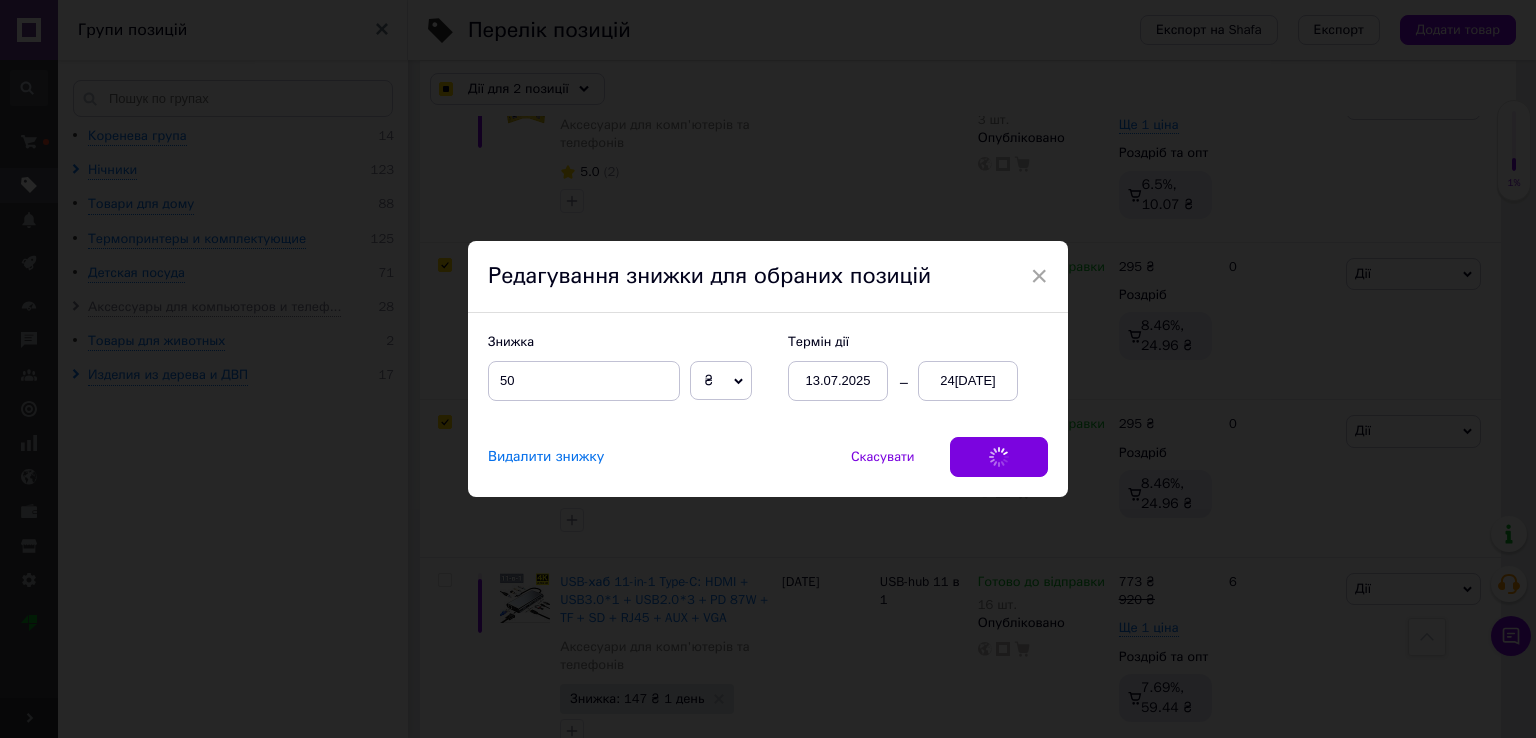 checkbox on "true" 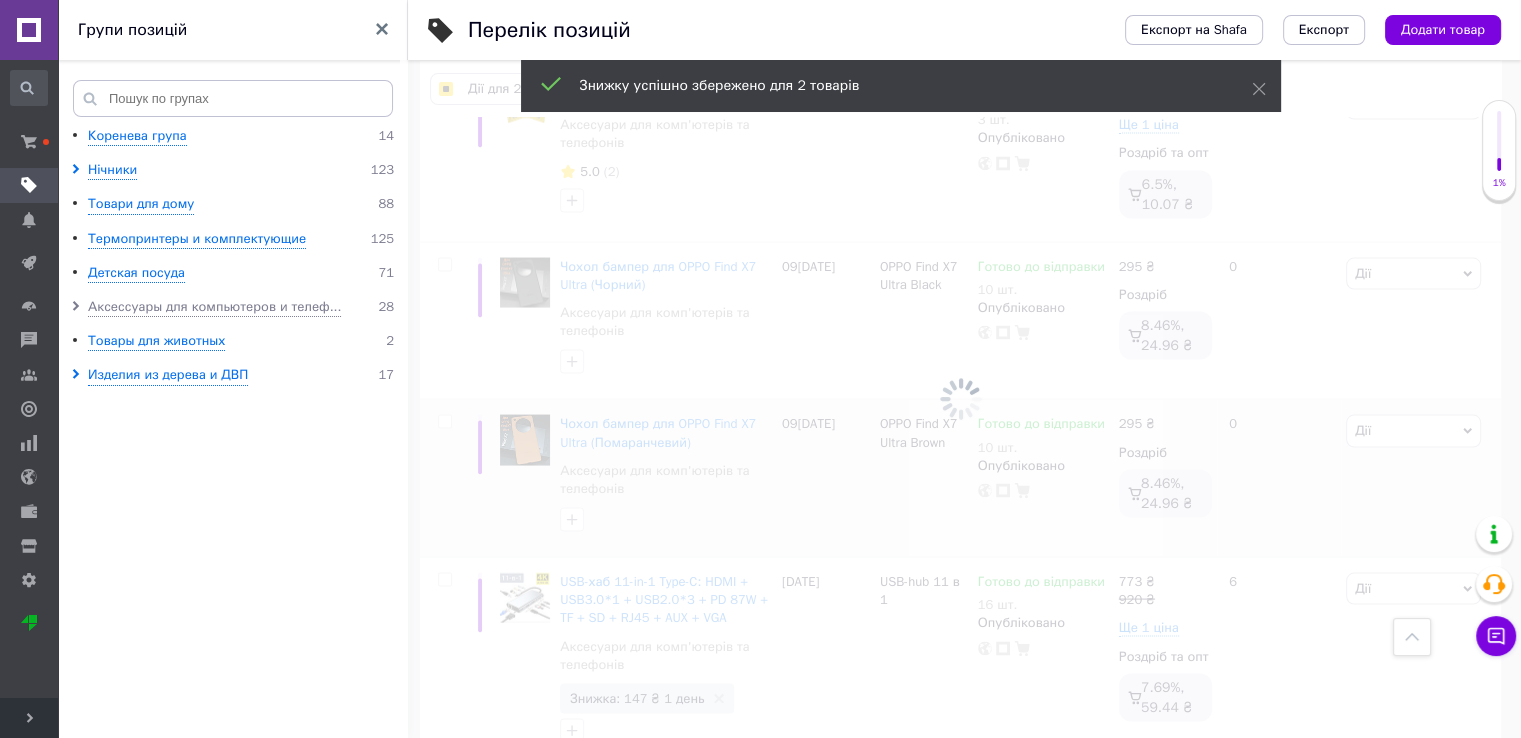 checkbox on "false" 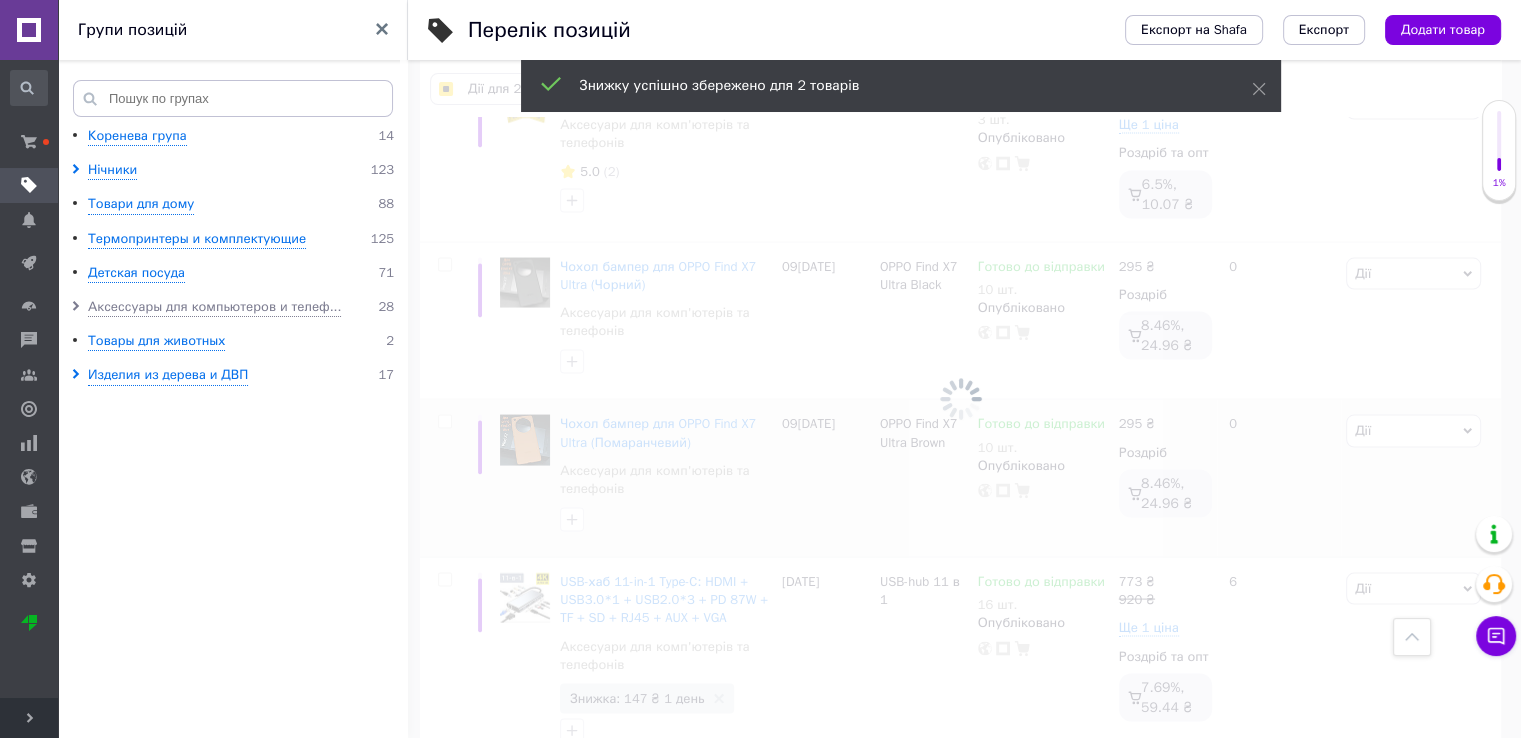 checkbox on "false" 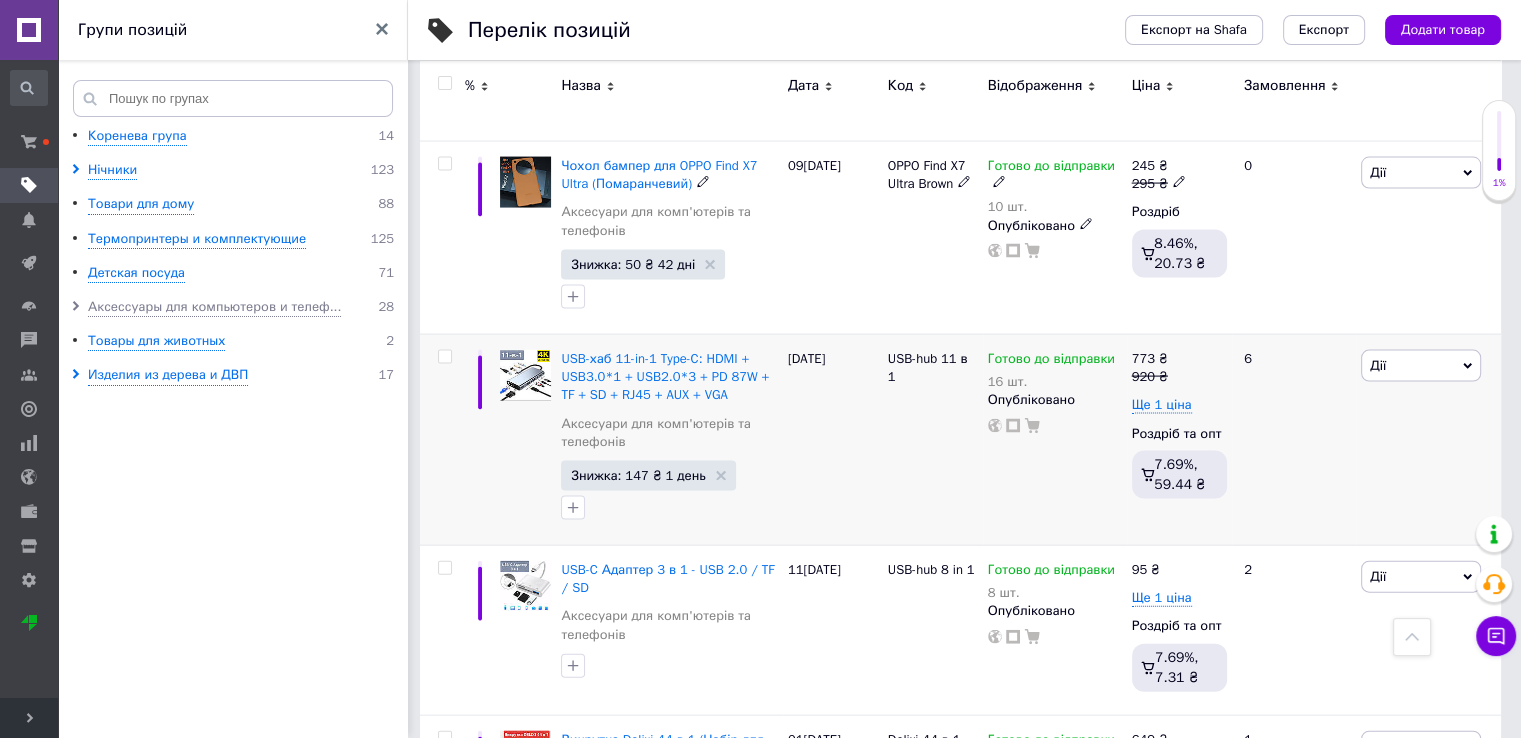 scroll, scrollTop: 4200, scrollLeft: 0, axis: vertical 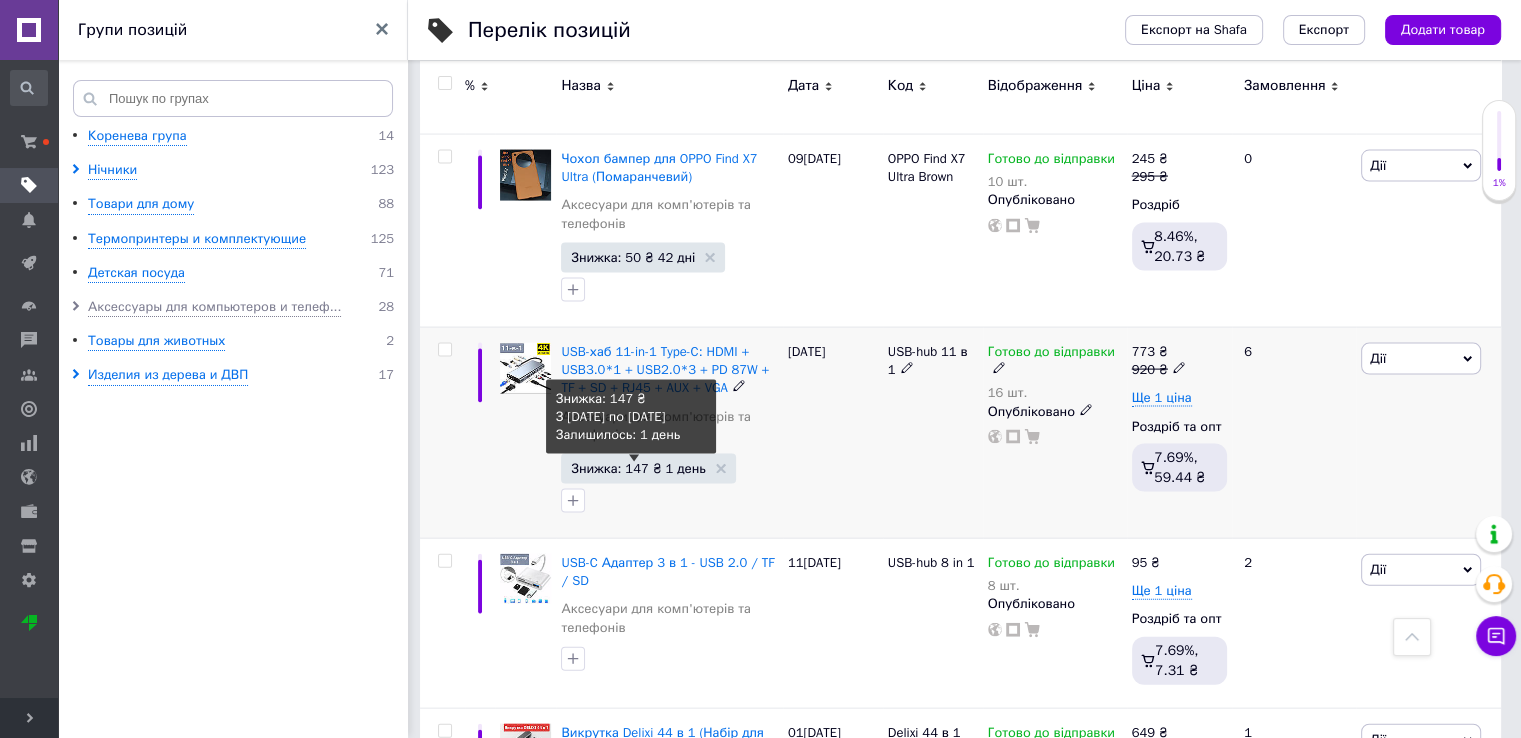 click on "Знижка: 147 ₴ 1 день" at bounding box center (638, 468) 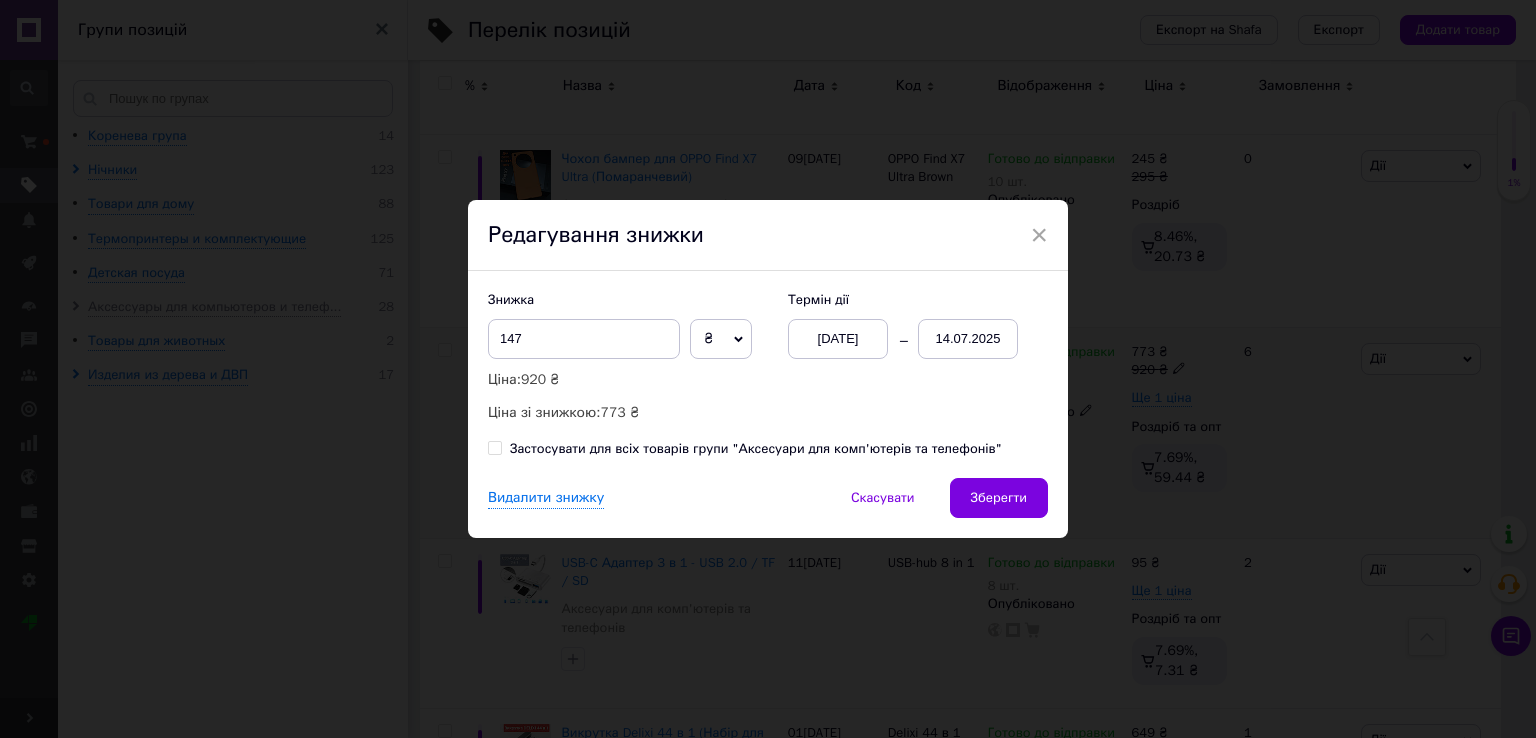 click on "[DATE]" at bounding box center [838, 339] 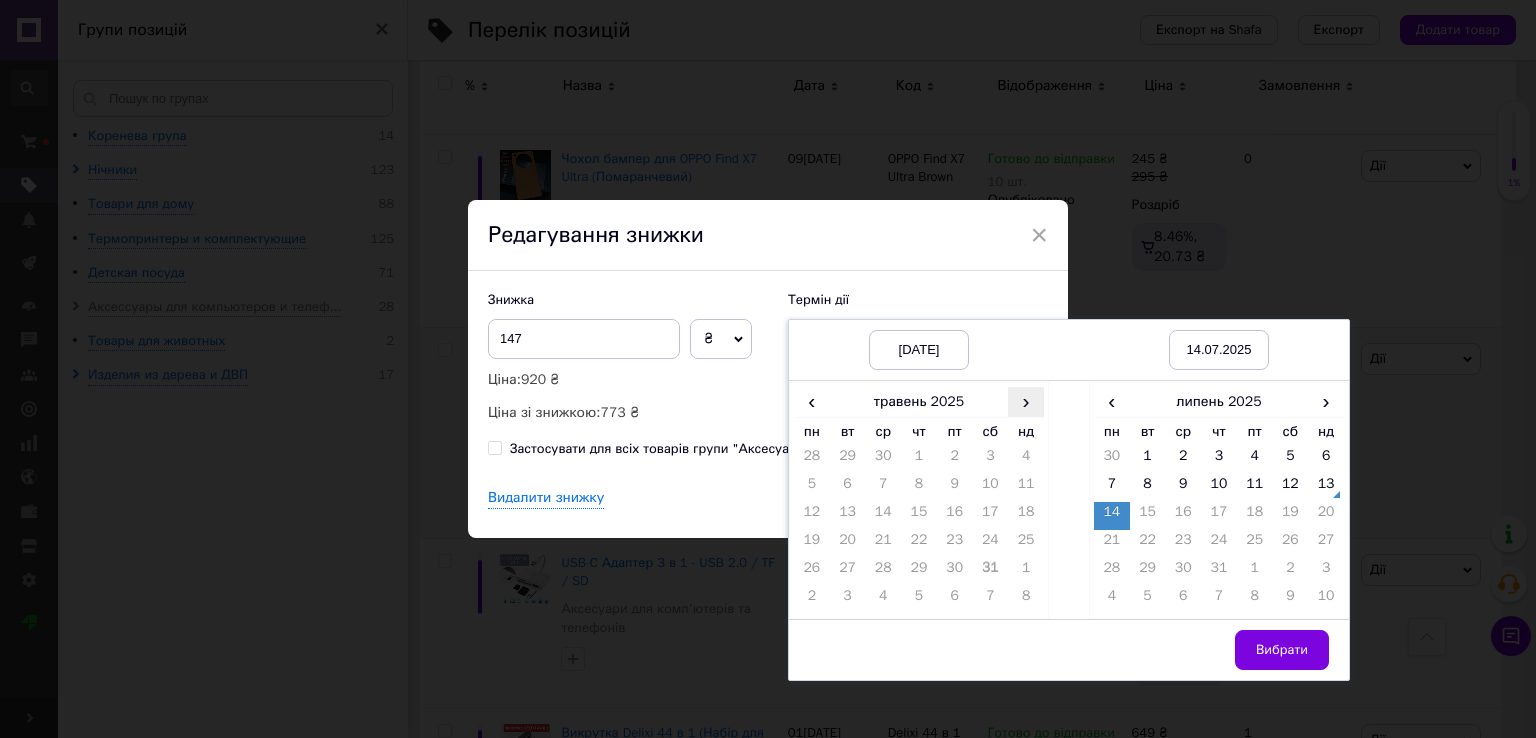 click on "›" at bounding box center (1026, 401) 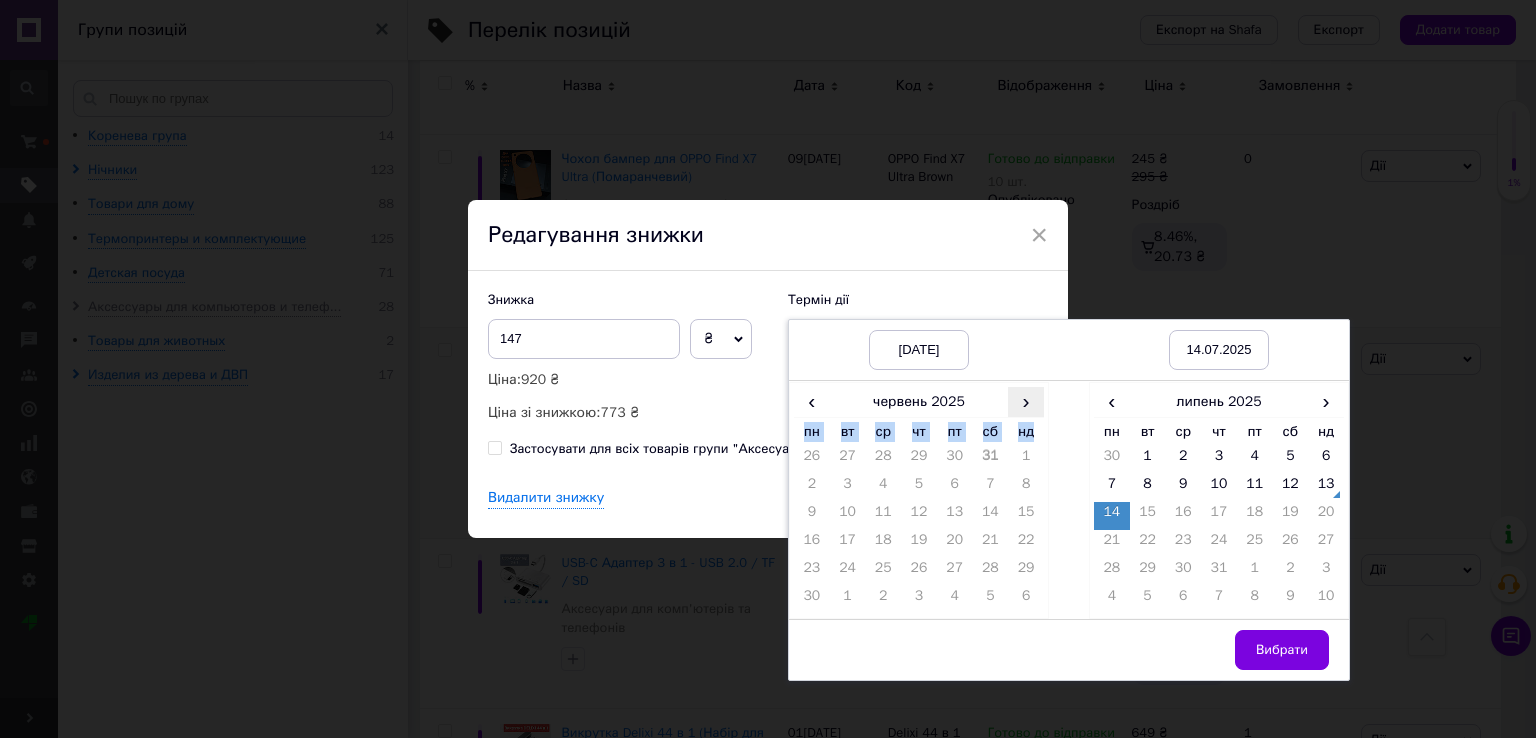 click on "‹ ч[DATE] пн вт ср чт пт сб нд" at bounding box center (919, 416) 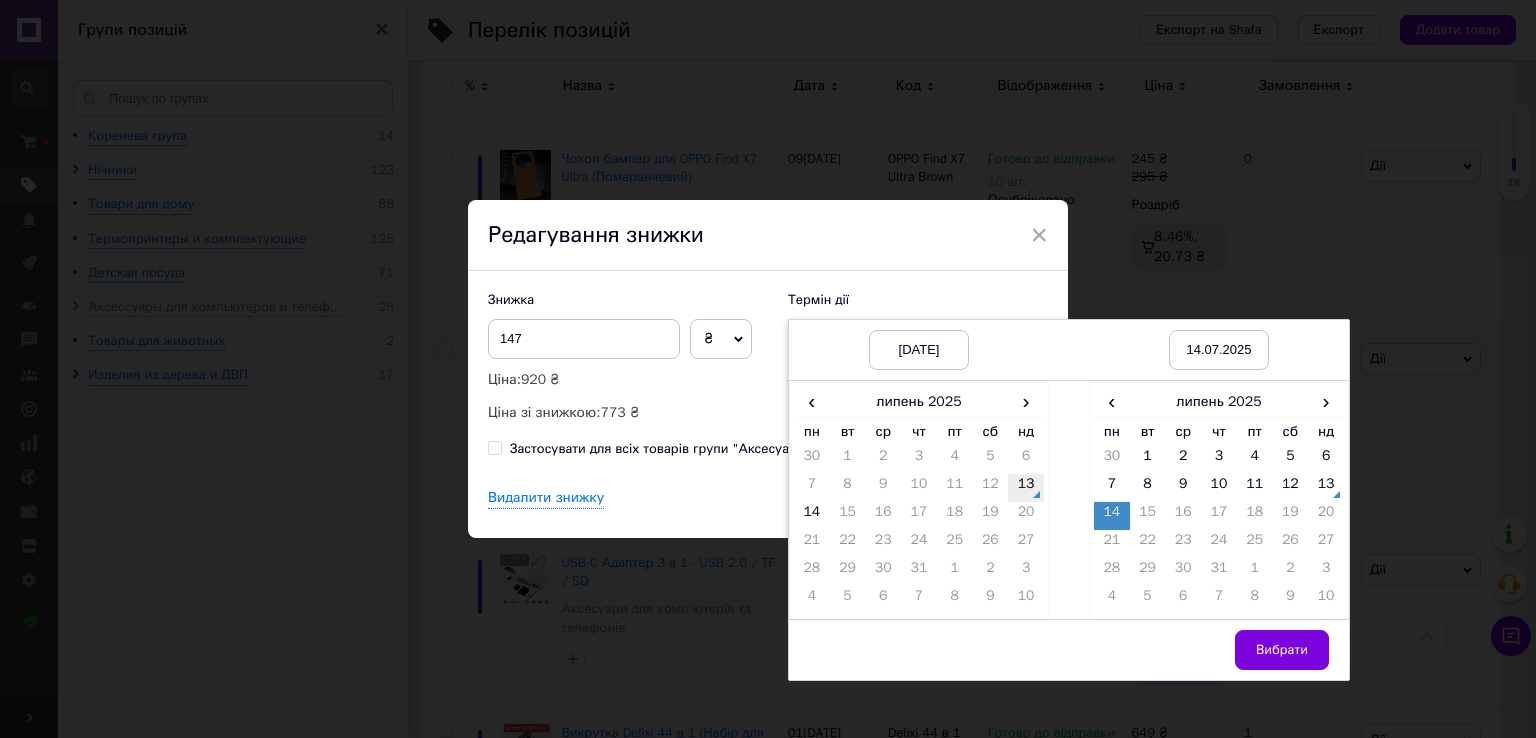 click on "13" at bounding box center [1026, 488] 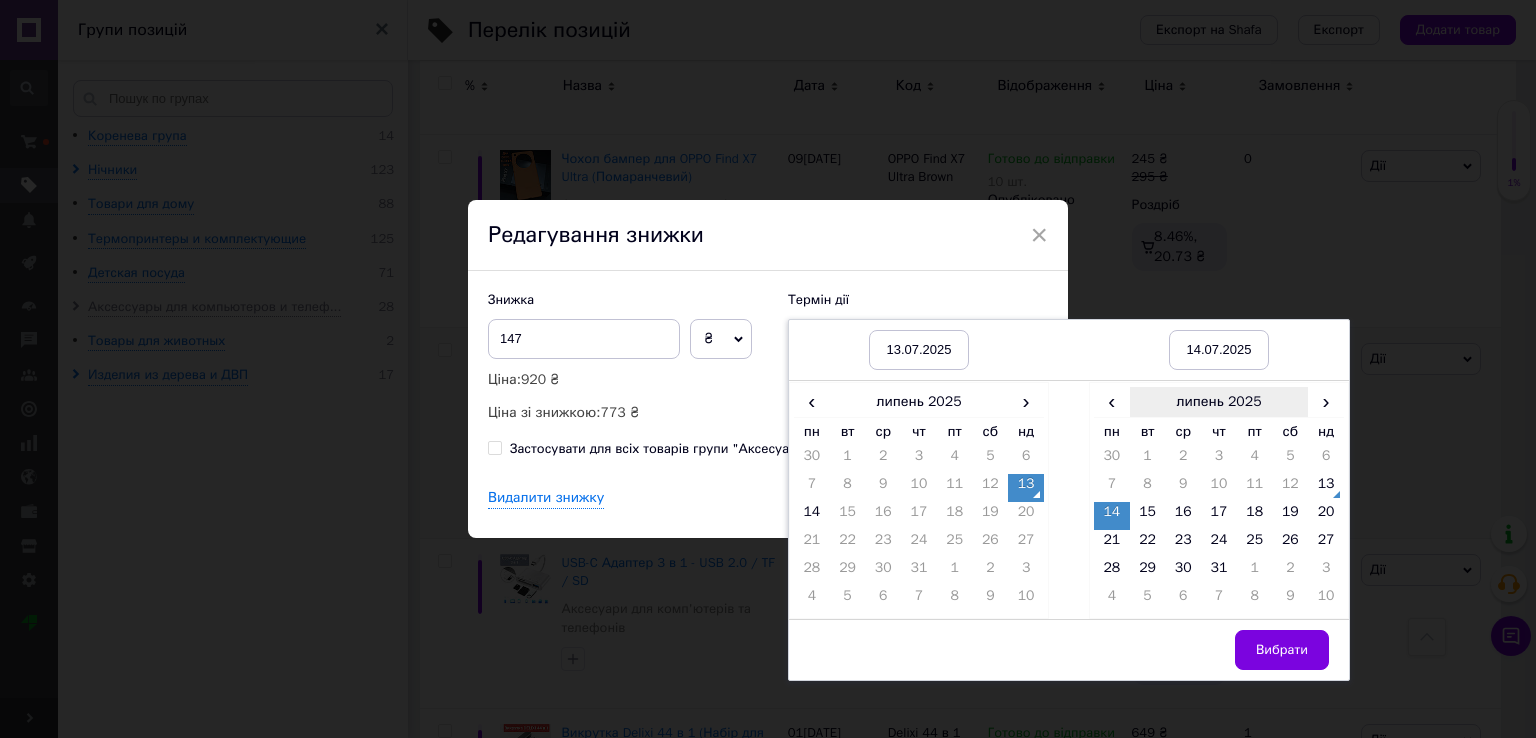 click on "липень 2025" at bounding box center (1219, 402) 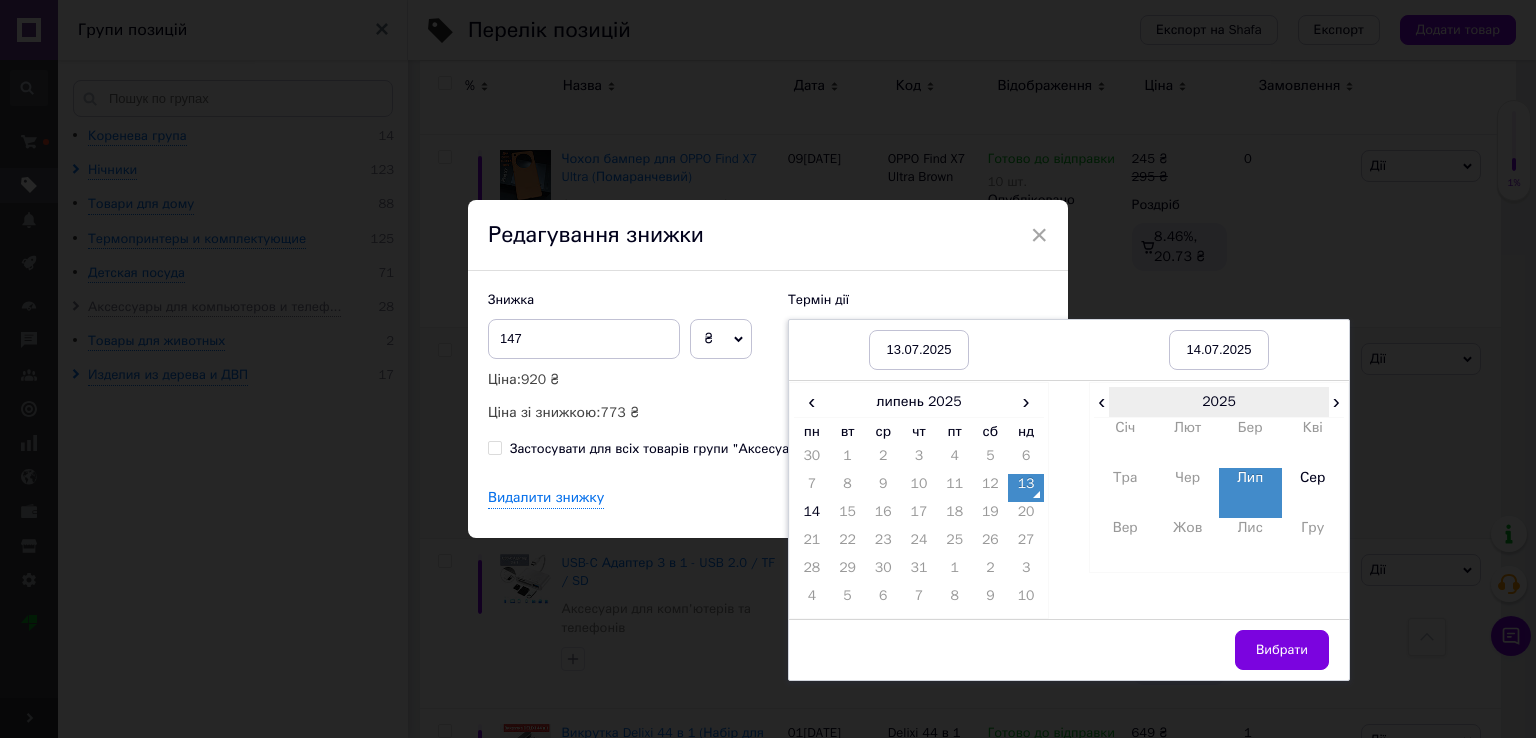click on "2025" at bounding box center (1218, 402) 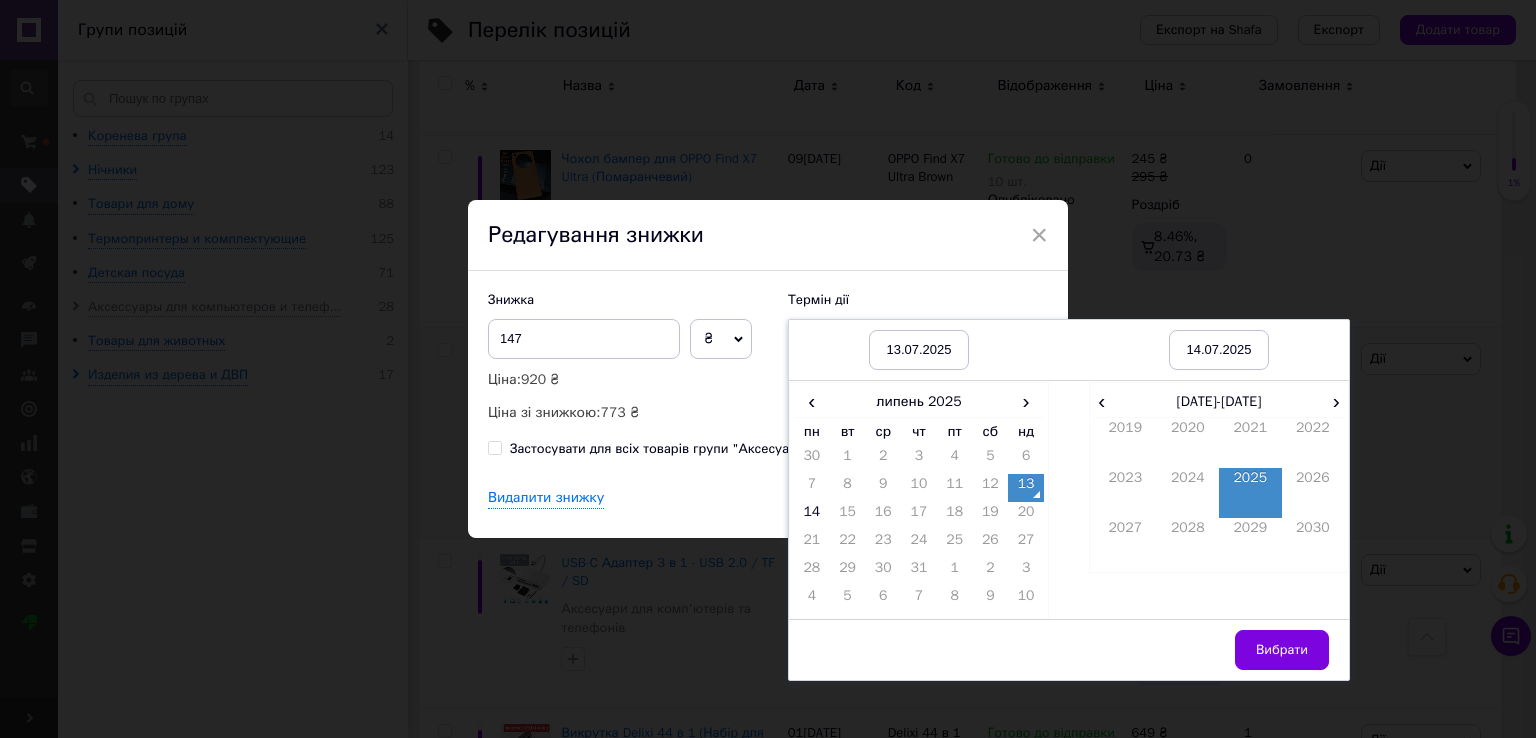 click on "[DATE]-[DATE]" at bounding box center [1218, 402] 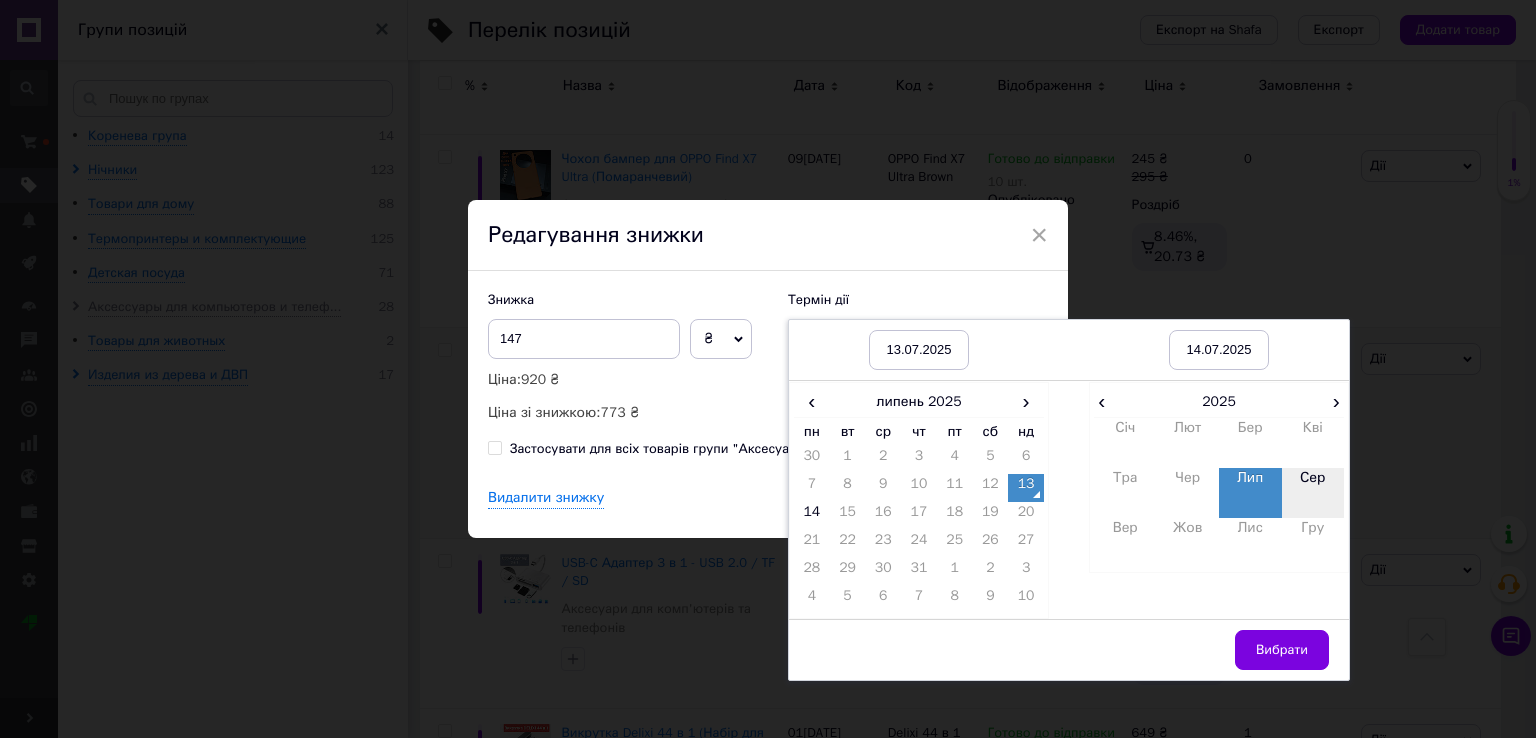 click on "Сер" at bounding box center [1313, 493] 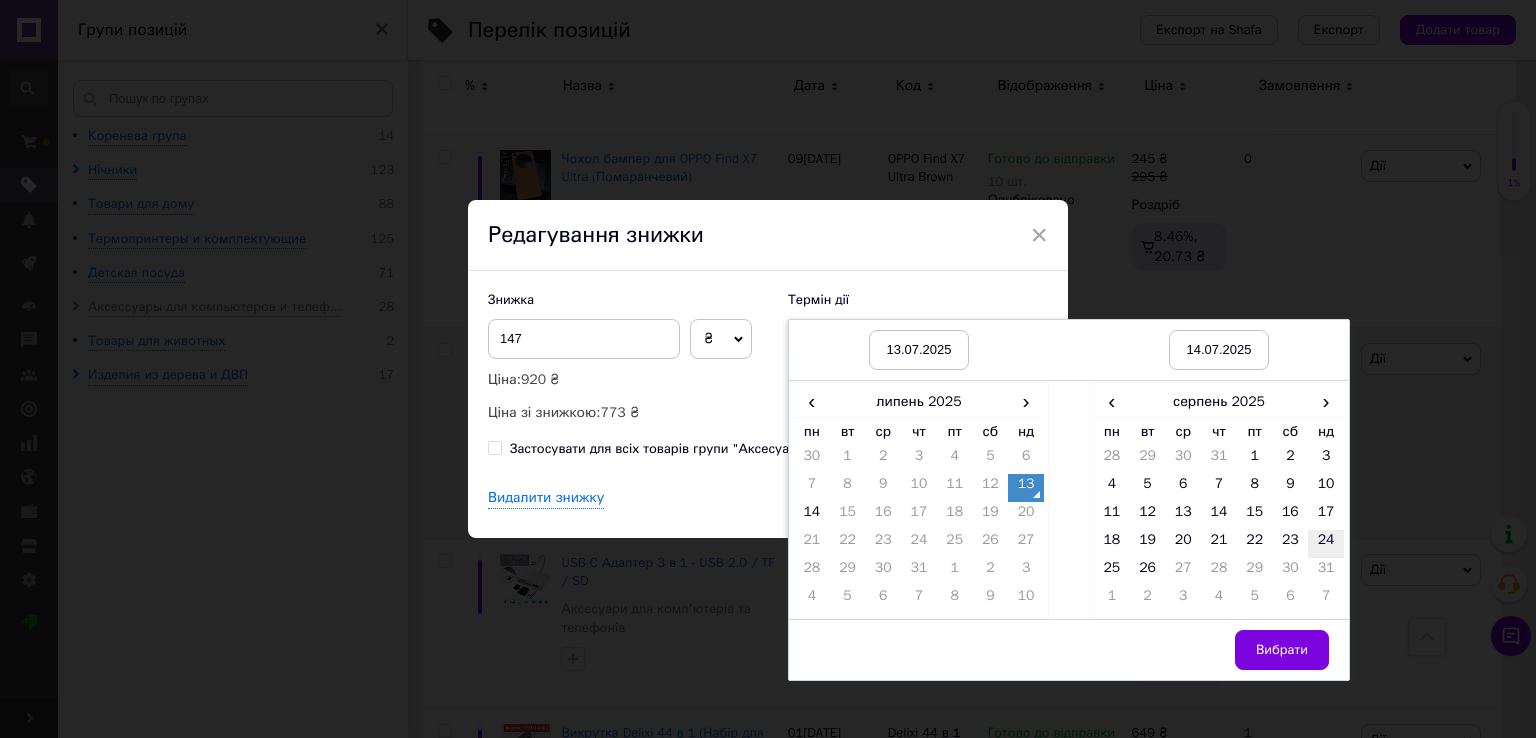 click on "24" at bounding box center [1326, 544] 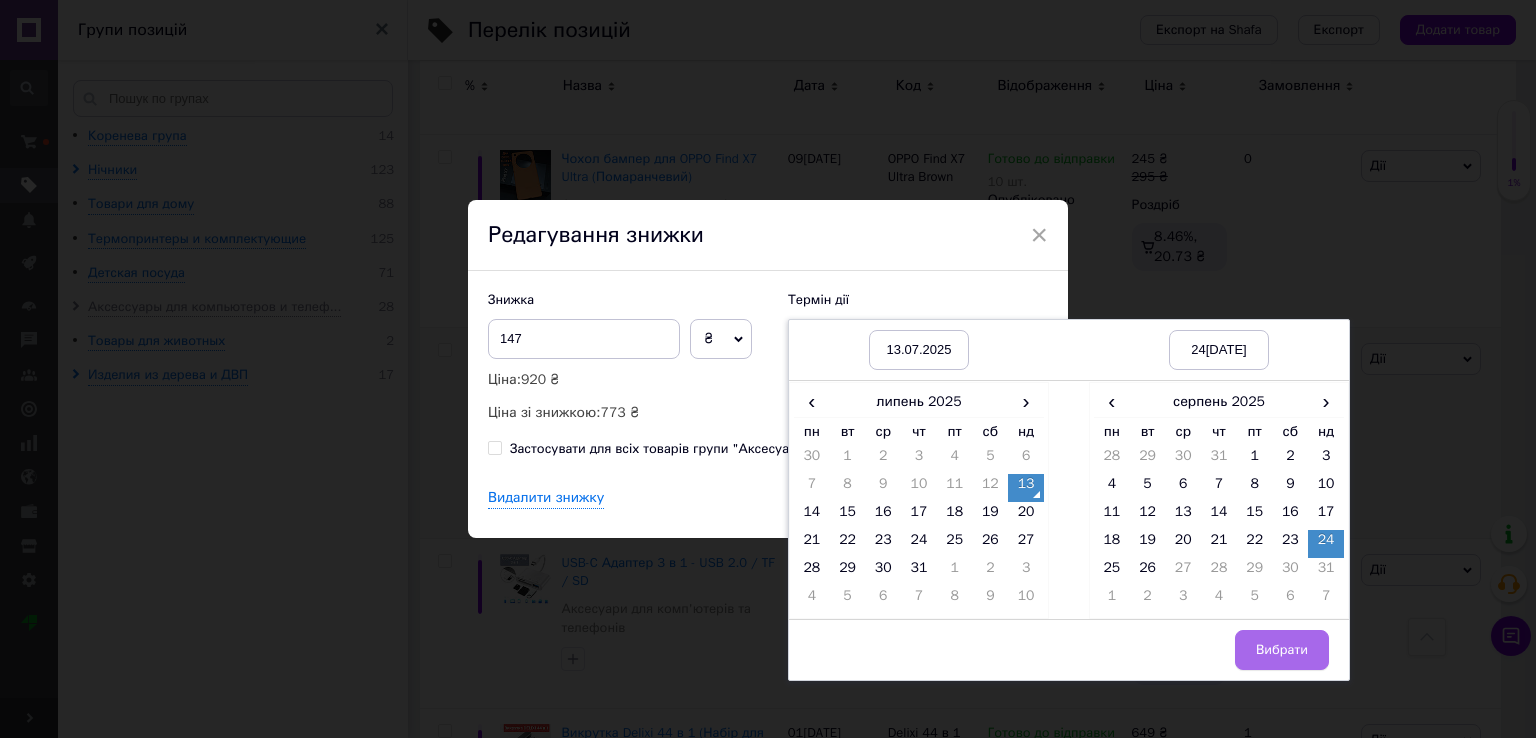 click on "Вибрати" at bounding box center (1282, 650) 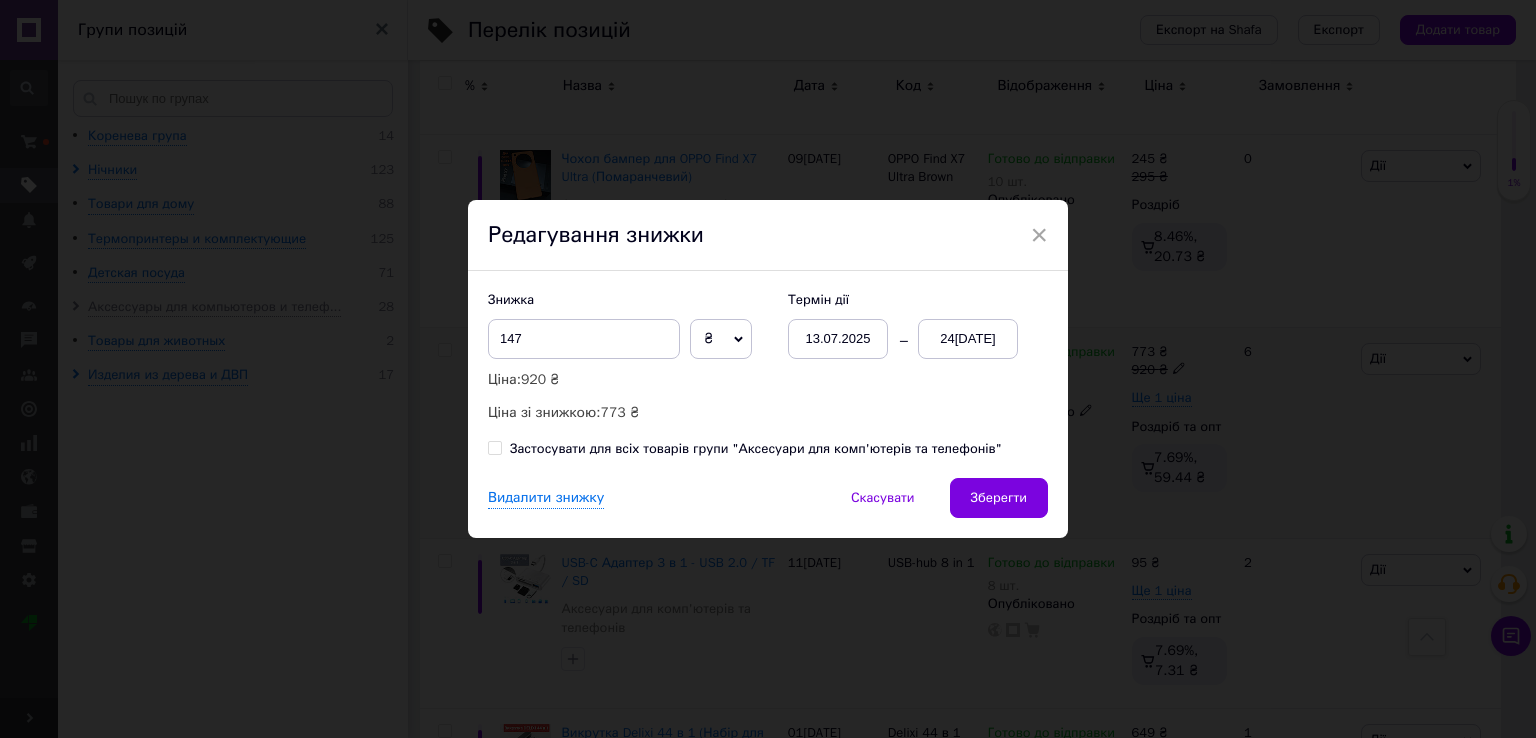 click on "Зберегти" at bounding box center [999, 498] 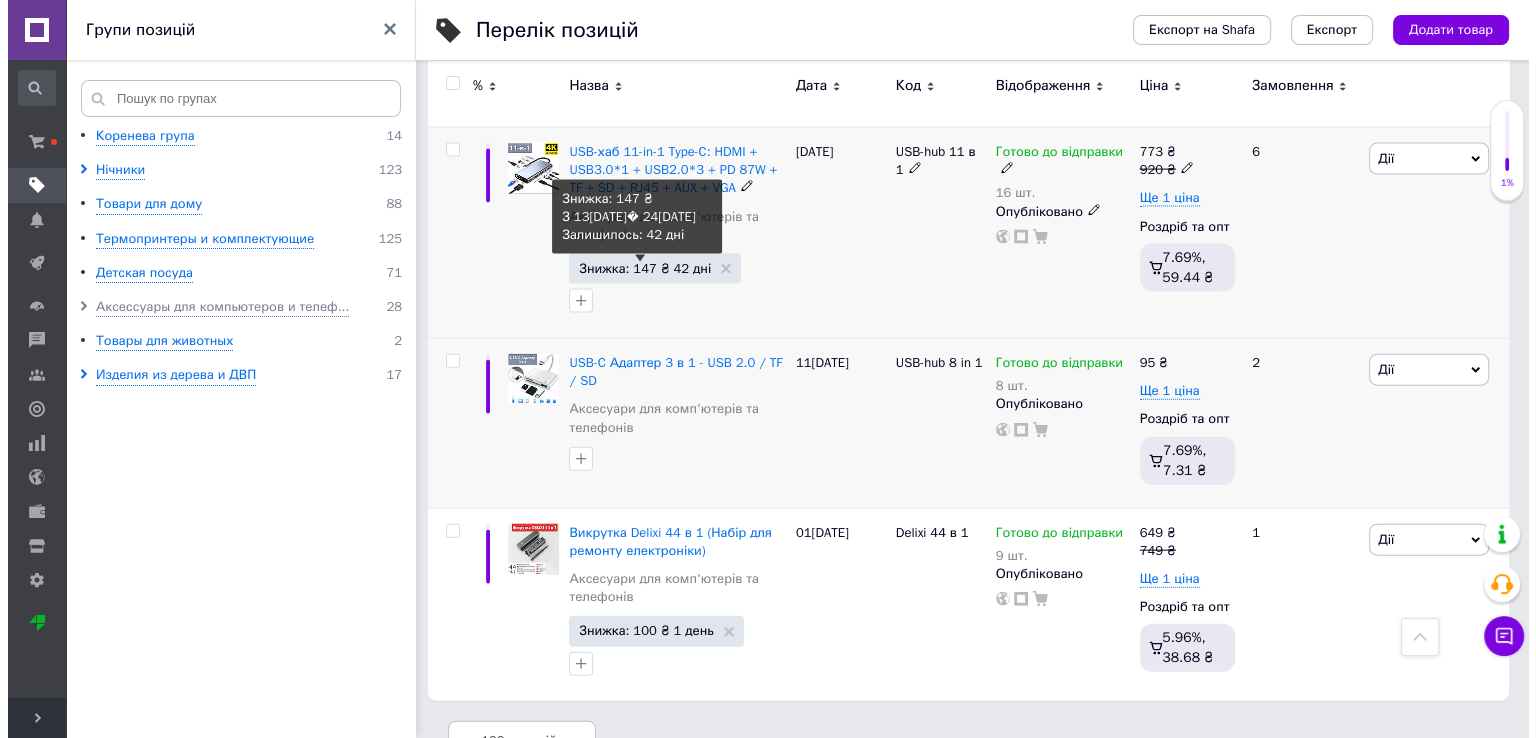 scroll, scrollTop: 4439, scrollLeft: 0, axis: vertical 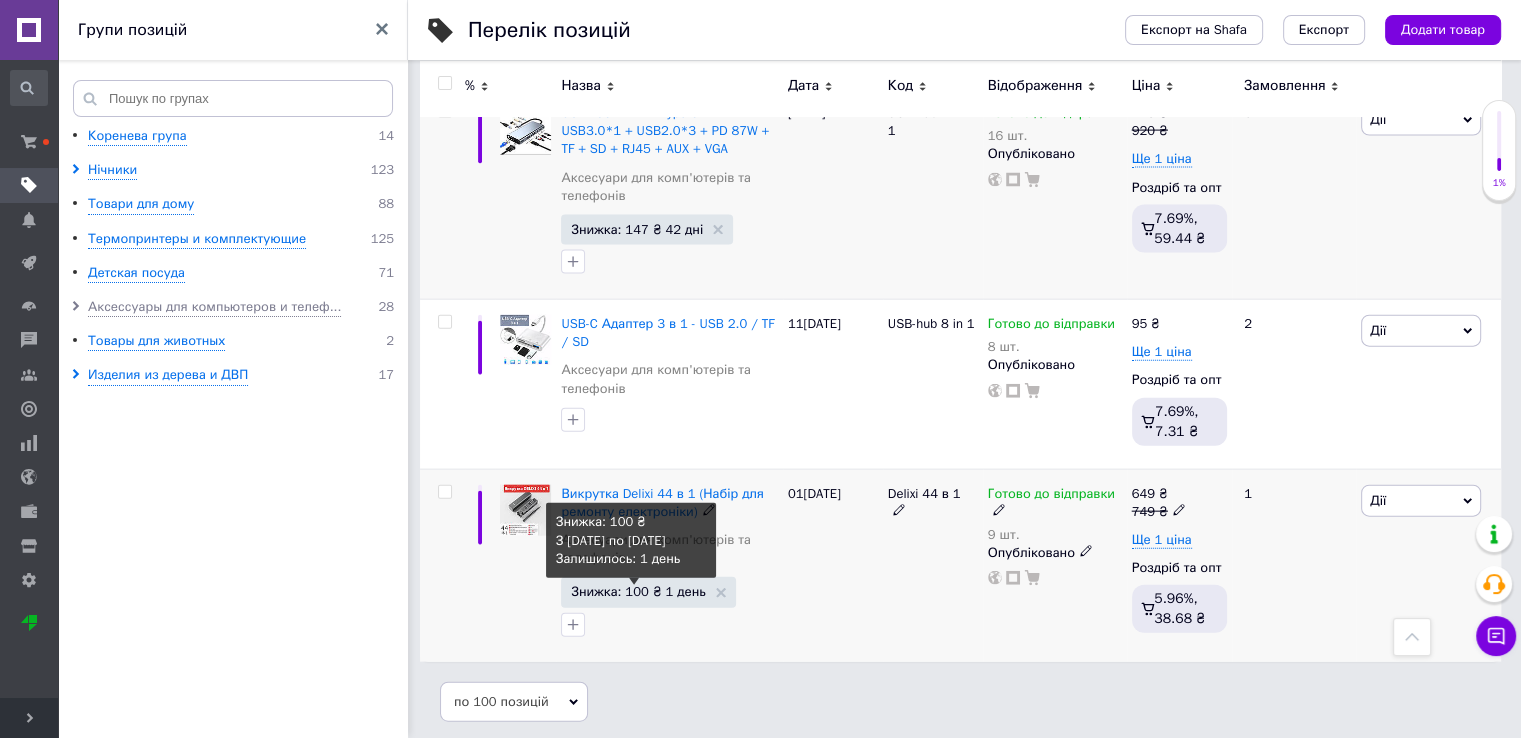 click on "Знижка: 100 ₴ 1 день" at bounding box center [638, 591] 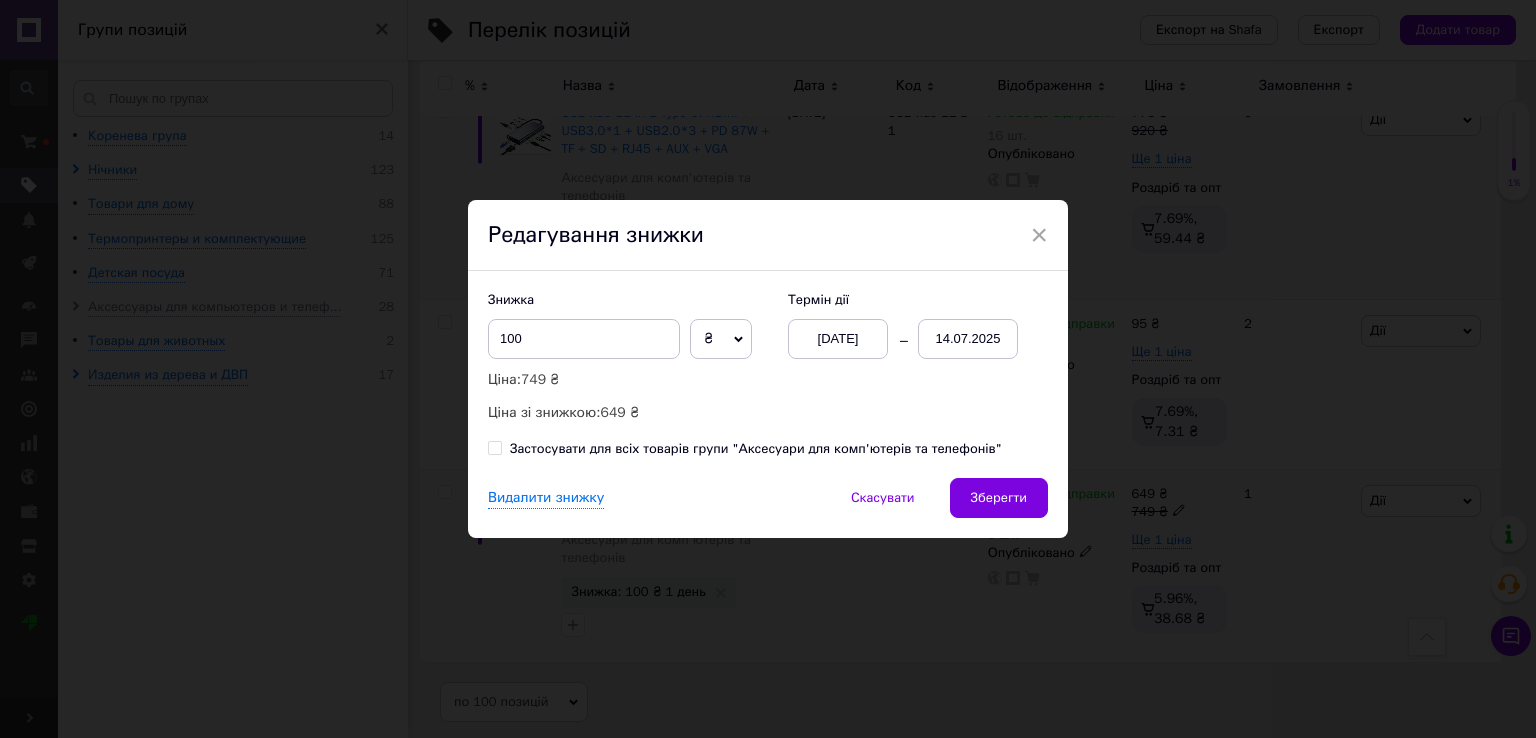 click on "14.07.2025" at bounding box center (968, 339) 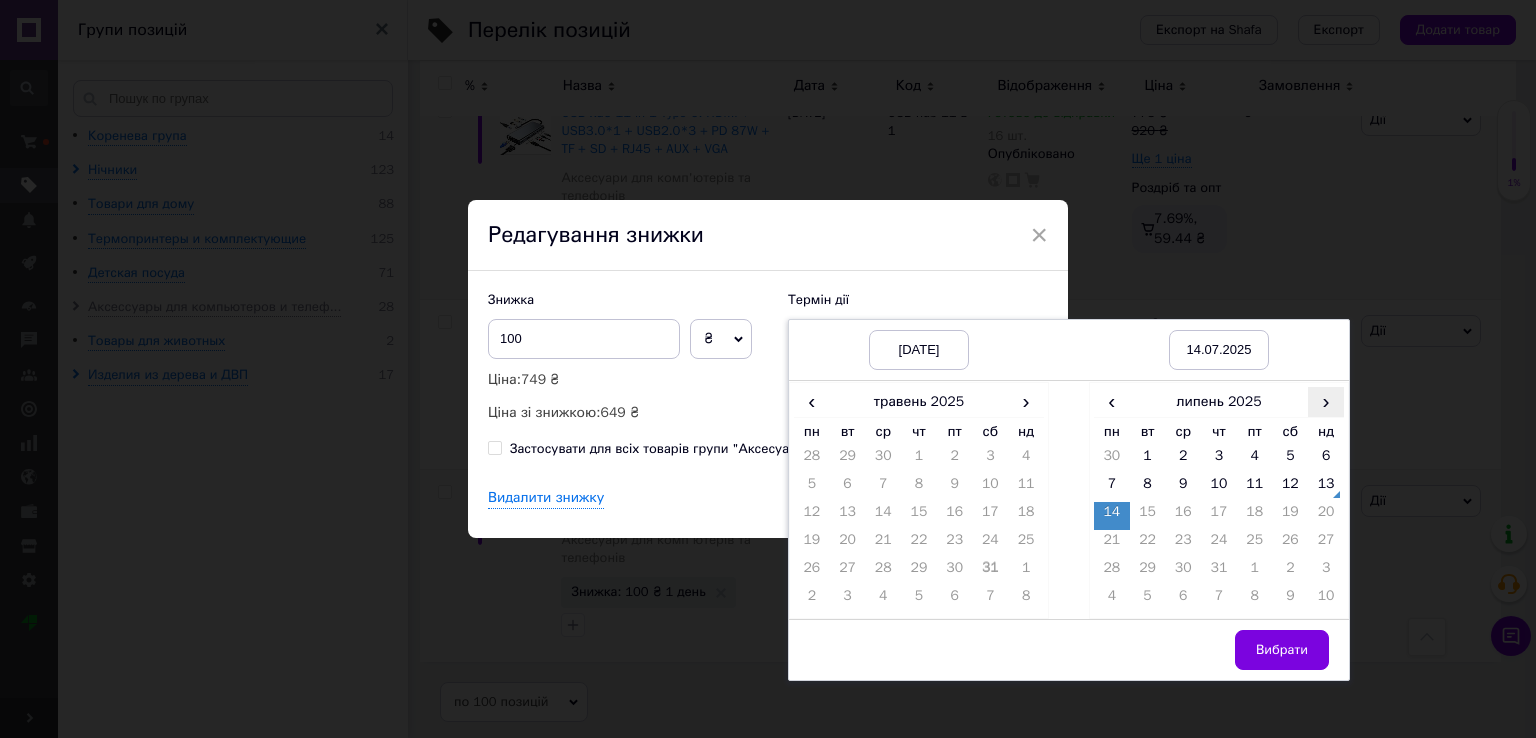 click on "›" at bounding box center (1326, 401) 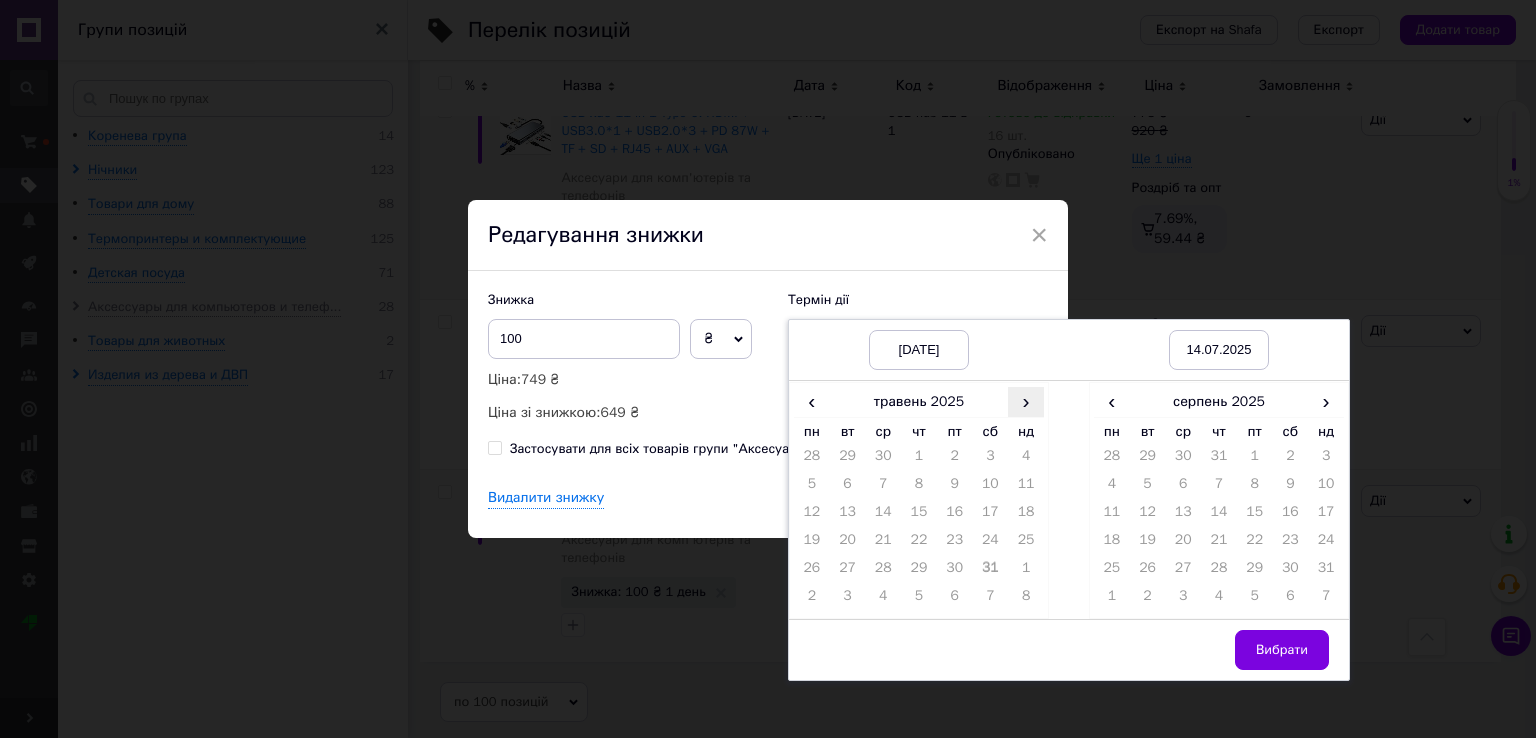 click on "›" at bounding box center (1026, 401) 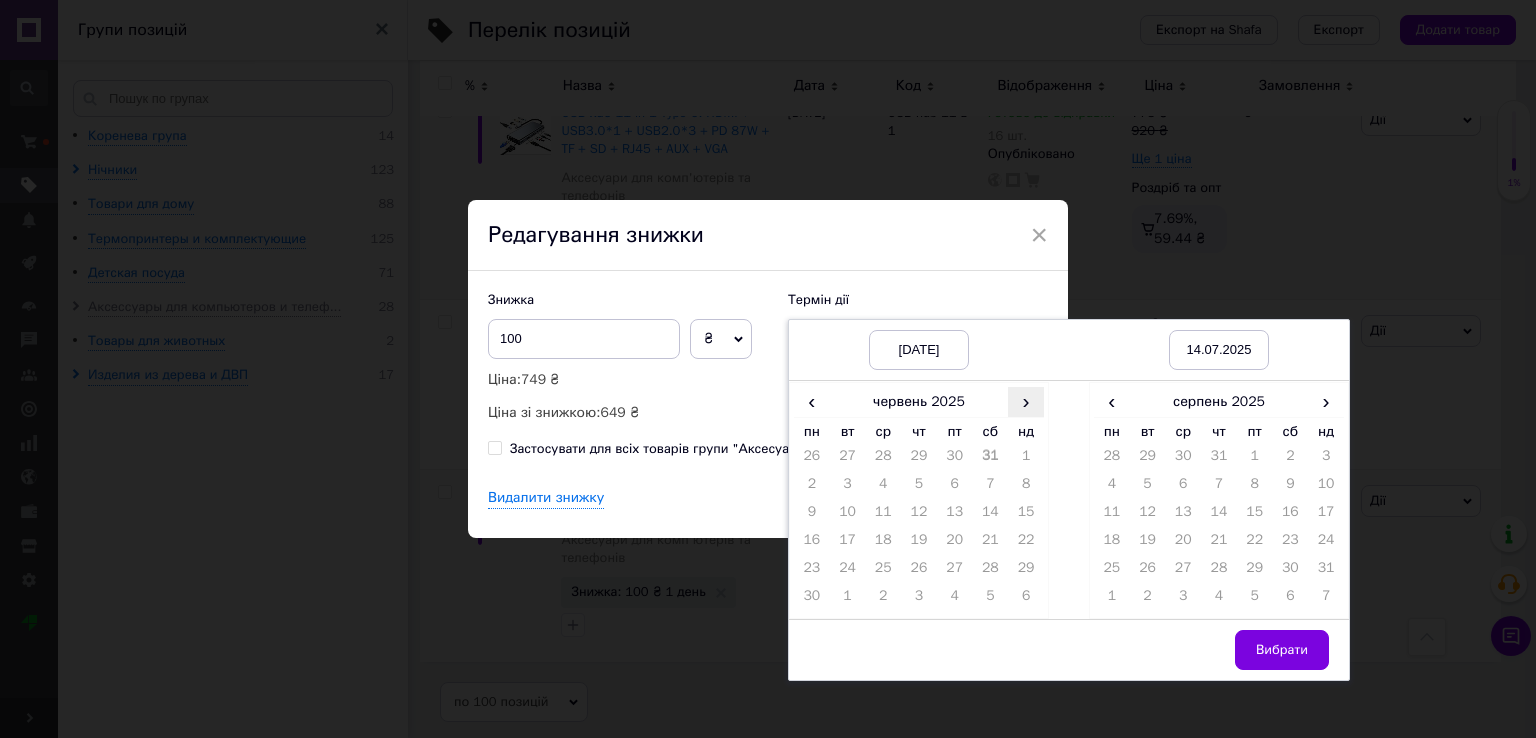 click on "›" at bounding box center (1026, 401) 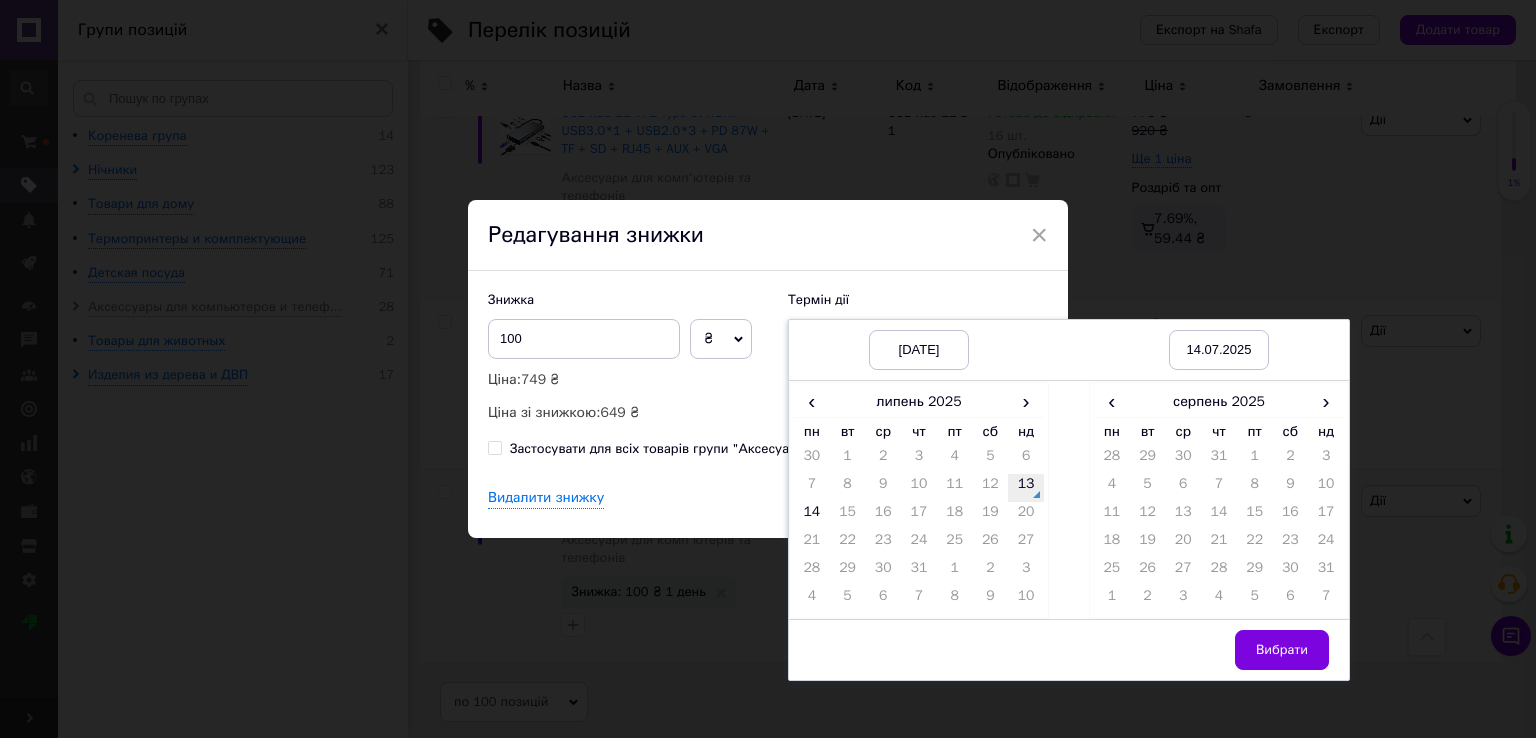 click on "13" at bounding box center (1026, 488) 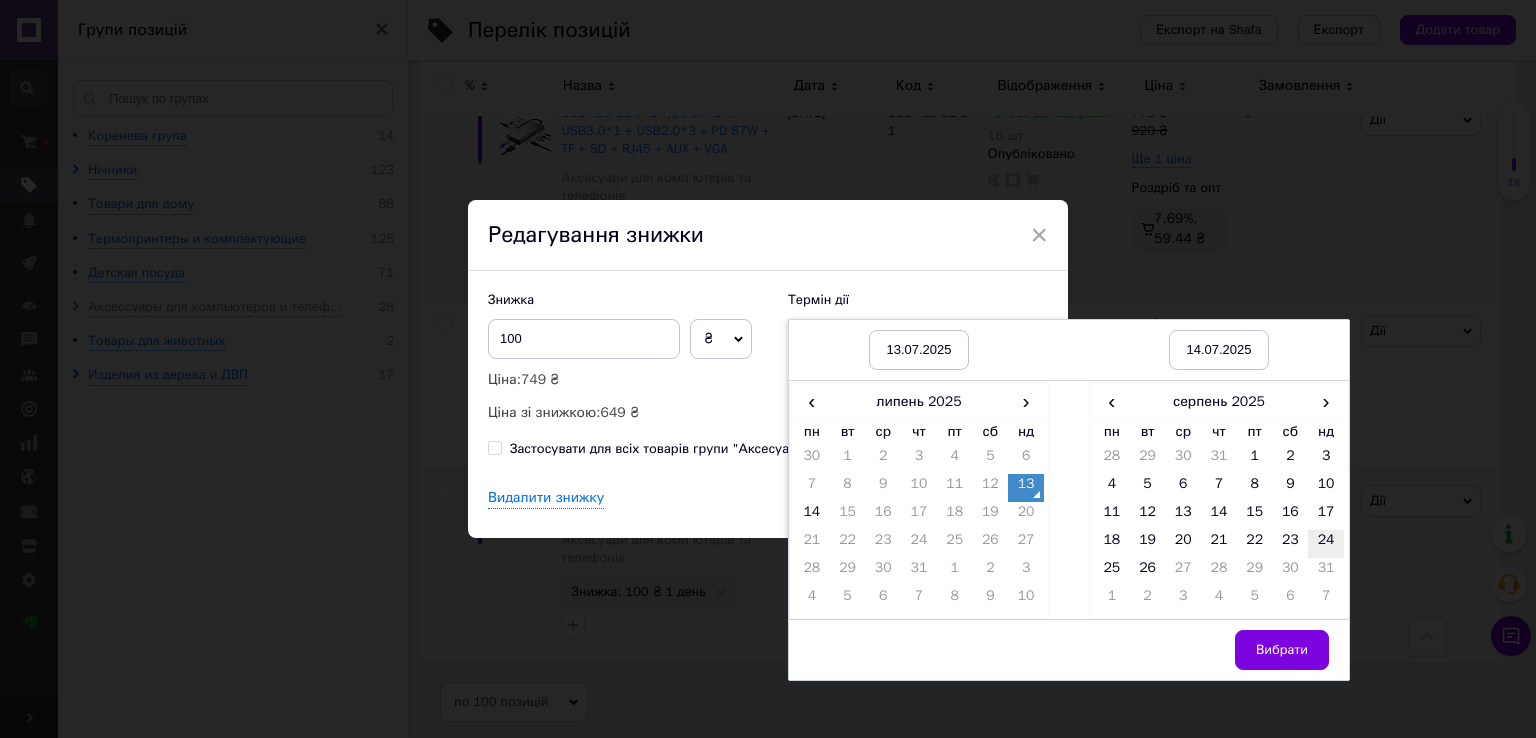 click on "24" at bounding box center [1326, 544] 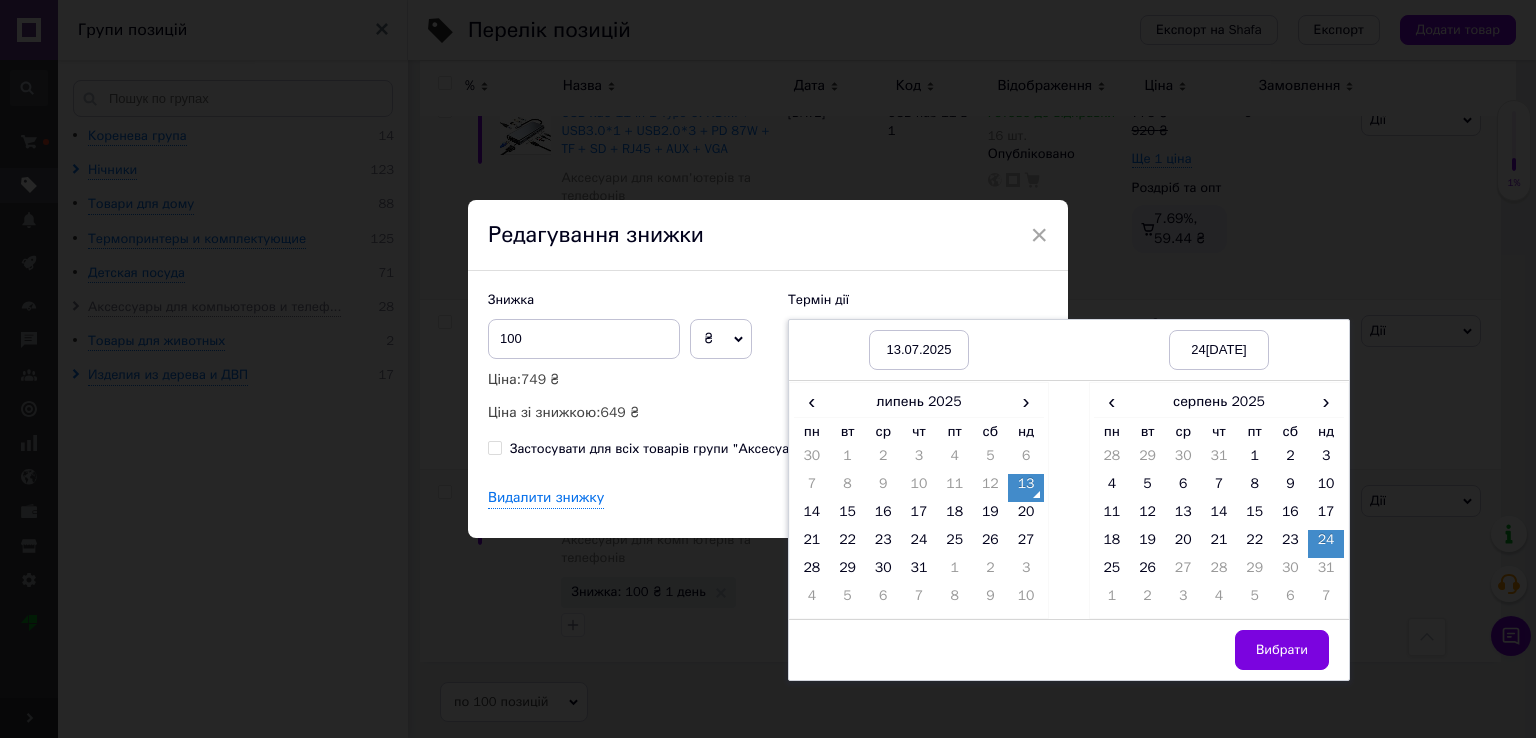 drag, startPoint x: 1270, startPoint y: 657, endPoint x: 1250, endPoint y: 637, distance: 28.284271 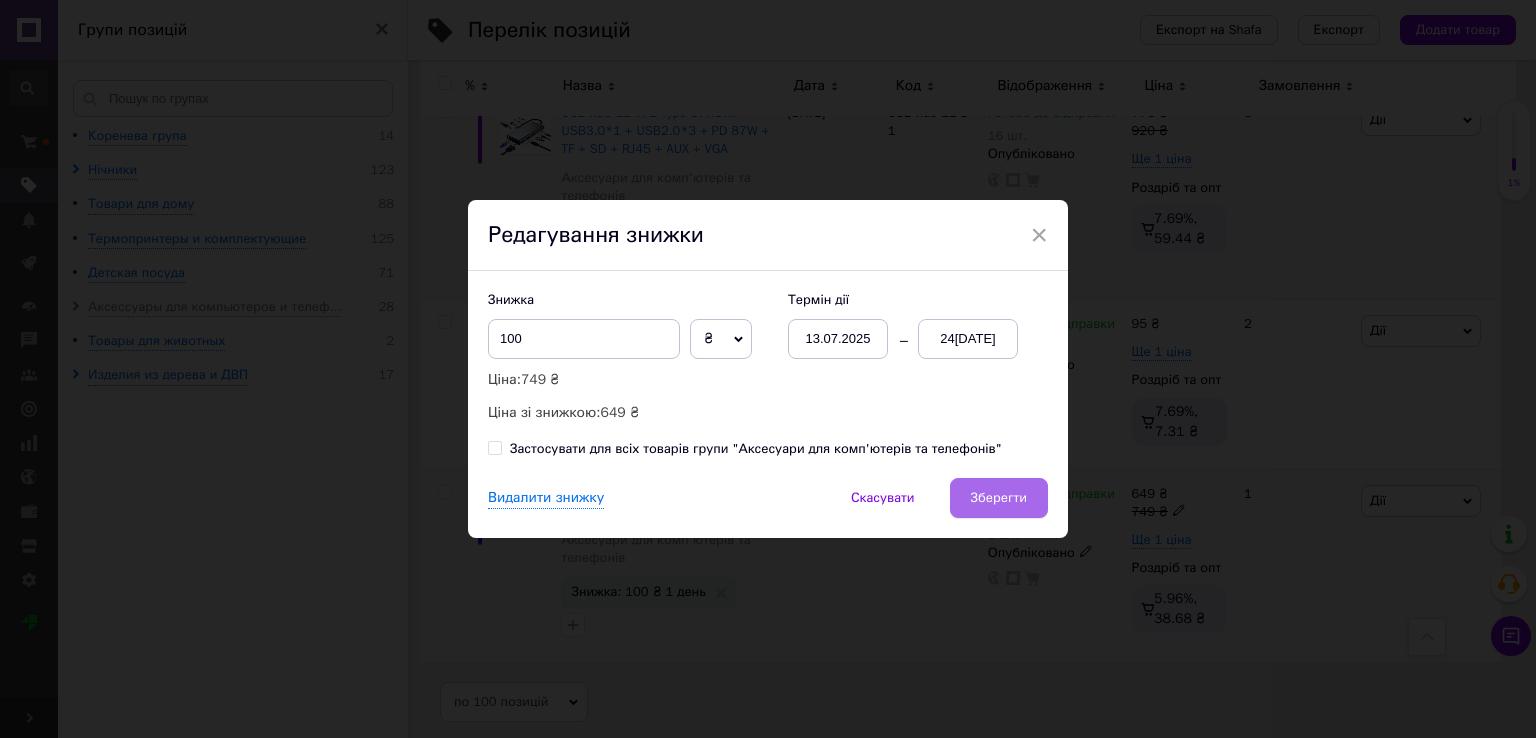 click on "Зберегти" at bounding box center (999, 498) 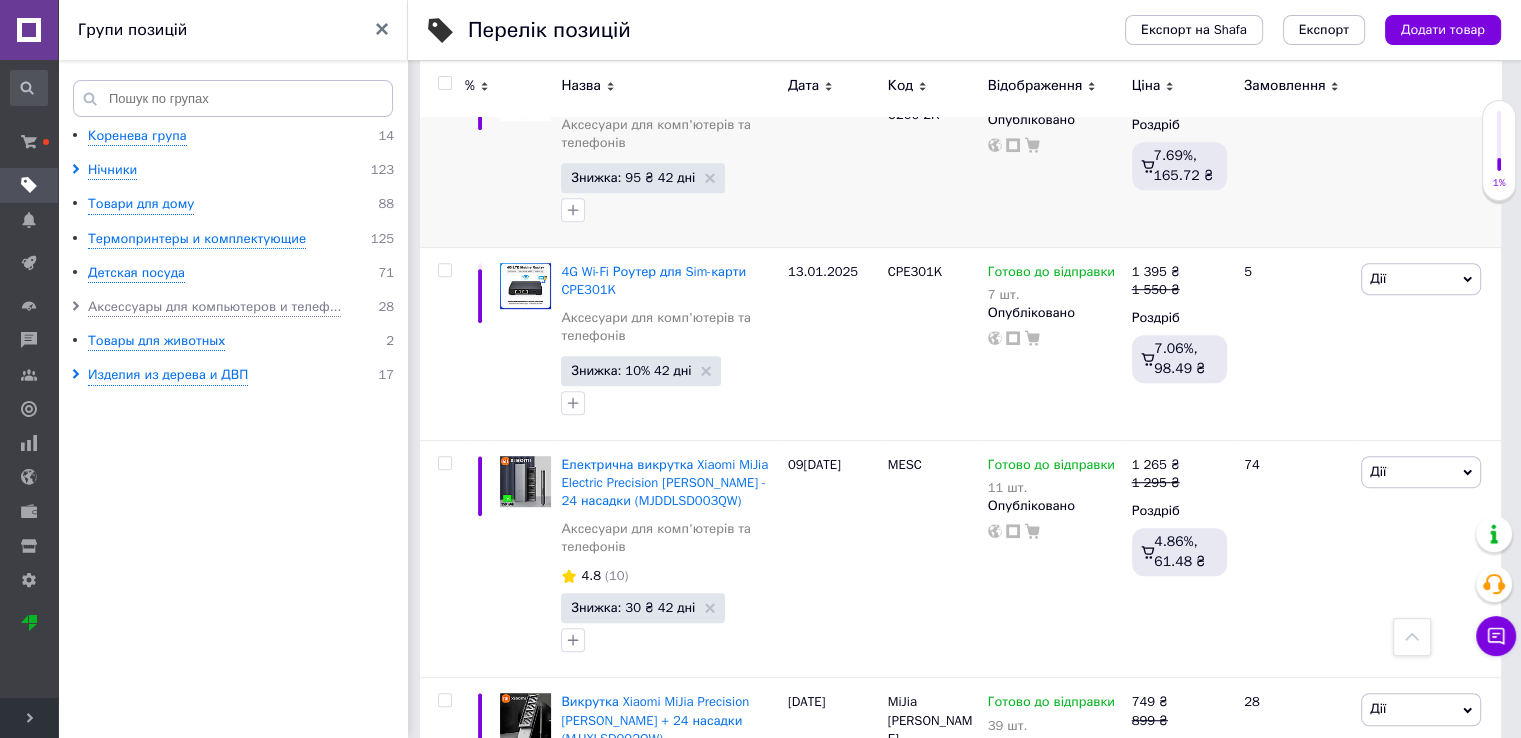 scroll, scrollTop: 1422, scrollLeft: 0, axis: vertical 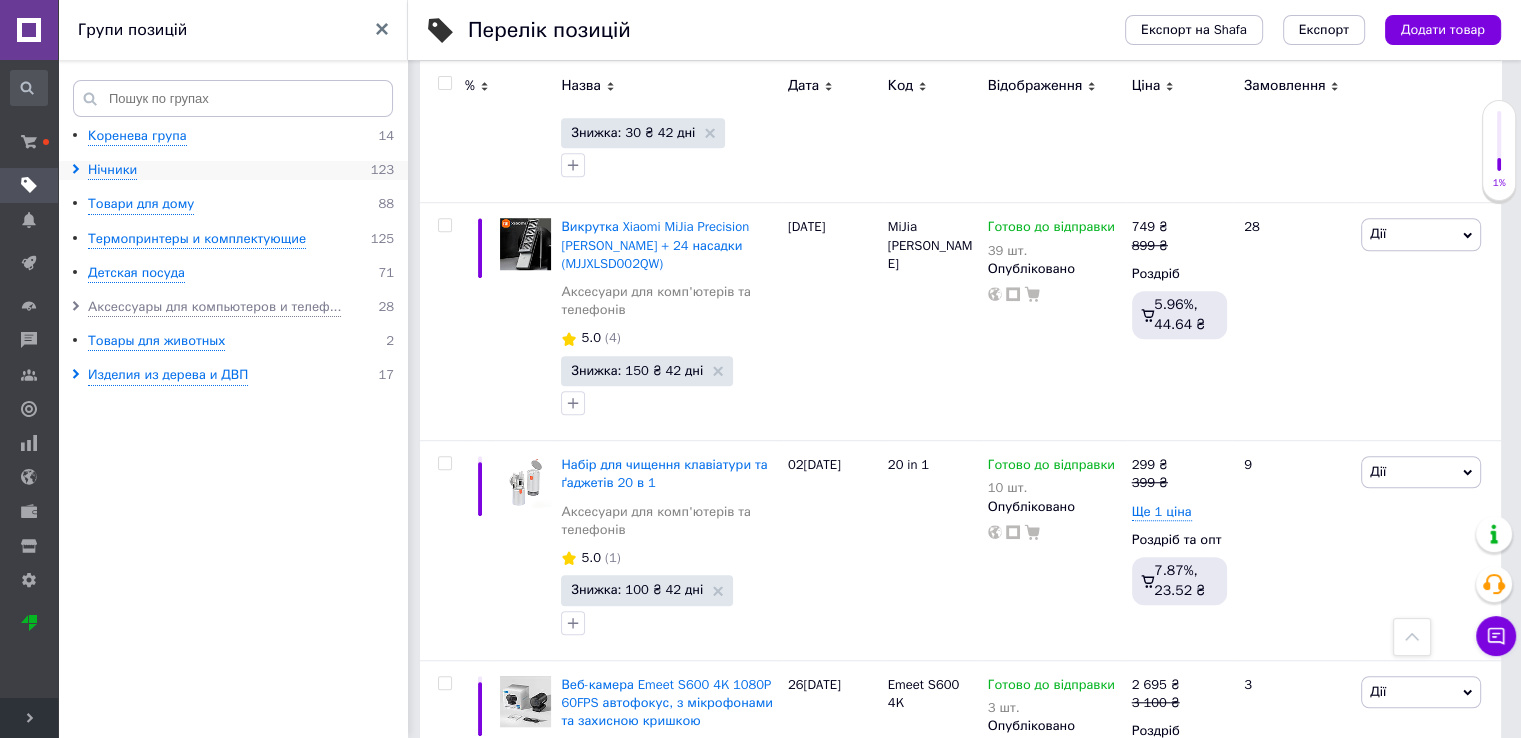 click at bounding box center (79, 170) 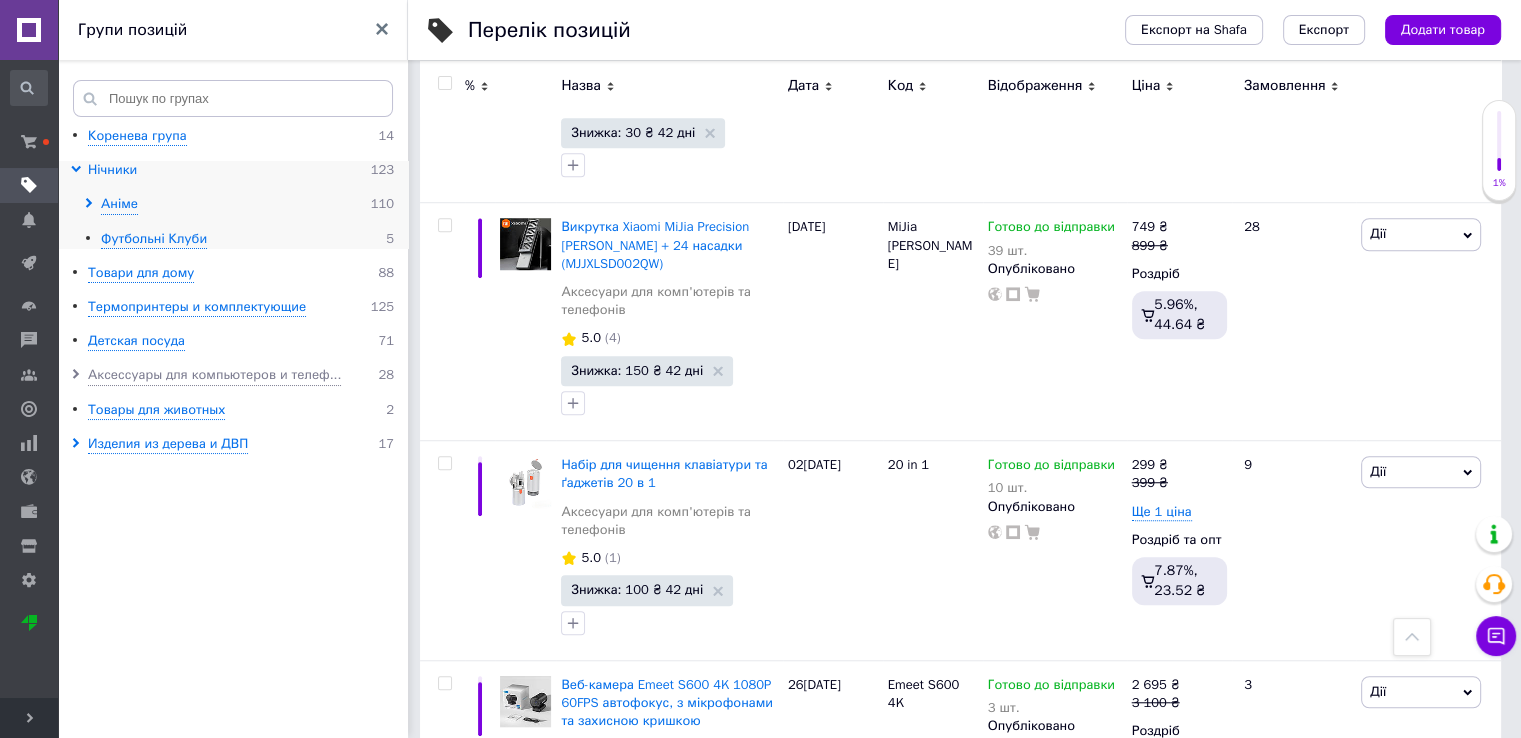 click on "Нічники" at bounding box center [112, 170] 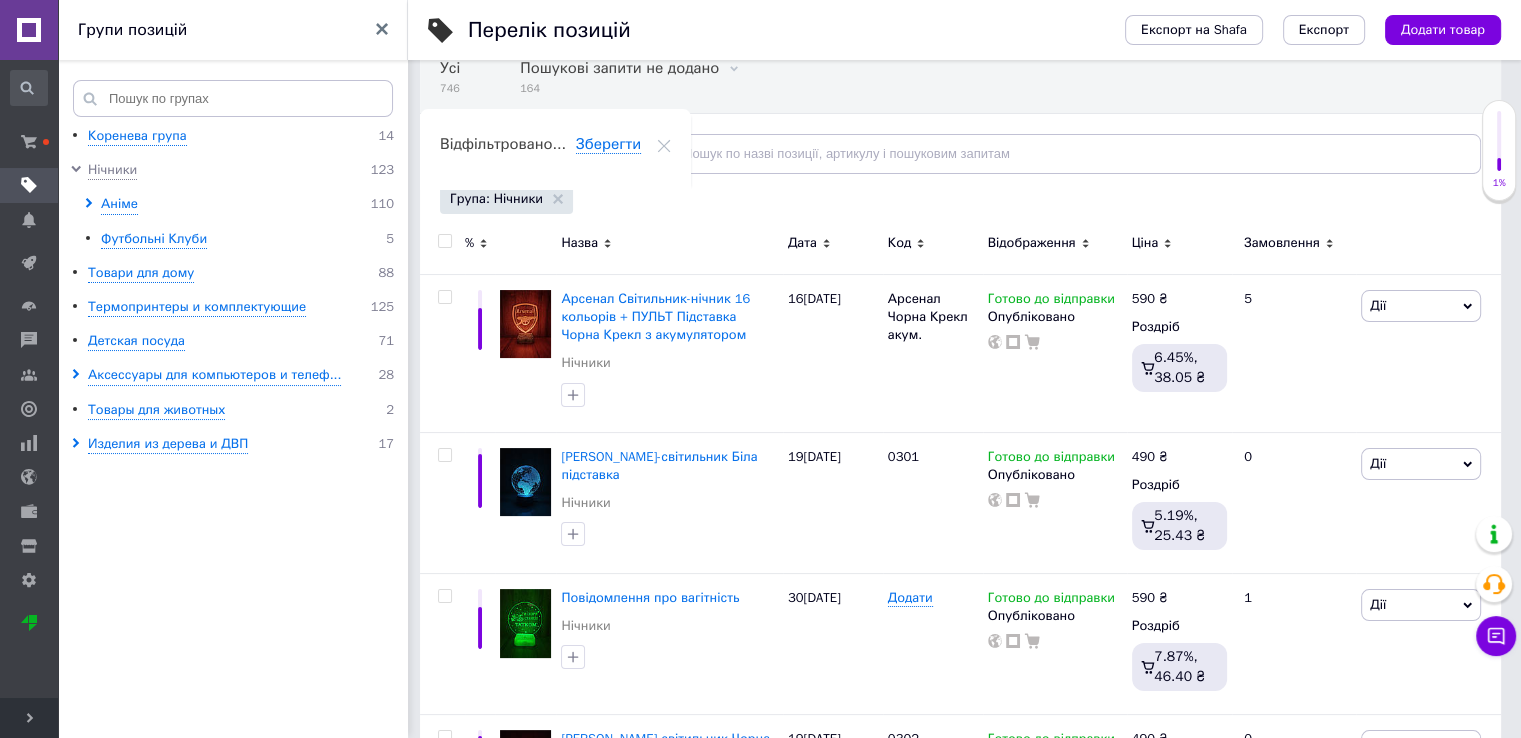 scroll, scrollTop: 200, scrollLeft: 0, axis: vertical 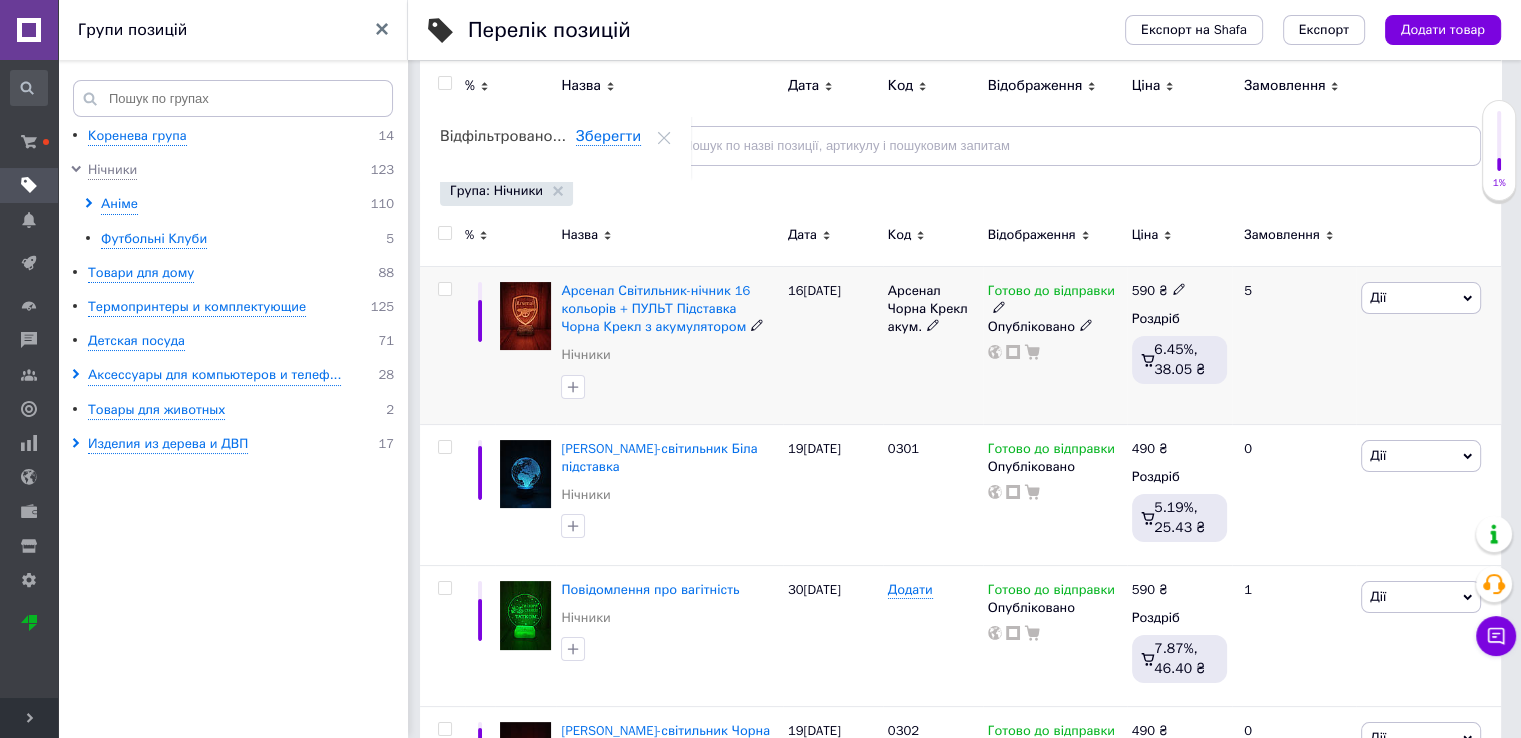 click at bounding box center (444, 289) 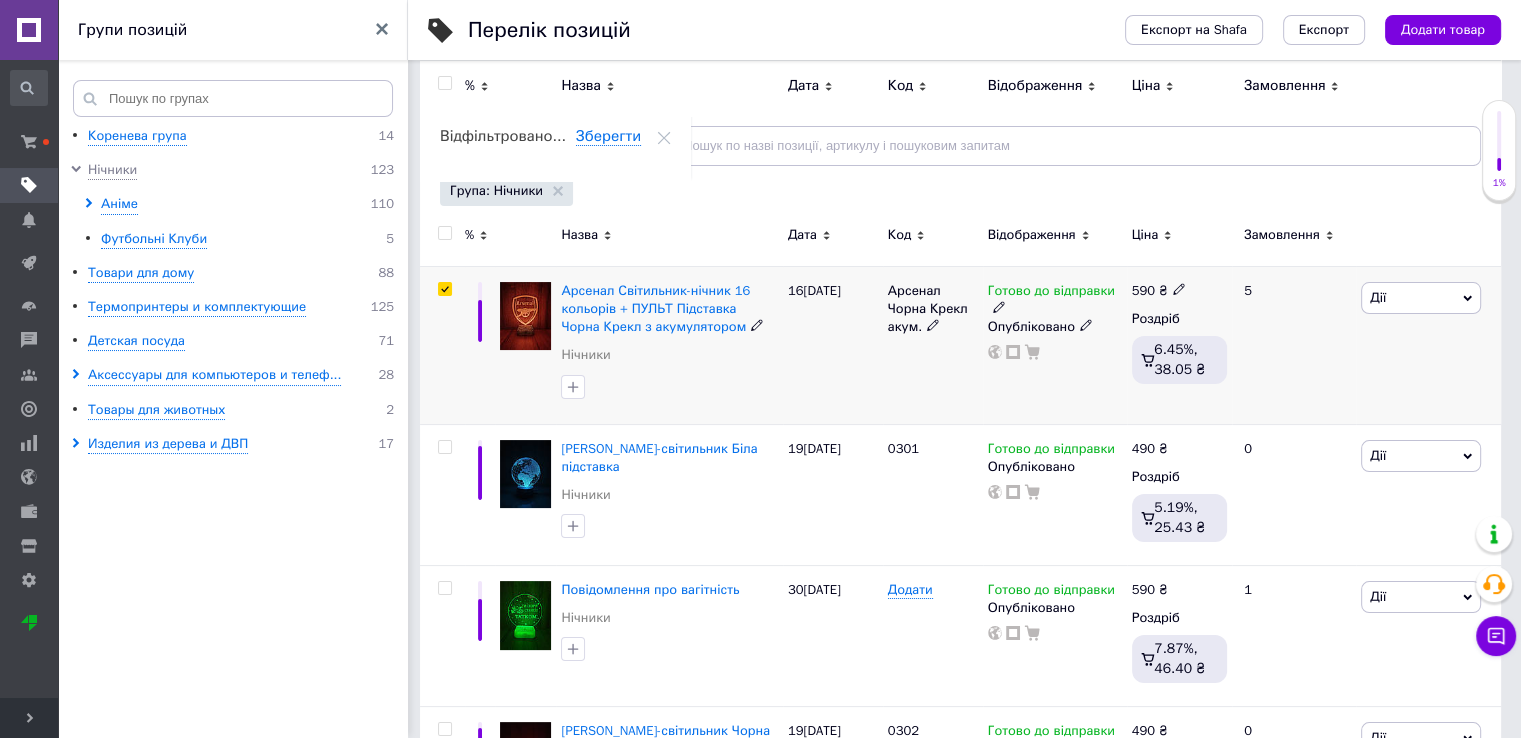 checkbox on "true" 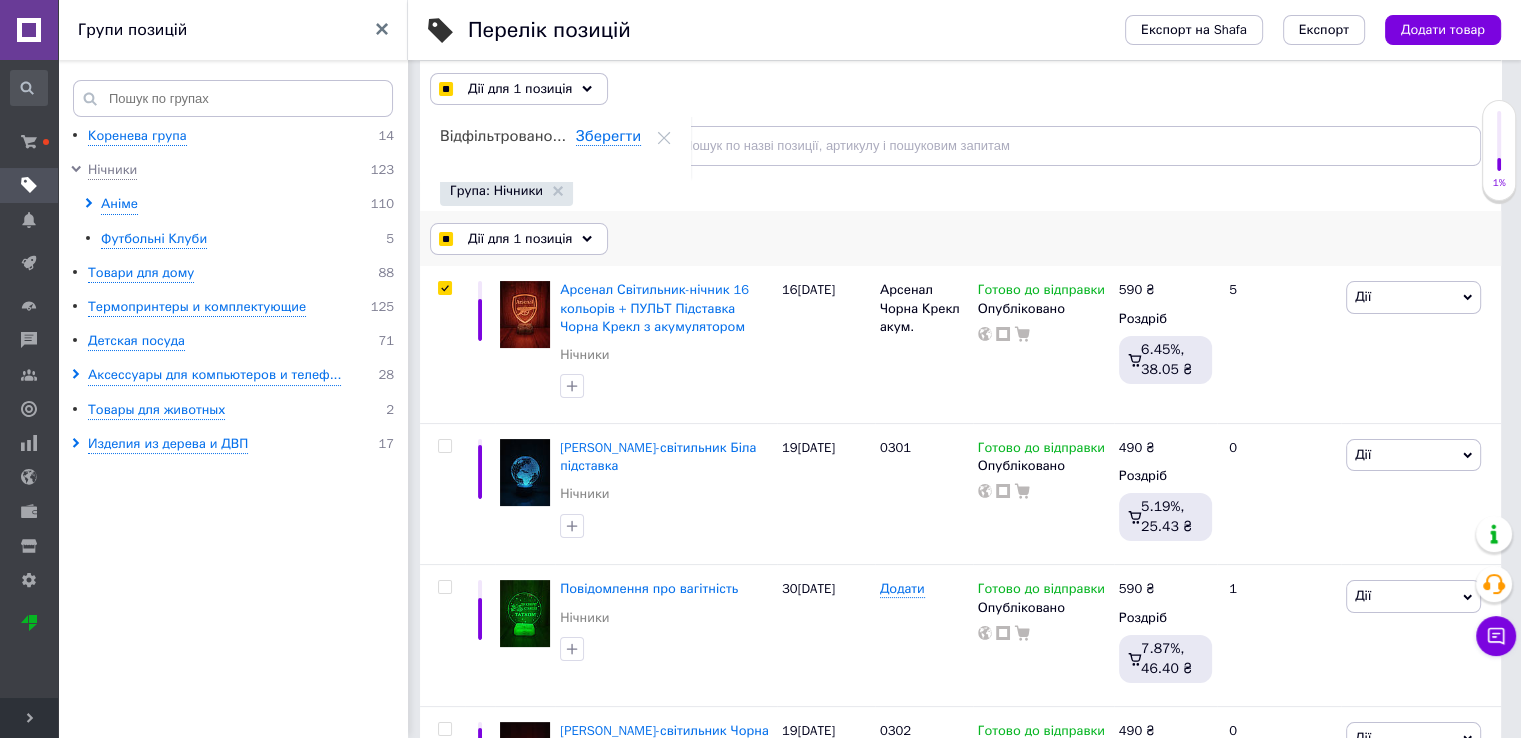 click on "Дії для 1 позиція" at bounding box center (520, 239) 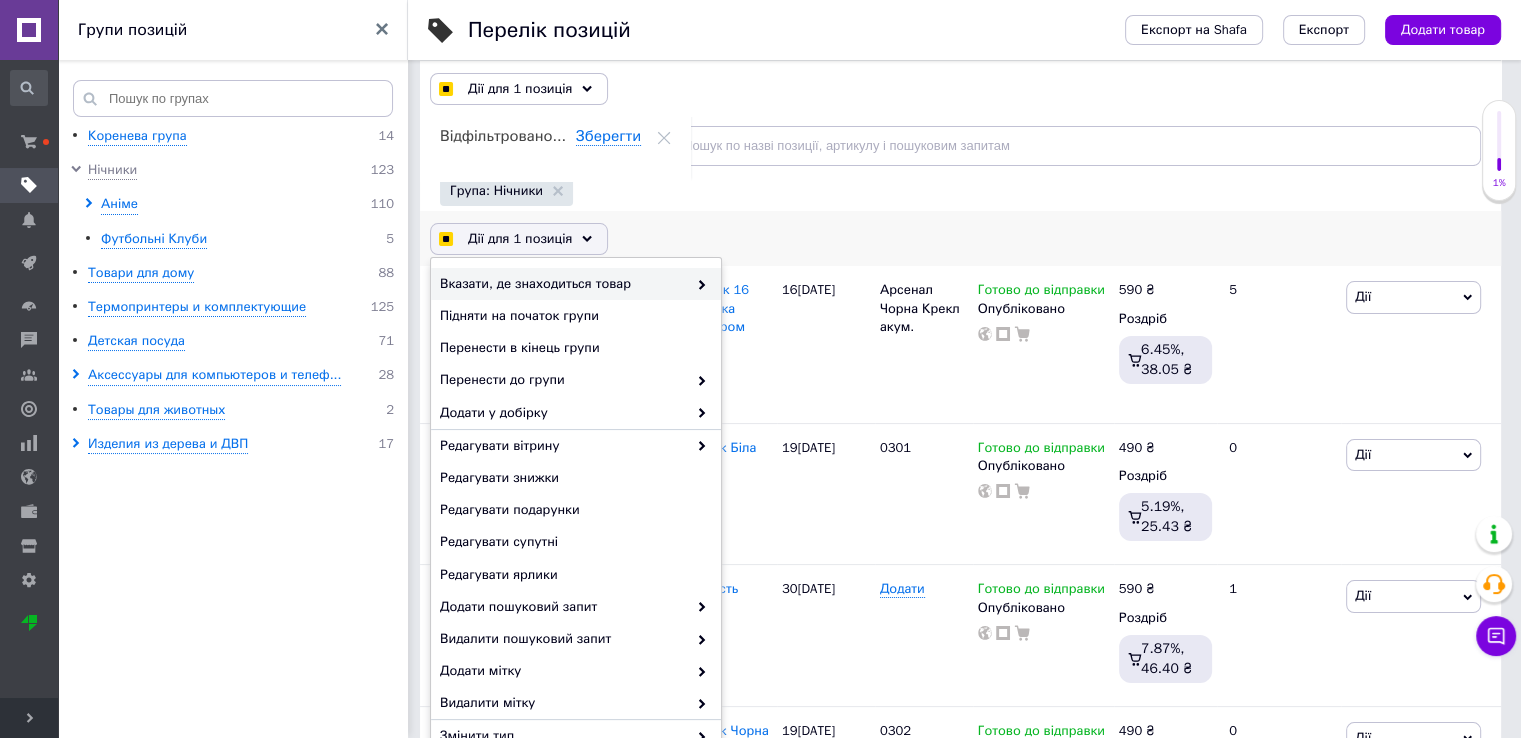 checkbox on "true" 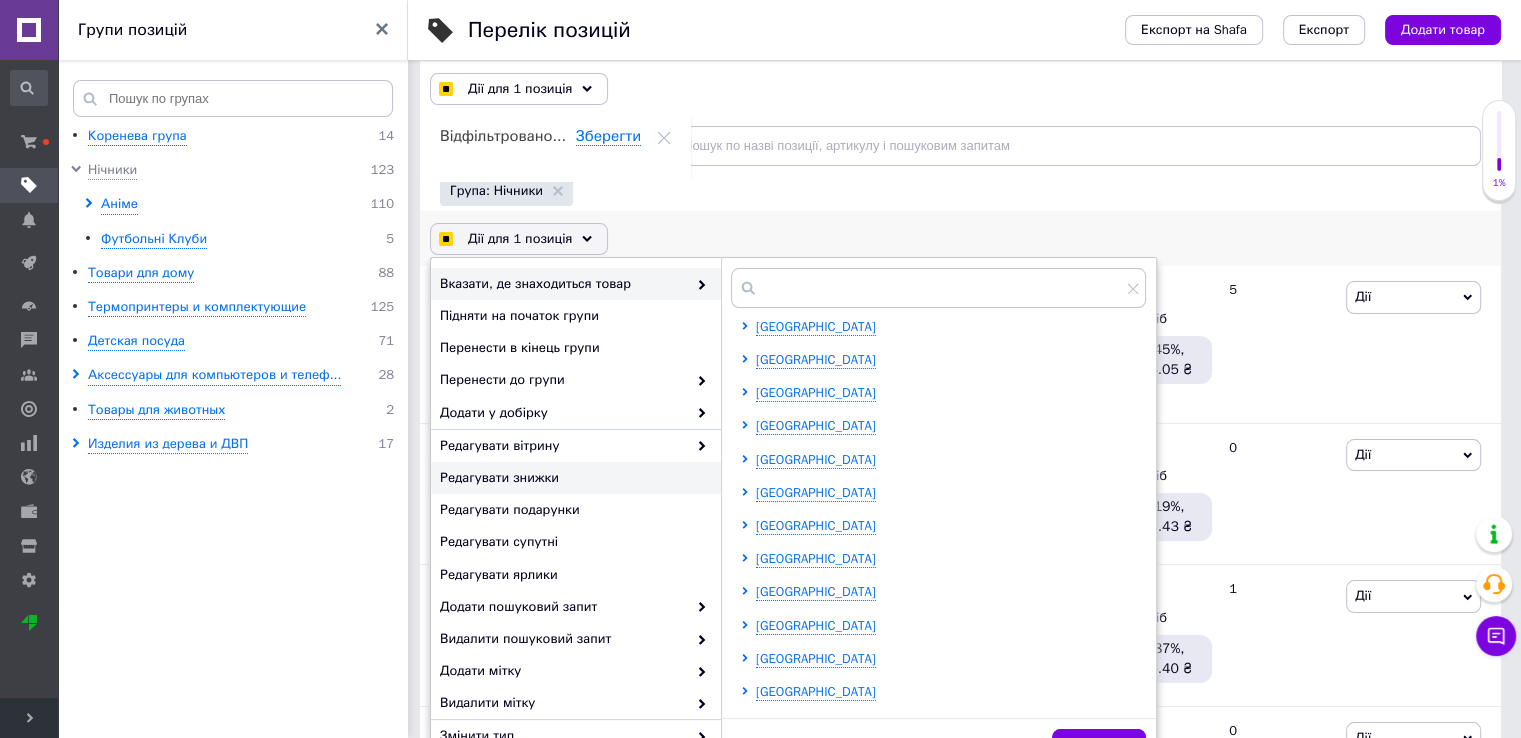 checkbox on "true" 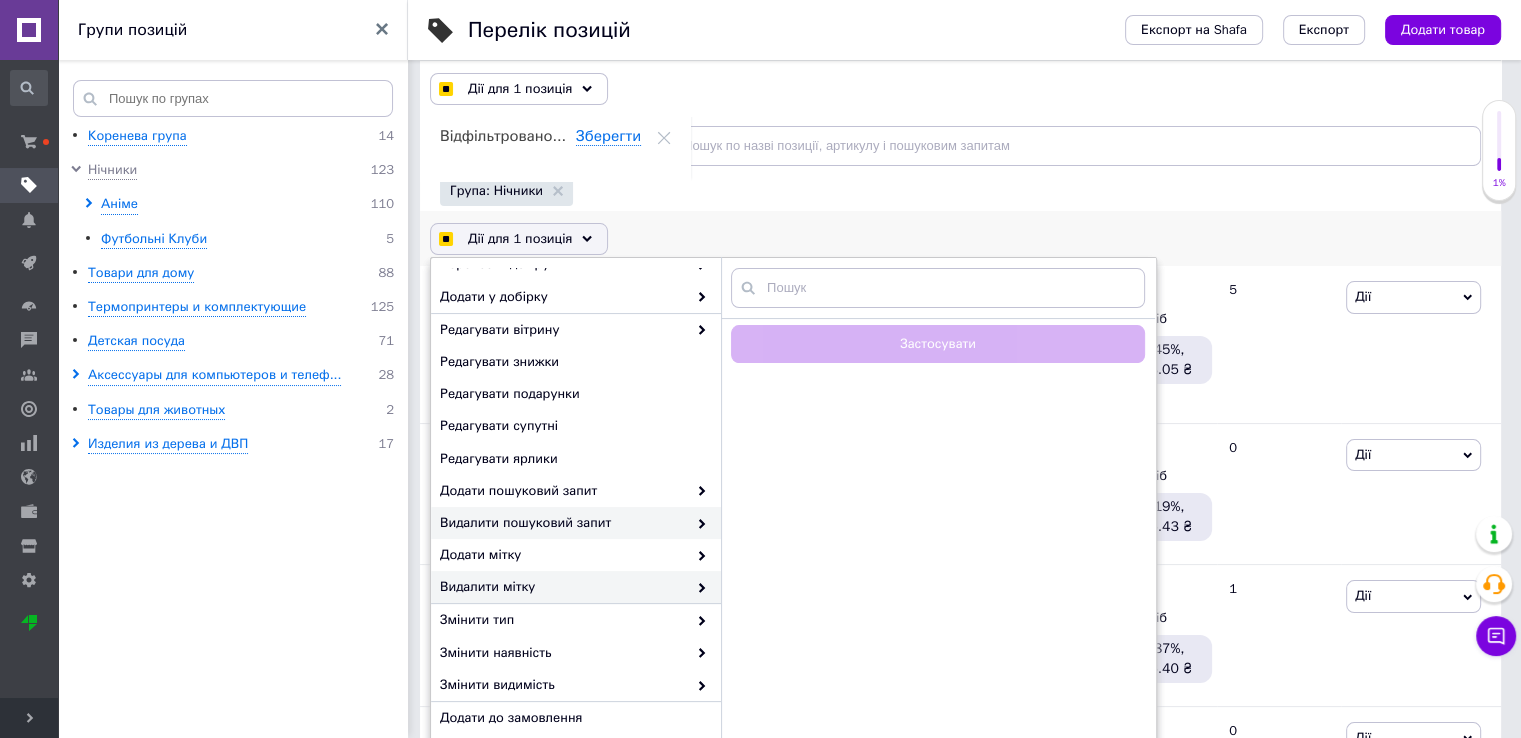 scroll, scrollTop: 125, scrollLeft: 0, axis: vertical 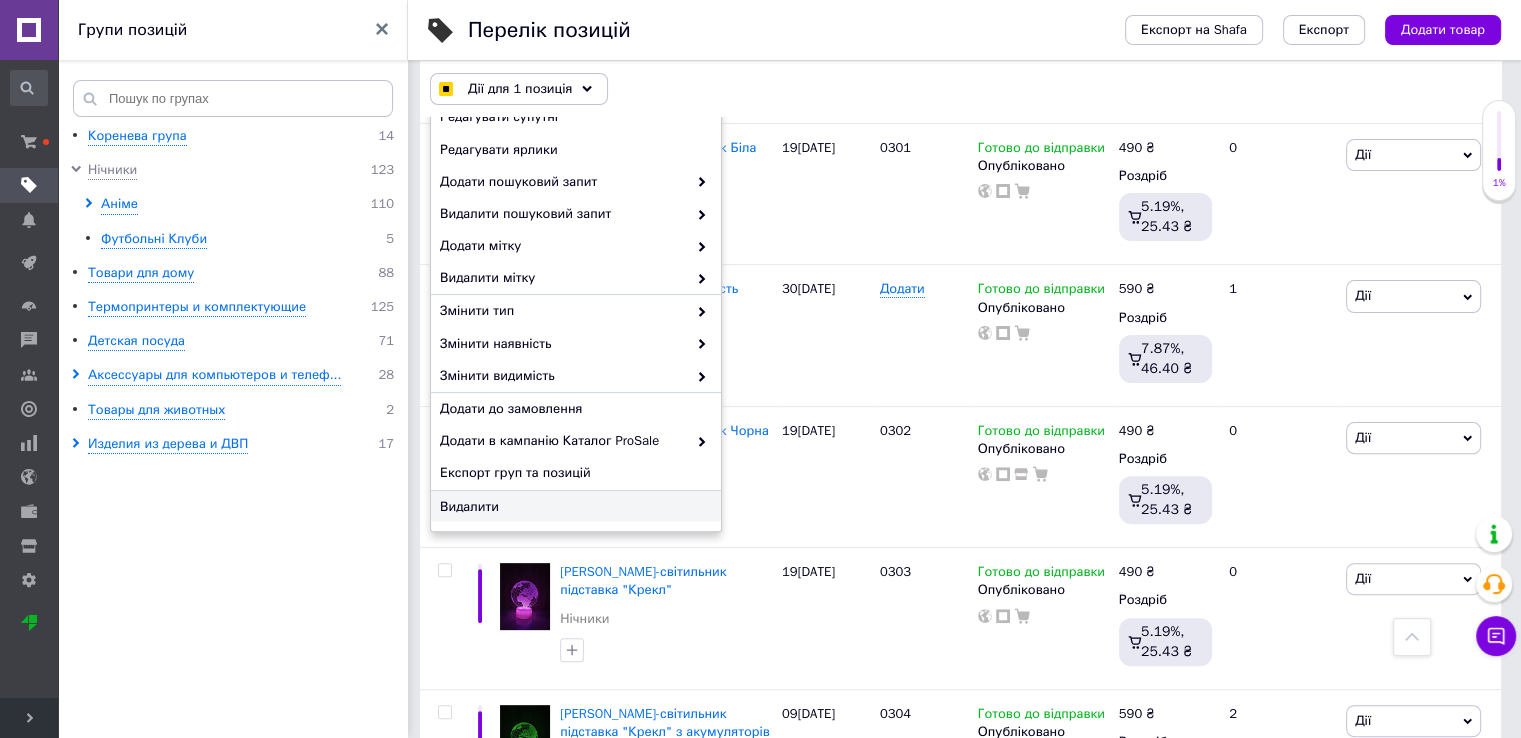click on "Коренева група 14 Нічники 123 Аніме 110 Футбольні Клуби 5 Товари для дому 88 Термопринтеры и комплектующие 125 Детская посуда 71 Аксессуары для компьютеров и телеф... 28 Товары для животных 2 Изделия из дерева и ДВП 17" at bounding box center [236, 435] 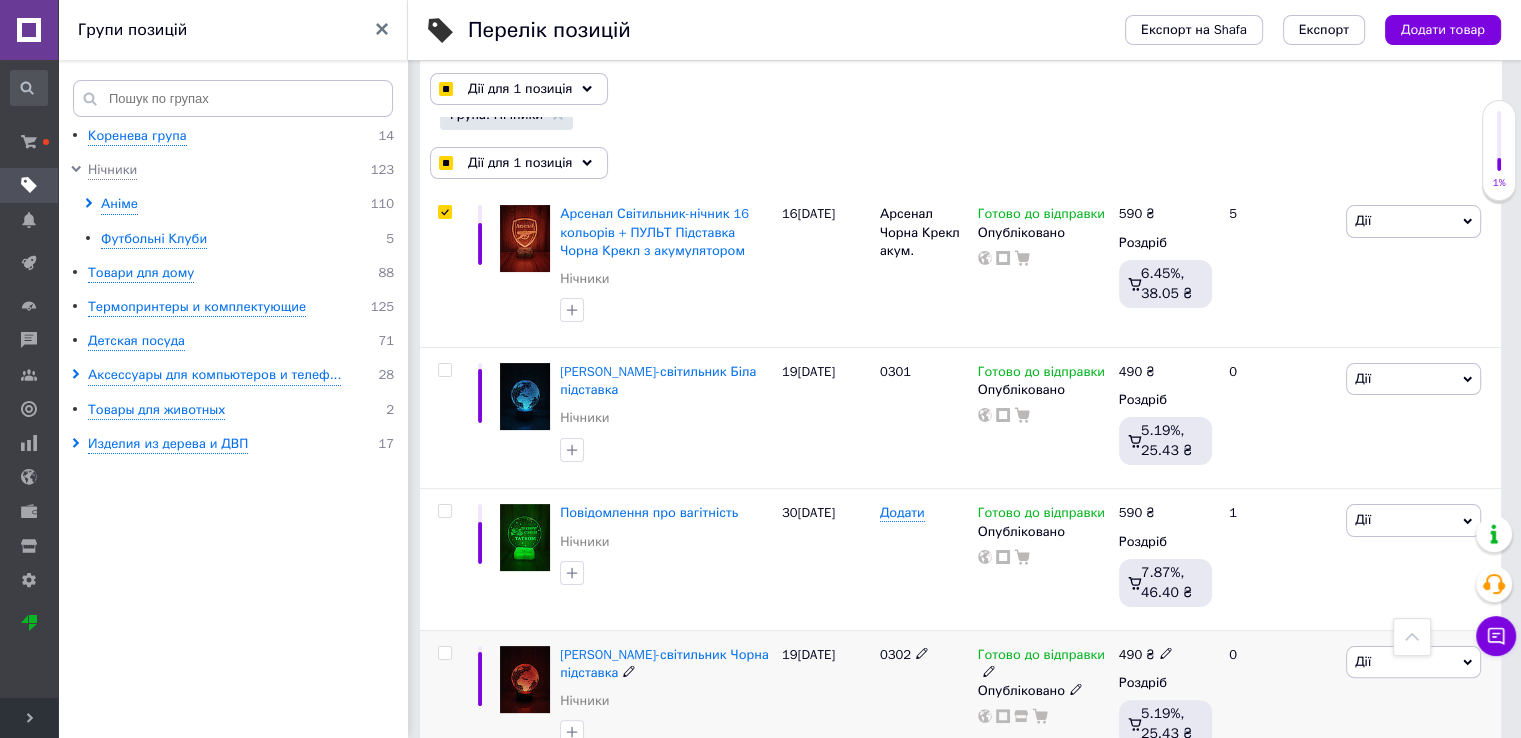 scroll, scrollTop: 100, scrollLeft: 0, axis: vertical 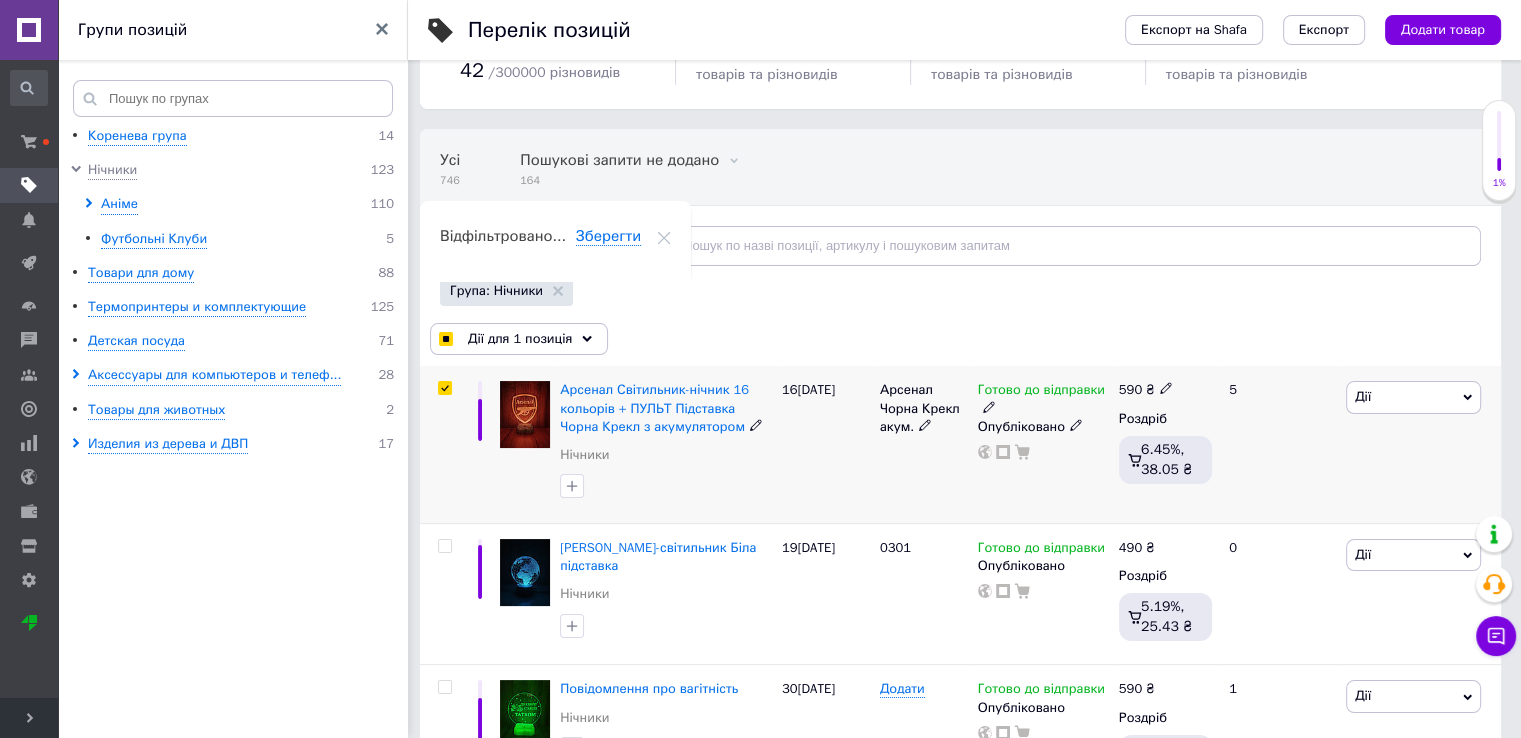 click on "590" at bounding box center (1130, 389) 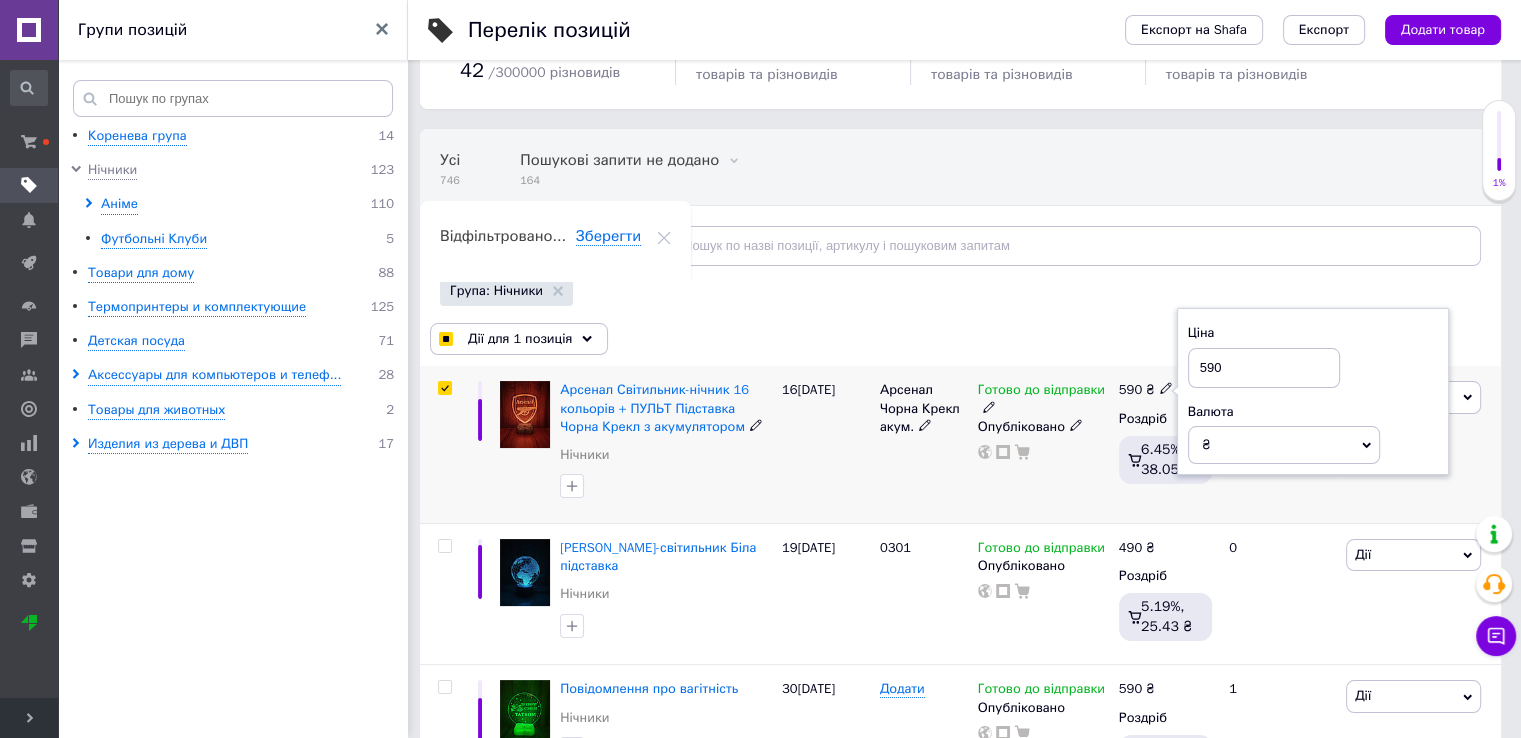 click on "590" at bounding box center [1264, 368] 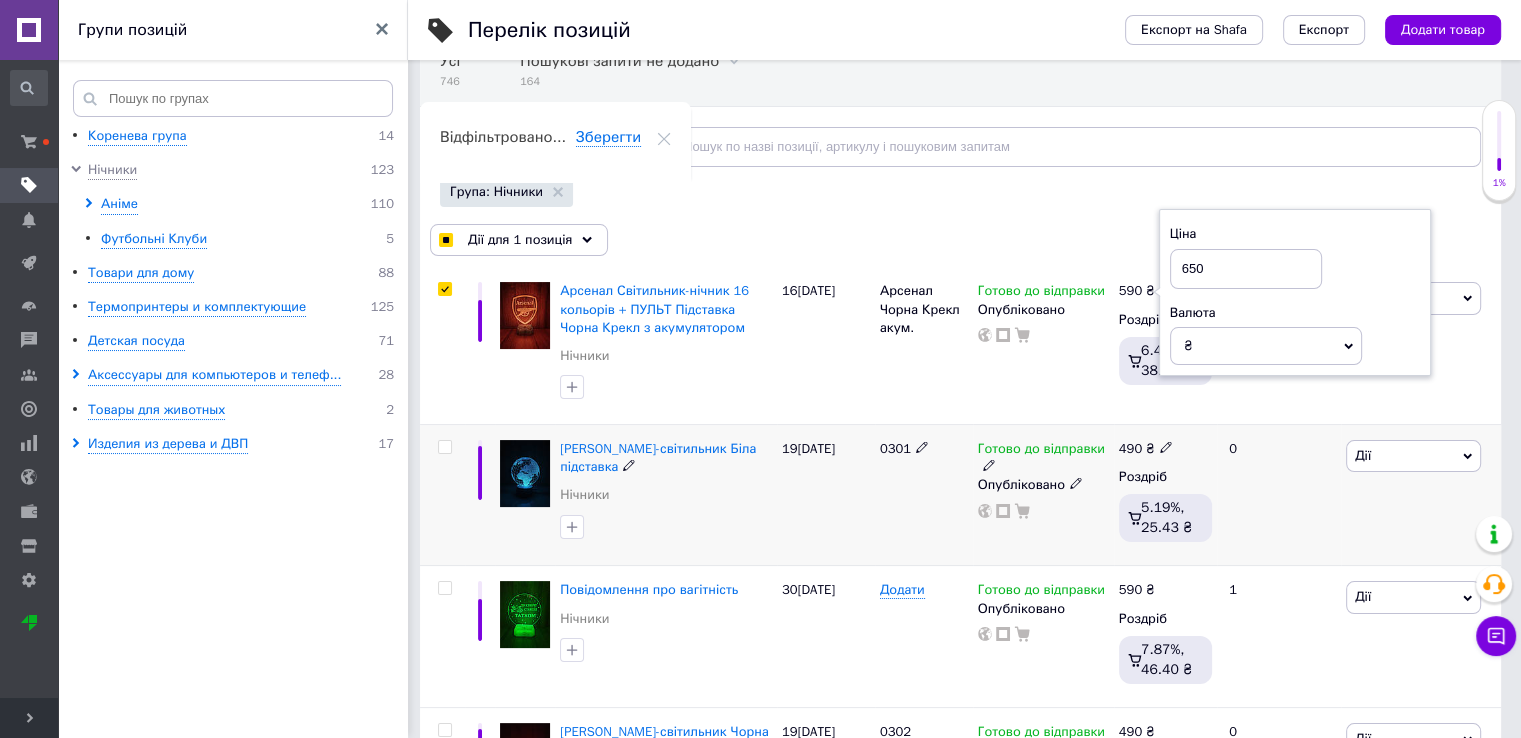 scroll, scrollTop: 300, scrollLeft: 0, axis: vertical 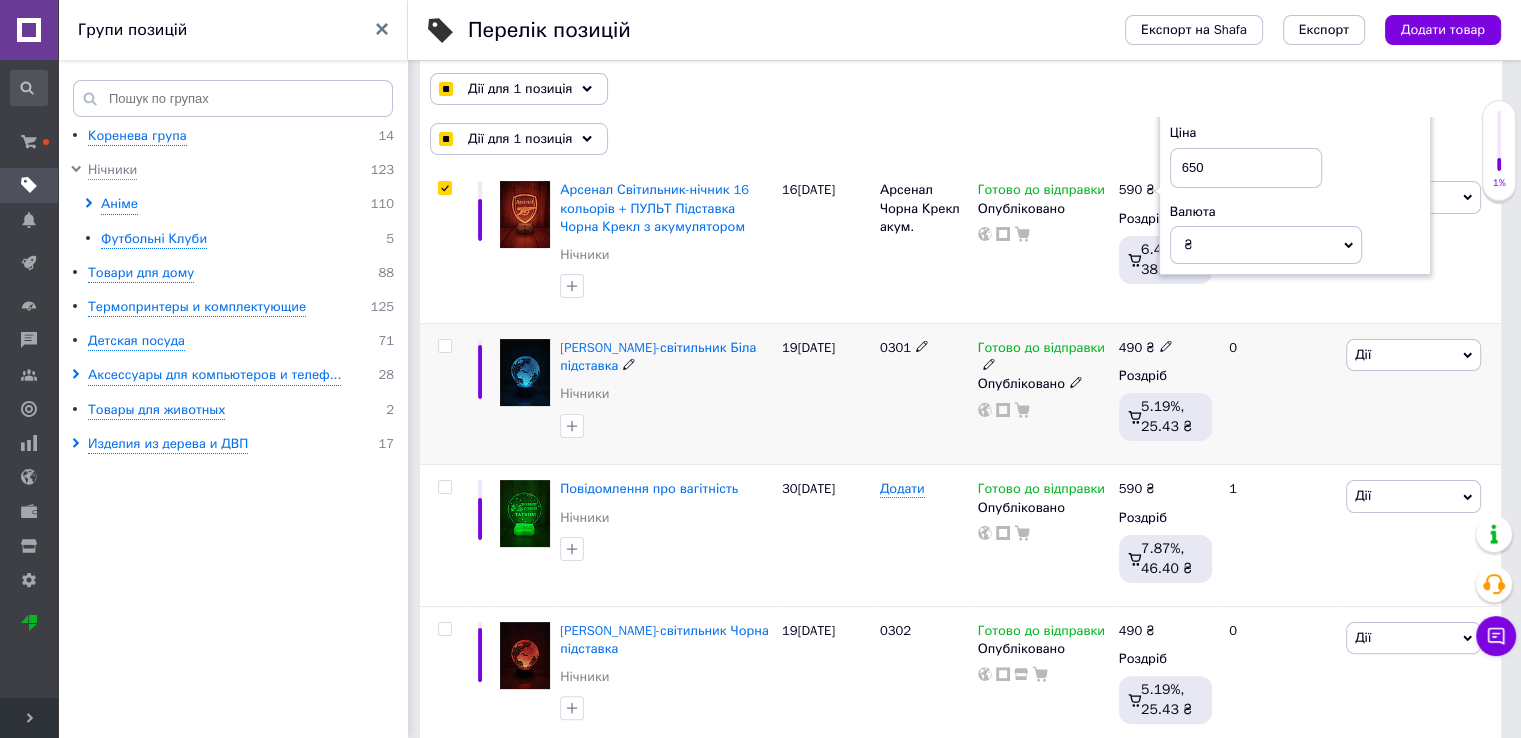 type on "650" 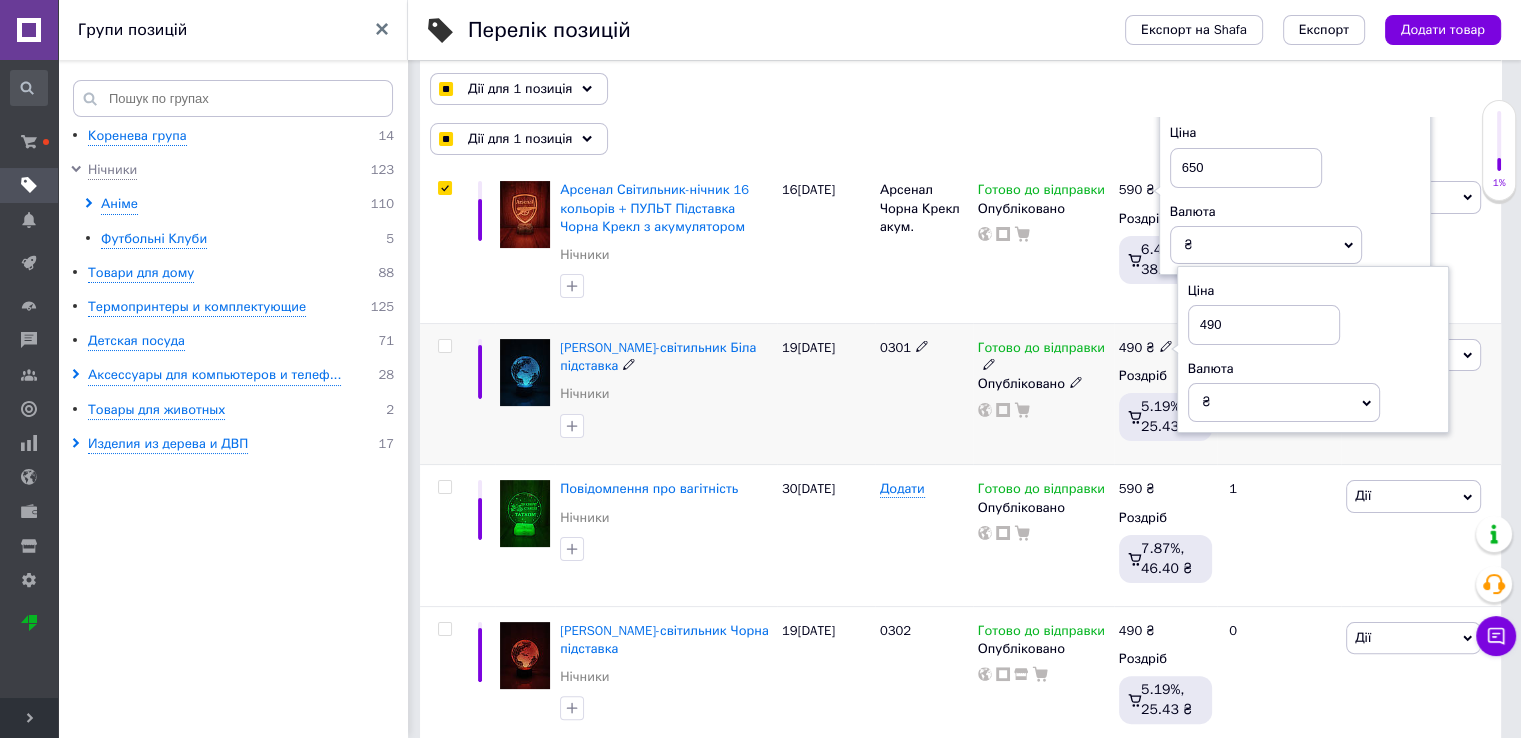 checkbox on "true" 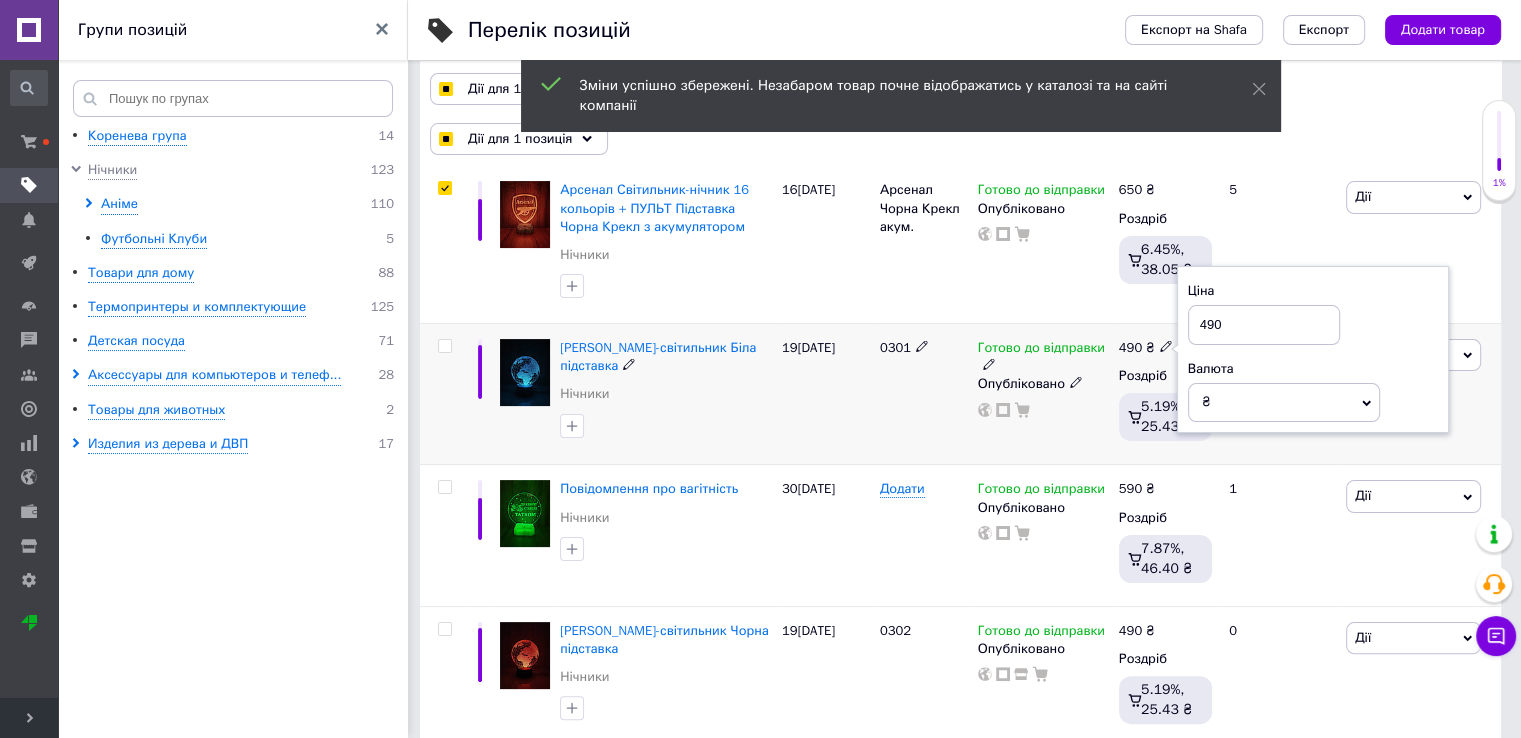 click on "490" at bounding box center [1264, 325] 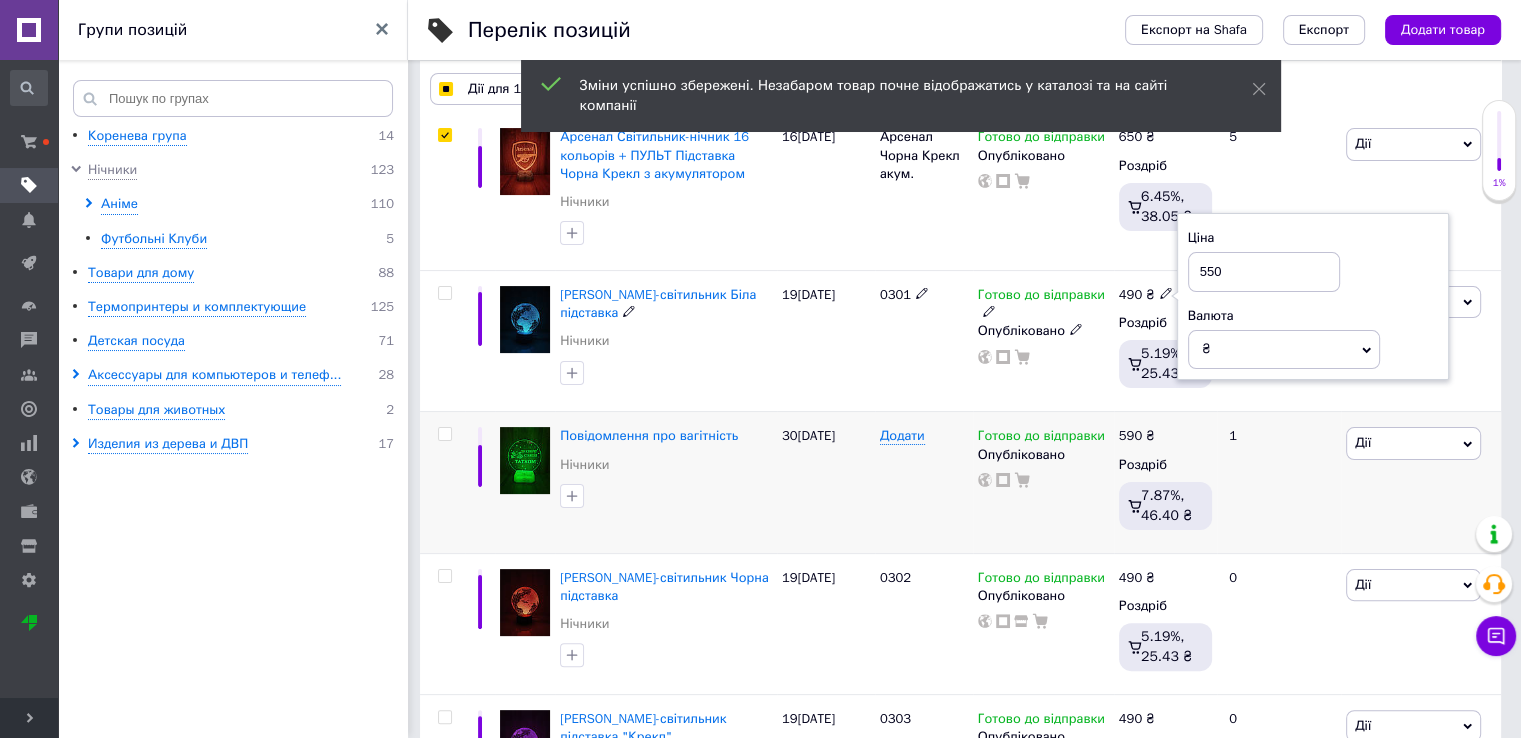 scroll, scrollTop: 400, scrollLeft: 0, axis: vertical 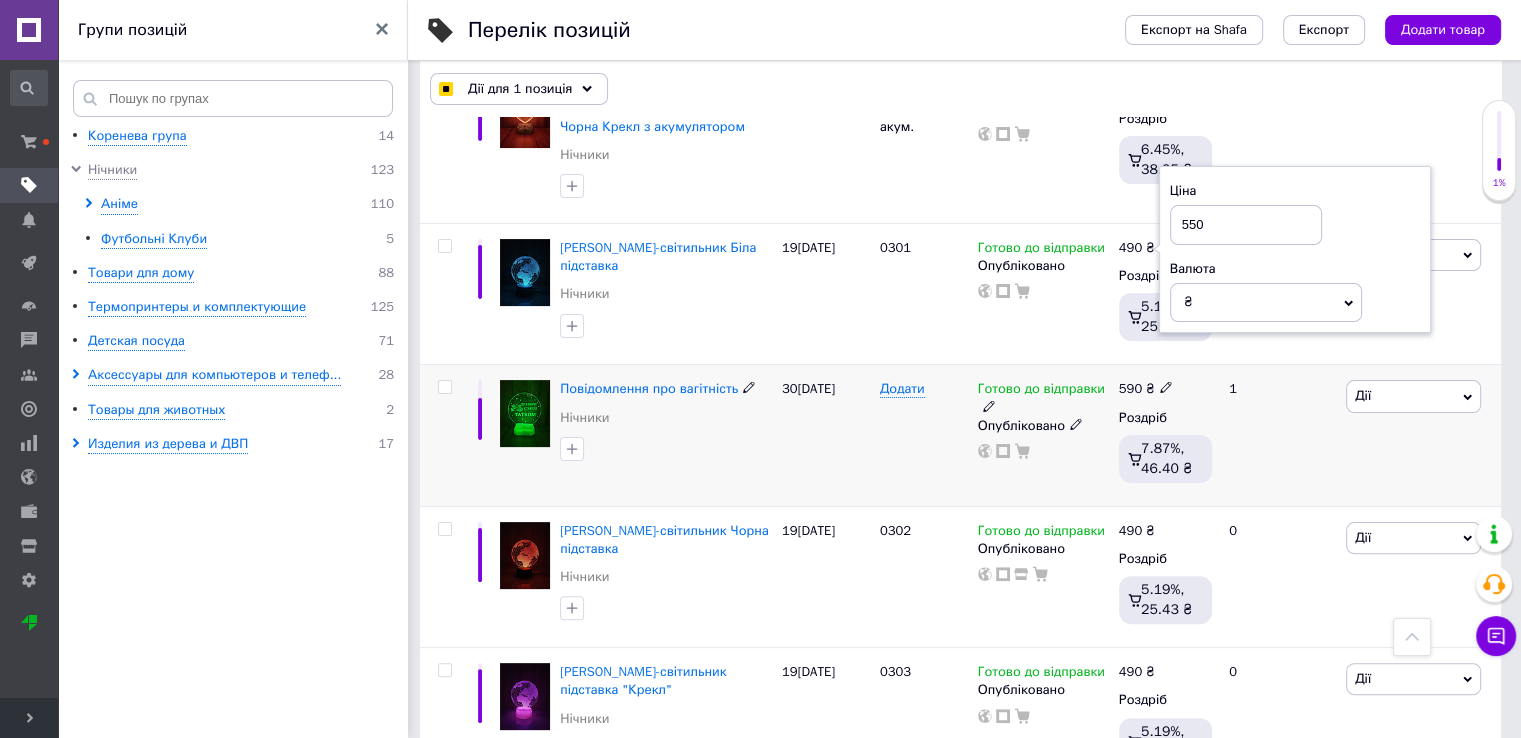type on "550" 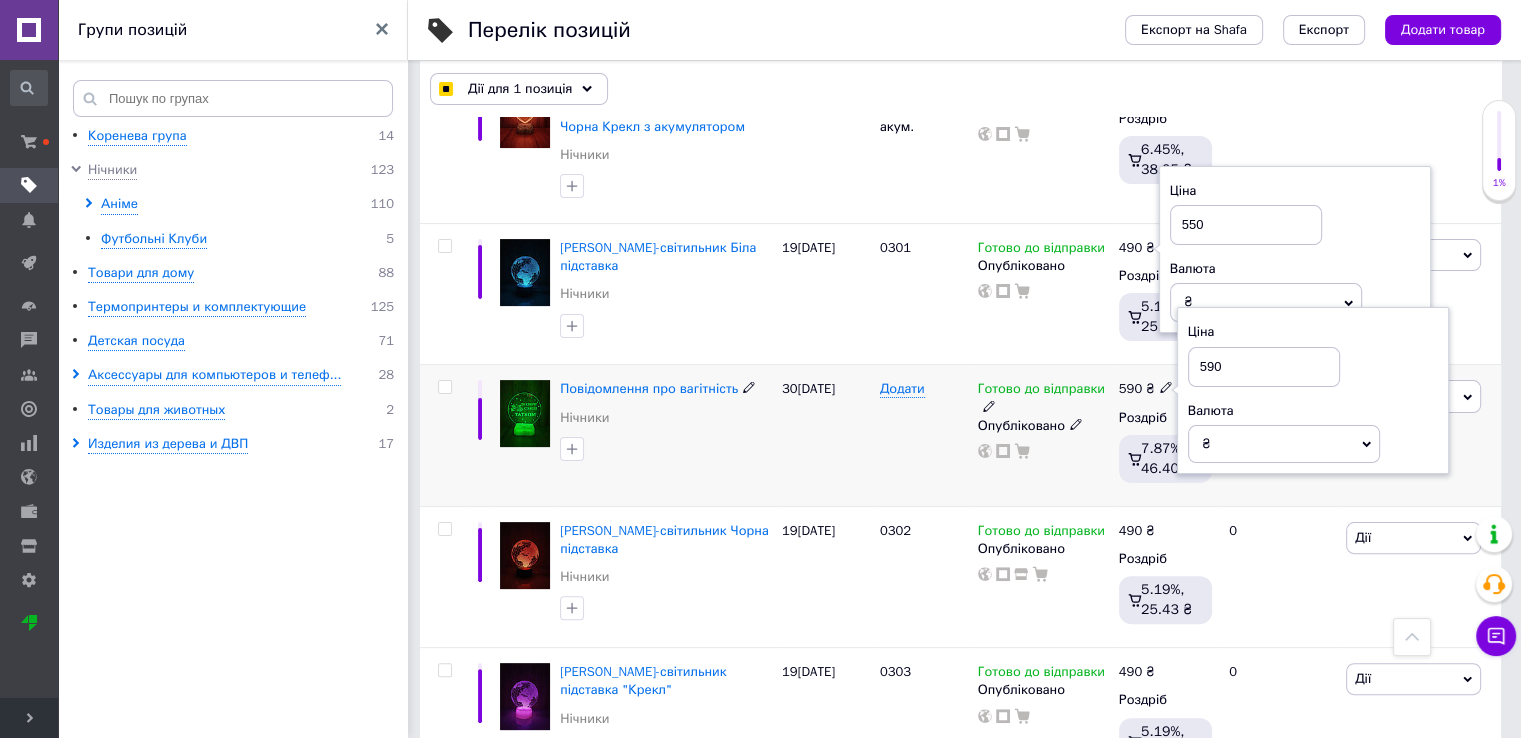 checkbox on "true" 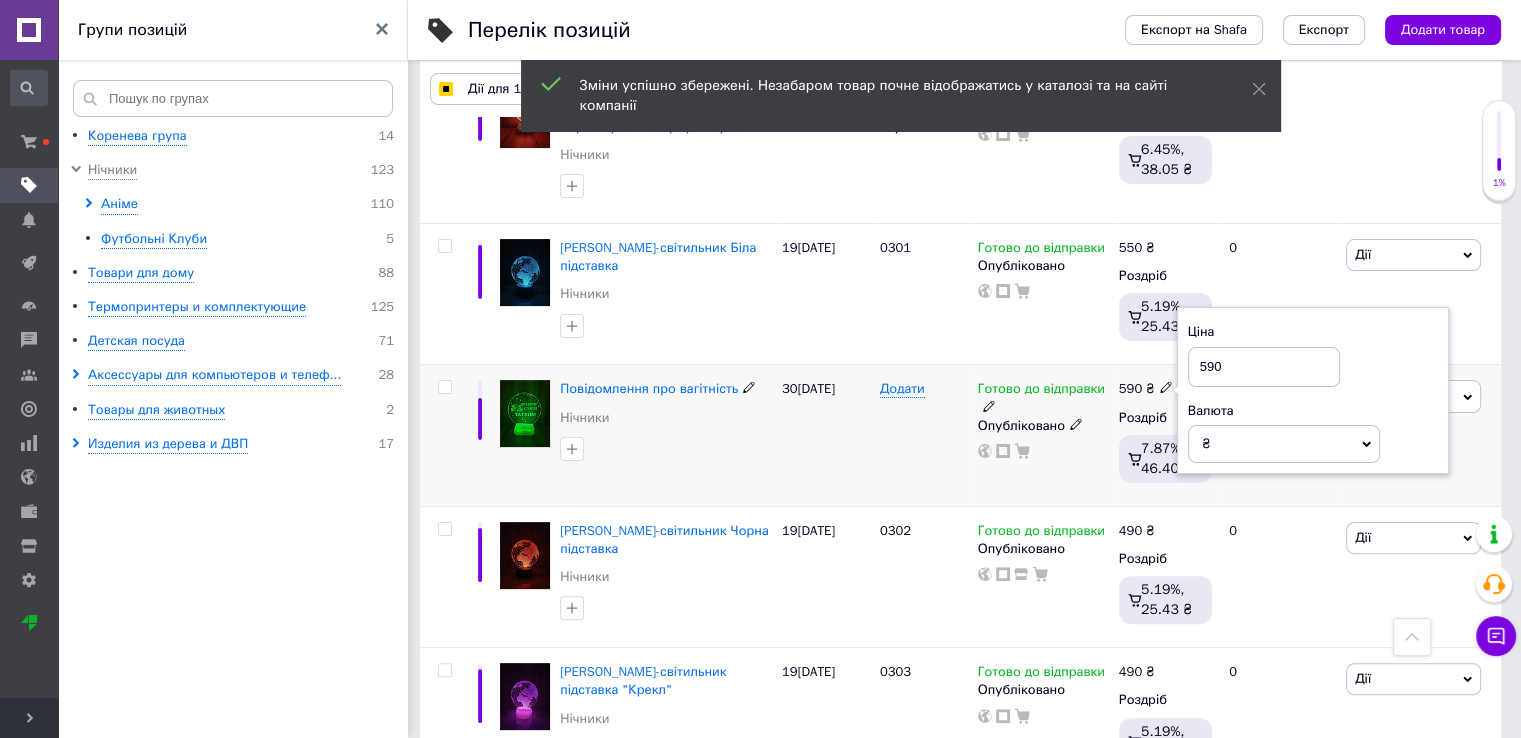 click on "590" at bounding box center (1264, 367) 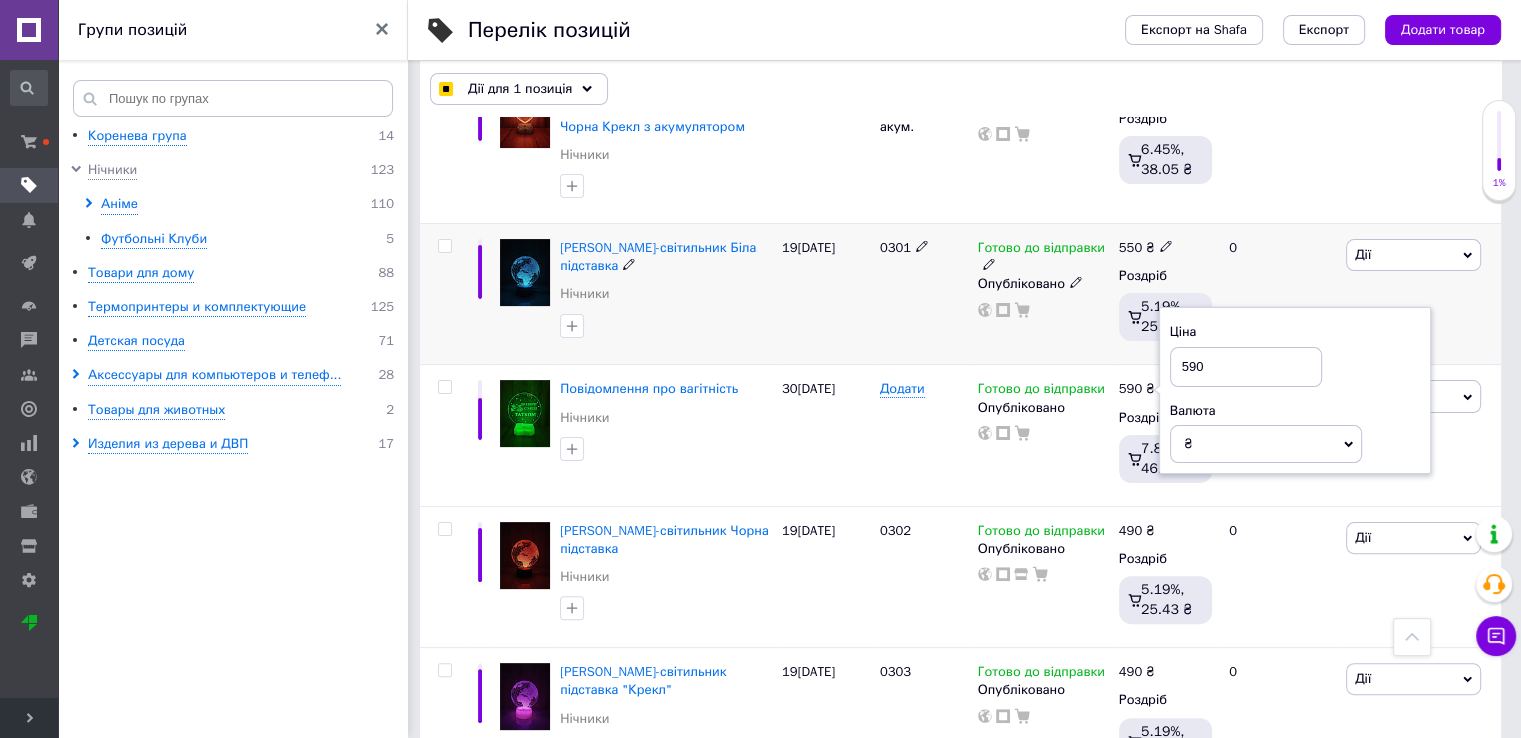 click on "550" at bounding box center (1130, 247) 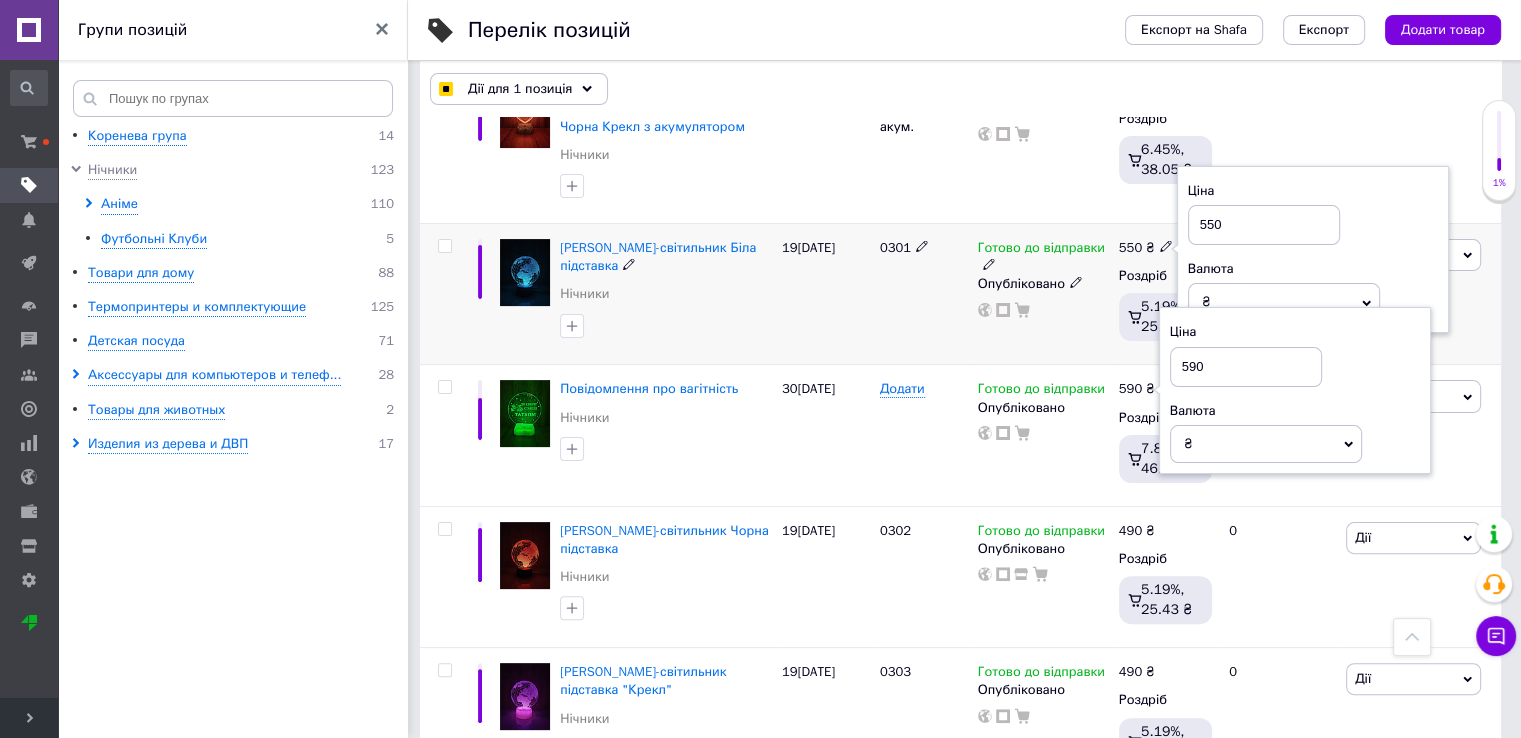 checkbox on "true" 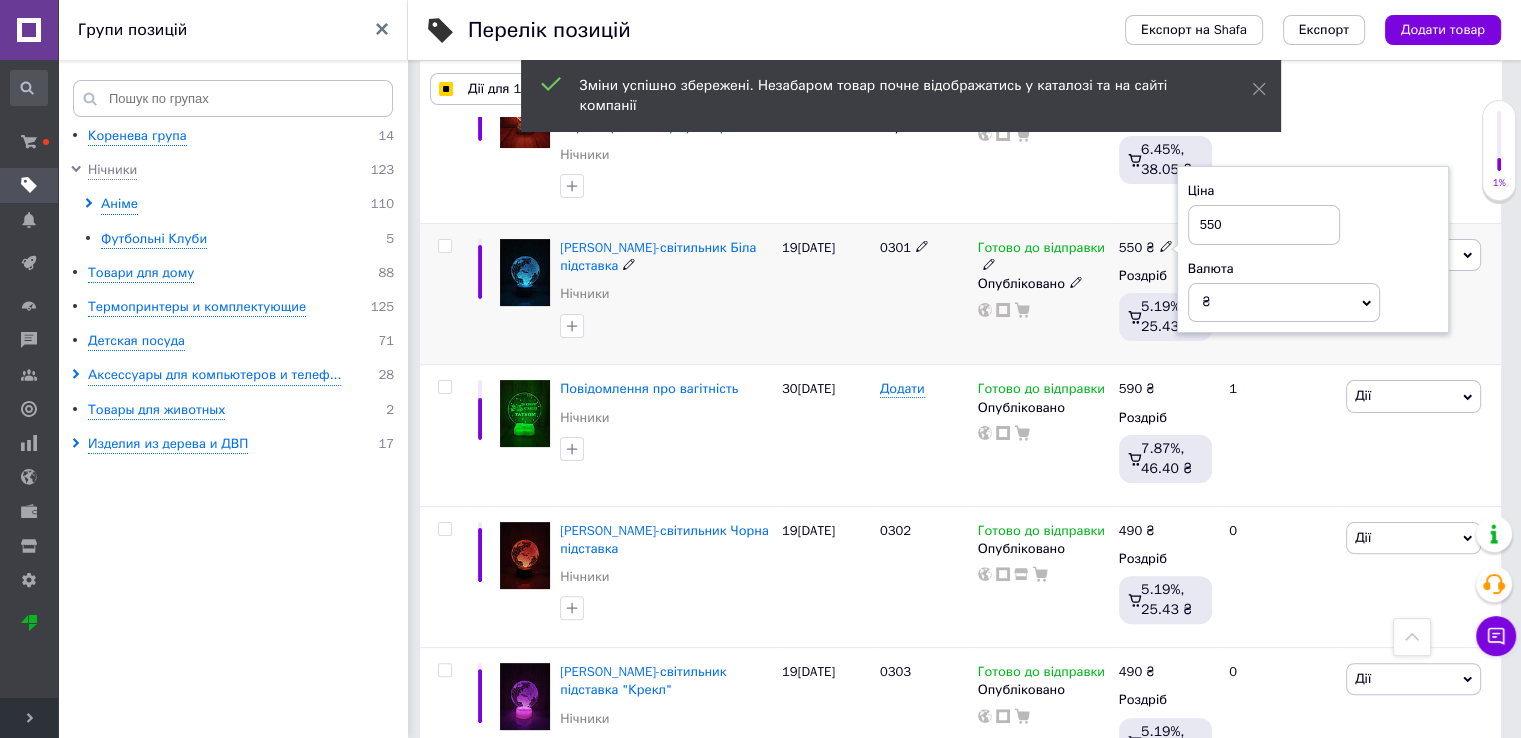 click on "550" at bounding box center [1264, 225] 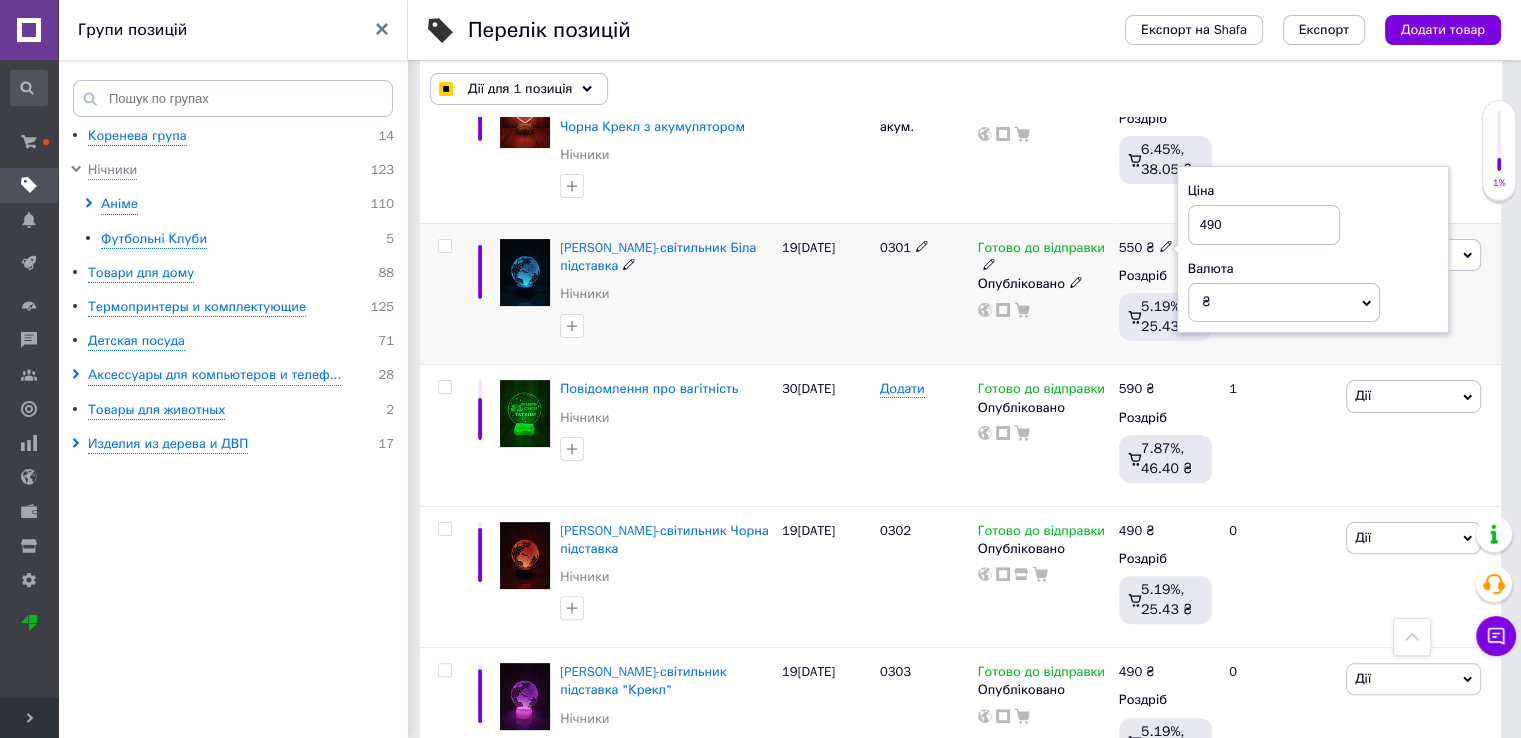type on "490" 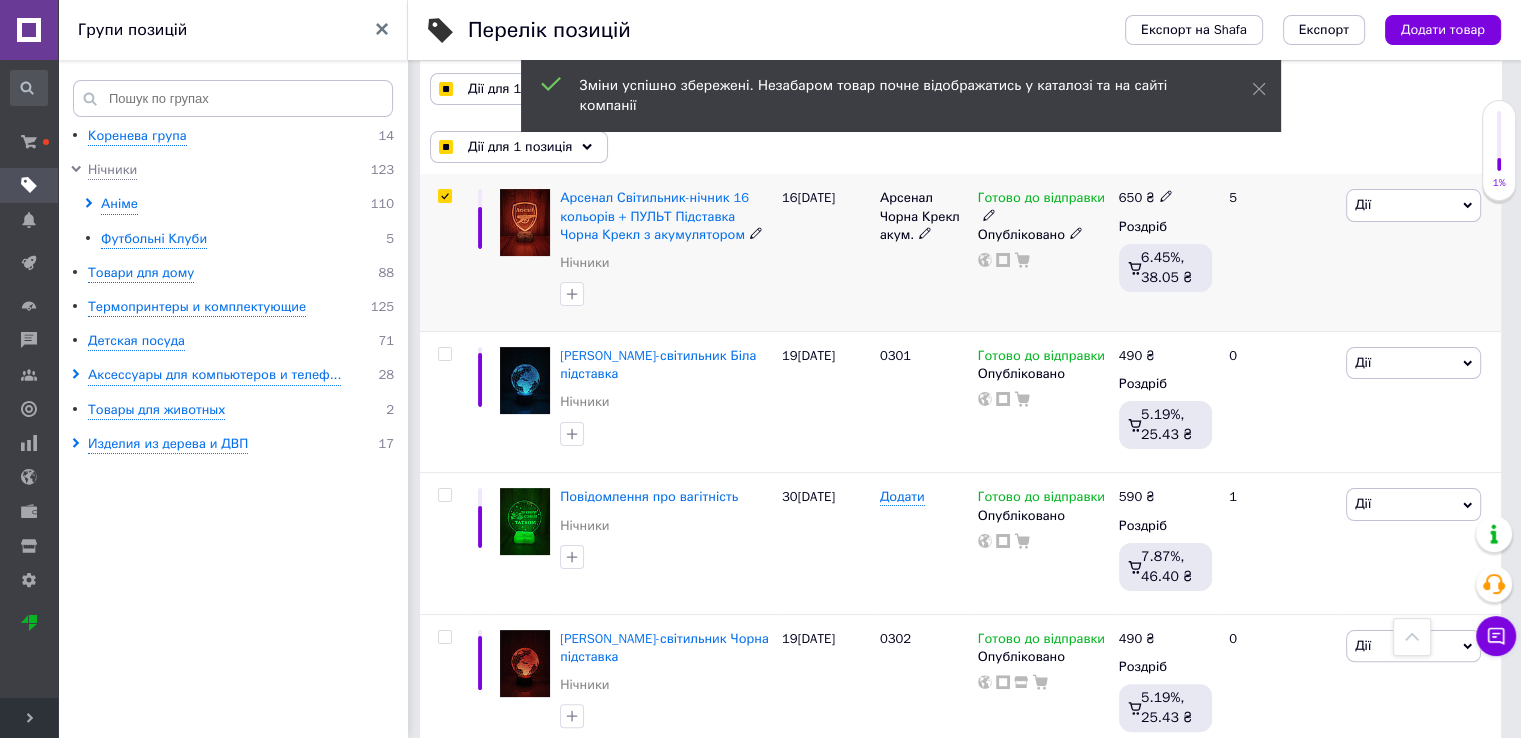 scroll, scrollTop: 200, scrollLeft: 0, axis: vertical 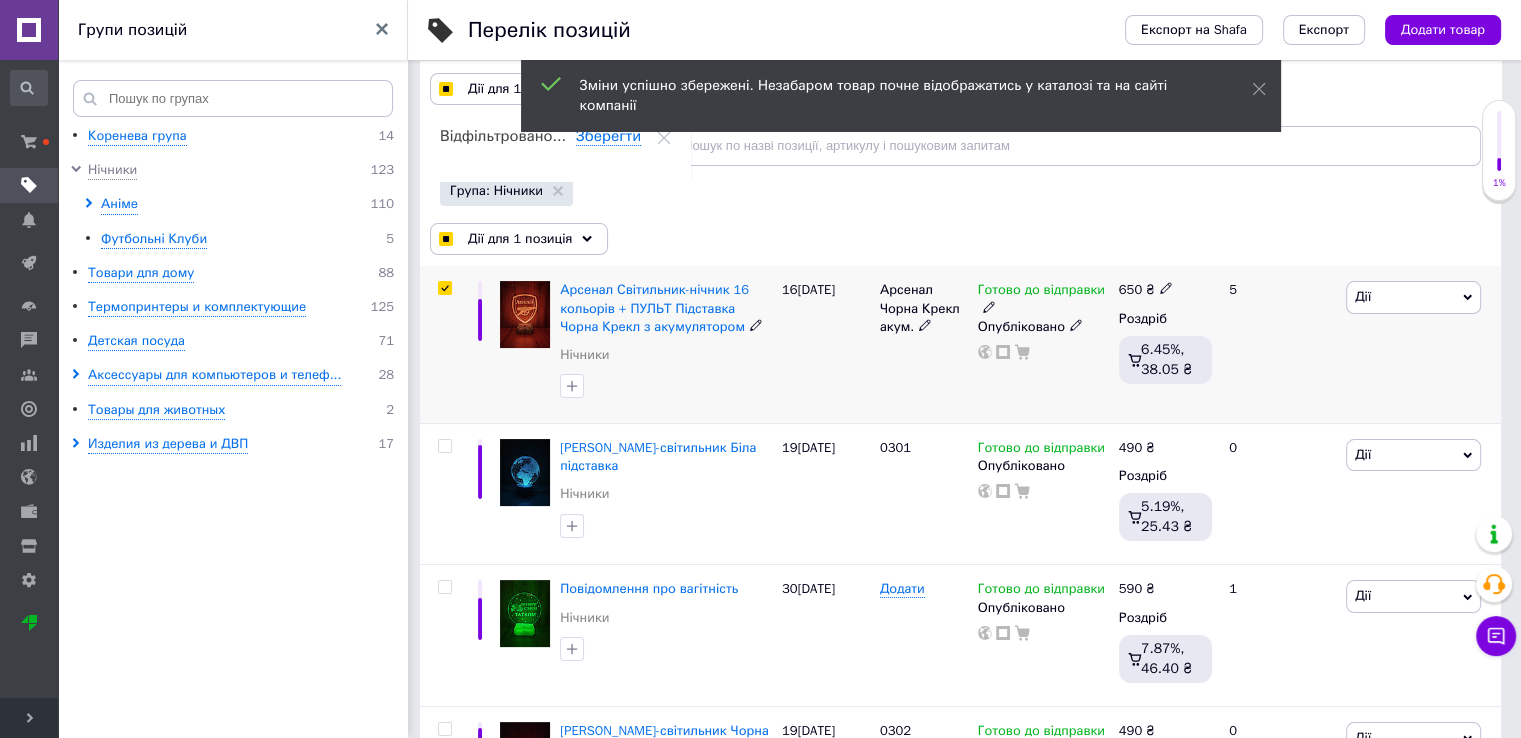 click on "650" at bounding box center (1130, 289) 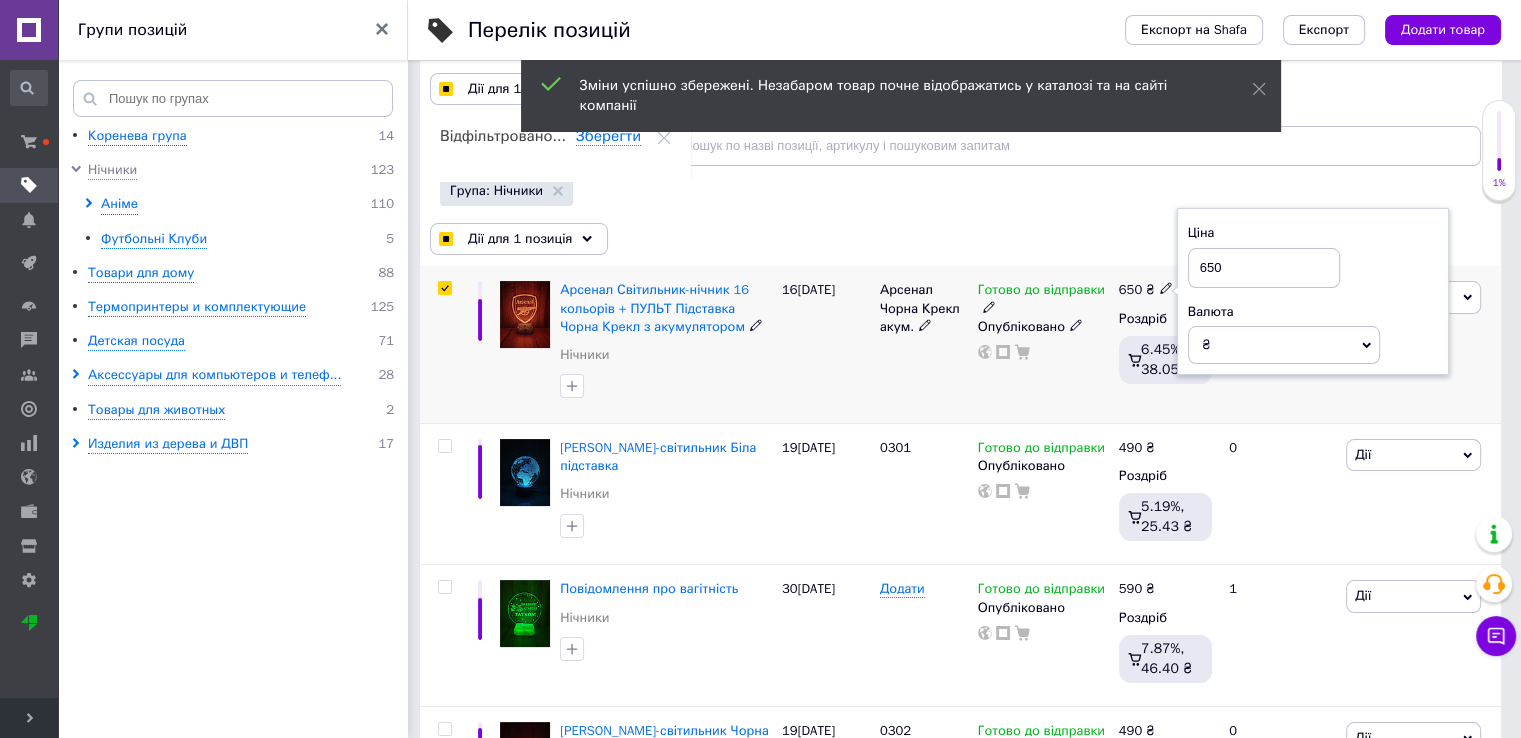 click on "650" at bounding box center [1264, 268] 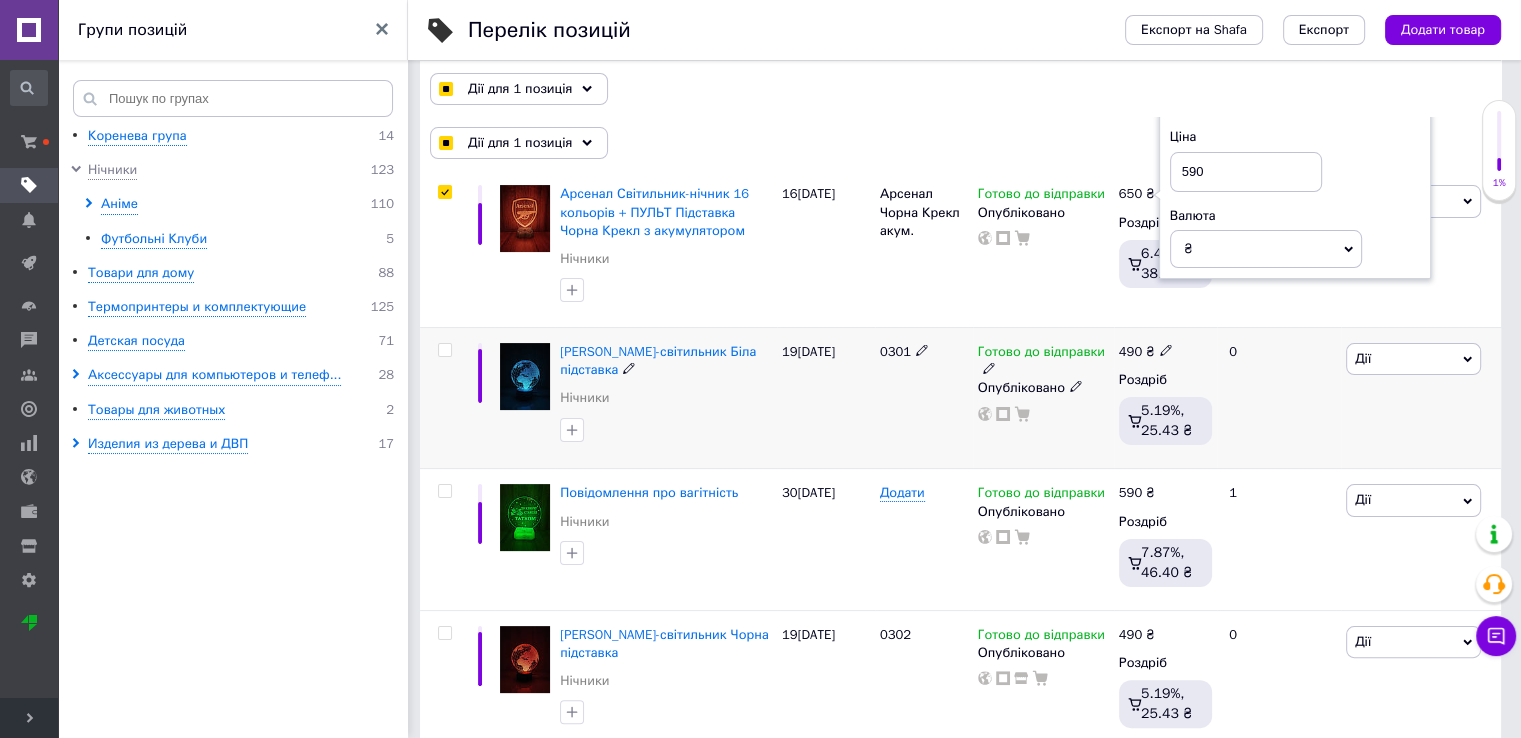scroll, scrollTop: 300, scrollLeft: 0, axis: vertical 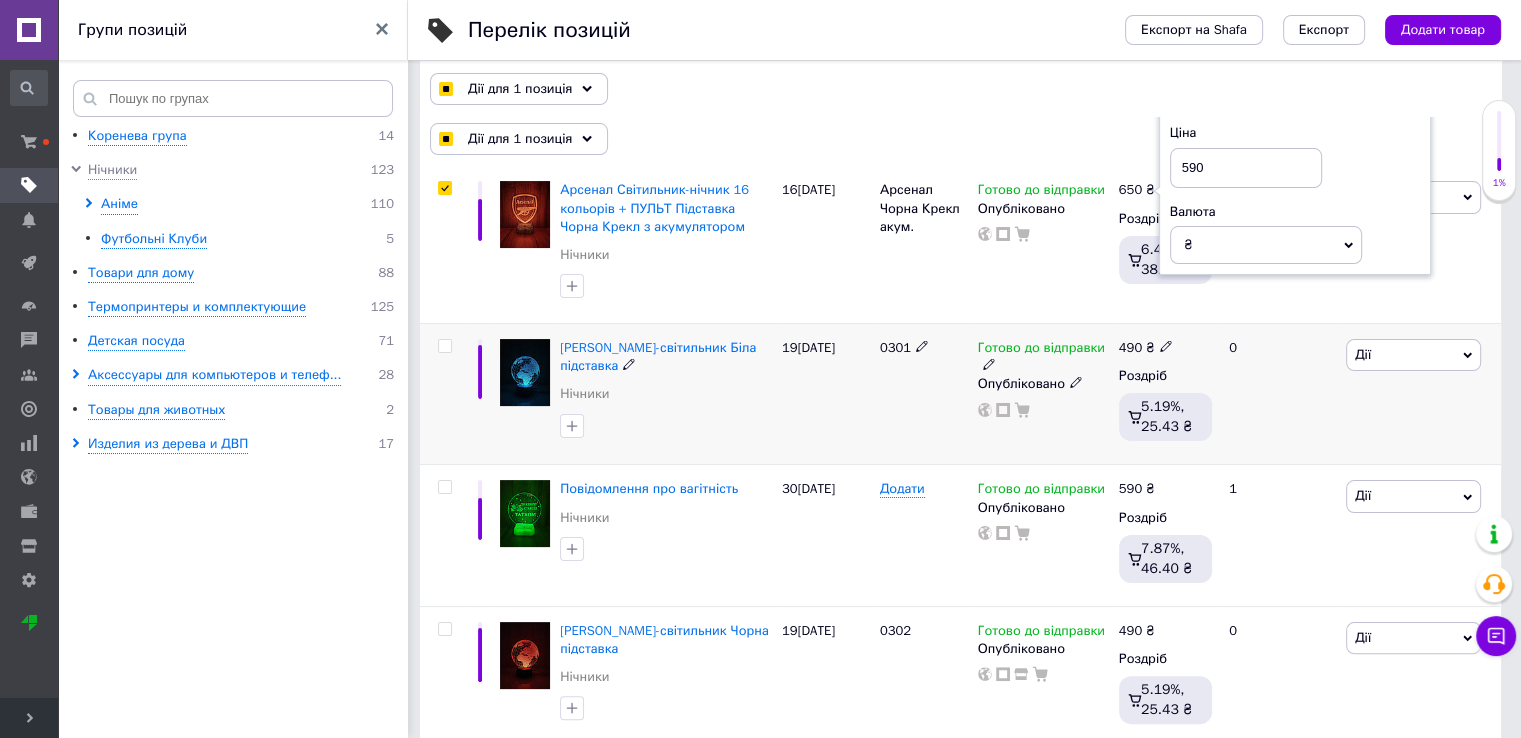 type on "590" 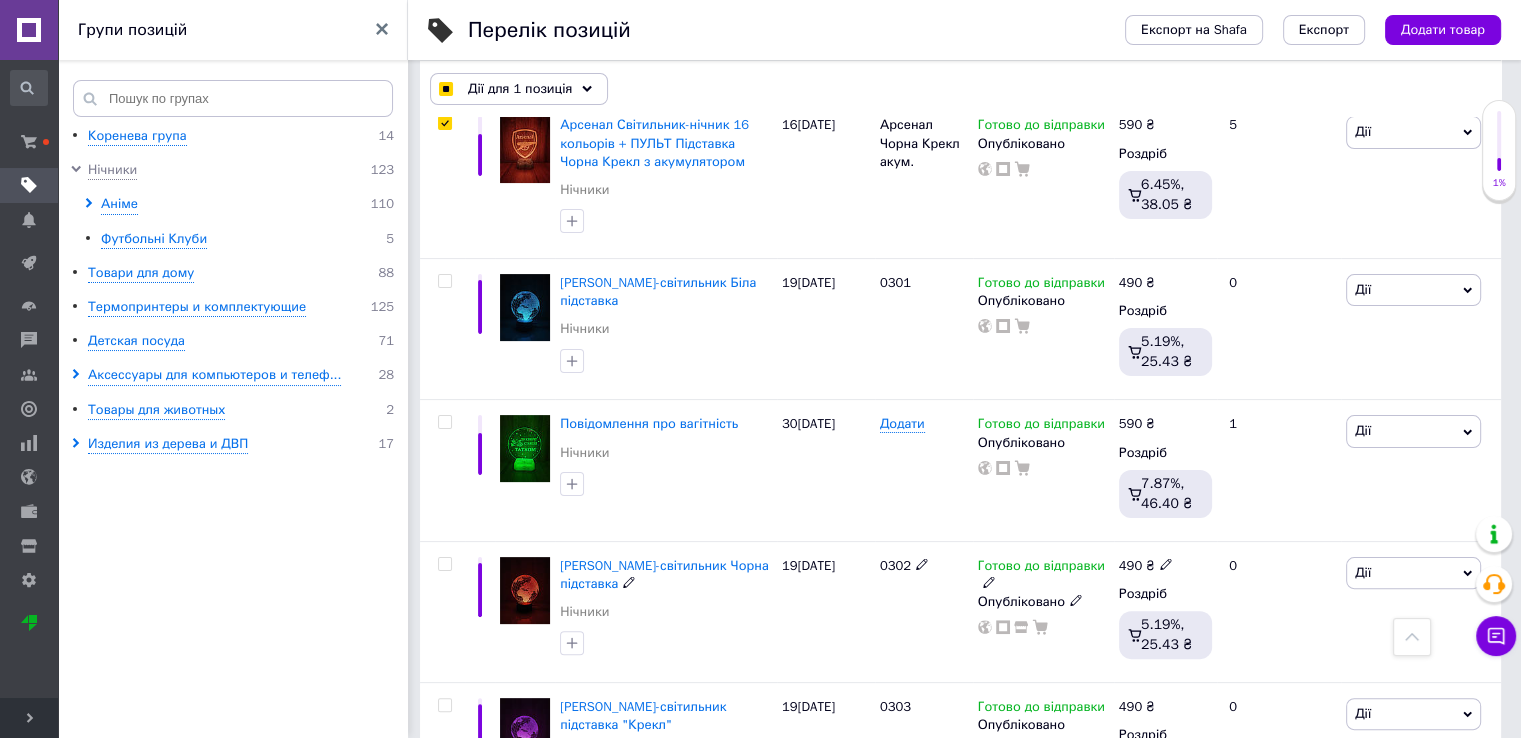 scroll, scrollTop: 0, scrollLeft: 0, axis: both 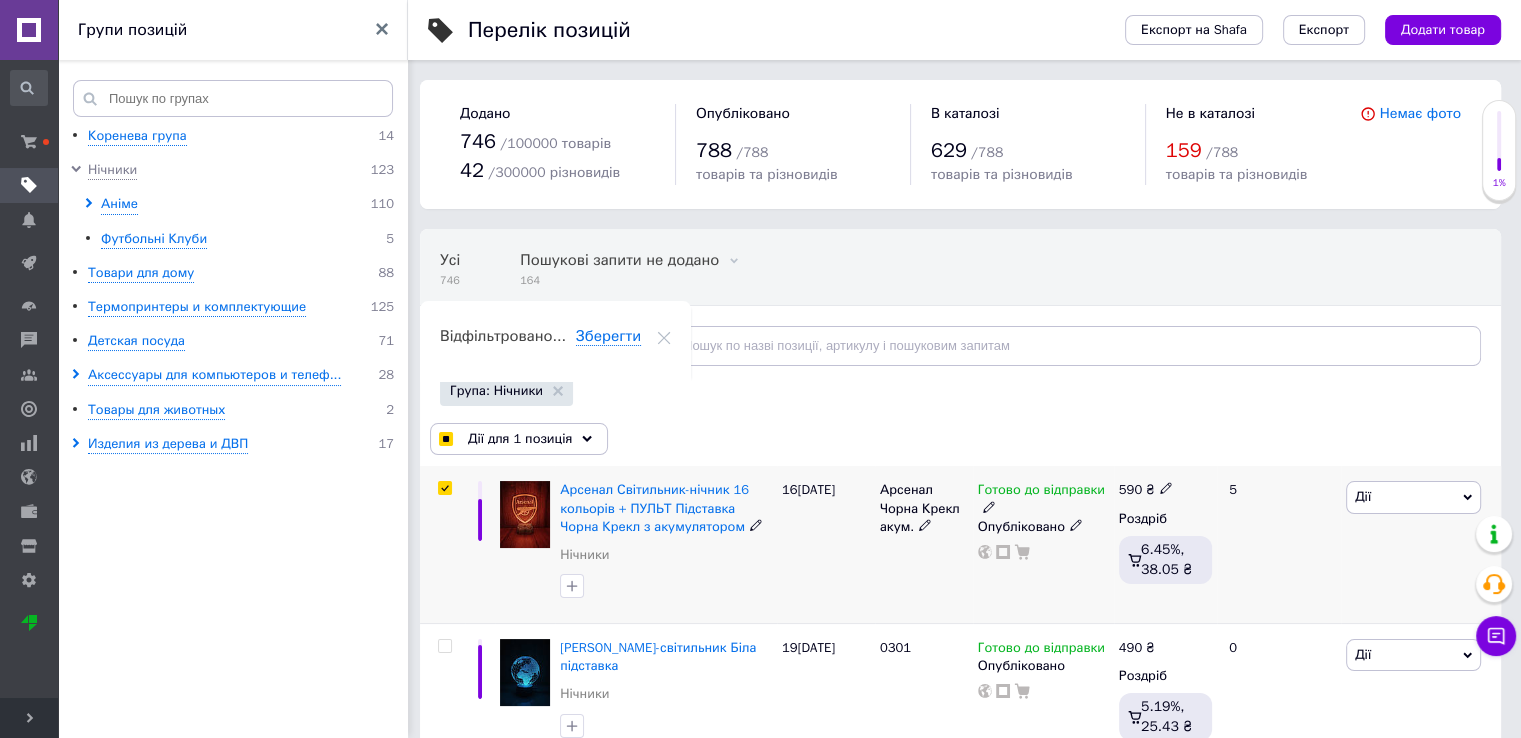 click at bounding box center (444, 488) 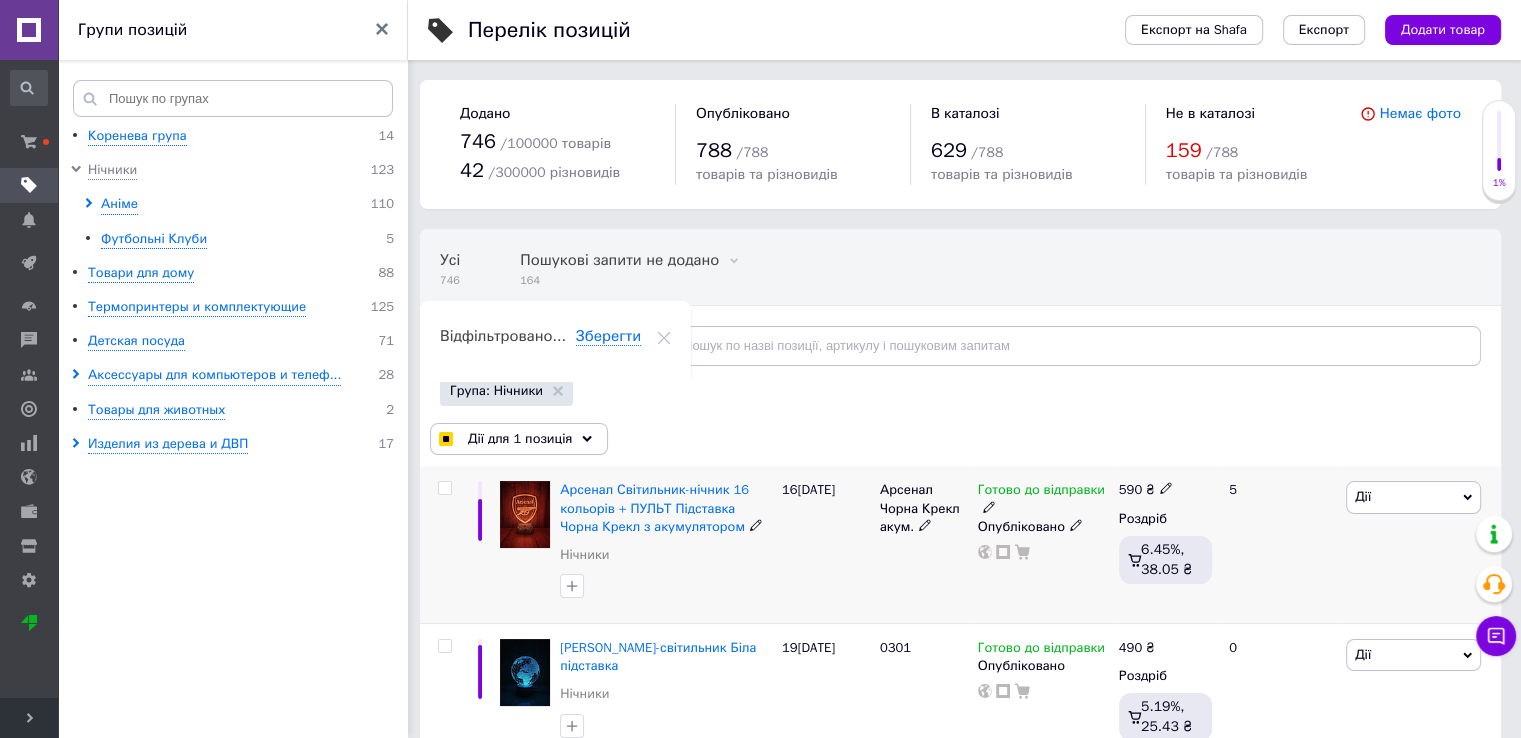 checkbox on "false" 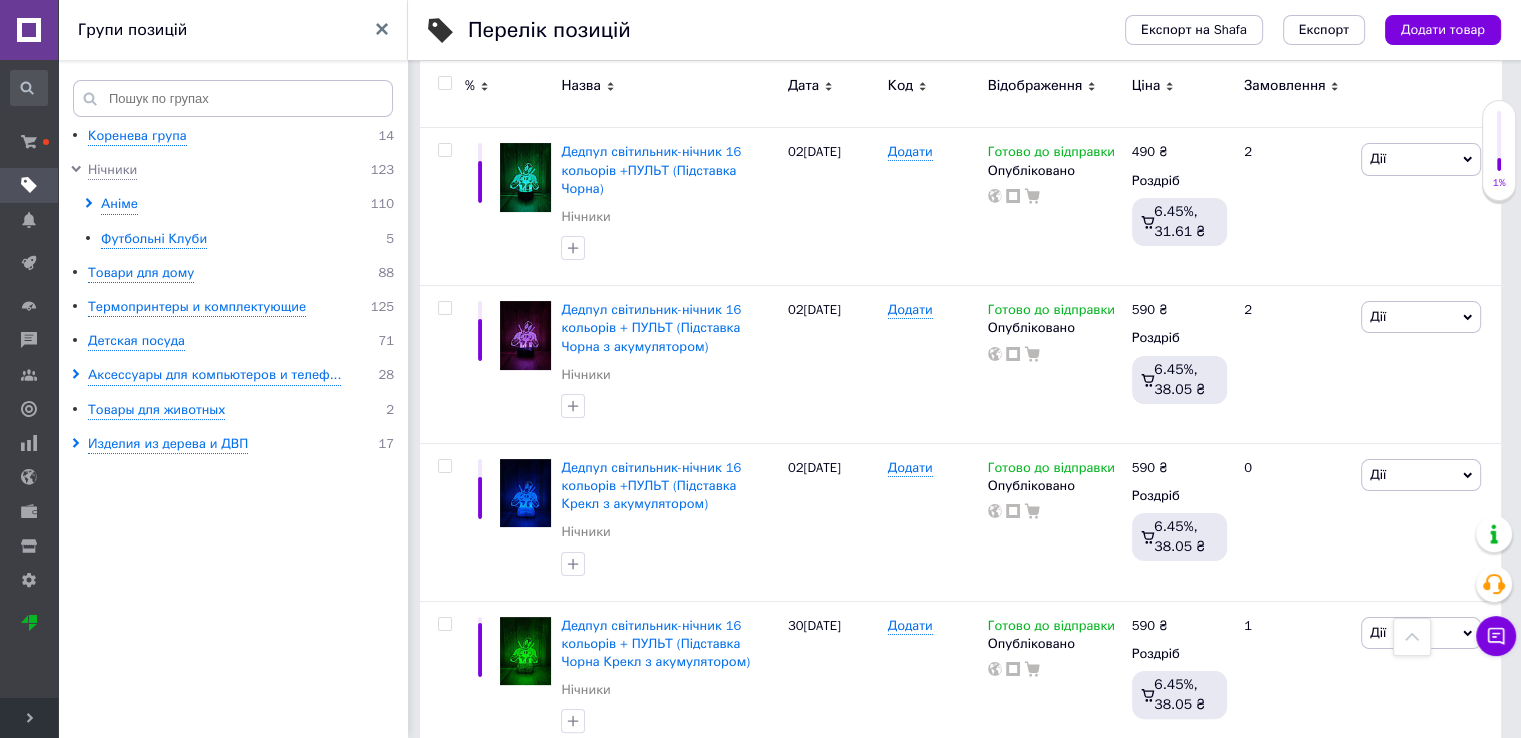 scroll, scrollTop: 15423, scrollLeft: 0, axis: vertical 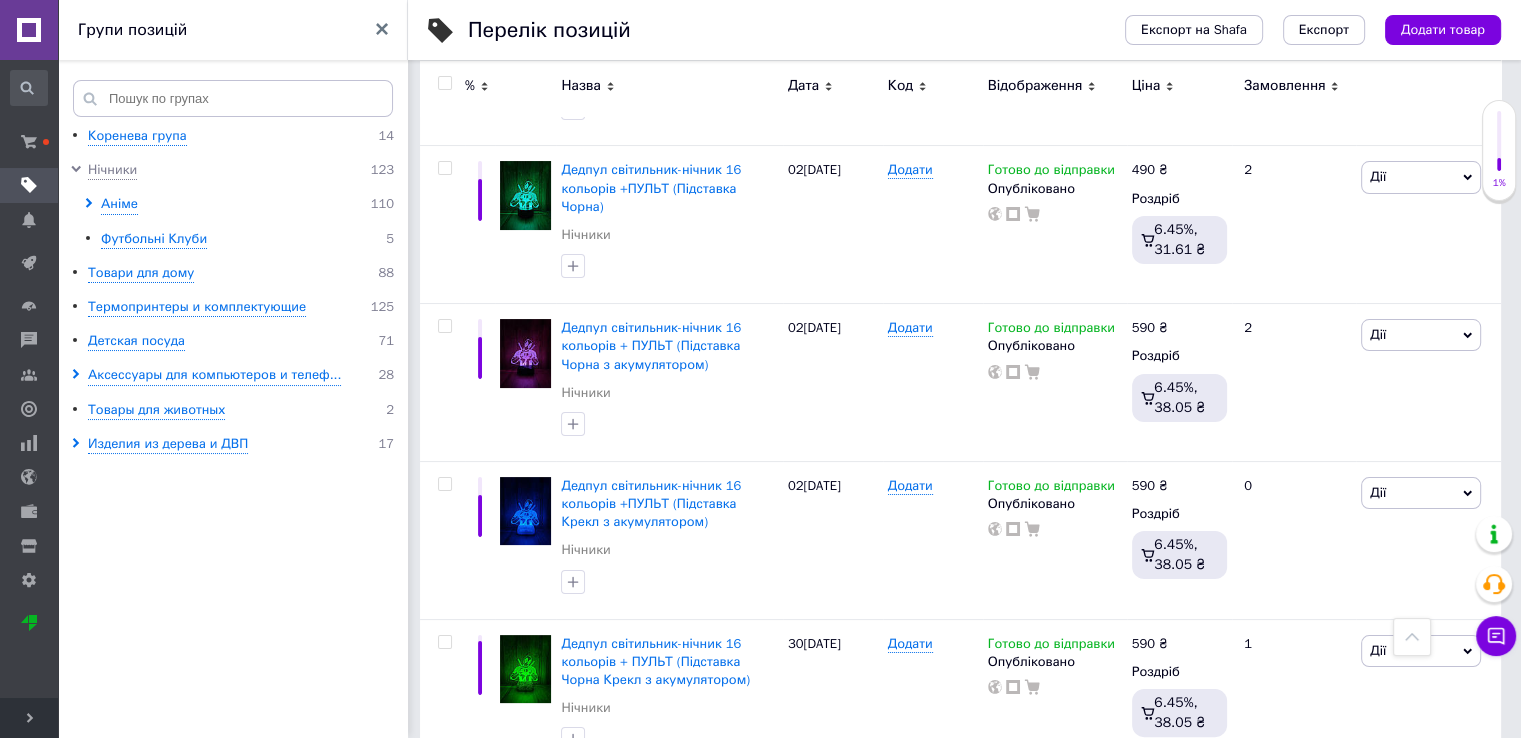 click 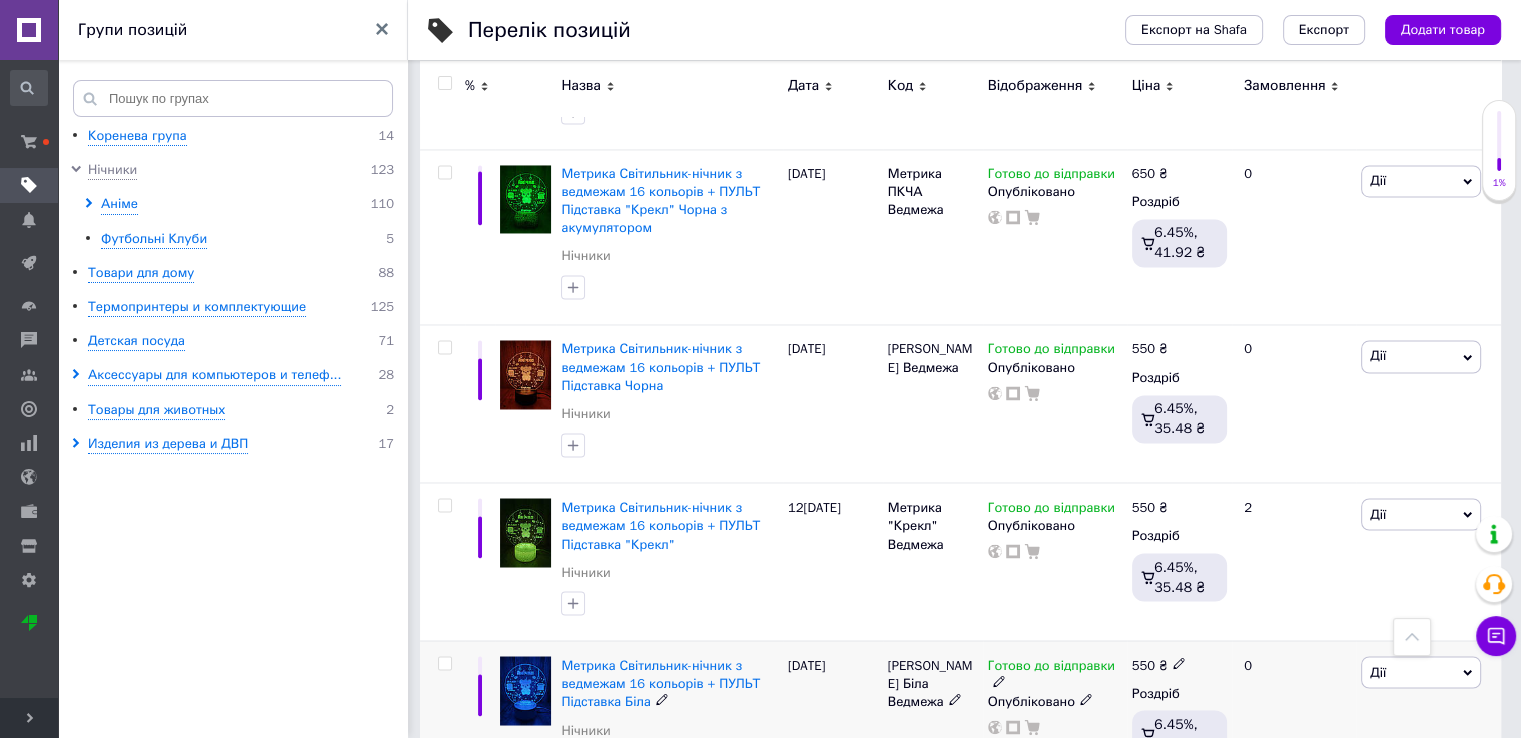scroll, scrollTop: 3356, scrollLeft: 0, axis: vertical 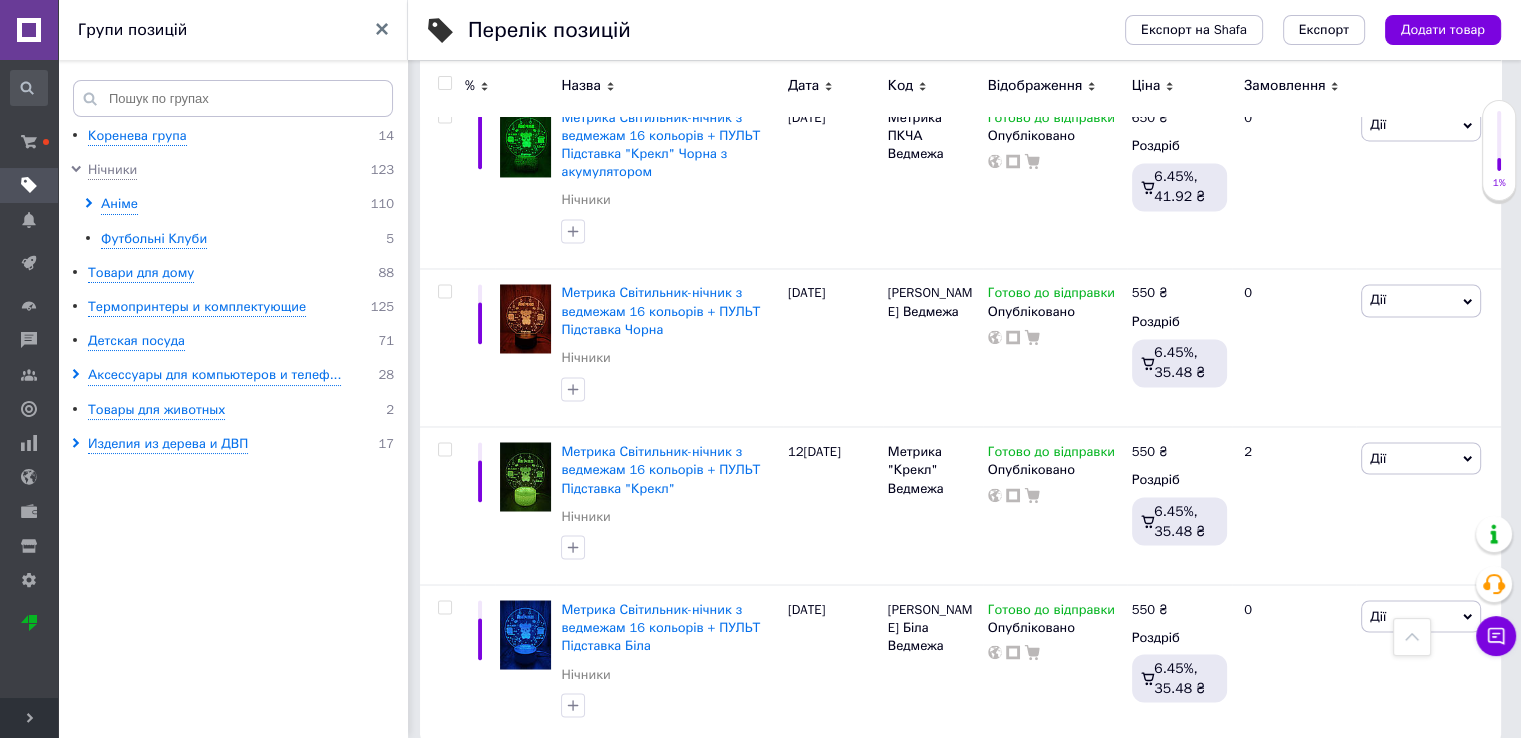 click on "Попередня" at bounding box center (481, 783) 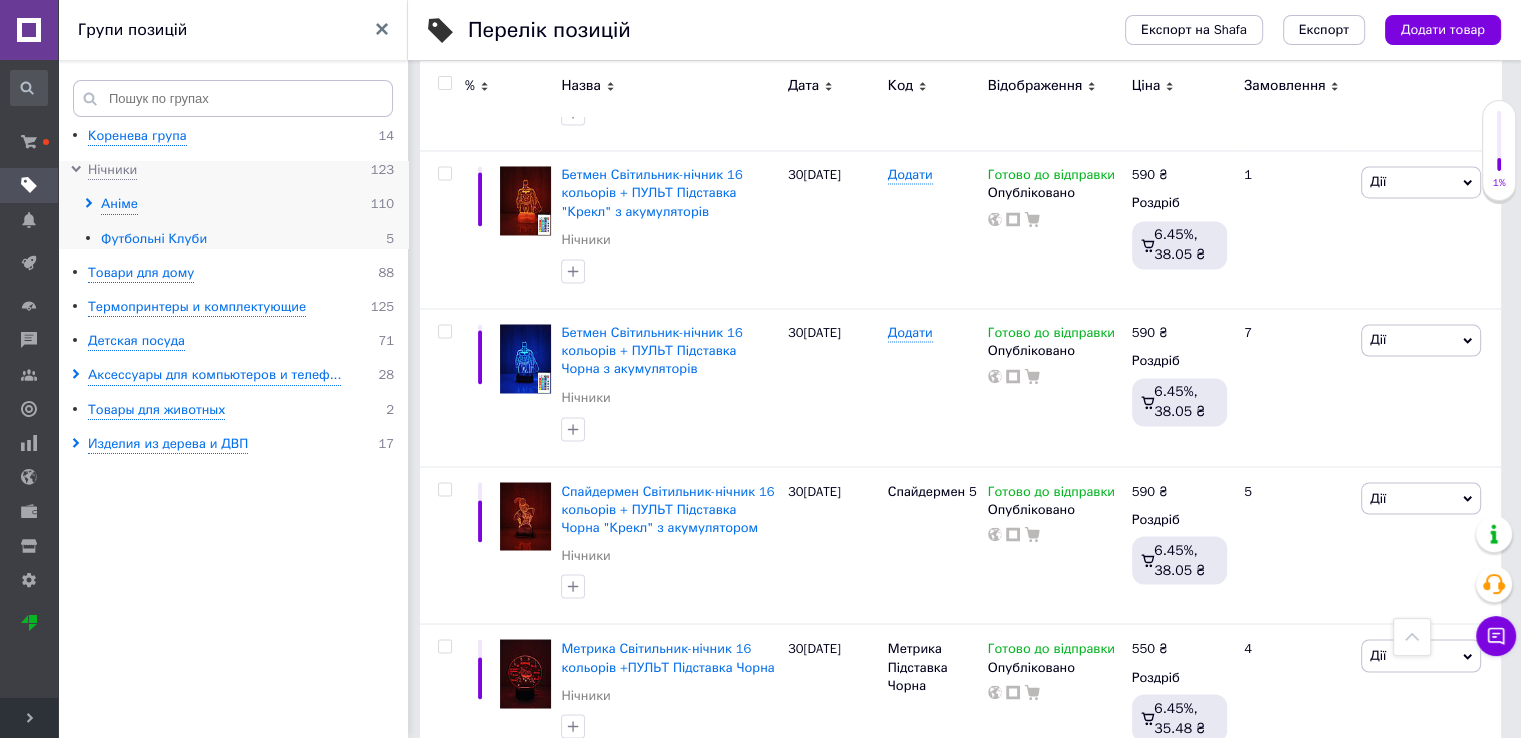 click on "Футбольні Клуби" at bounding box center [154, 239] 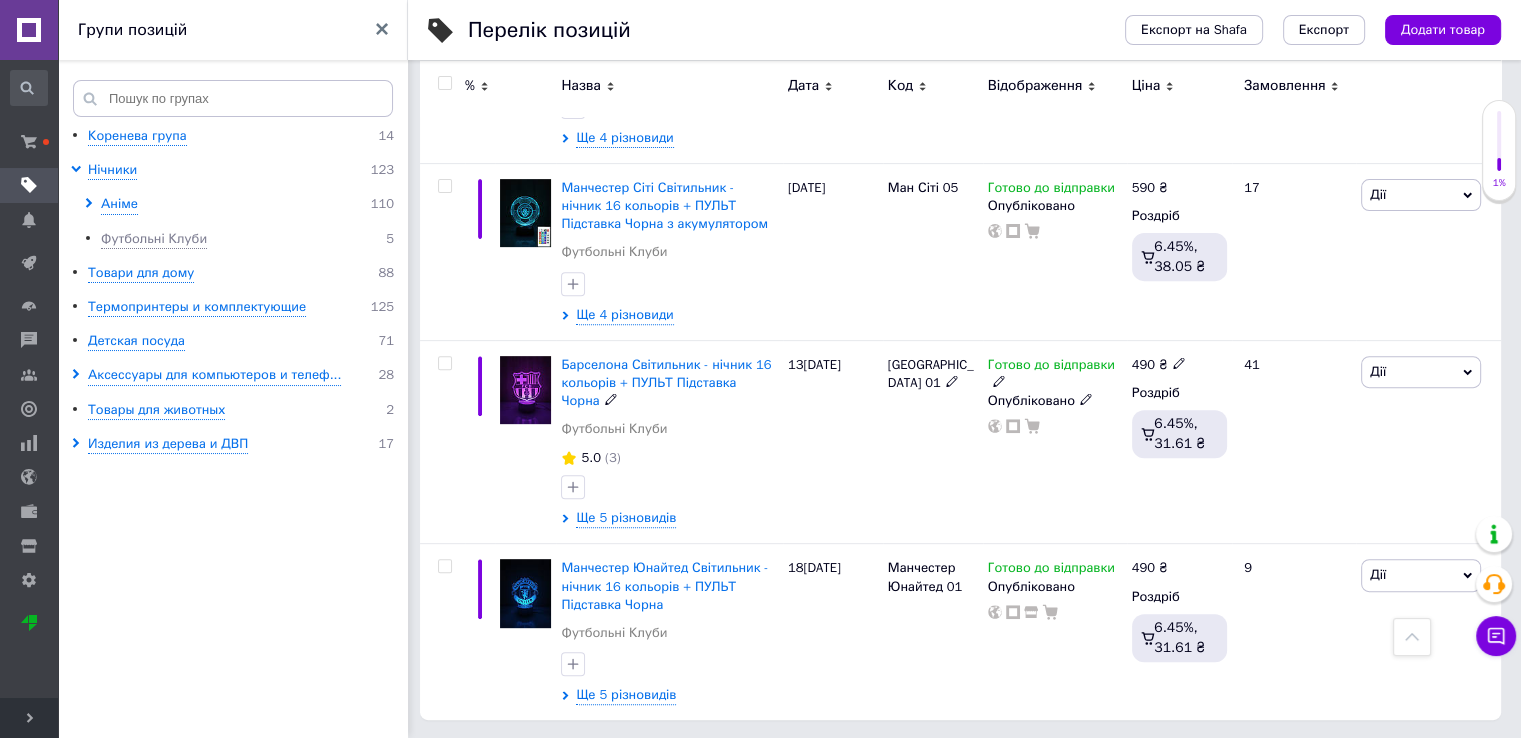 scroll, scrollTop: 692, scrollLeft: 0, axis: vertical 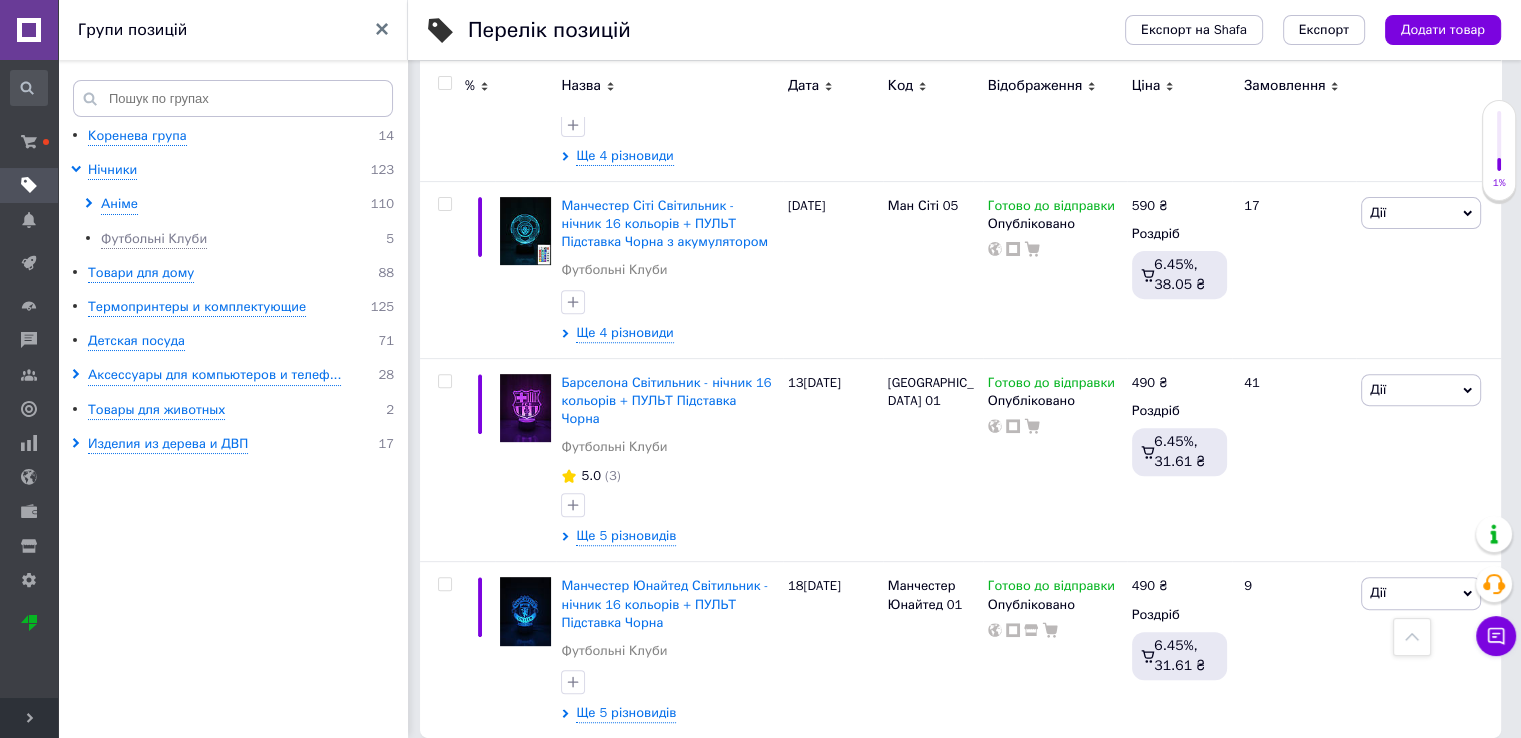 click on "Розгорнути" at bounding box center (29, 718) 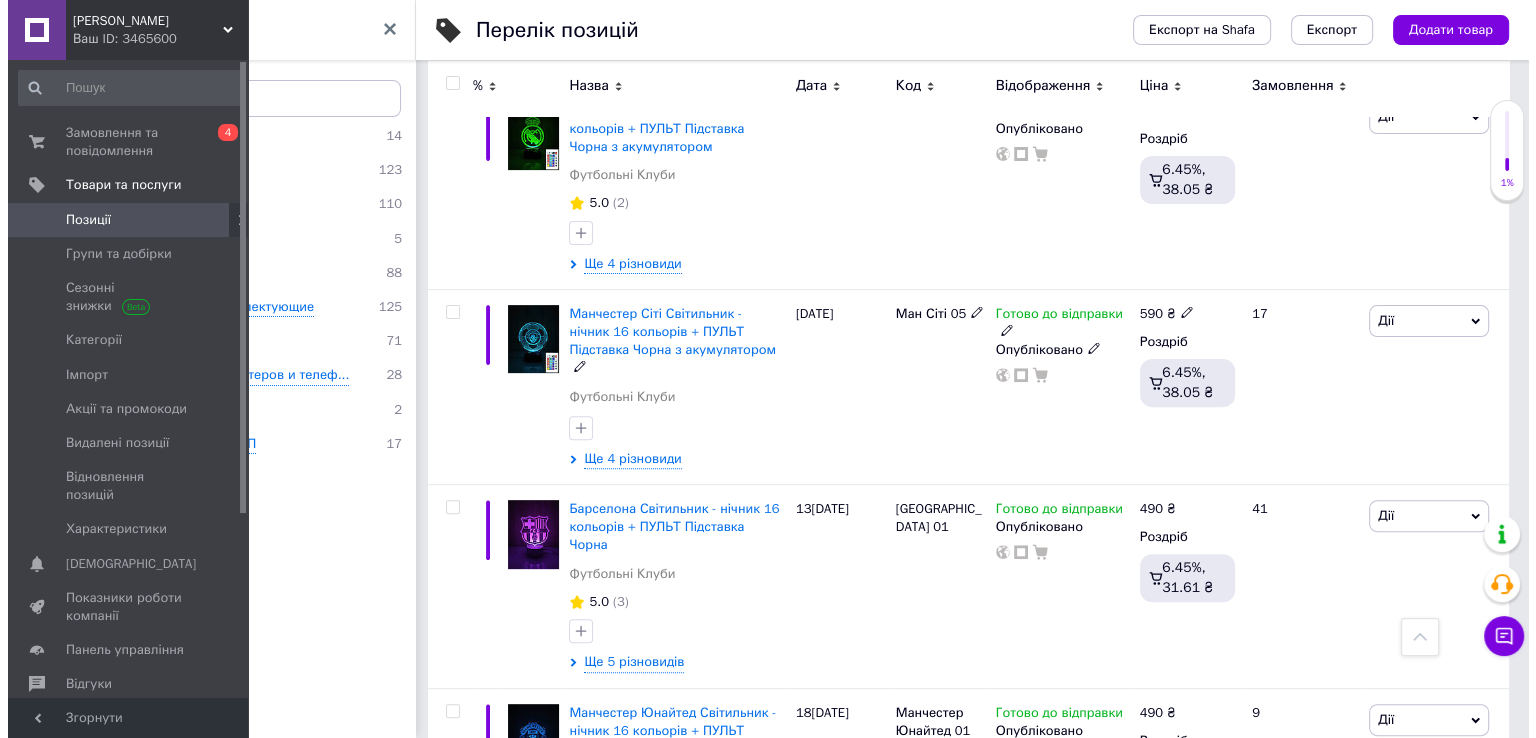 scroll, scrollTop: 0, scrollLeft: 0, axis: both 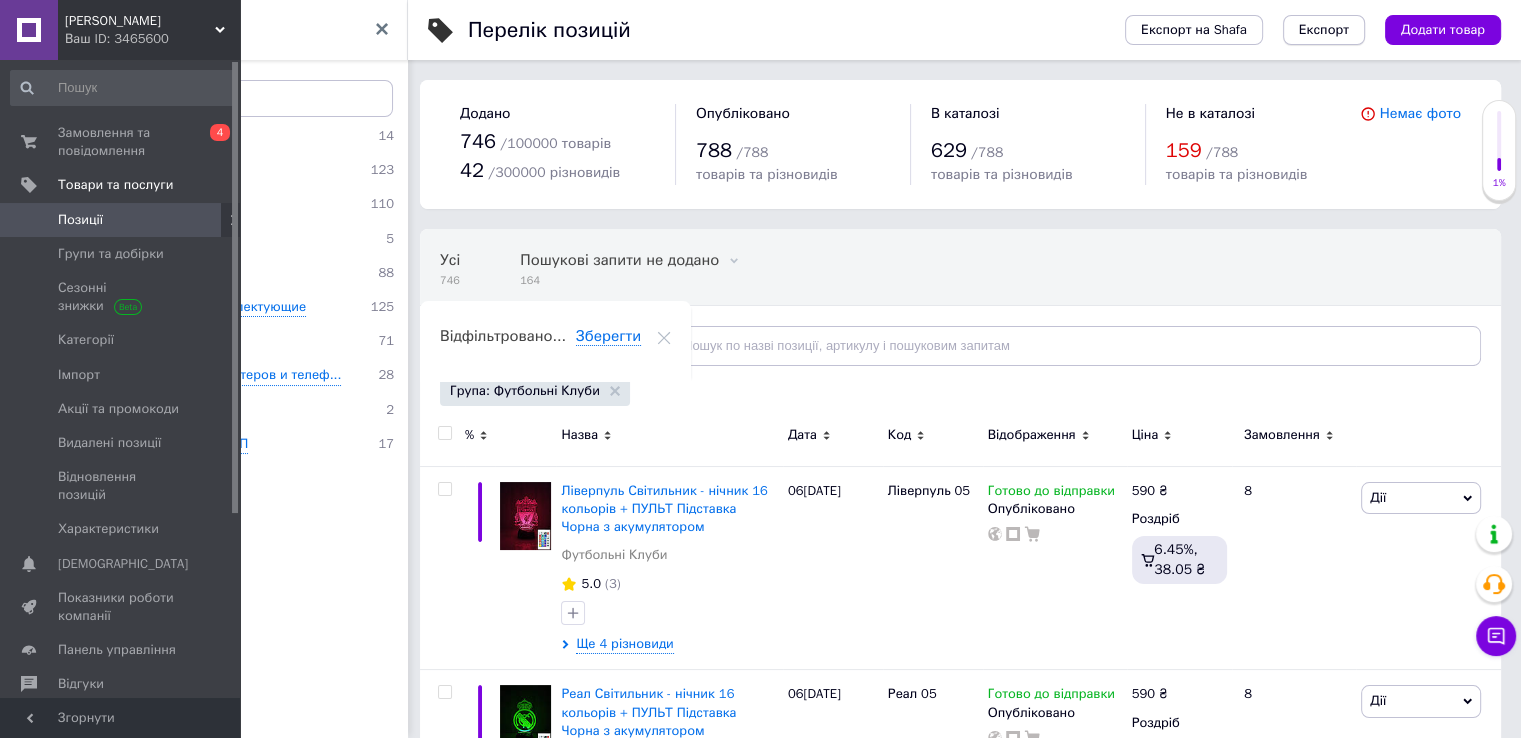 click on "Експорт" at bounding box center [1324, 30] 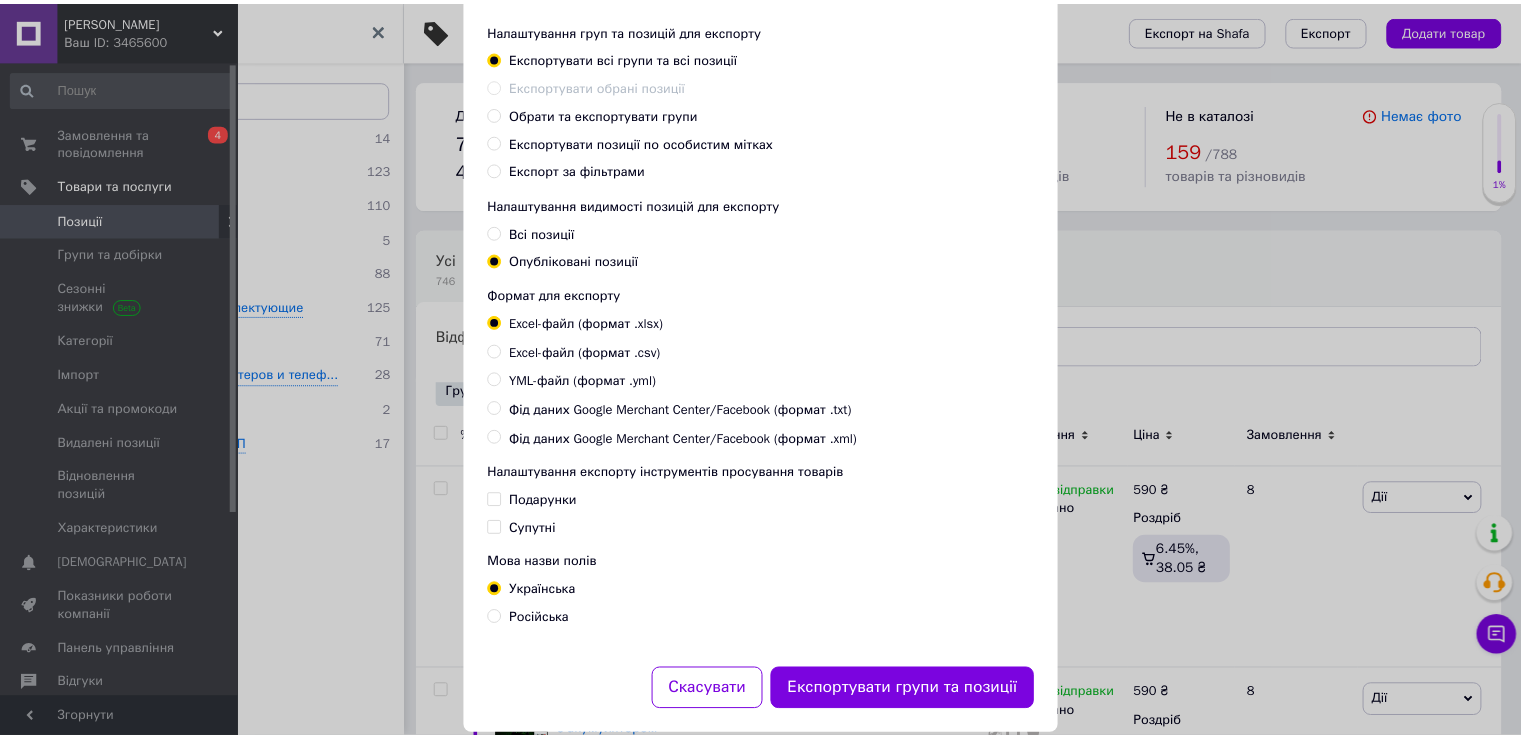 scroll, scrollTop: 0, scrollLeft: 0, axis: both 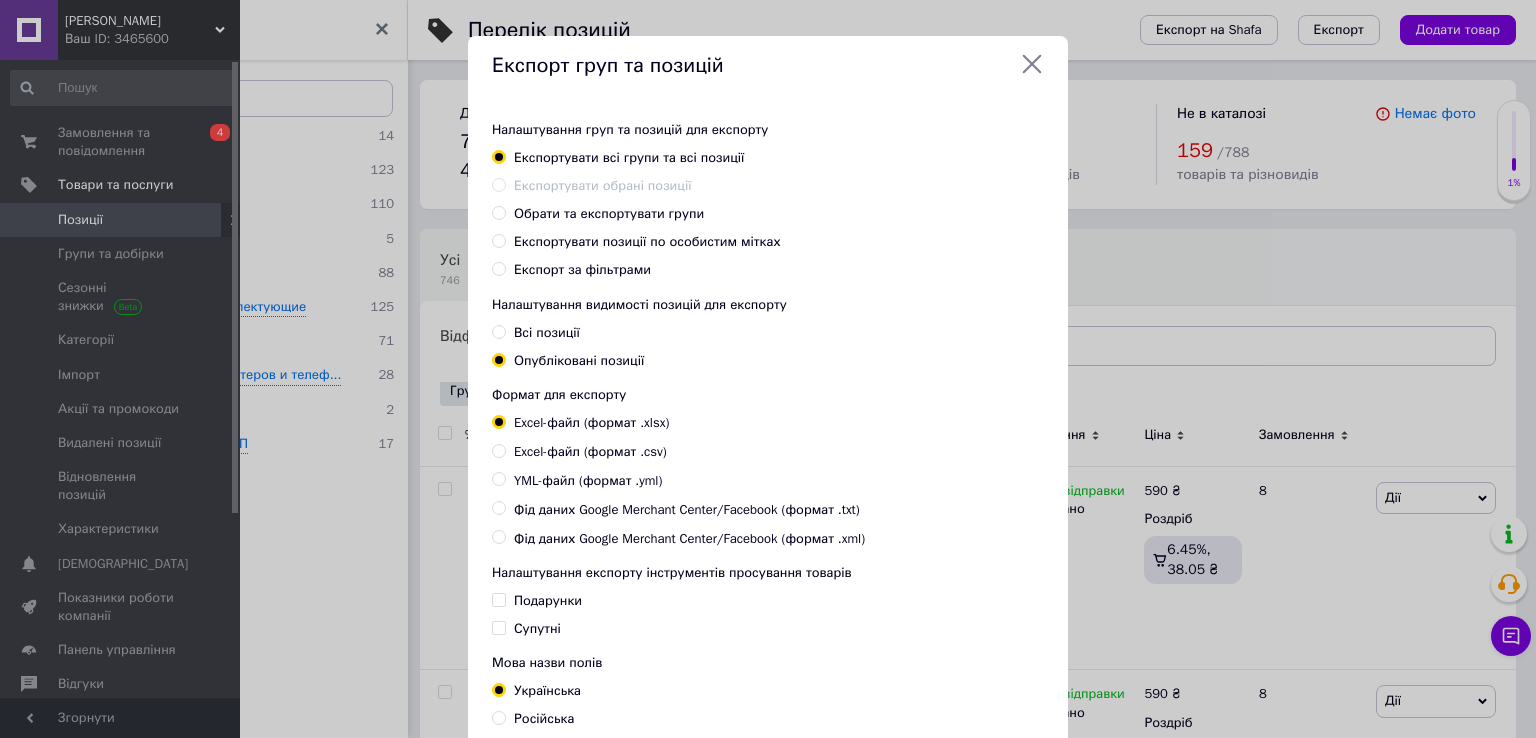 click 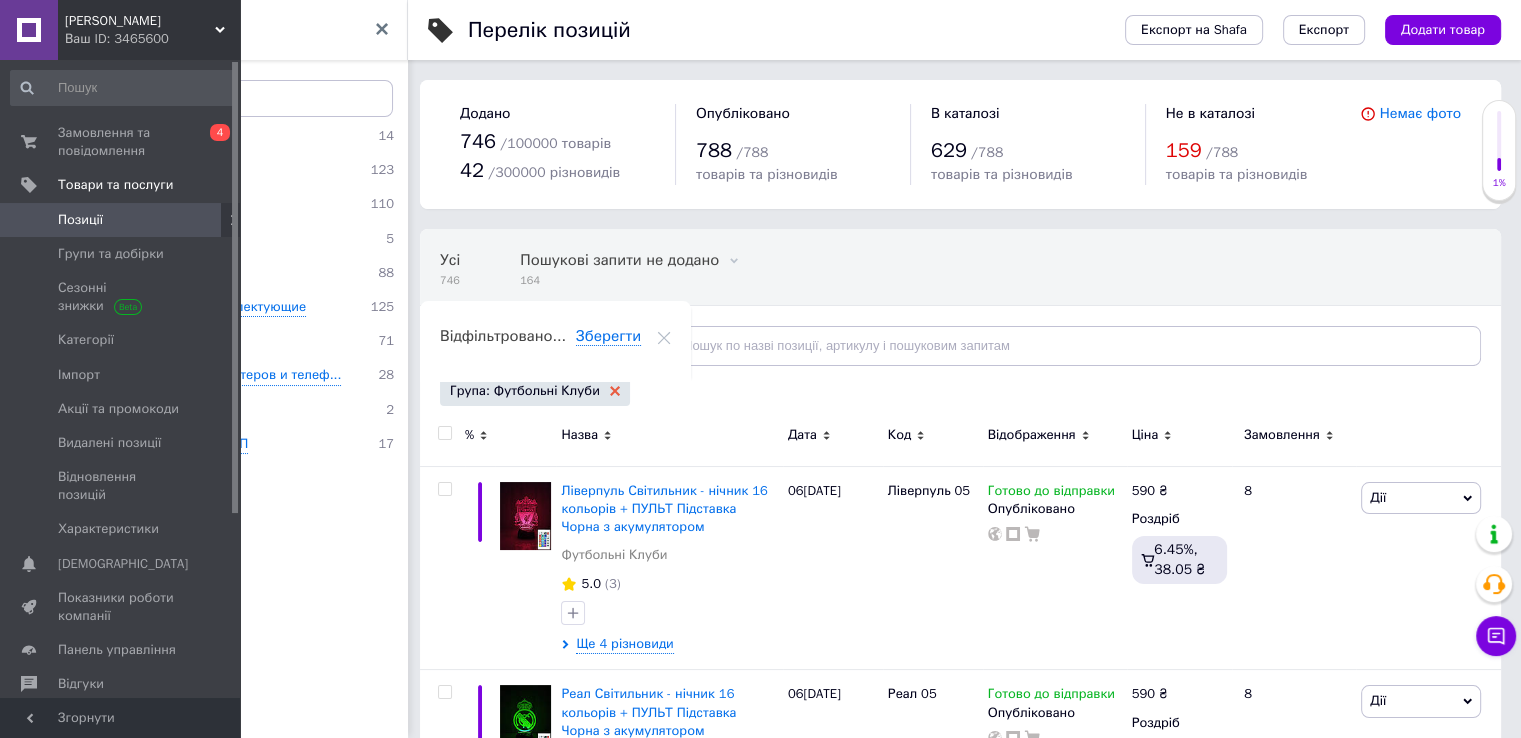 click 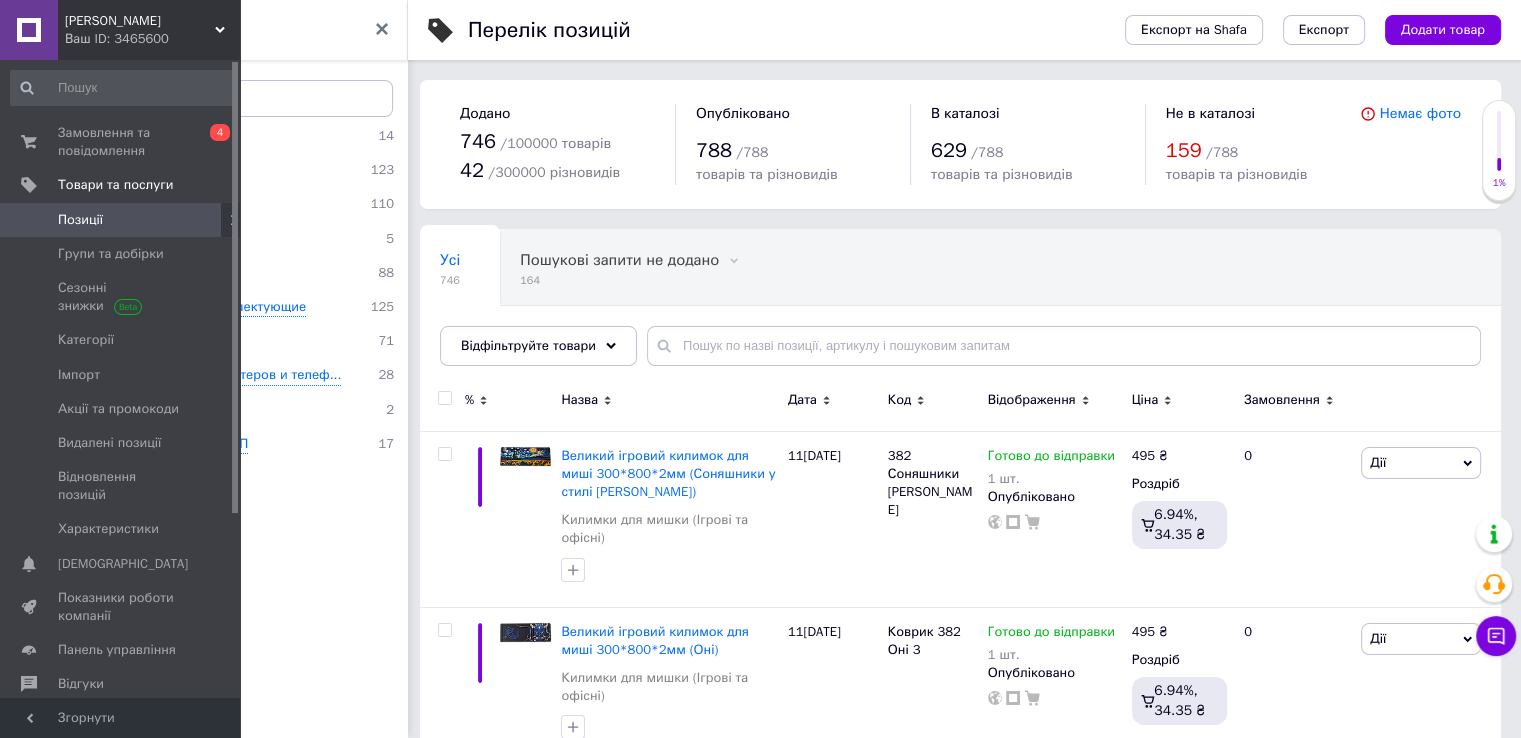 click on "Згорнути" at bounding box center [120, 718] 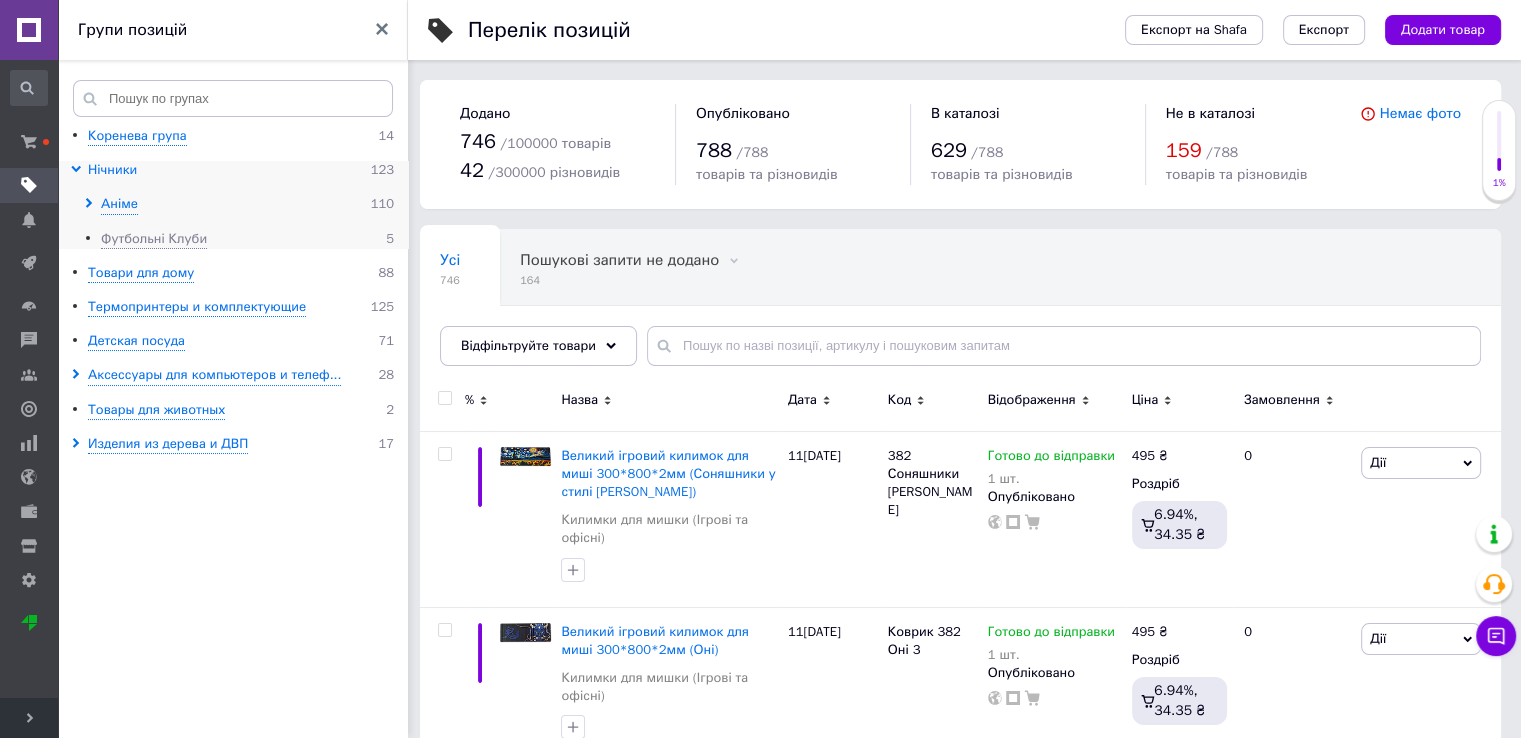 click on "Нічники" at bounding box center [112, 170] 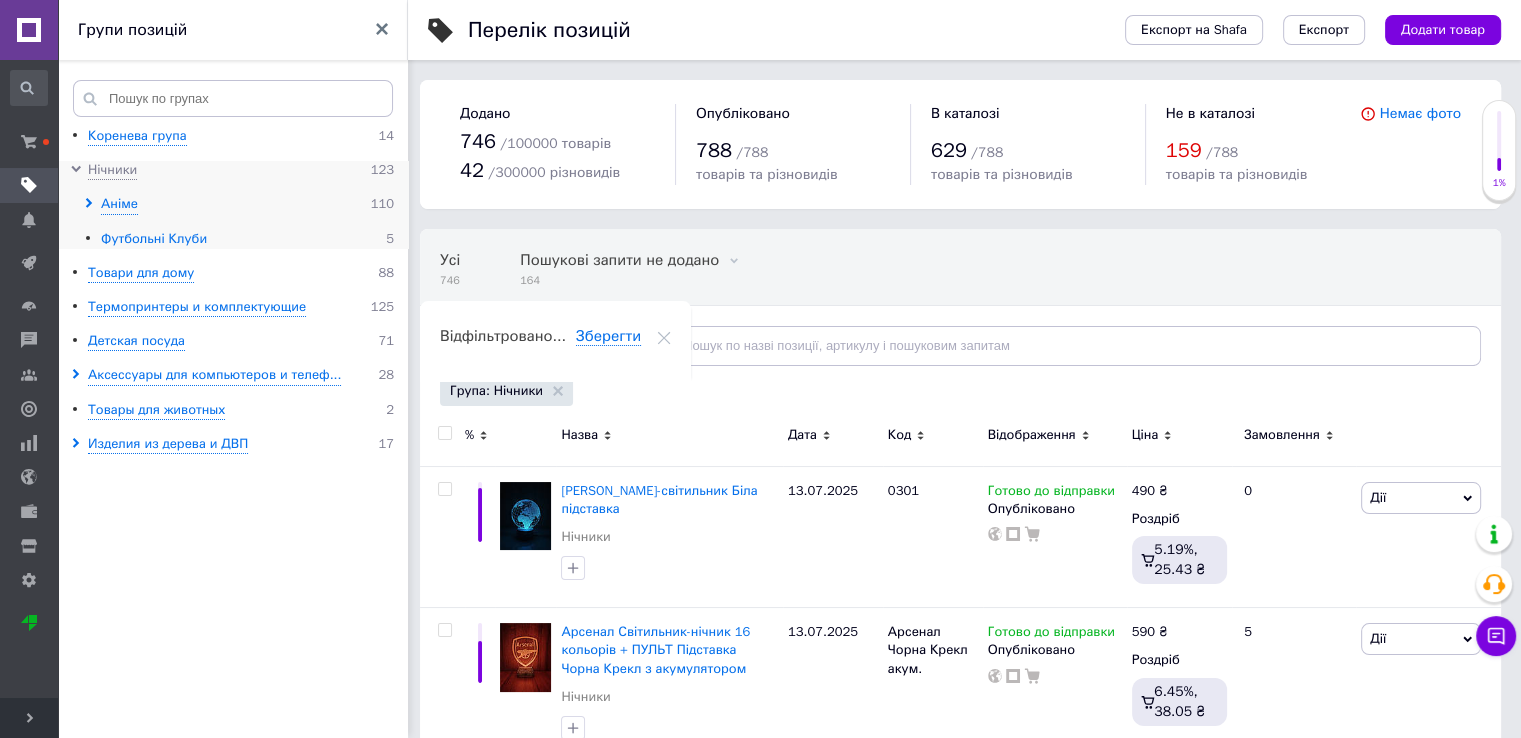 click on "Футбольні Клуби" at bounding box center (154, 239) 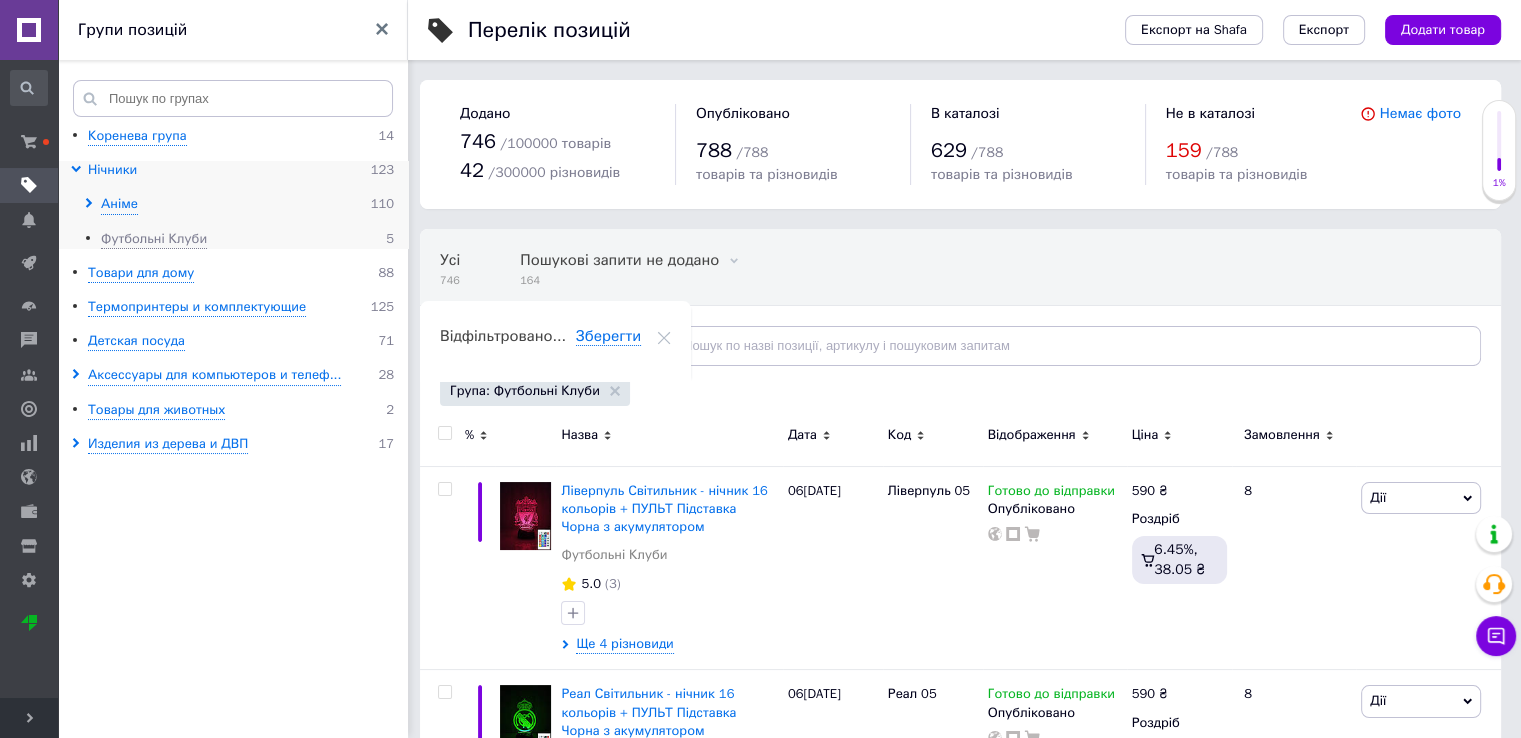 click on "Нічники" at bounding box center [112, 170] 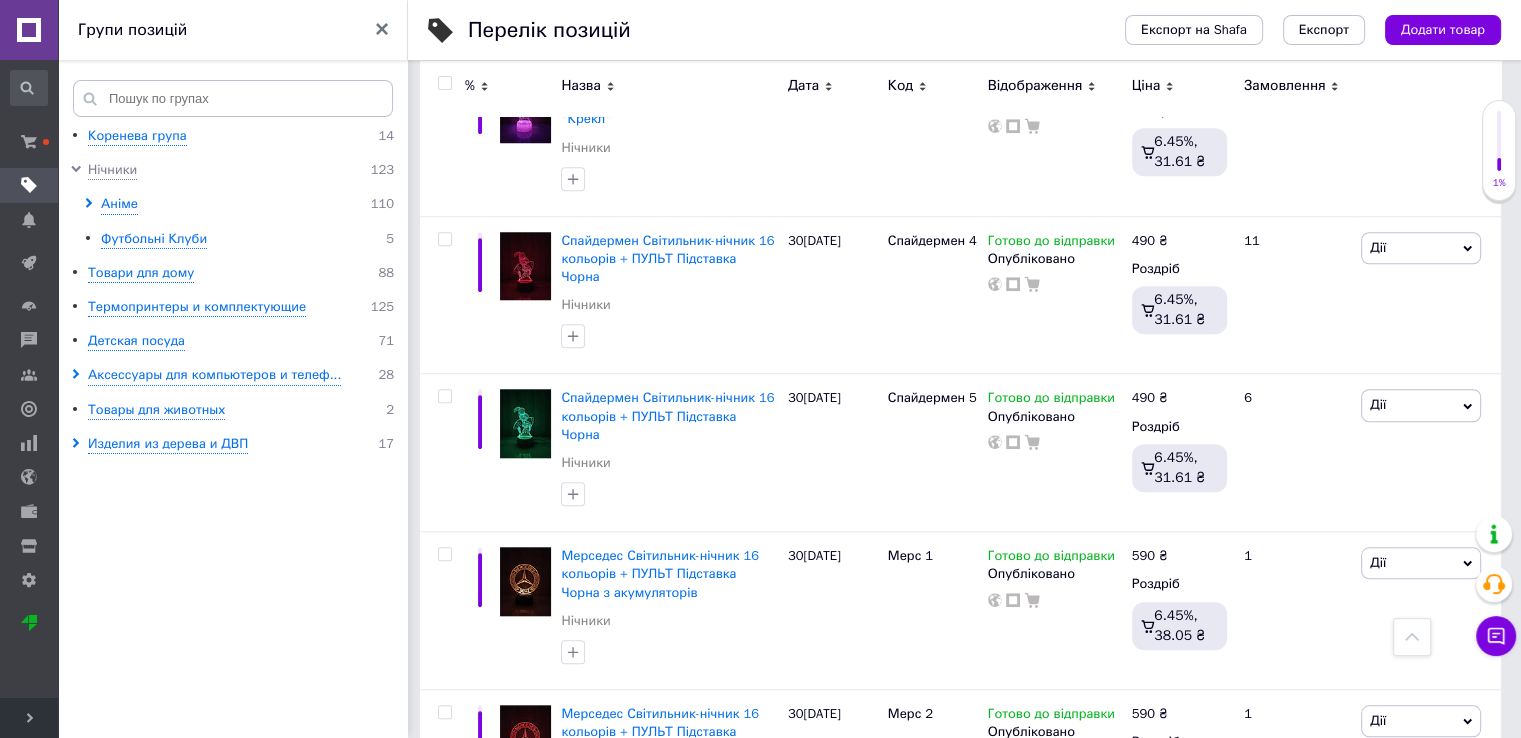 scroll, scrollTop: 0, scrollLeft: 0, axis: both 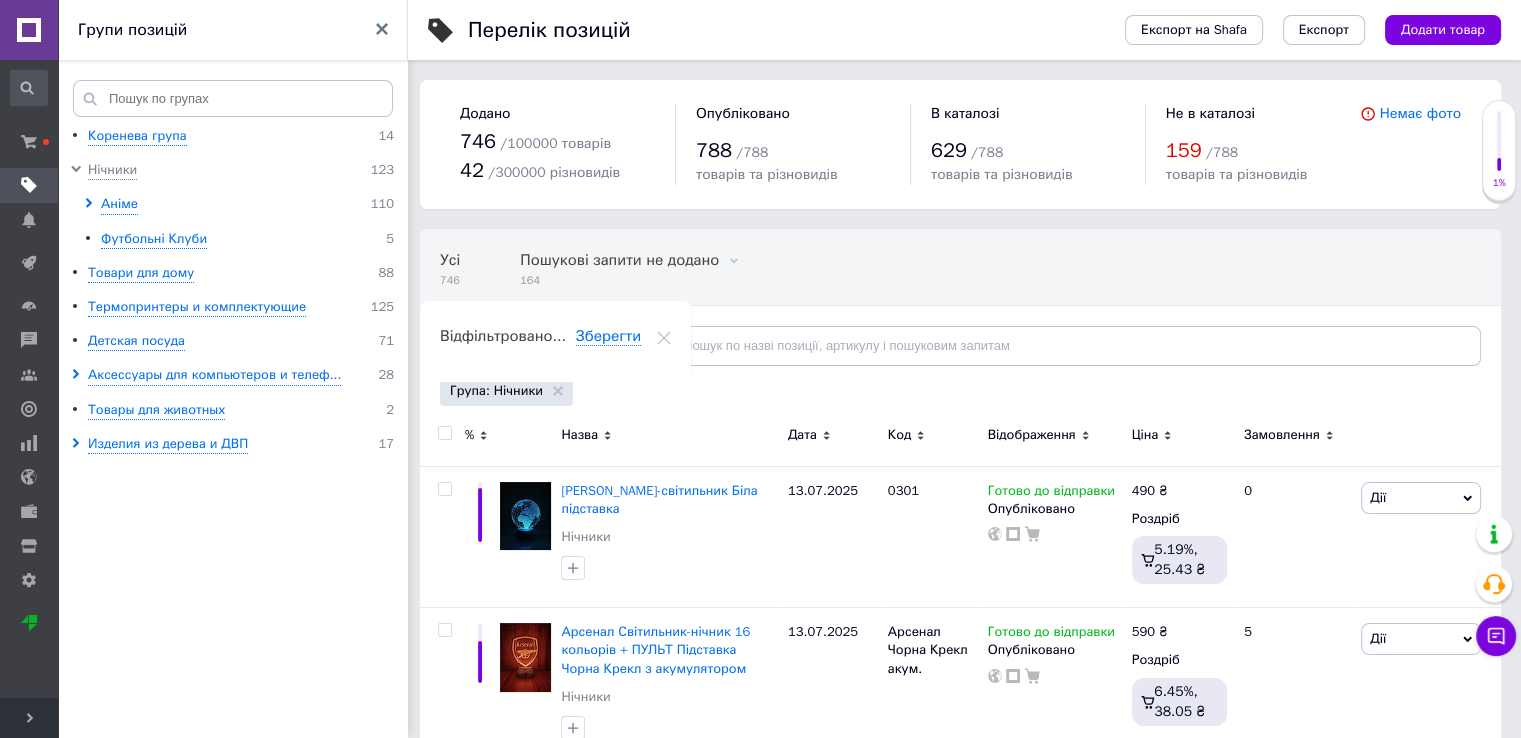 click on "Відфільтруйте товари" at bounding box center (538, 346) 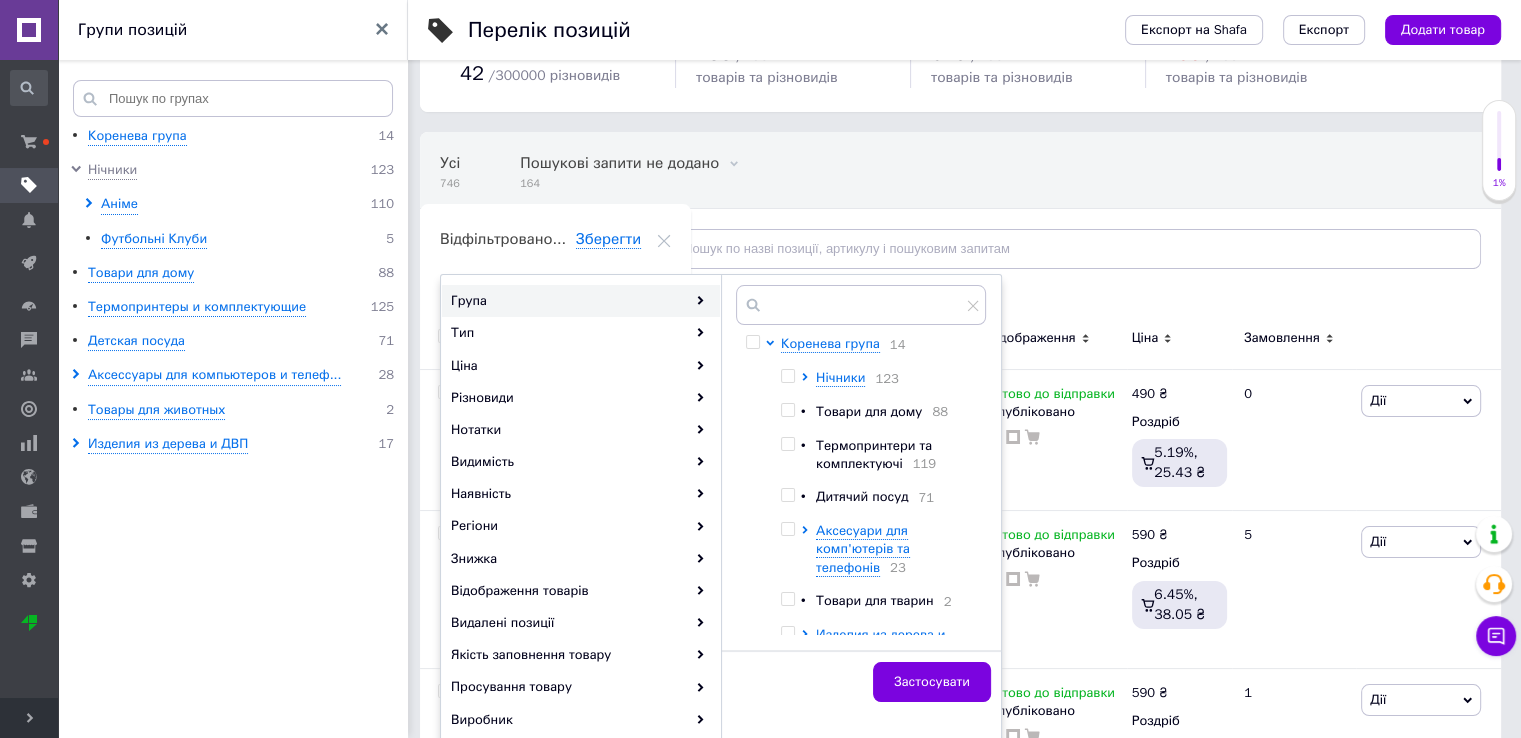 scroll, scrollTop: 100, scrollLeft: 0, axis: vertical 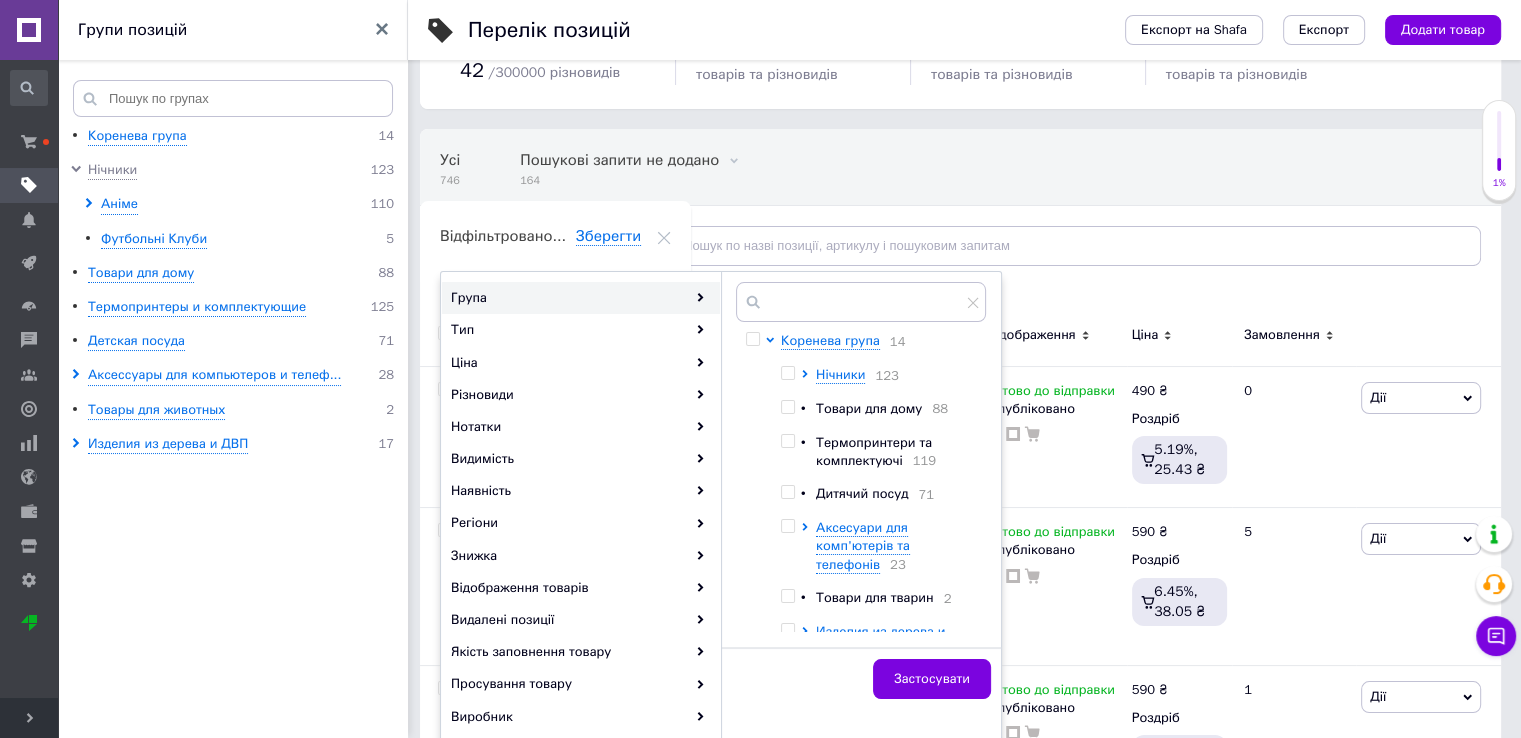 click at bounding box center [788, 373] 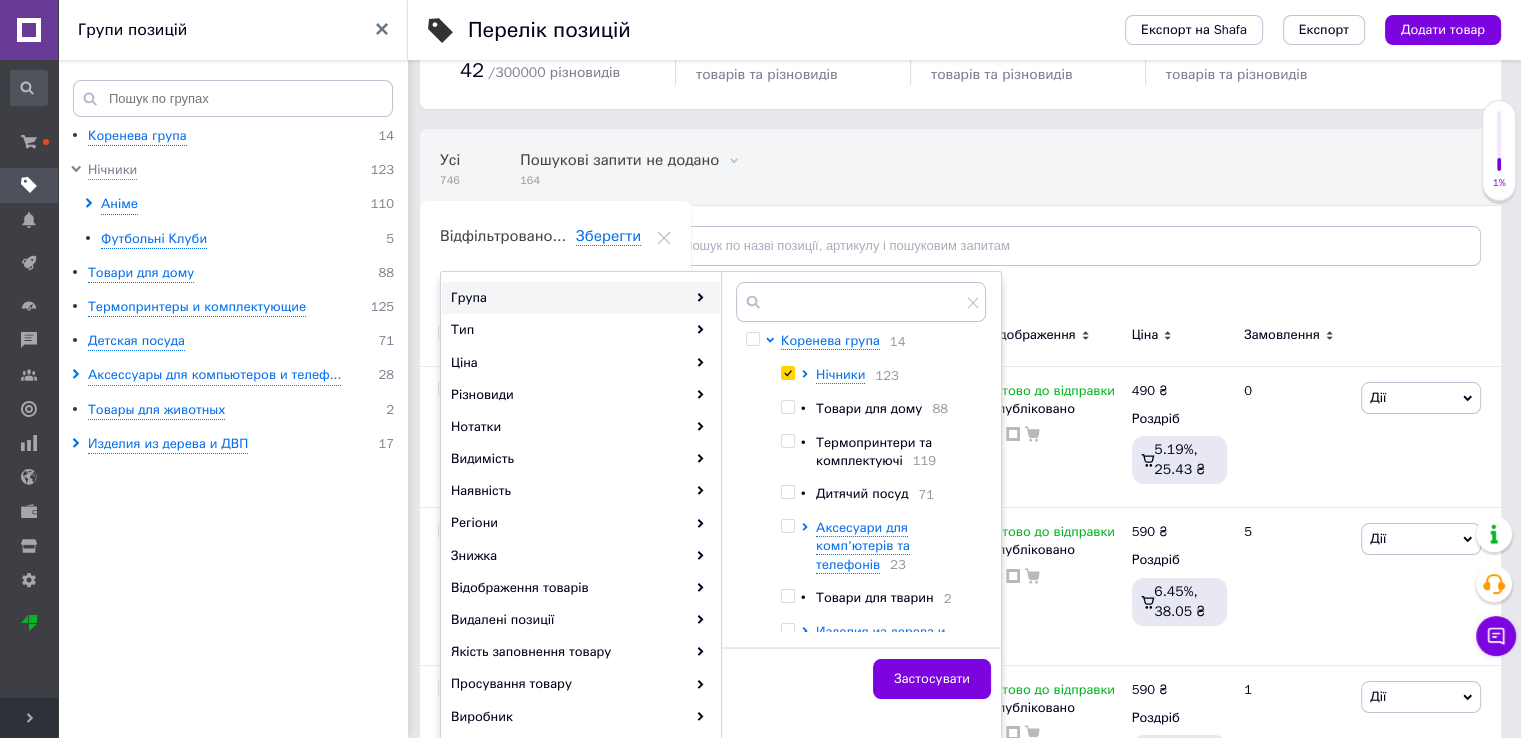 checkbox on "true" 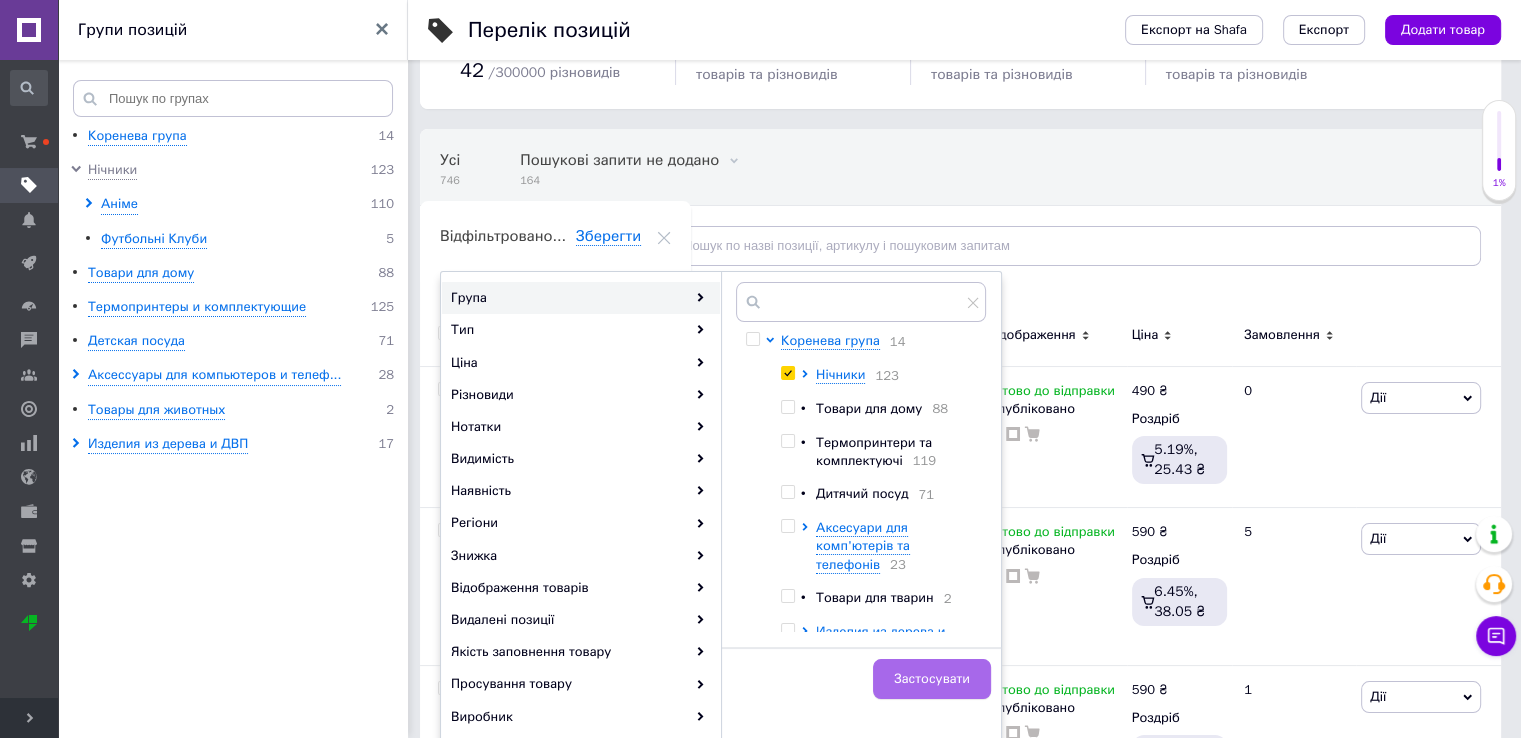 click on "Застосувати" at bounding box center [932, 679] 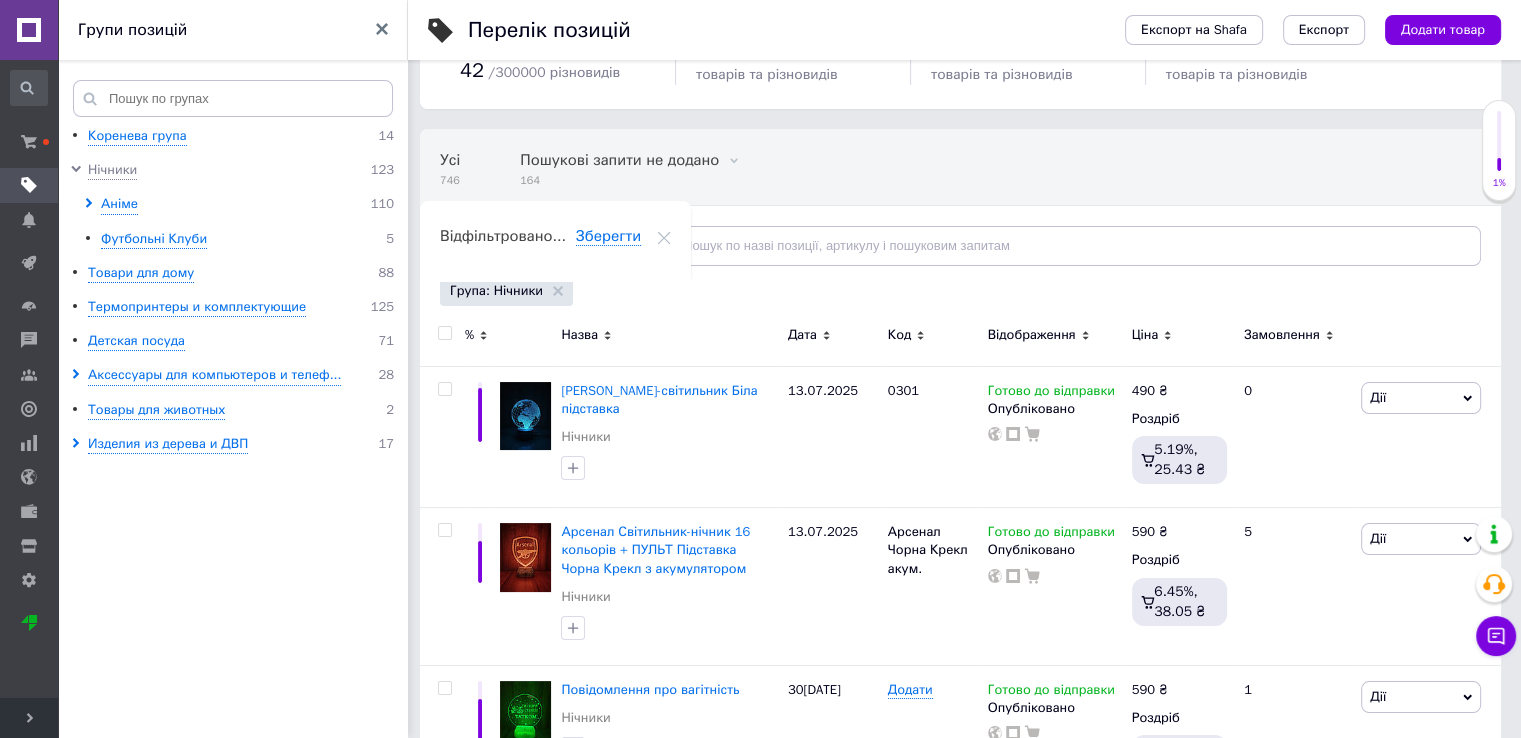 click on "Відфільтруйте товари" at bounding box center [528, 245] 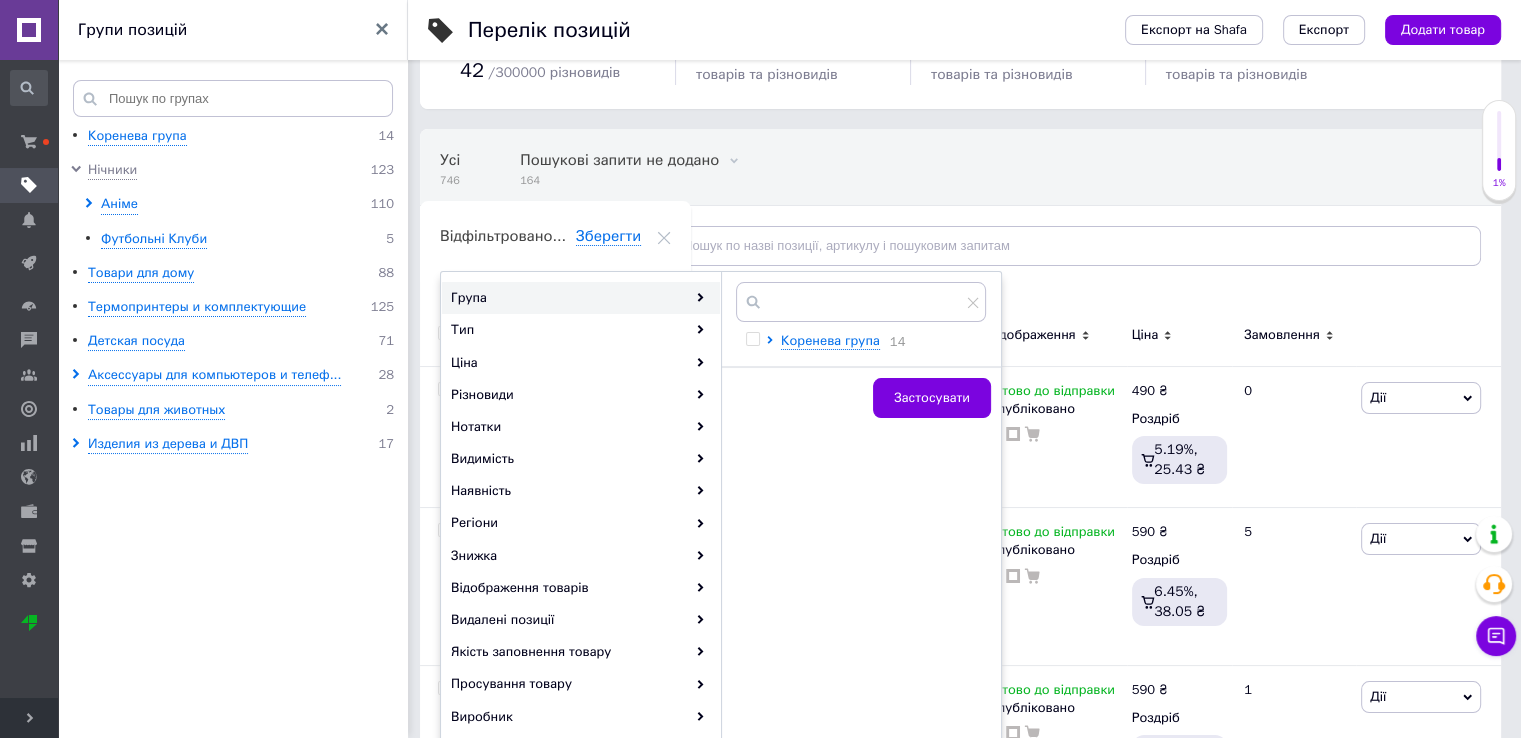 click on "Група: Нічники" at bounding box center [958, 293] 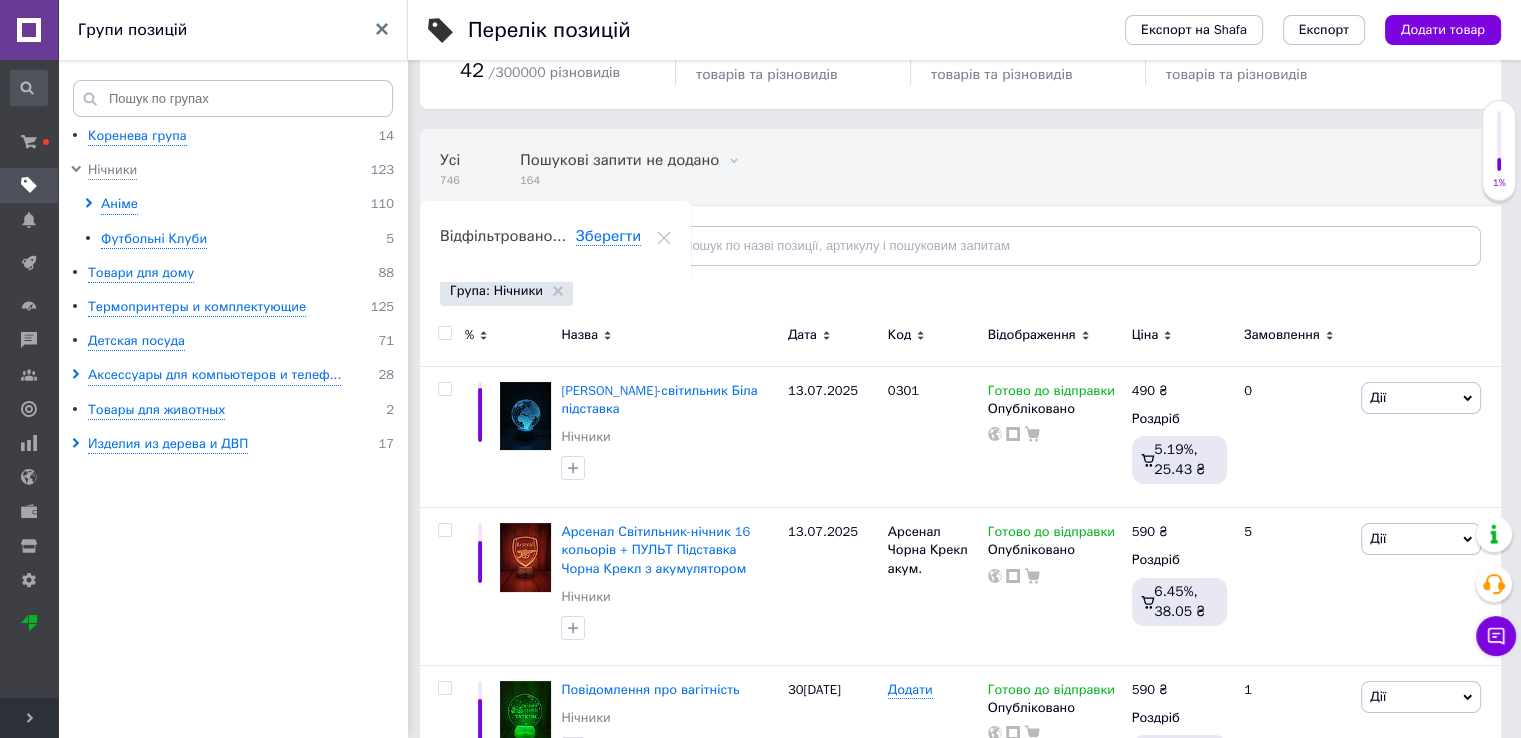 click on "Відфільтруйте товари" at bounding box center [528, 245] 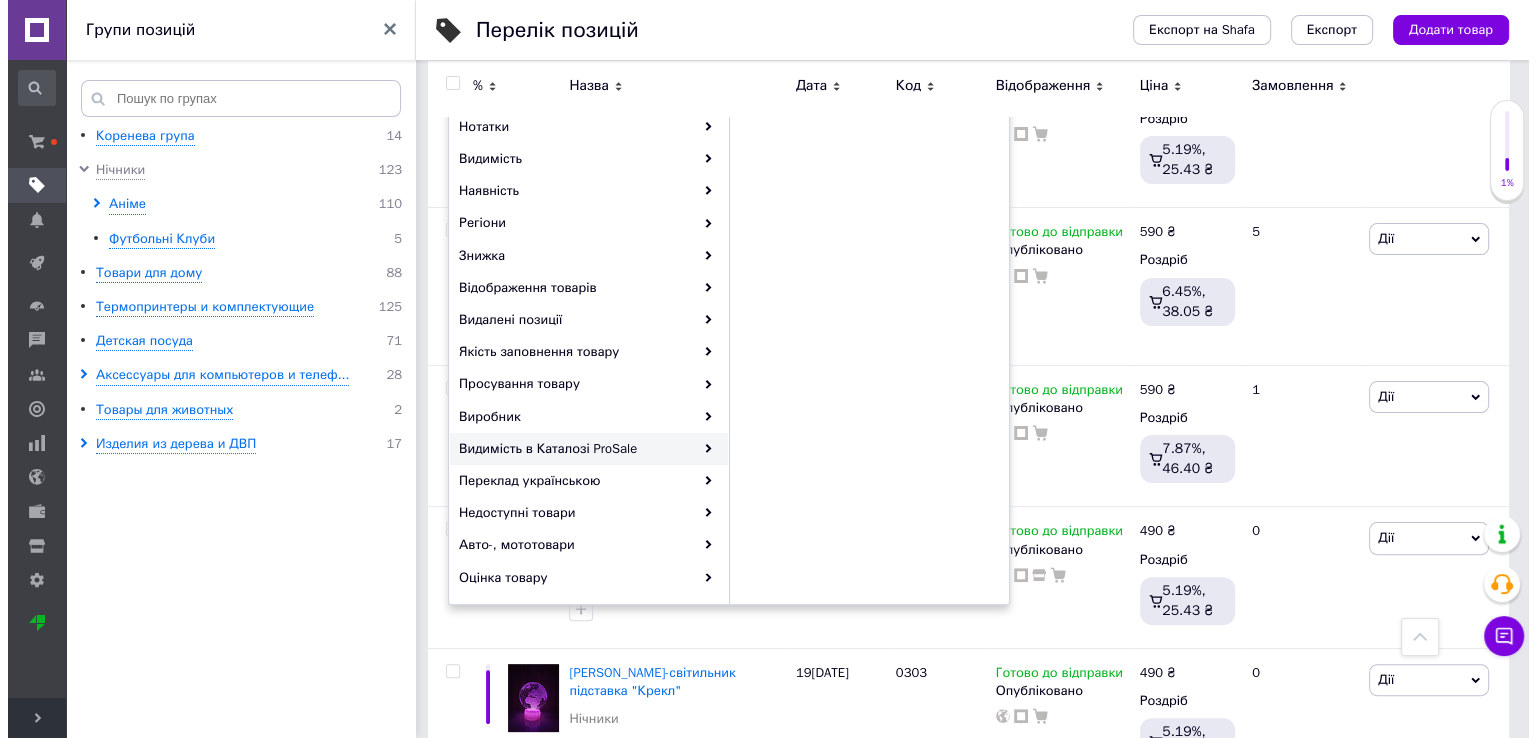 scroll, scrollTop: 0, scrollLeft: 0, axis: both 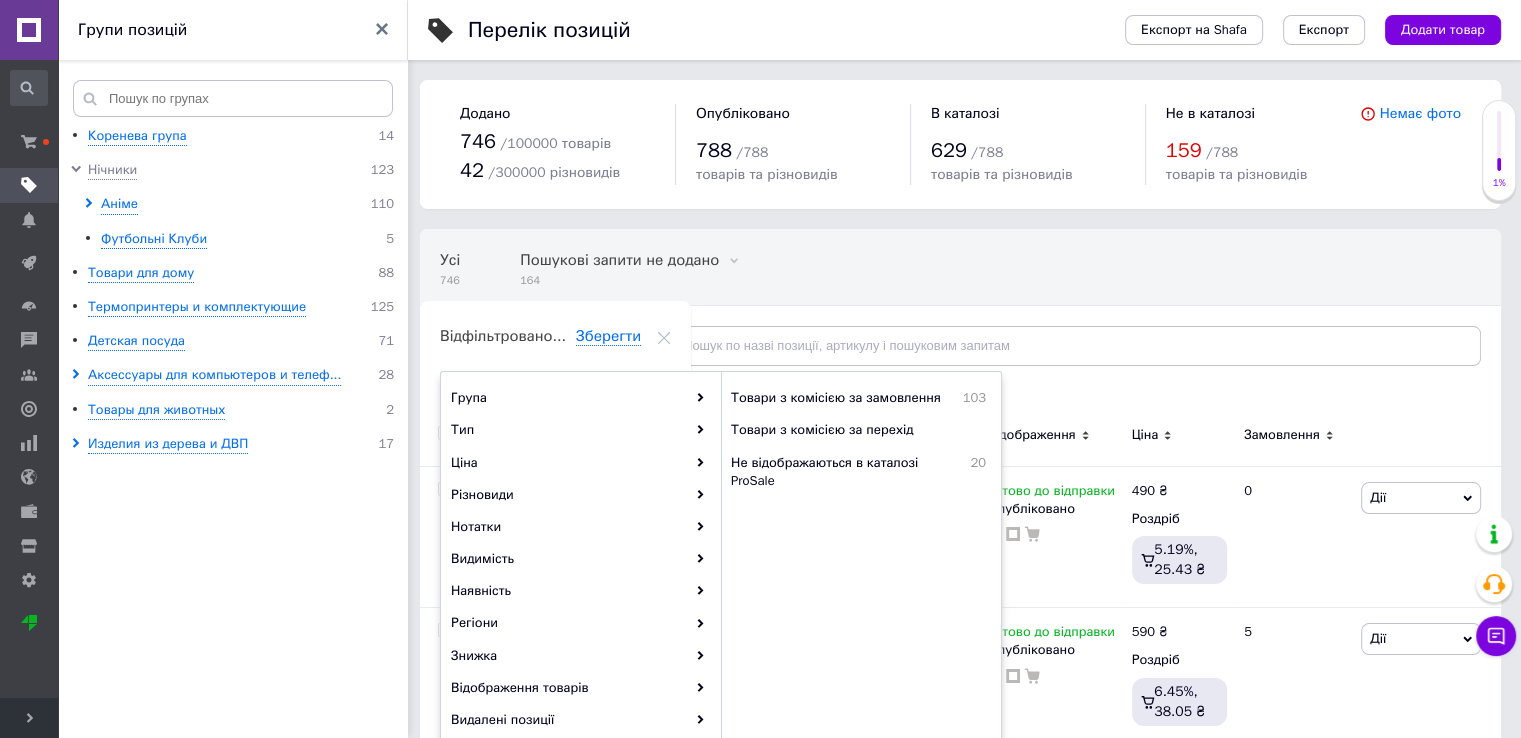 click on "Перелік позицій Експорт на Shafa Експорт Додати товар Додано 746   / 100000   товарів 42   / 300000   різновидів Опубліковано 788   / 788 товарів та різновидів В каталозі 629   / 788 товарів та різновидів Не в каталозі 159   / 788 товарів та різновидів Немає фото Усі 746 Пошукові запити не додано 164 Видалити Редагувати Ok Відфільтровано...  Зберегти Нічого не знайдено Можливо, помилка у слові  або немає відповідностей за вашим запитом. Усі 746 Пошукові запити не додано 164 Відфільтруйте товари Група Тип Ціна Різновиди Нотатки Видимість Наявність Регіони Знижка Відображення товарів  103  20 % 490" at bounding box center (960, 8312) 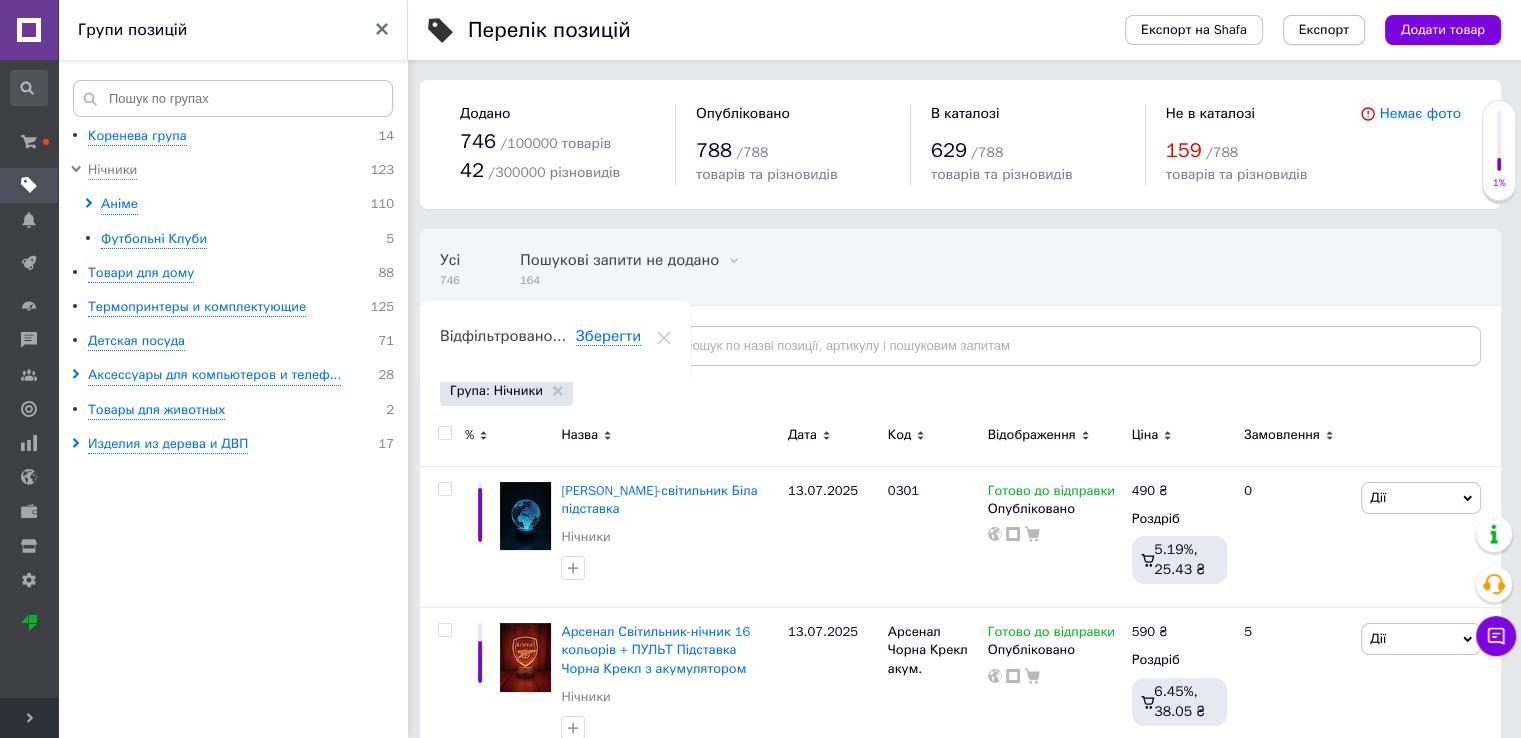 click on "Експорт" at bounding box center (1324, 30) 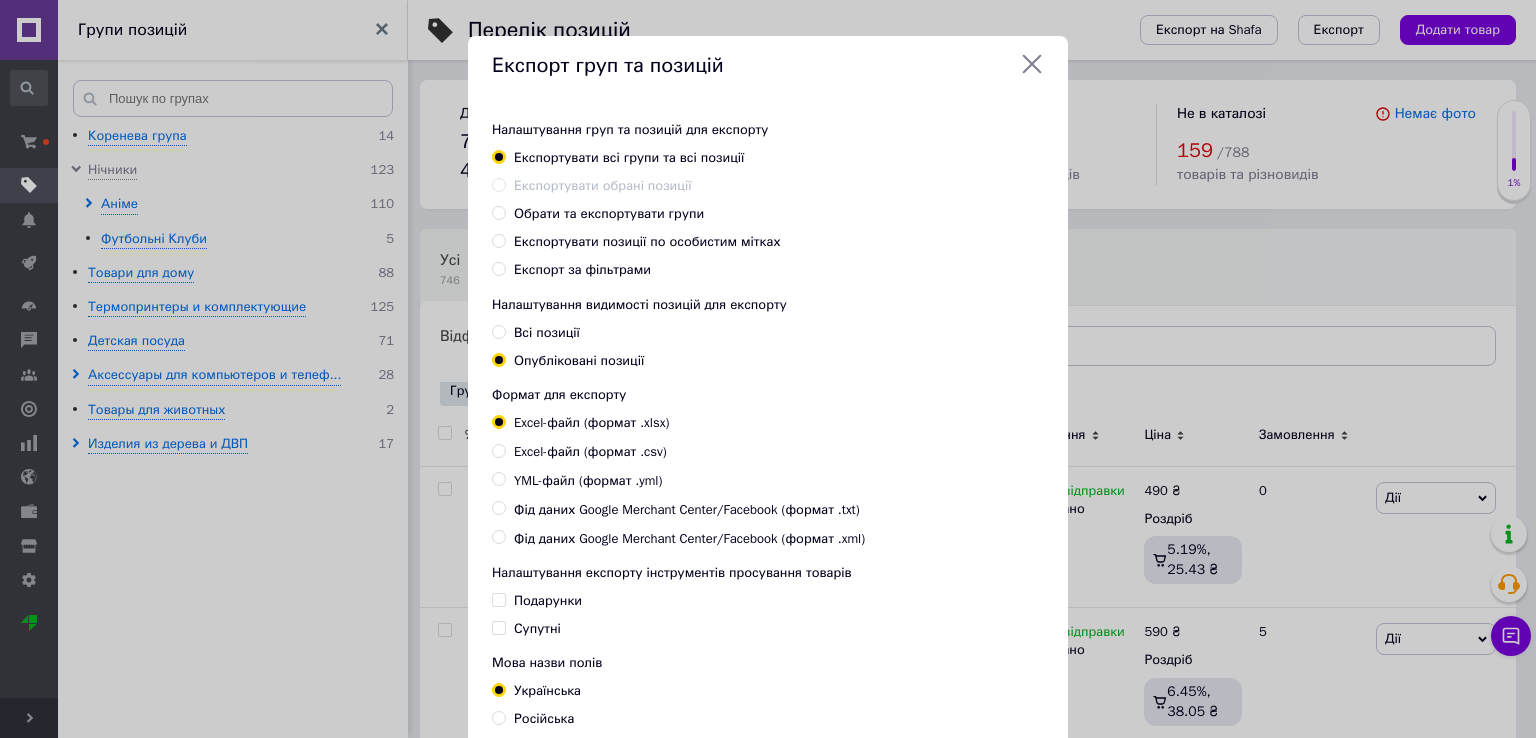 click on "Обрати та експортувати групи" at bounding box center [498, 212] 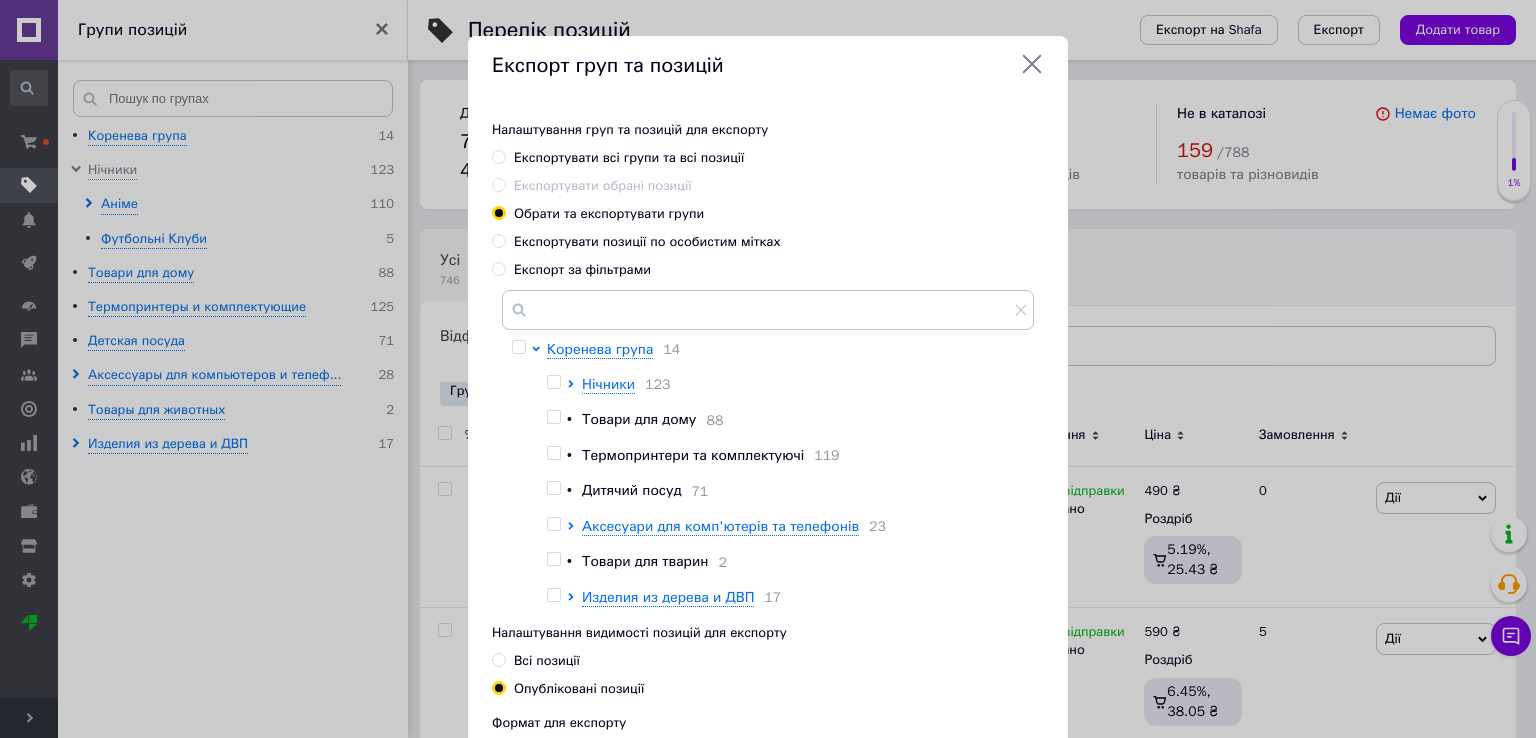 click at bounding box center (553, 382) 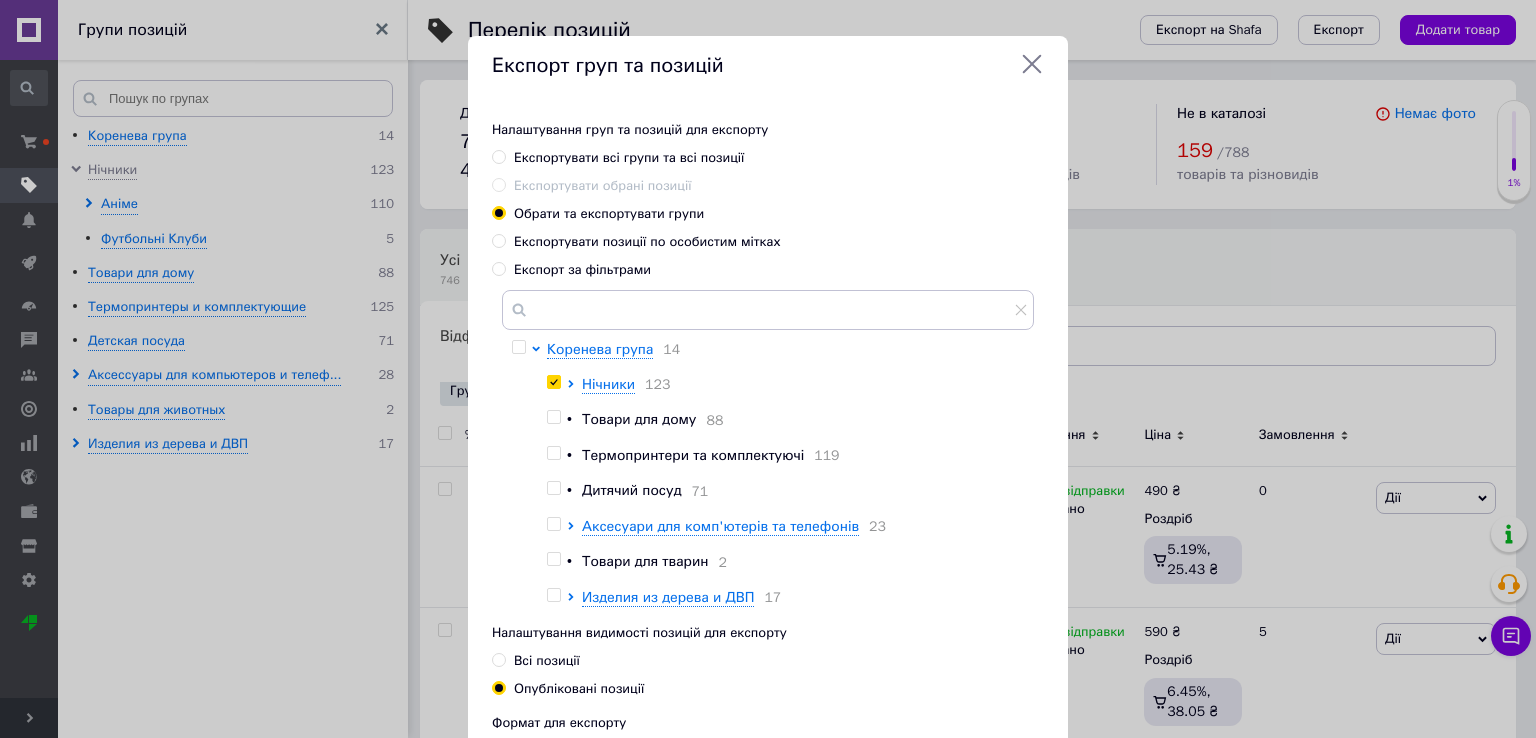 checkbox on "true" 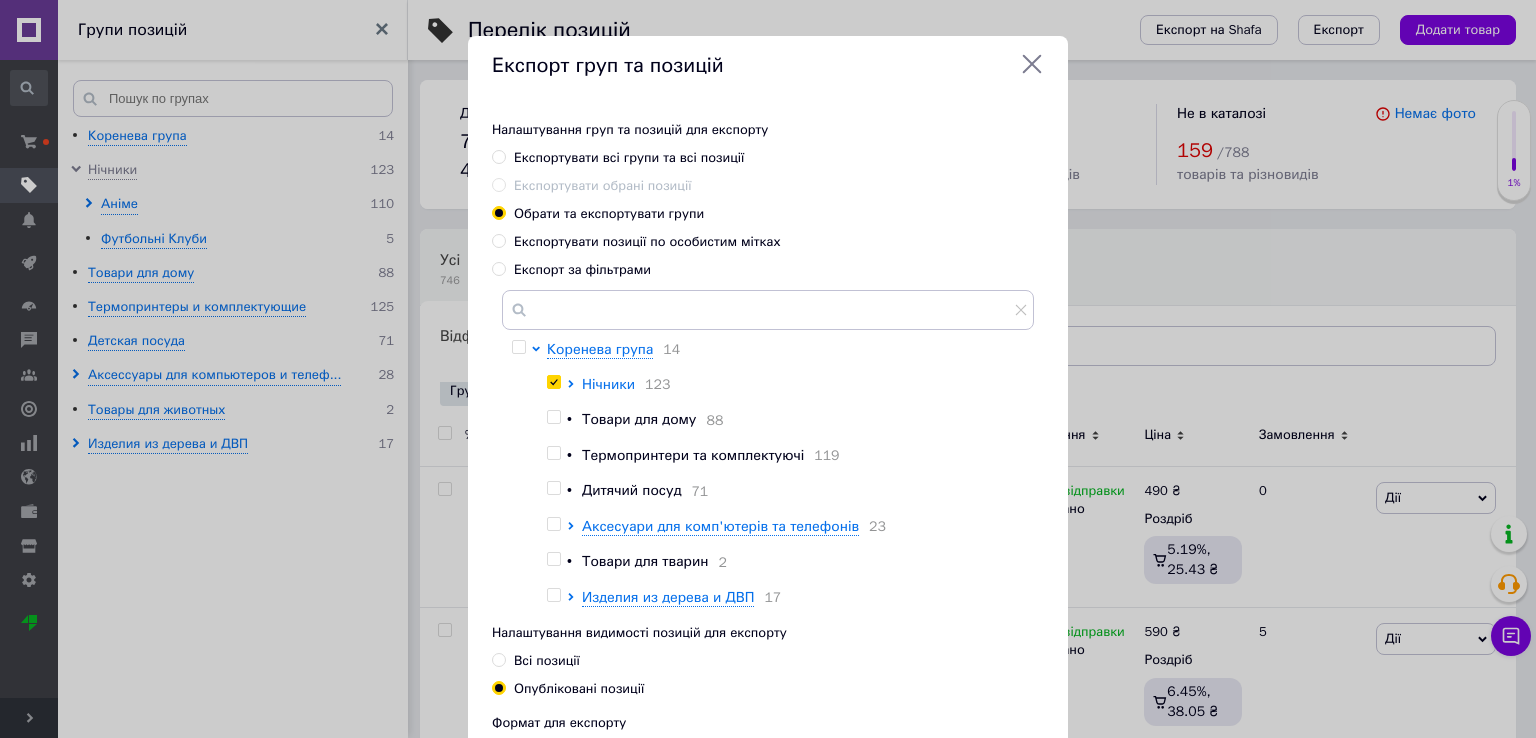 click 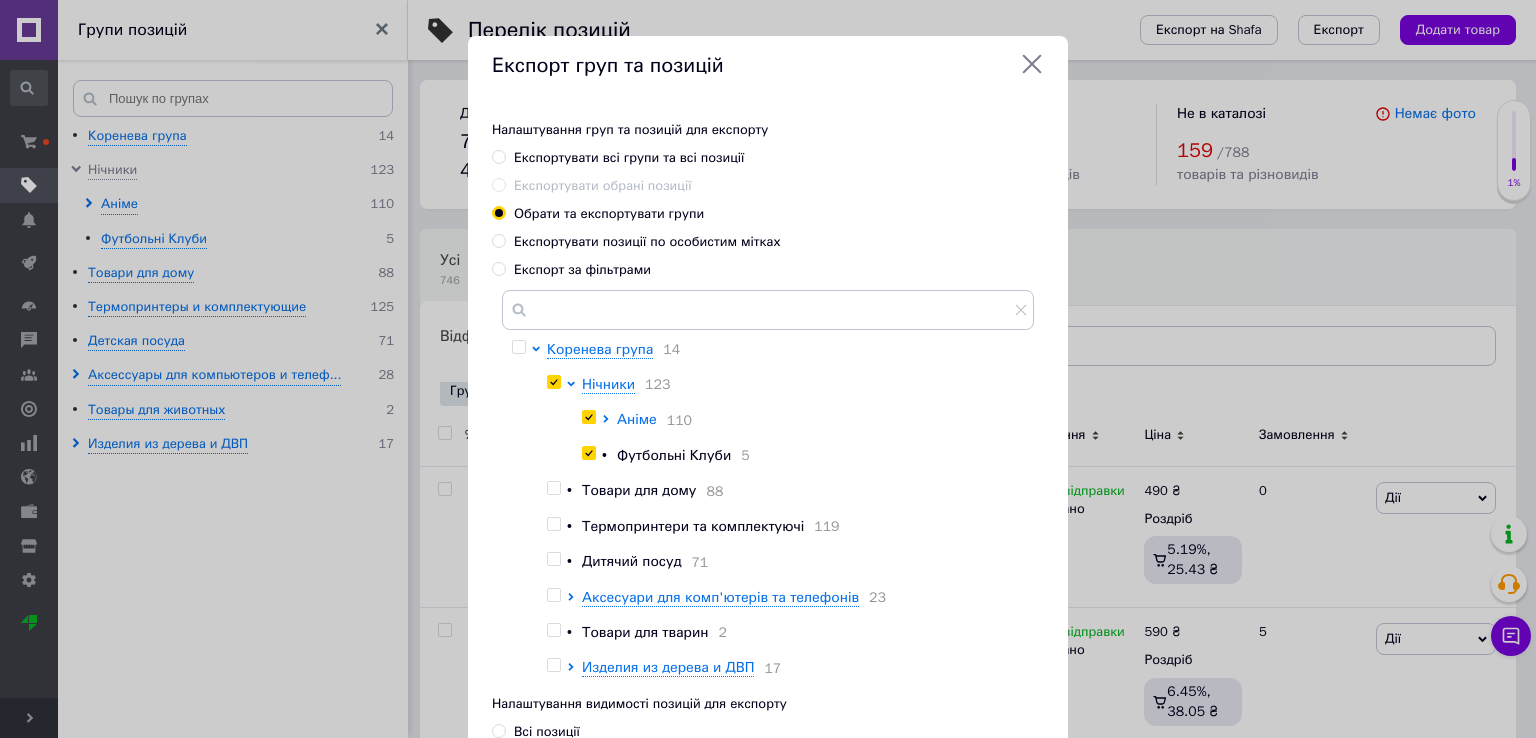 click 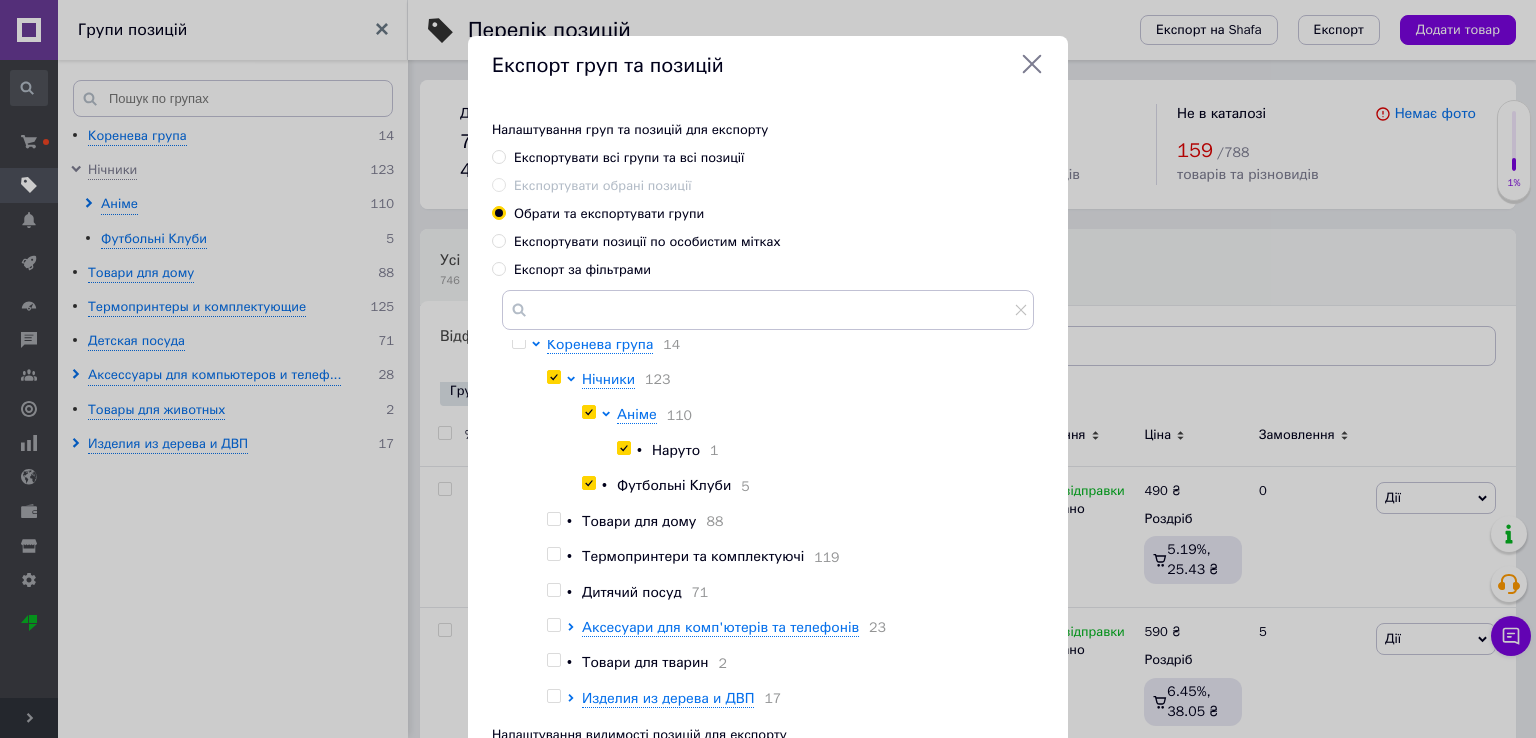 scroll, scrollTop: 27, scrollLeft: 0, axis: vertical 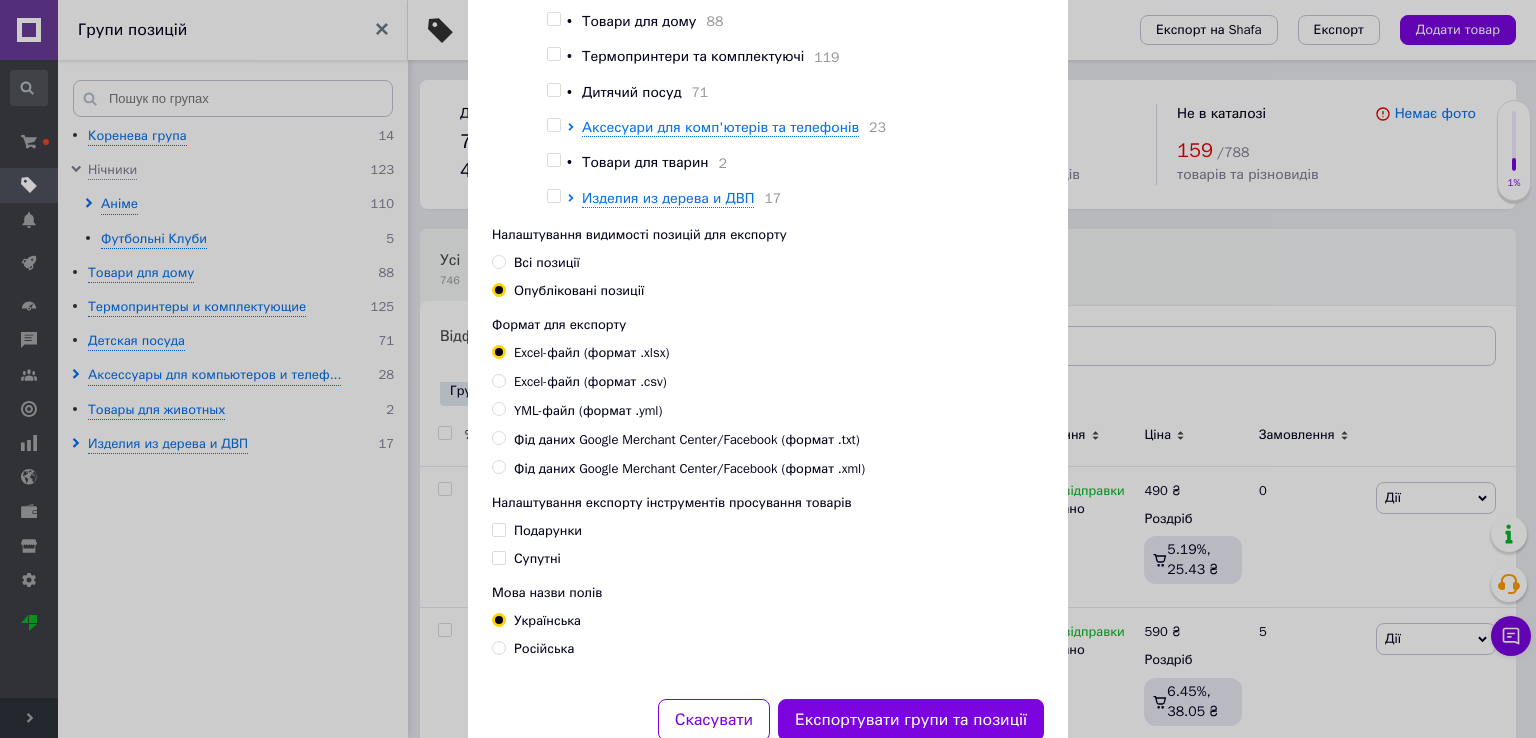 click on "Всі позиції" at bounding box center [547, 262] 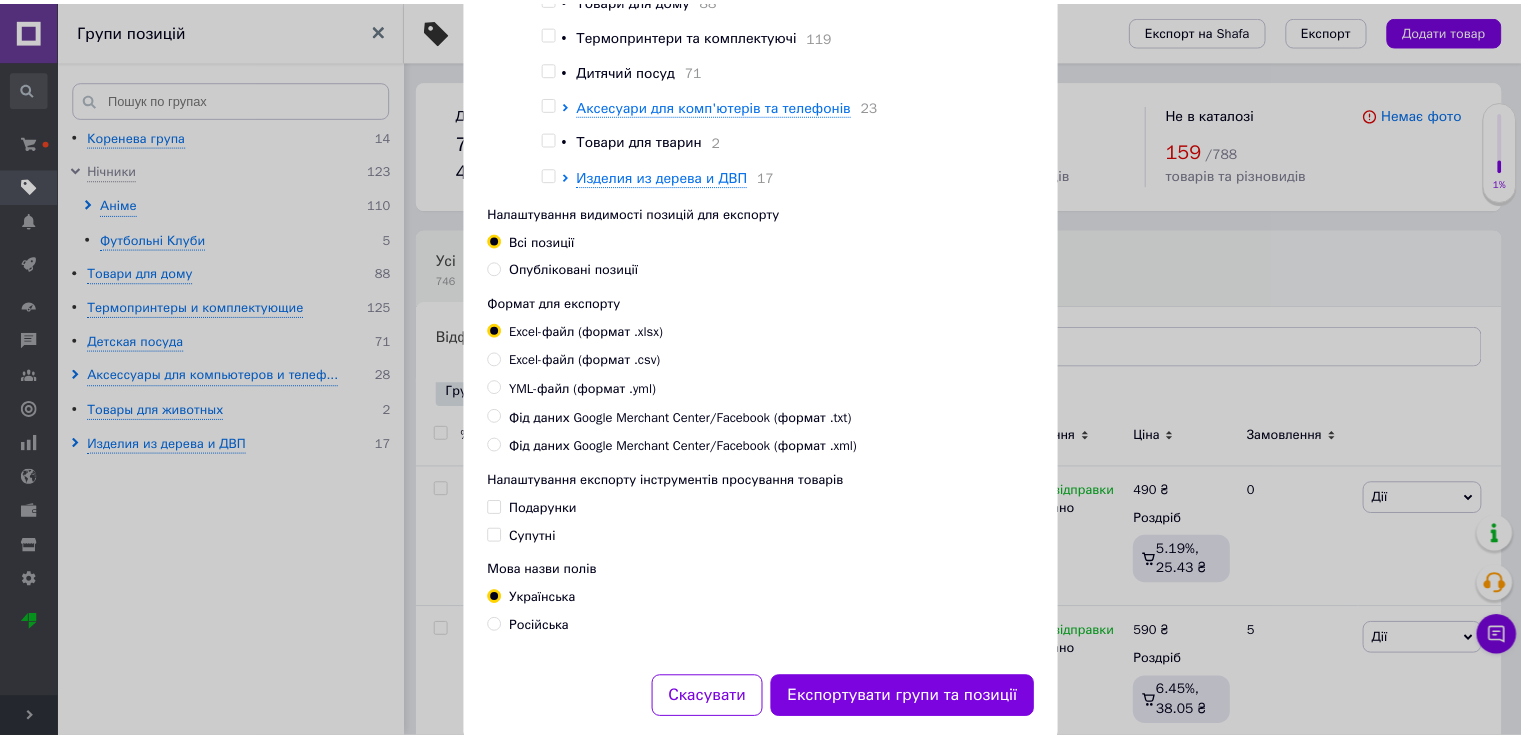 scroll, scrollTop: 568, scrollLeft: 0, axis: vertical 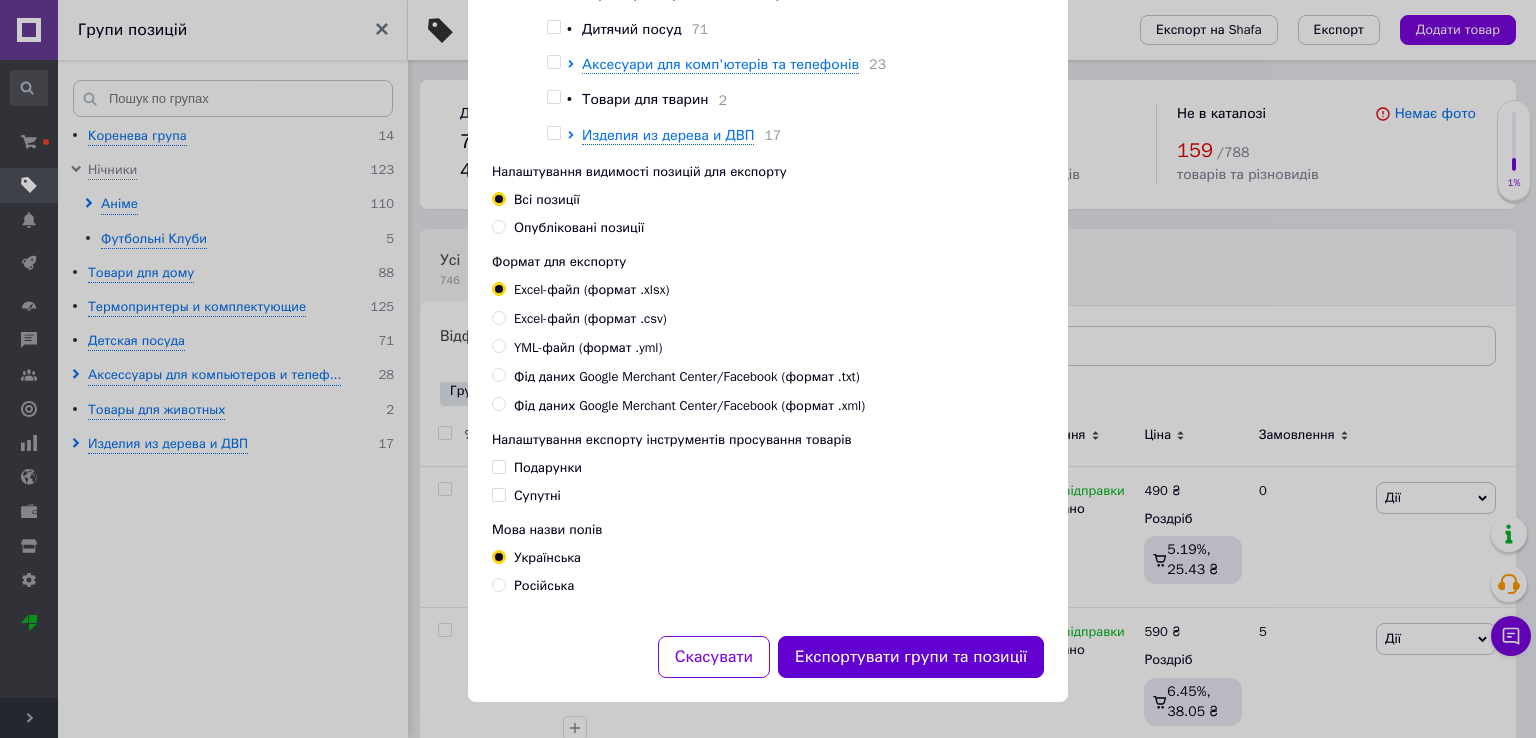 click on "Експортувати групи та позиції" at bounding box center [911, 657] 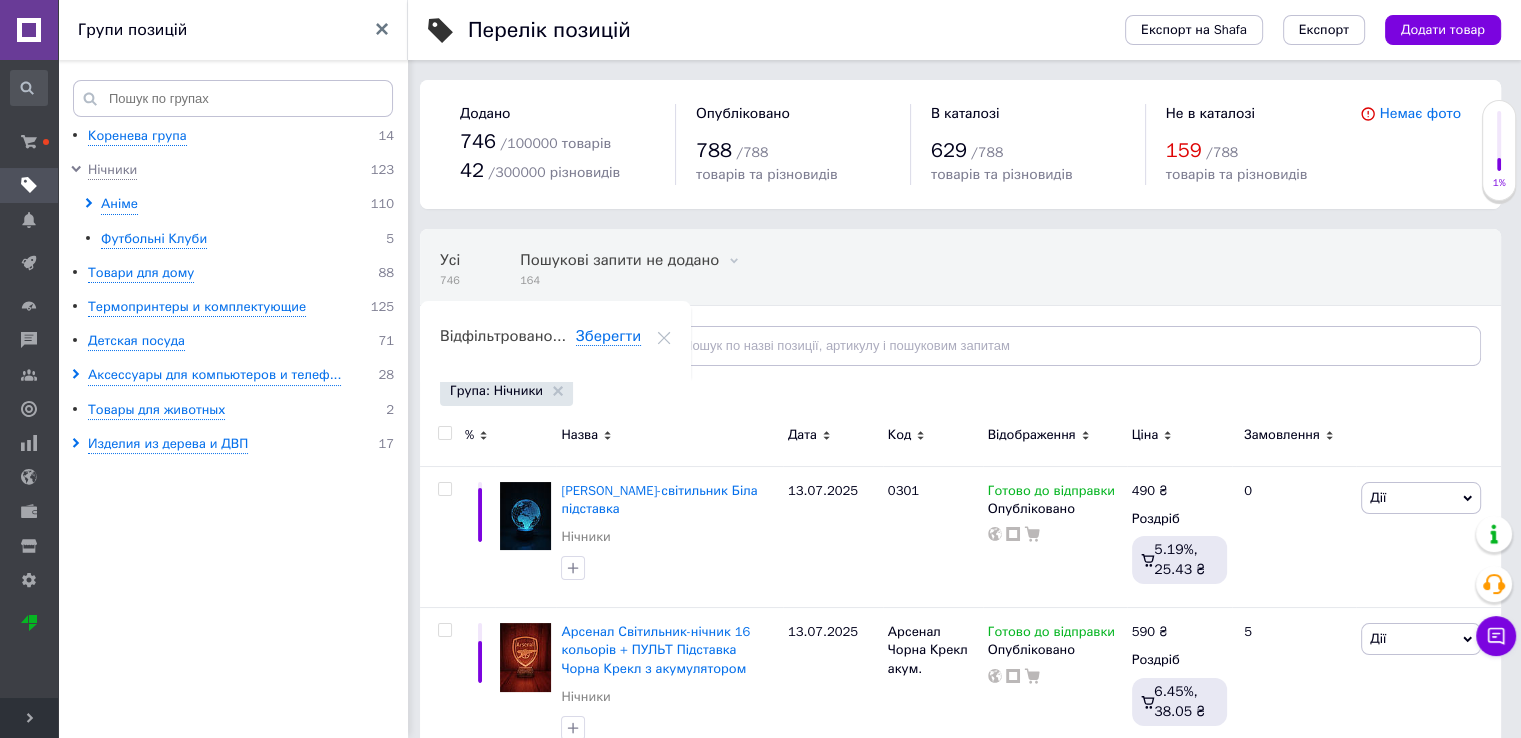 click on "Розгорнути" at bounding box center [29, 718] 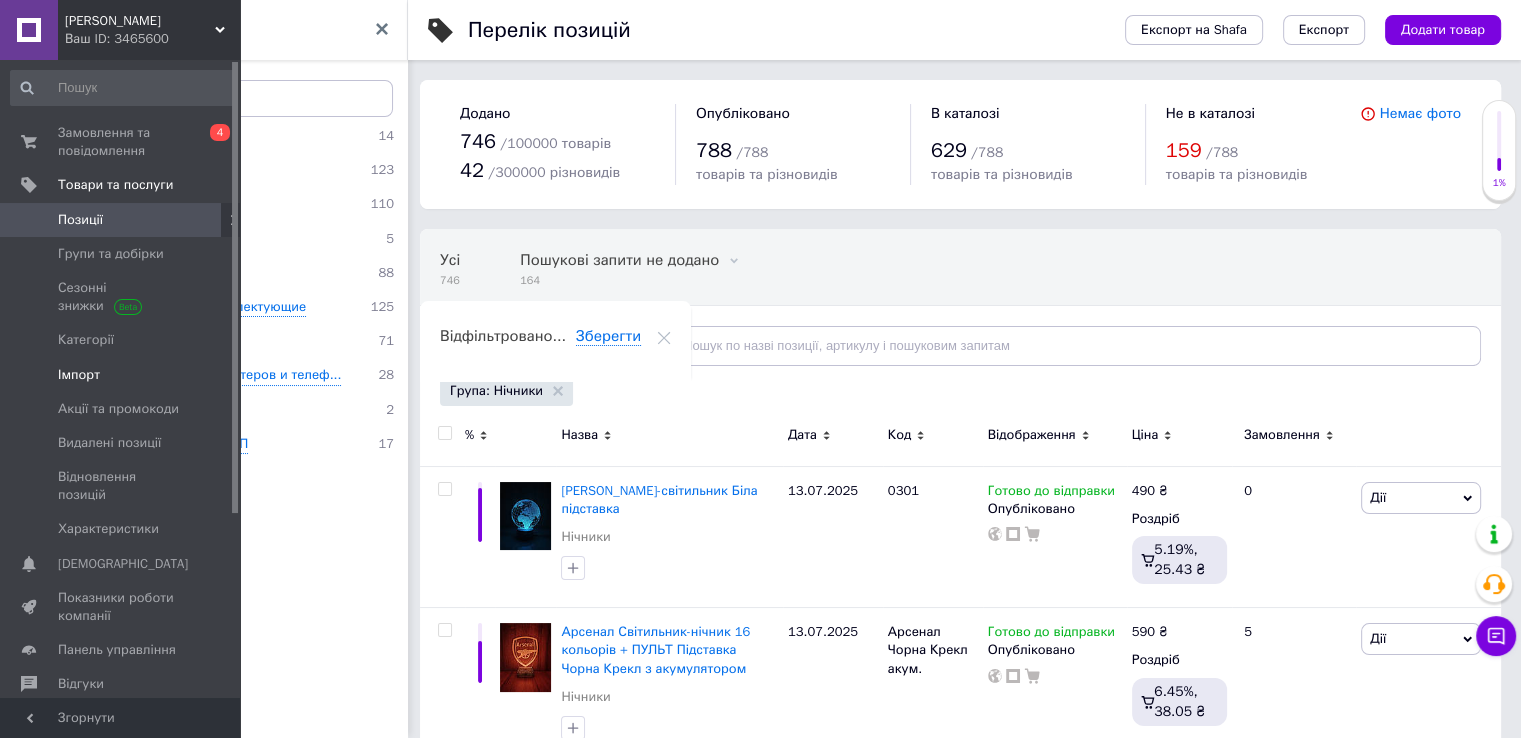 click on "Імпорт" at bounding box center (79, 375) 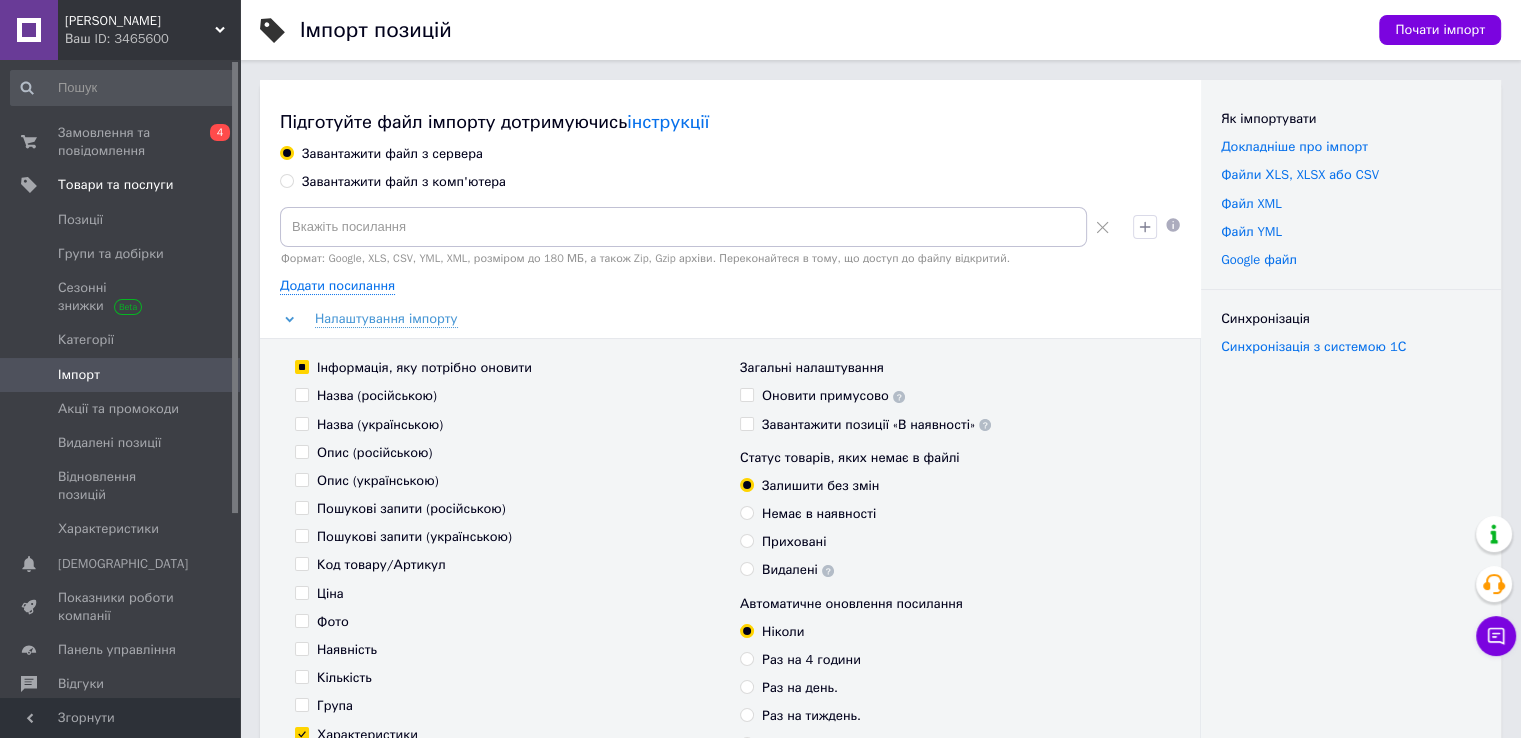 click on "Завантажити файл з комп'ютера" at bounding box center [404, 182] 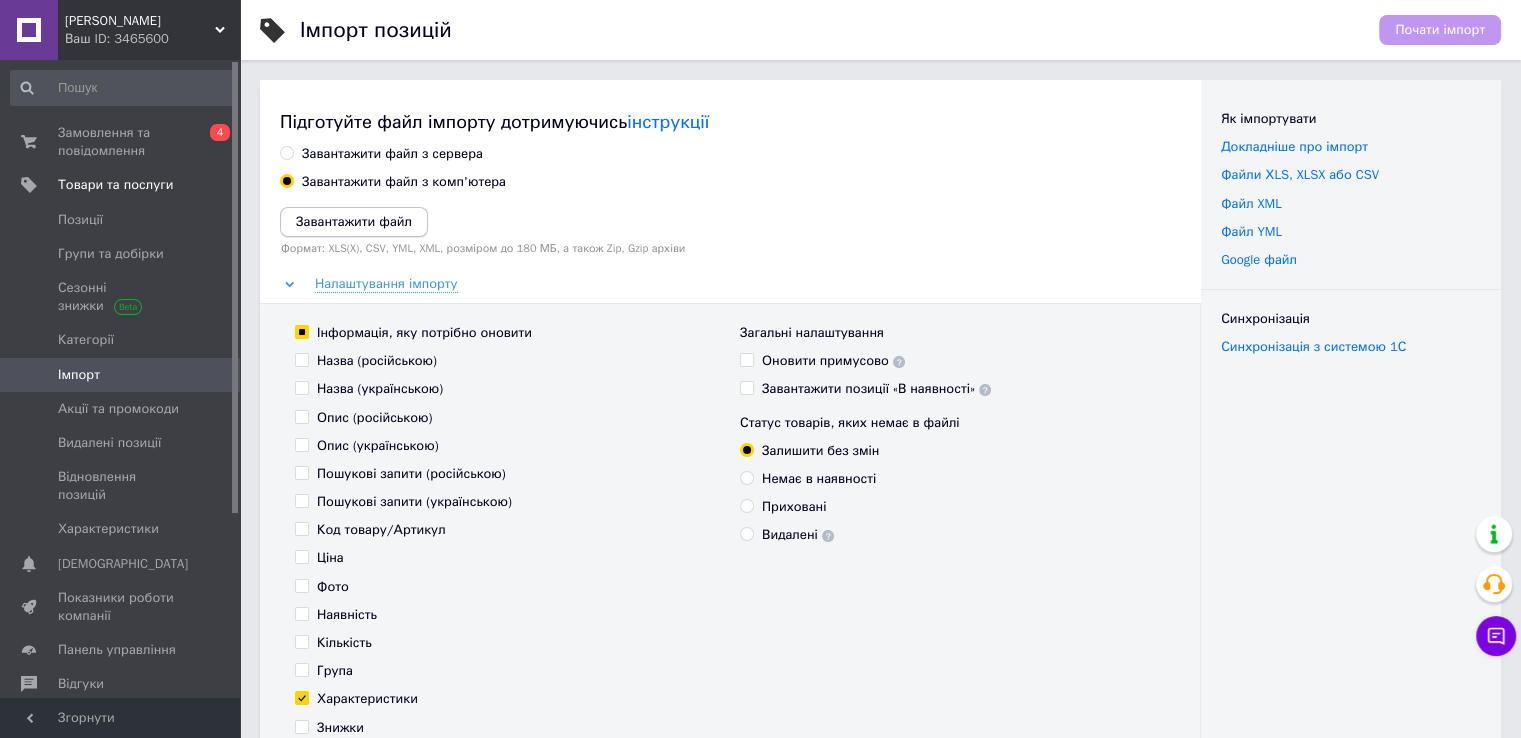 click on "Завантажити файл" at bounding box center [354, 221] 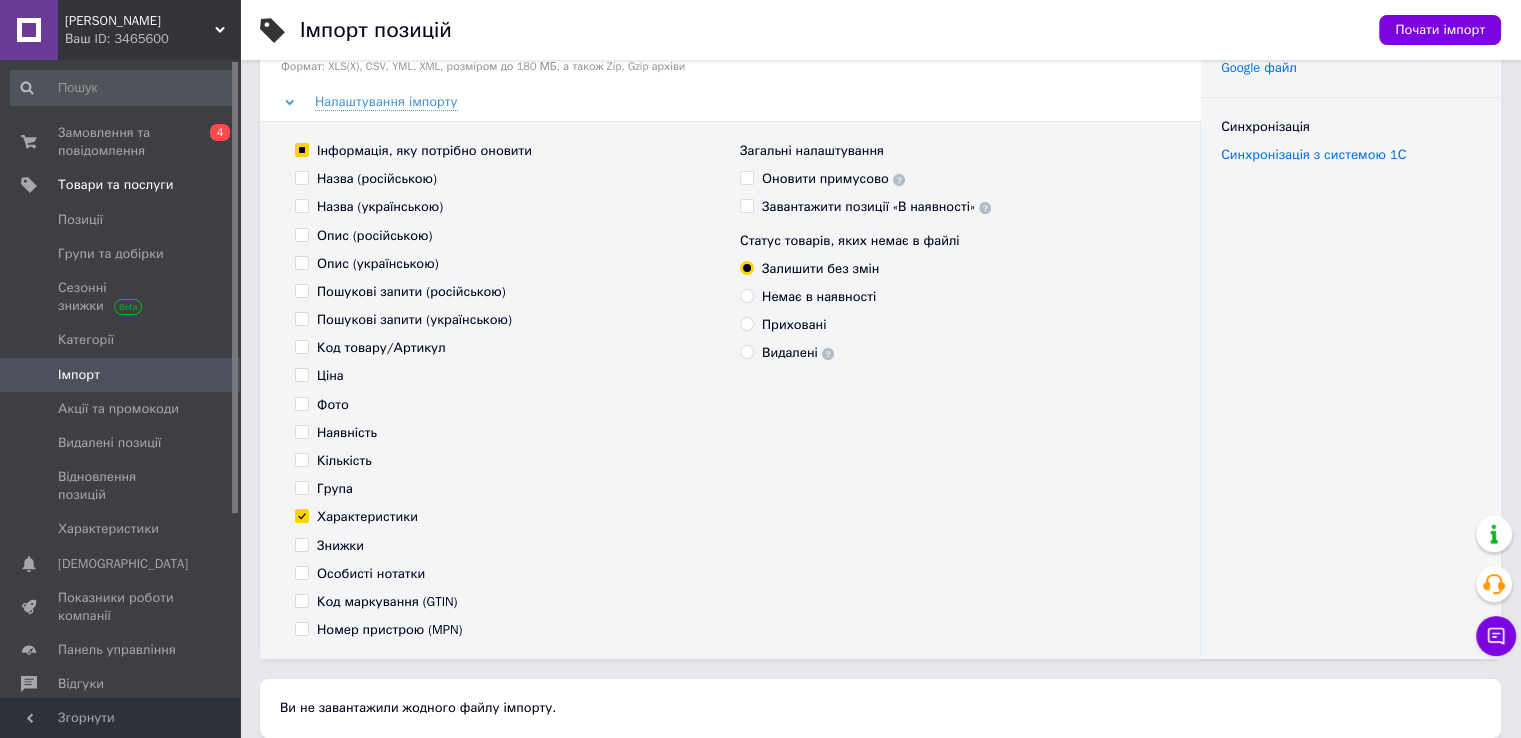 scroll, scrollTop: 200, scrollLeft: 0, axis: vertical 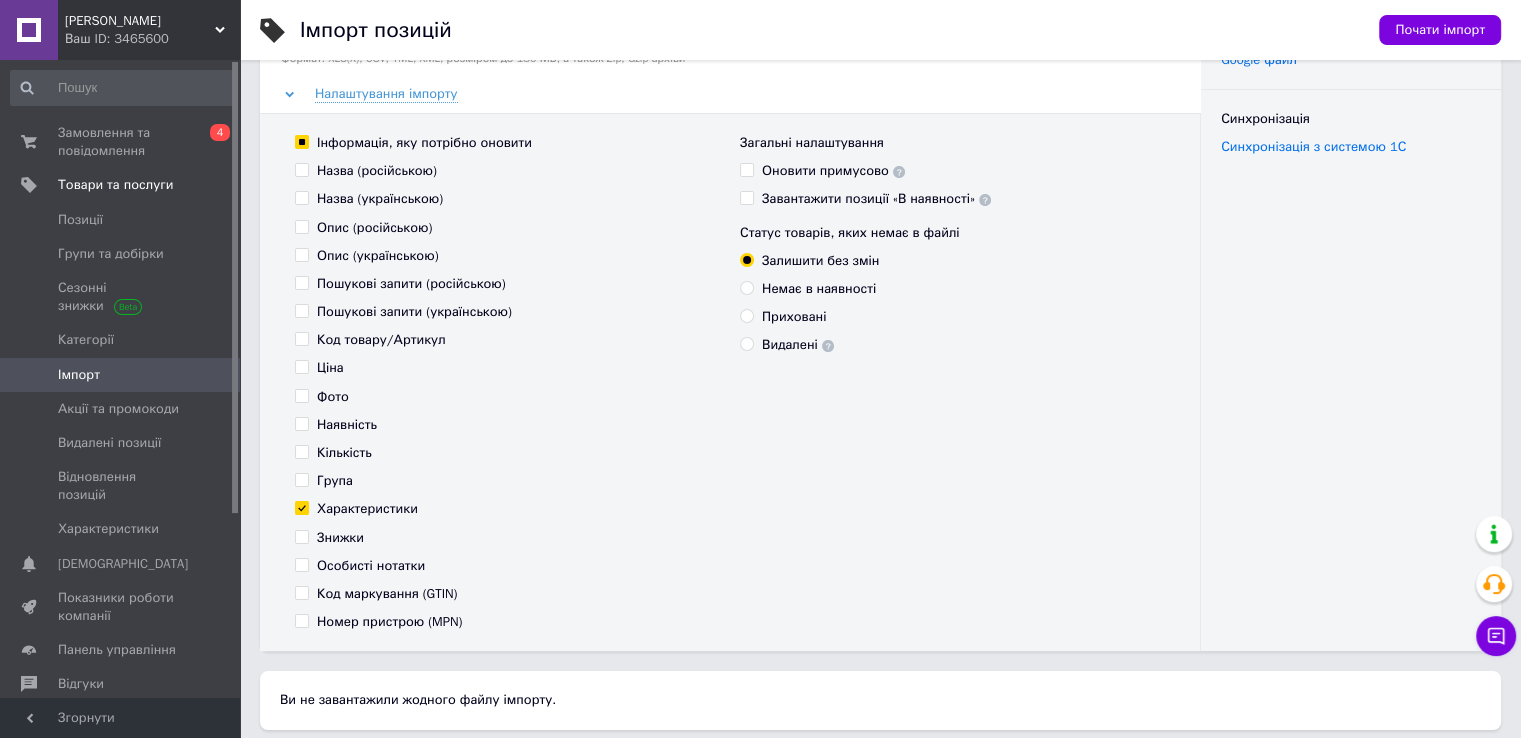 click on "Характеристики" at bounding box center [301, 507] 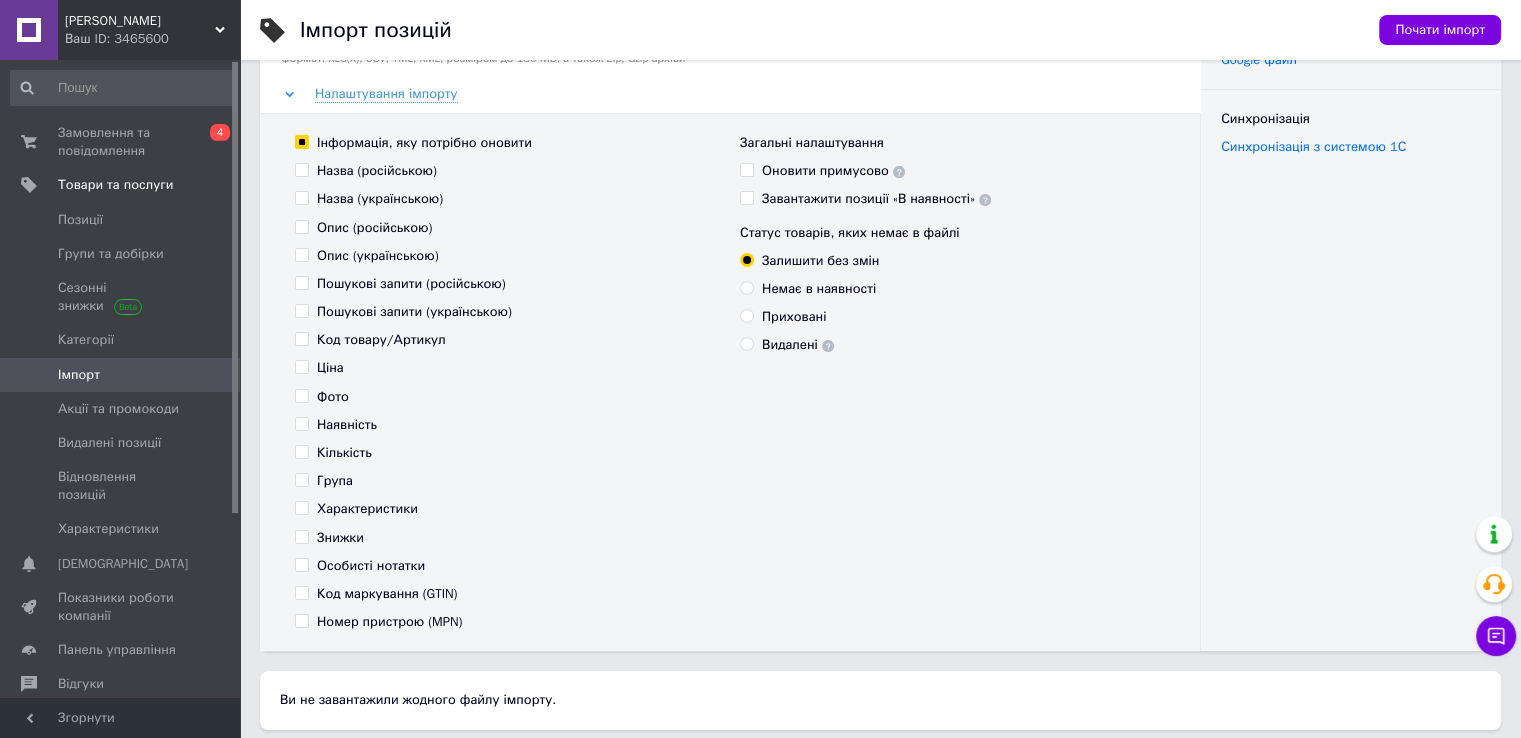 checkbox on "false" 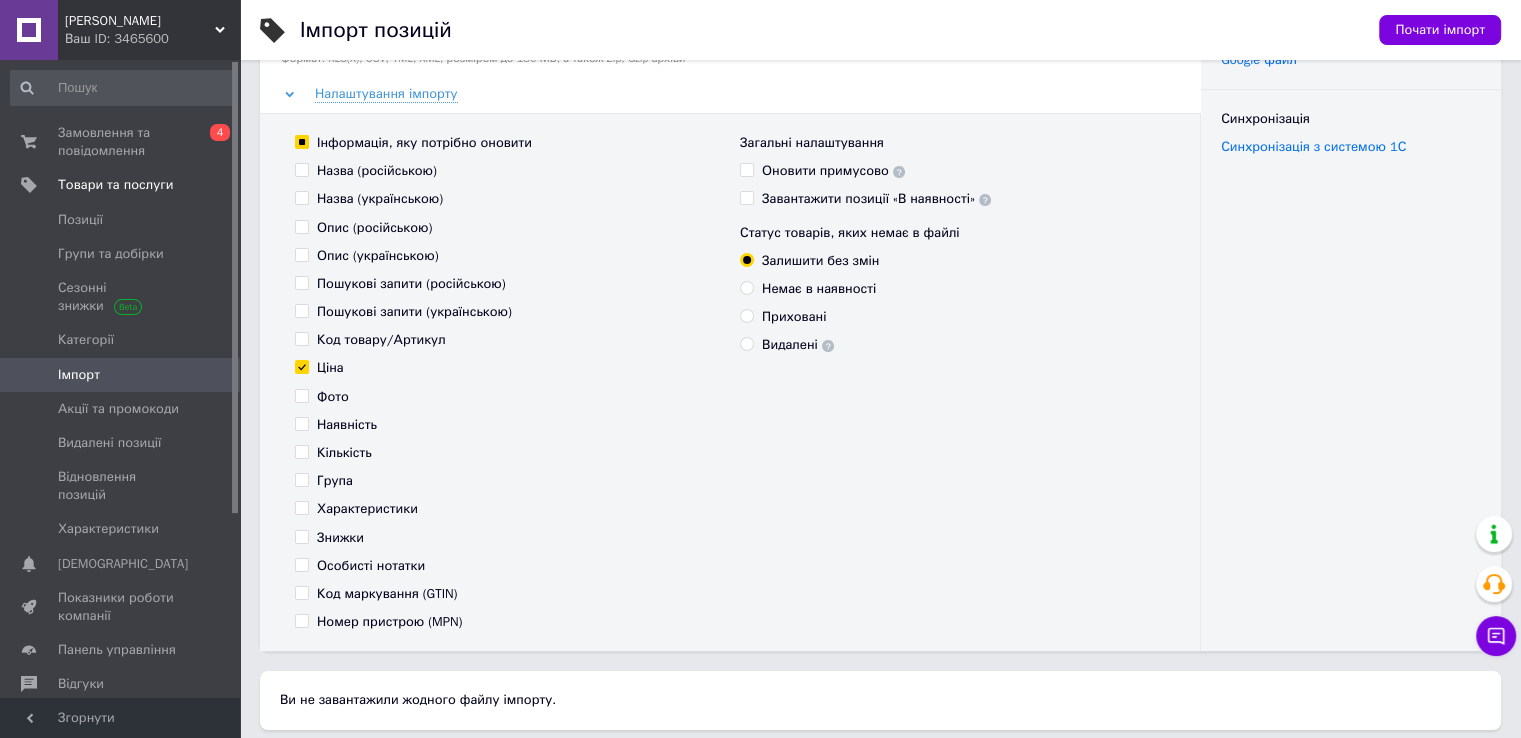 checkbox on "true" 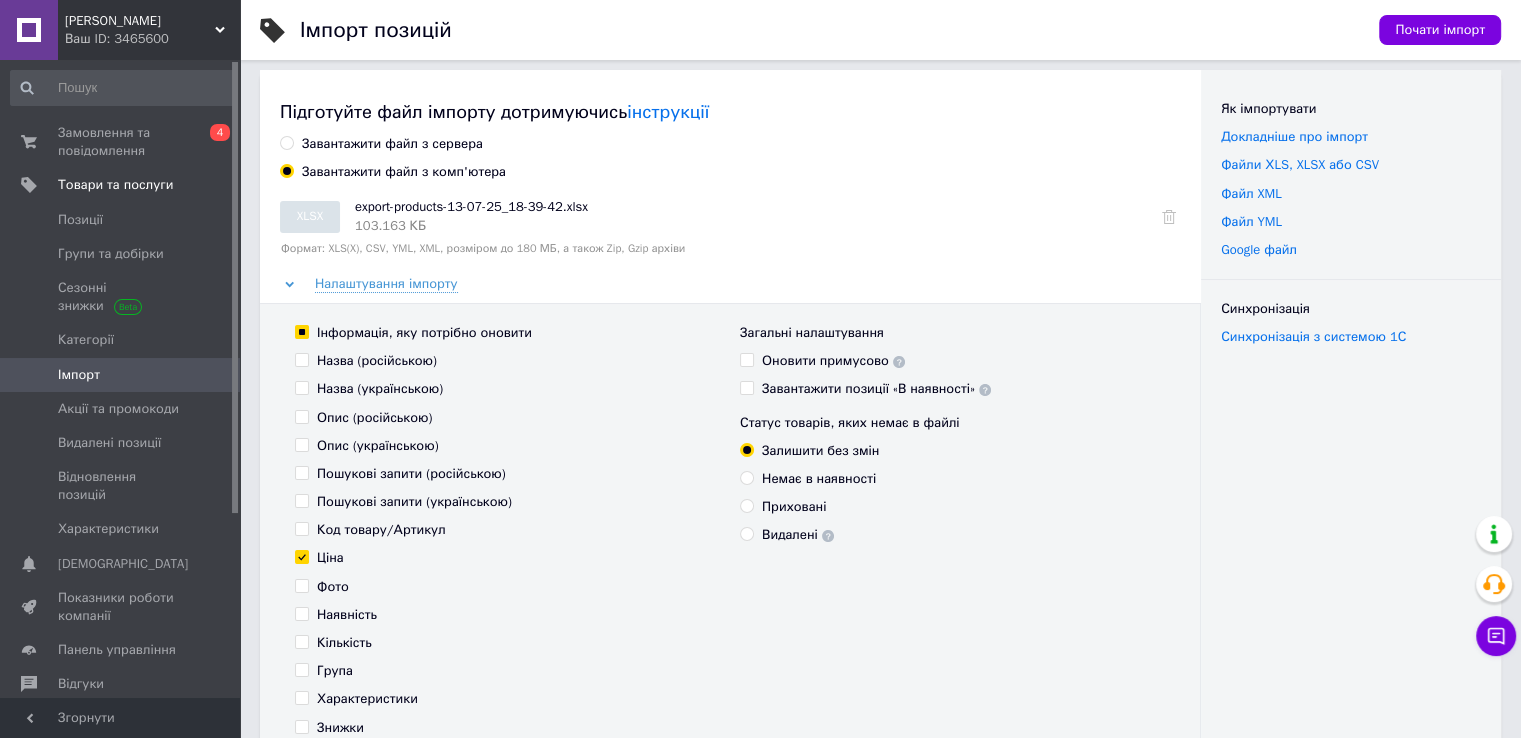 scroll, scrollTop: 0, scrollLeft: 0, axis: both 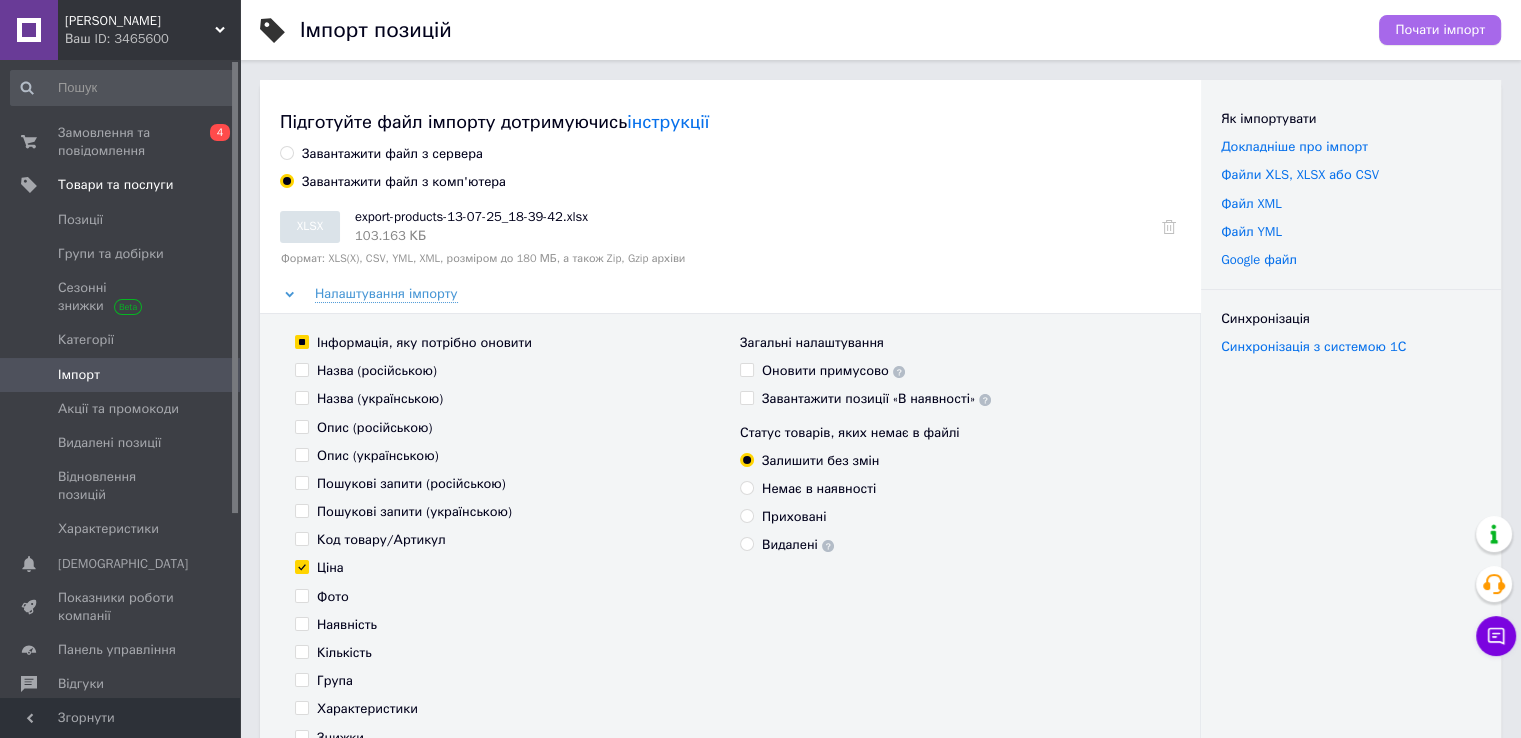 click on "Почати імпорт" at bounding box center [1440, 30] 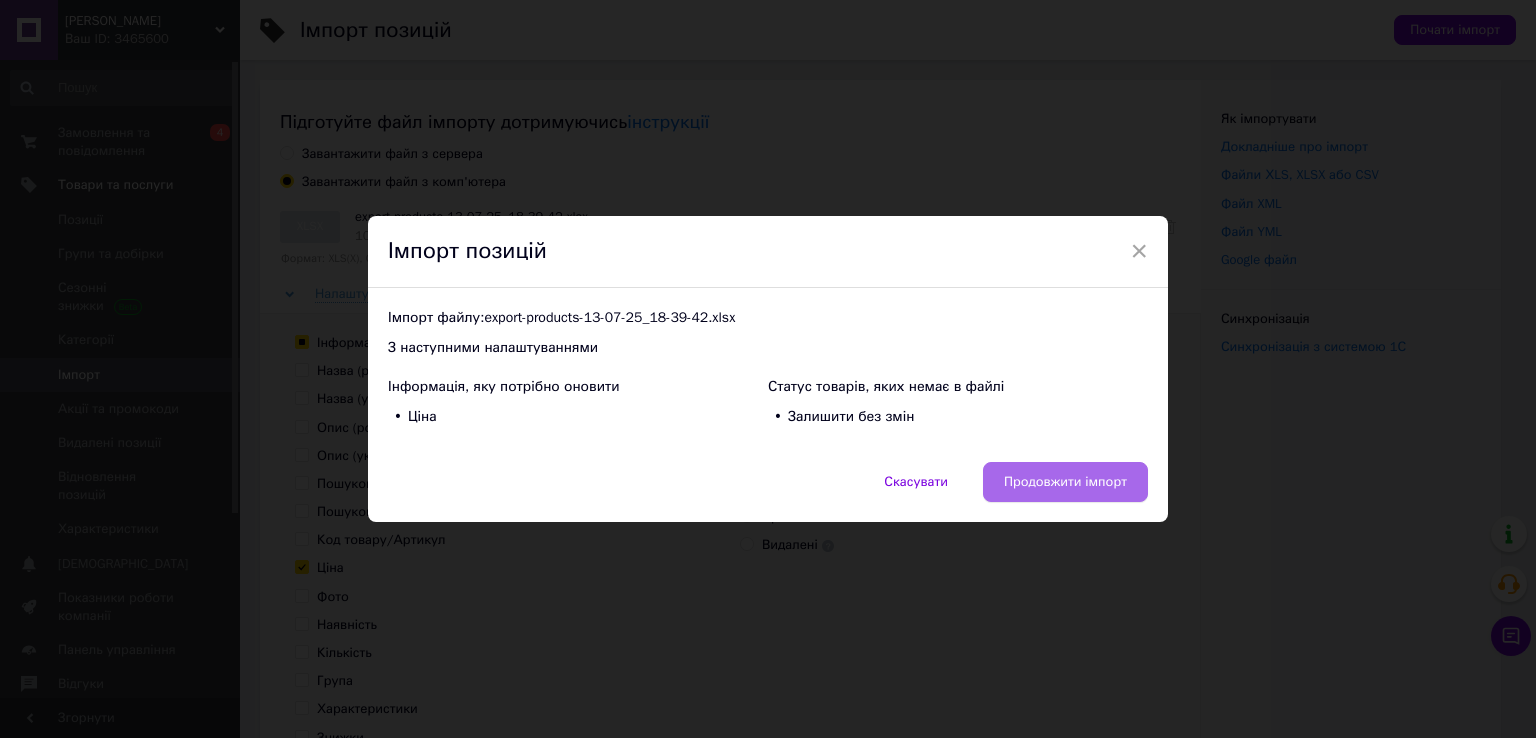 click on "Продовжити імпорт" at bounding box center [1065, 482] 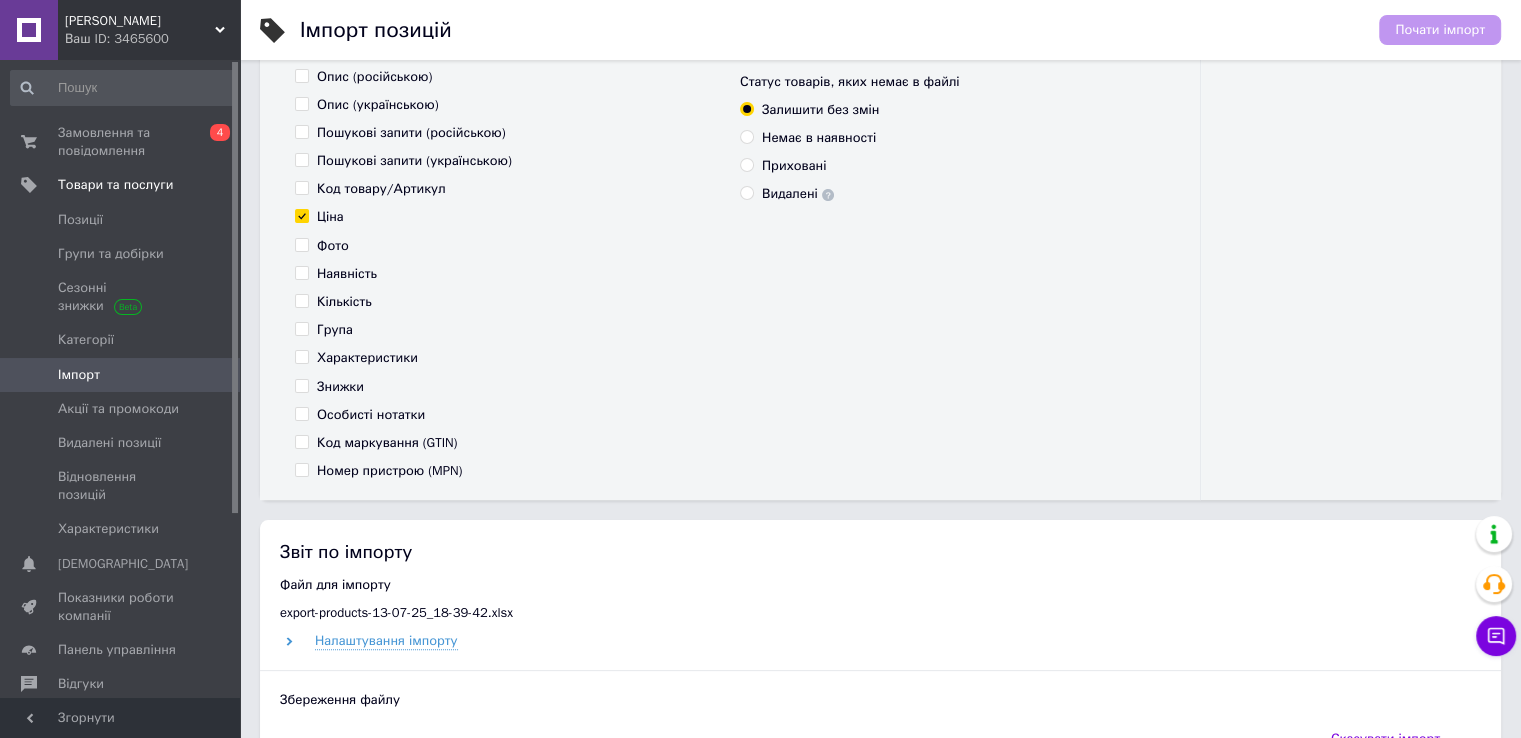 scroll, scrollTop: 400, scrollLeft: 0, axis: vertical 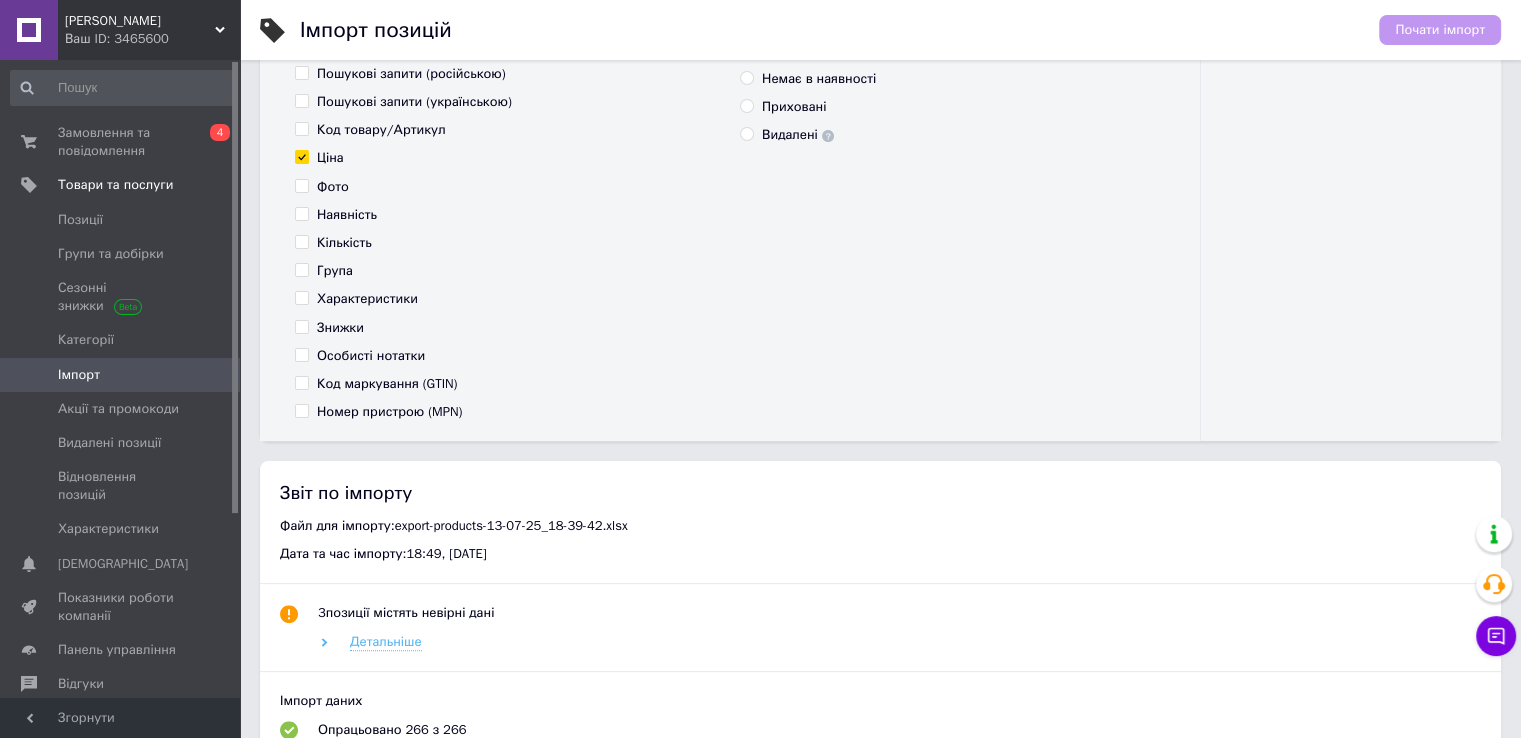 click on "Детальніше" at bounding box center (386, 642) 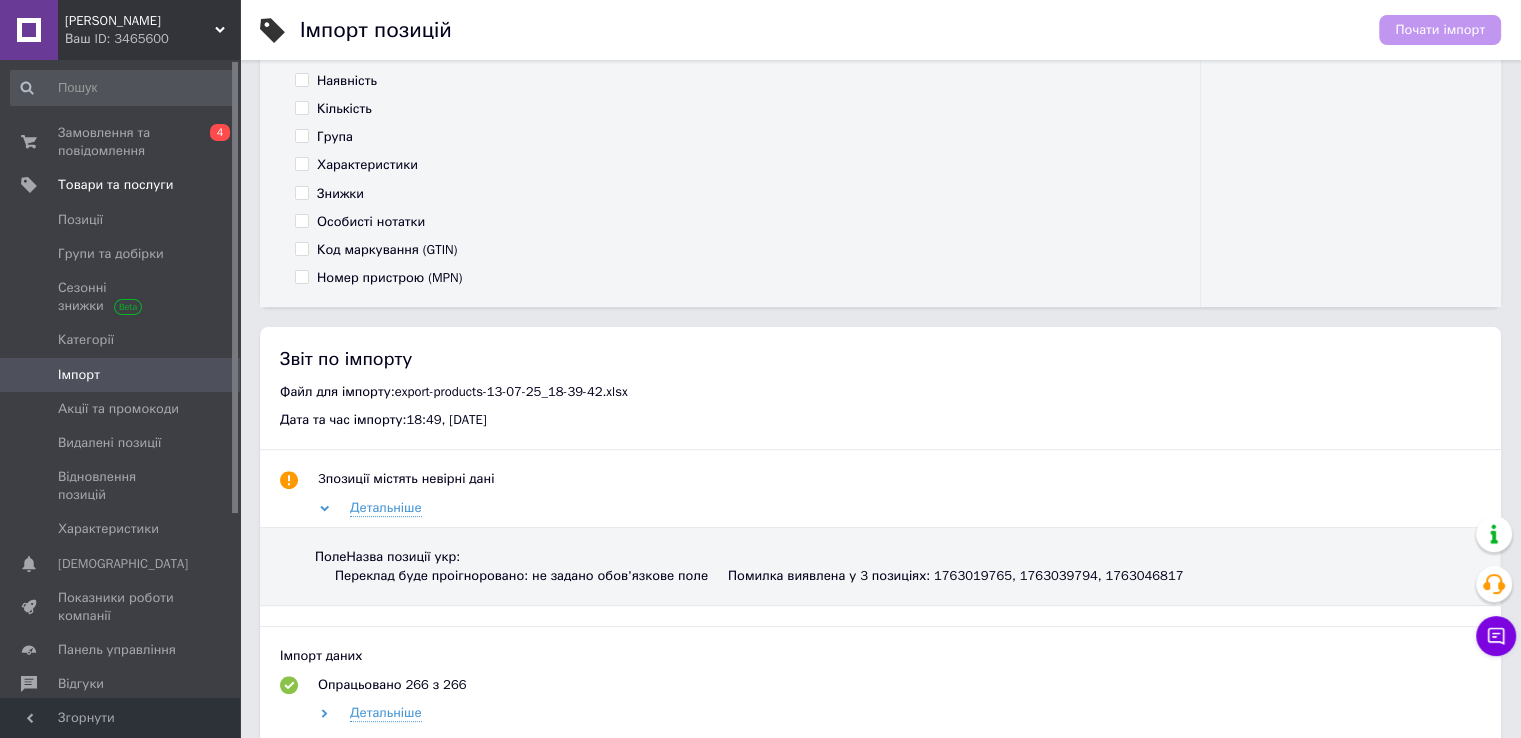 scroll, scrollTop: 600, scrollLeft: 0, axis: vertical 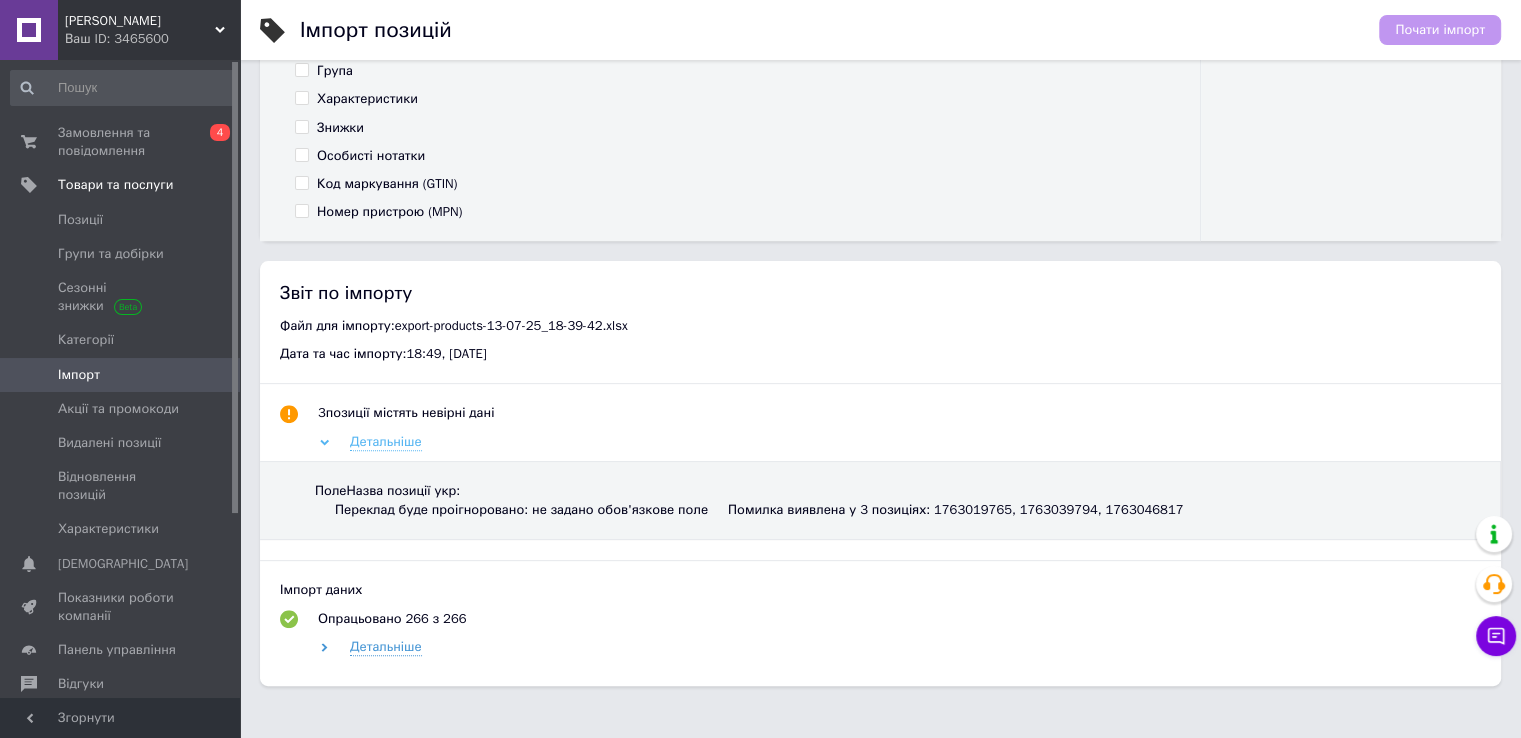 click on "Детальніше" at bounding box center [386, 442] 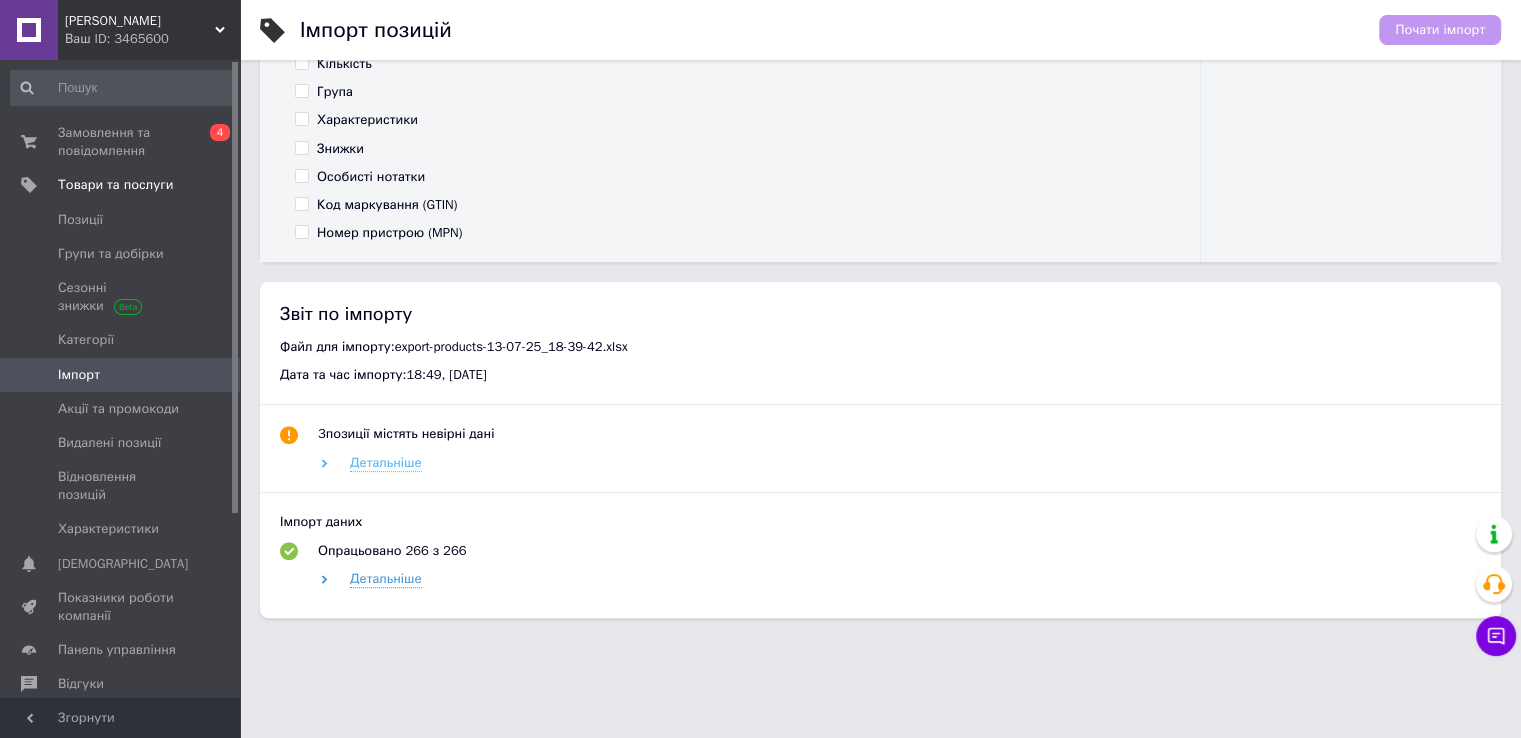 scroll, scrollTop: 582, scrollLeft: 0, axis: vertical 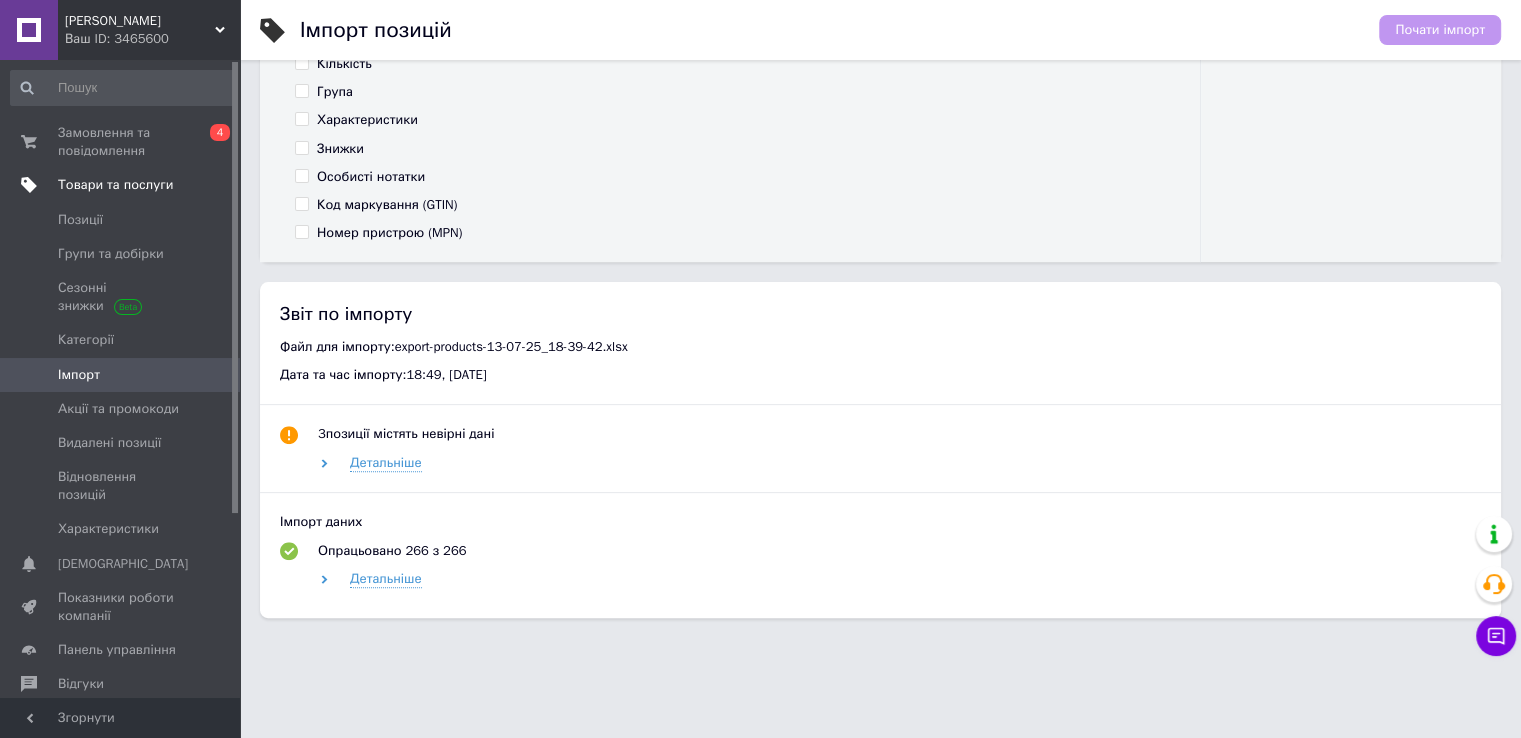 click on "Товари та послуги" at bounding box center (115, 185) 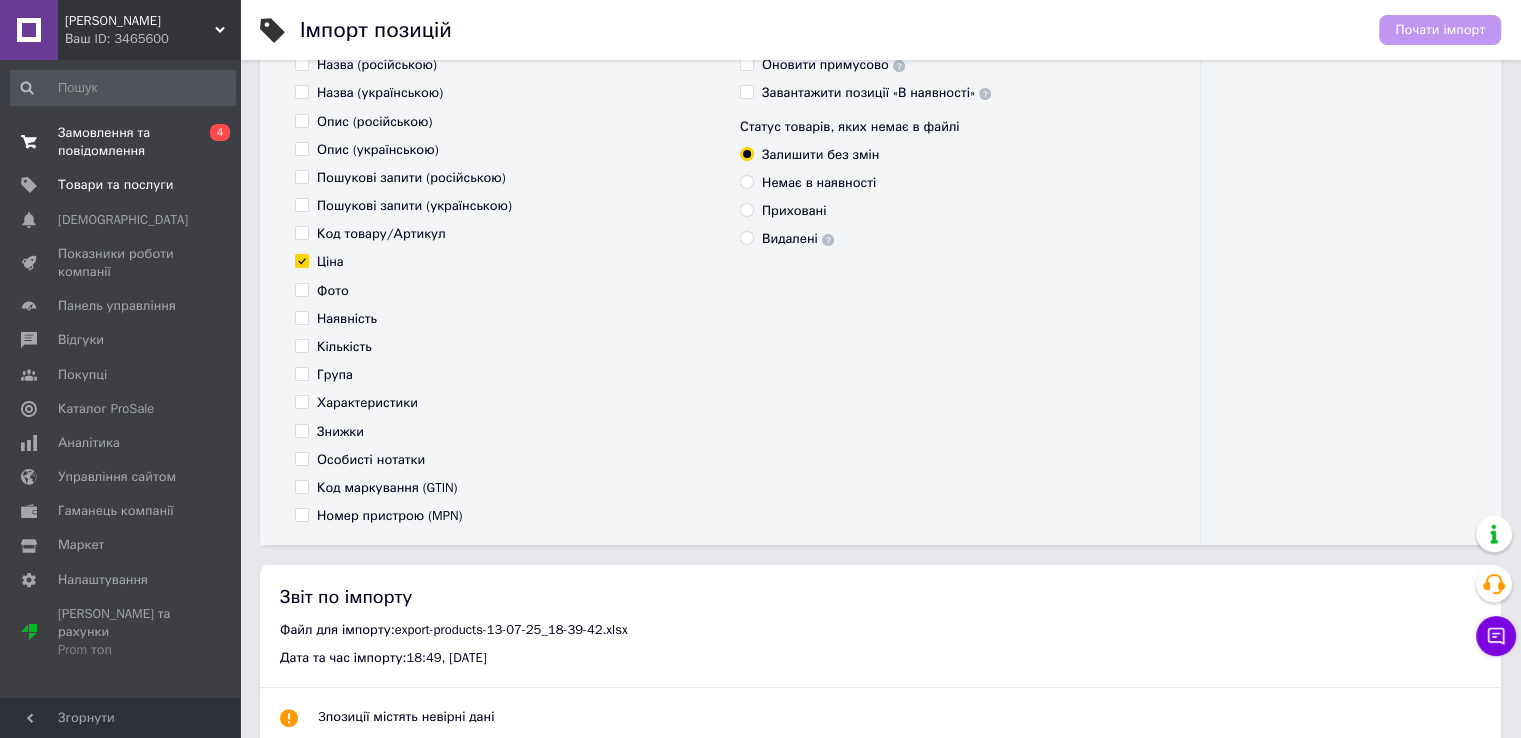 scroll, scrollTop: 282, scrollLeft: 0, axis: vertical 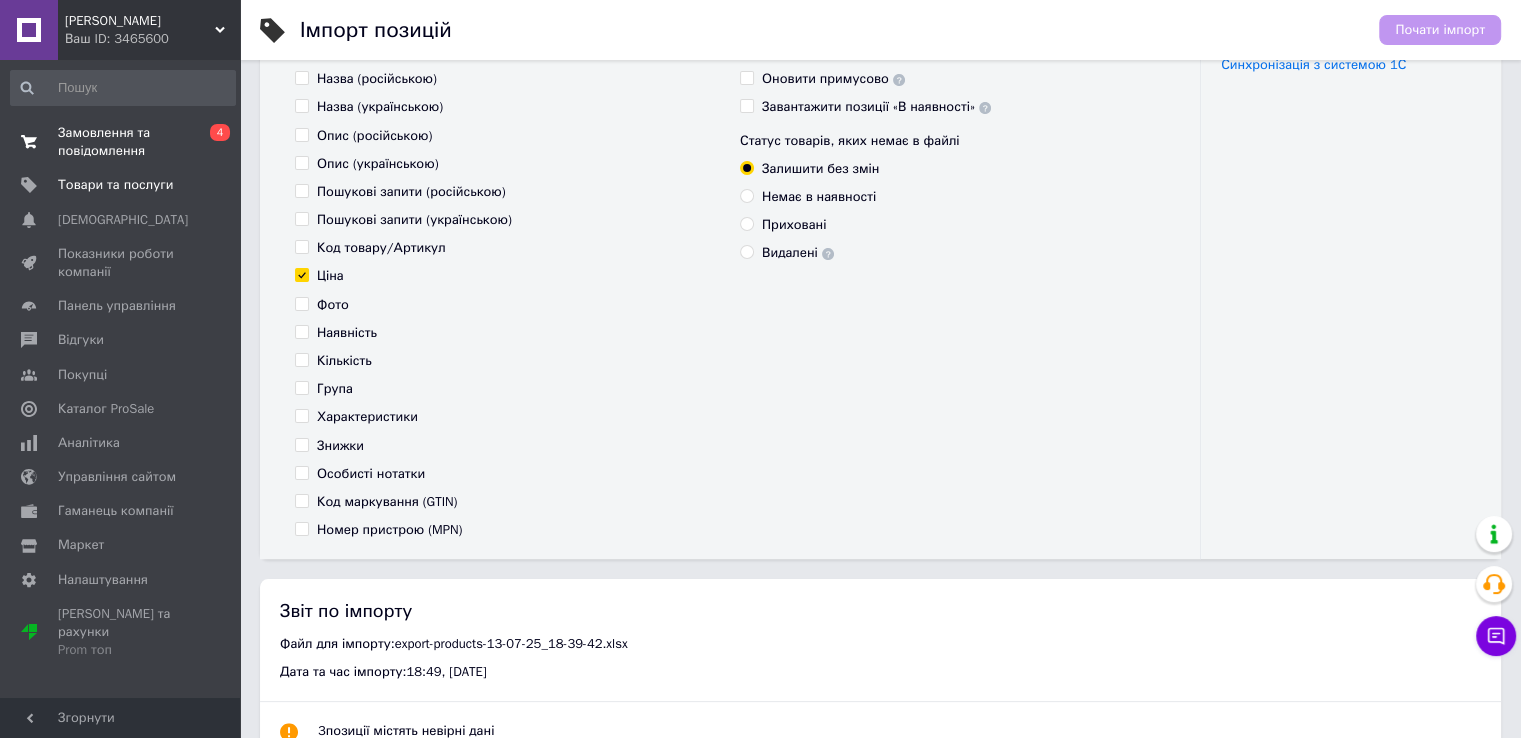 click on "Замовлення та повідомлення 0 4" at bounding box center (123, 142) 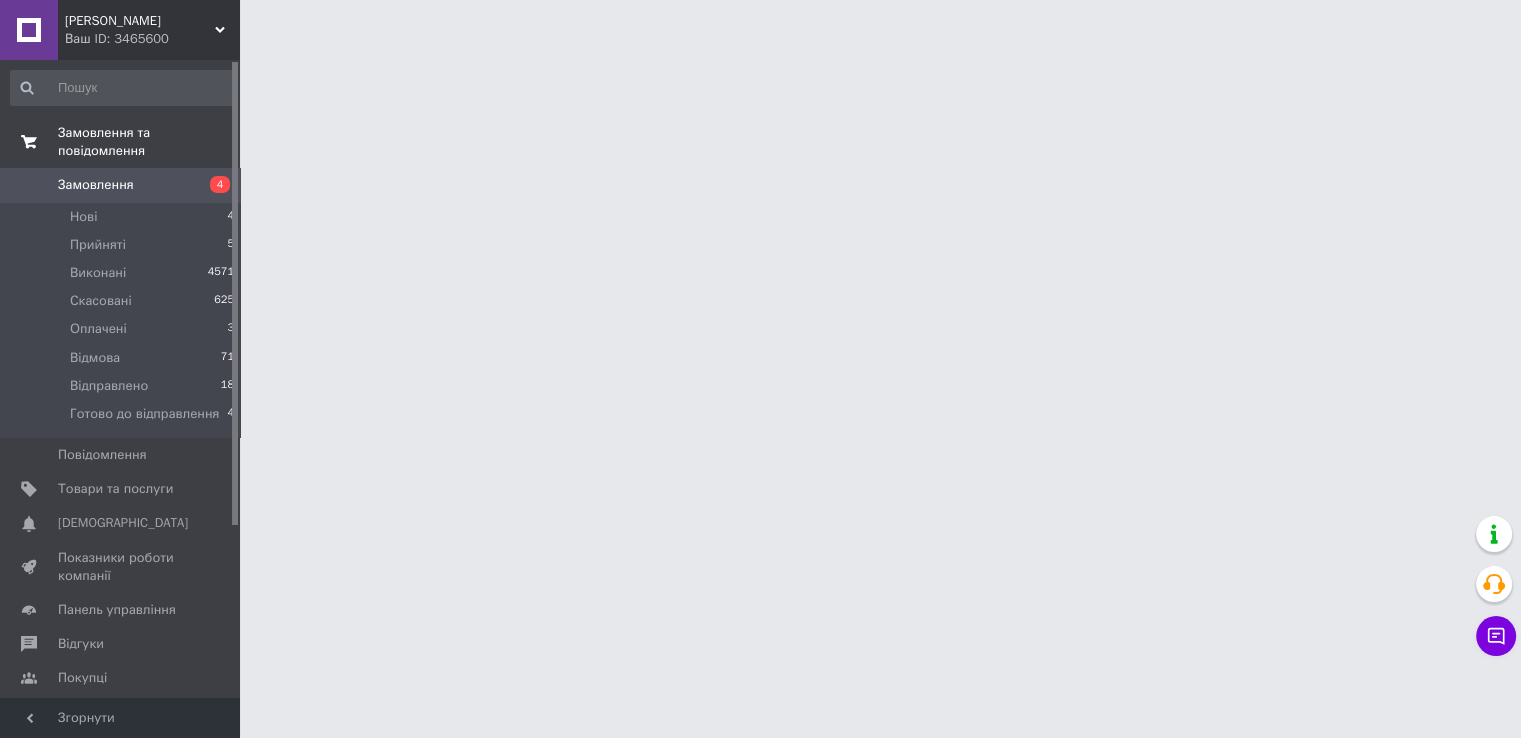 scroll, scrollTop: 0, scrollLeft: 0, axis: both 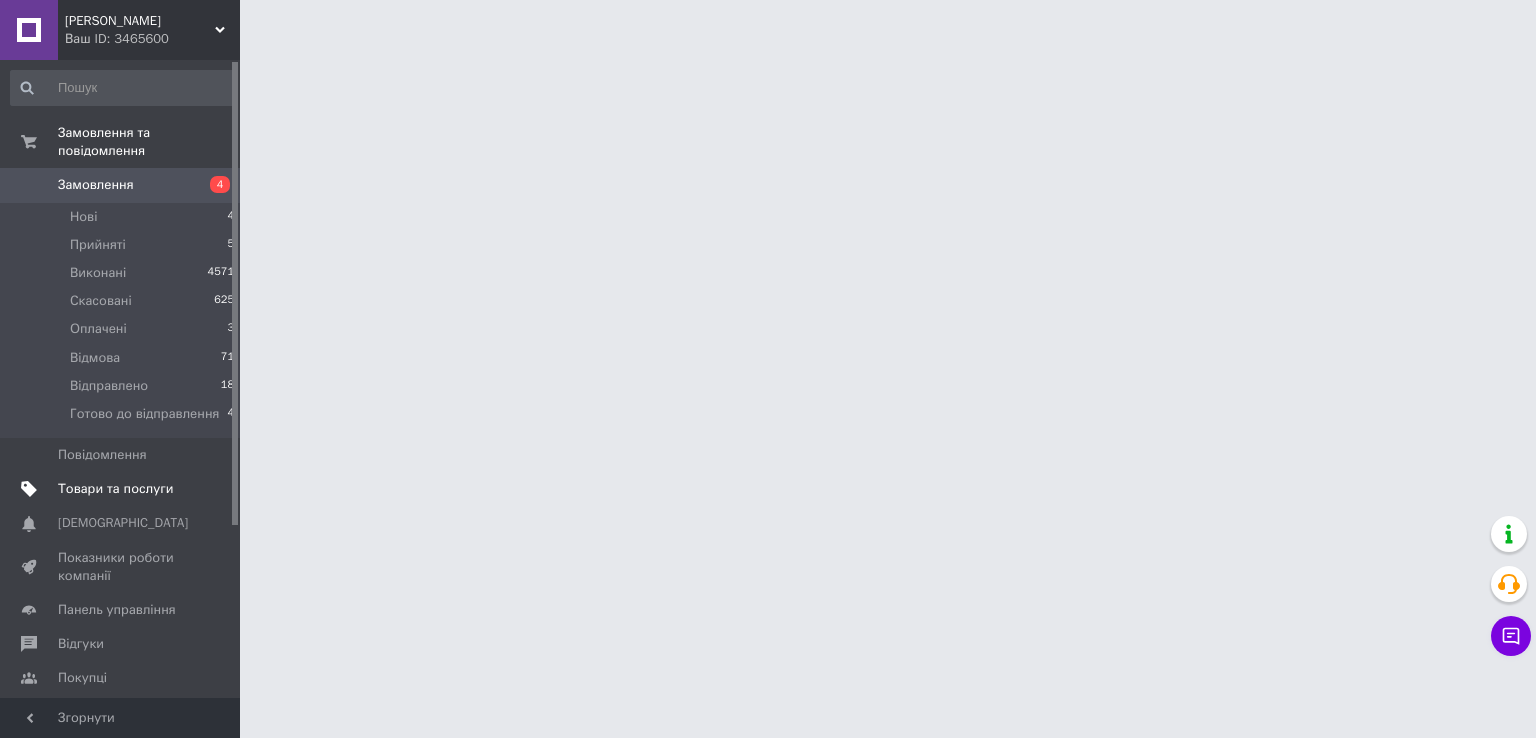 click on "Товари та послуги" at bounding box center [115, 489] 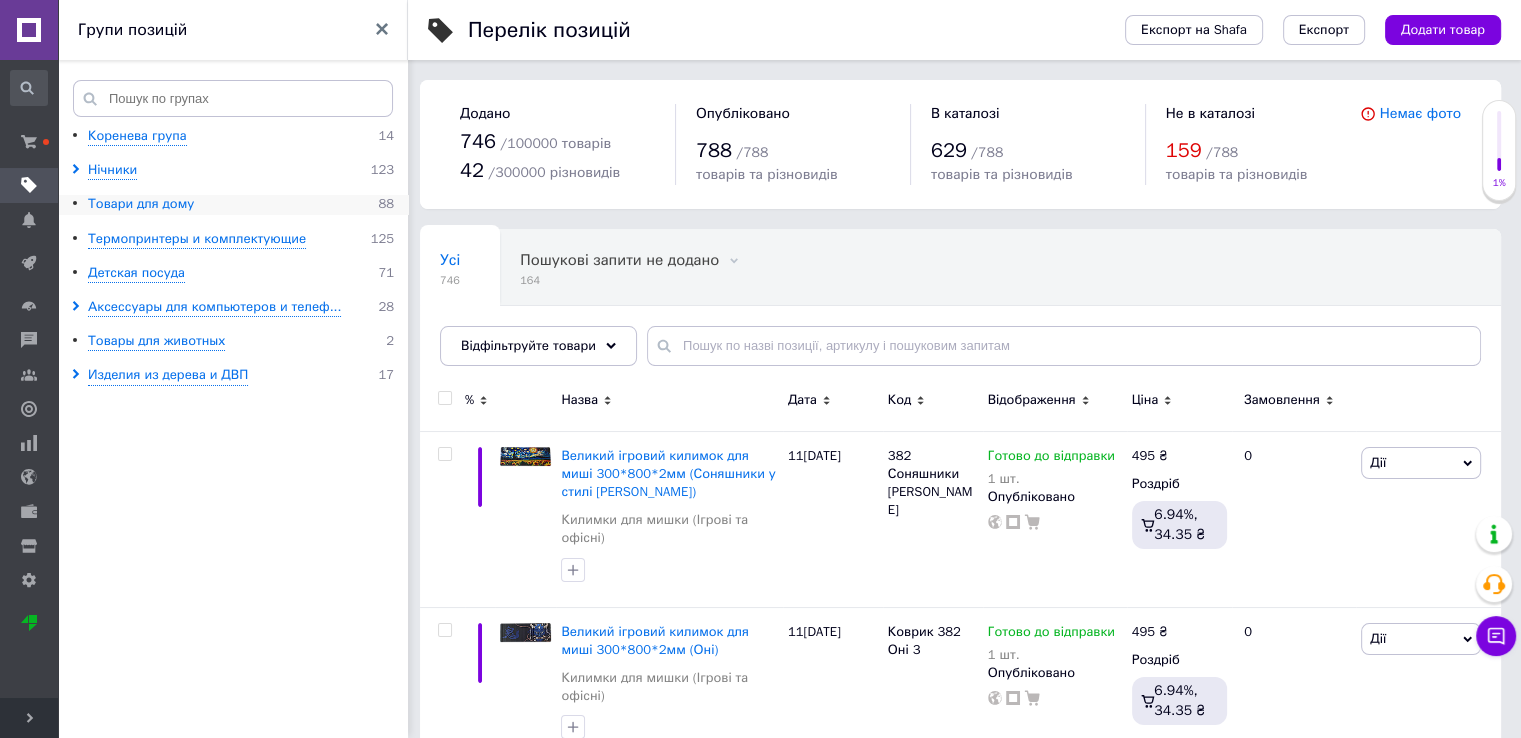 click on "Товари для дому" at bounding box center [141, 204] 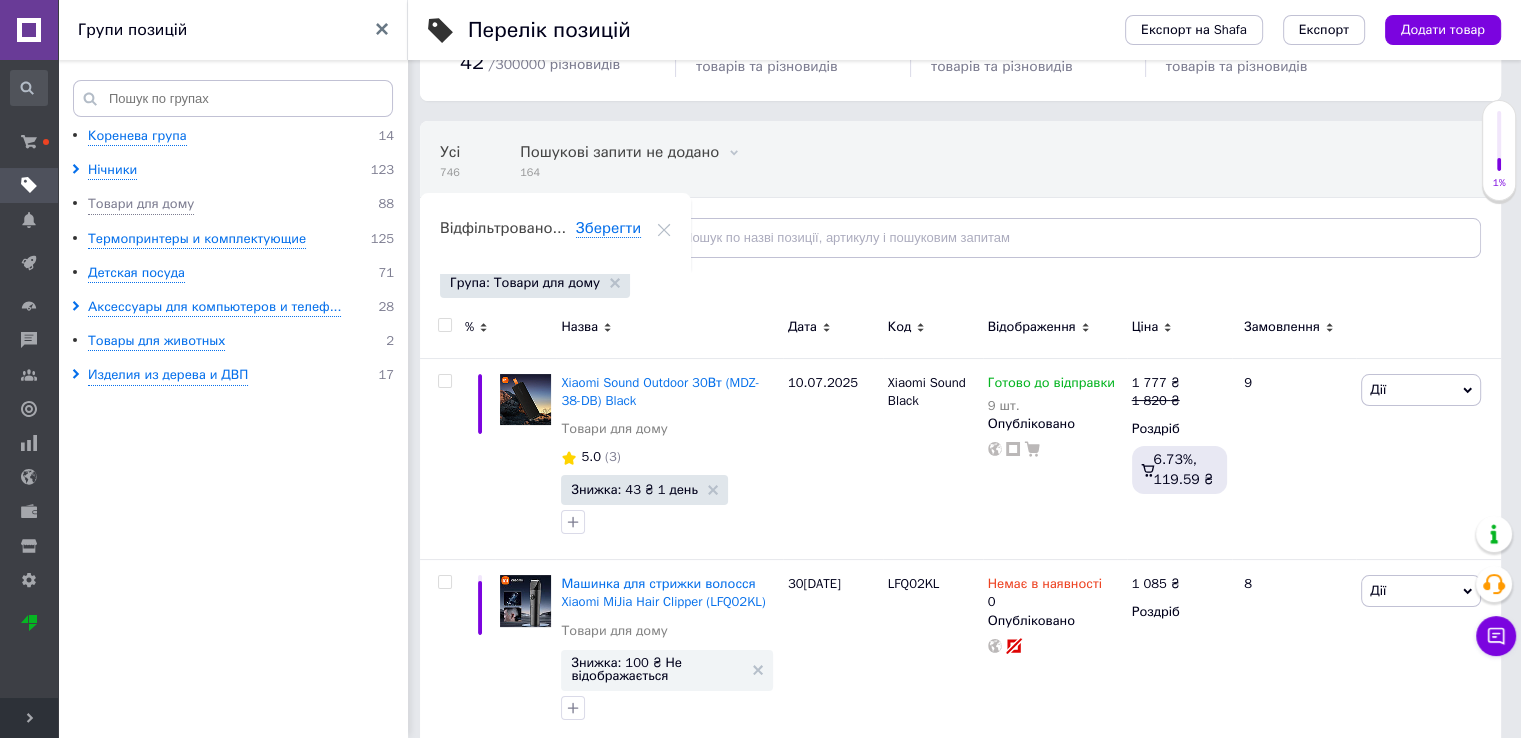 scroll, scrollTop: 200, scrollLeft: 0, axis: vertical 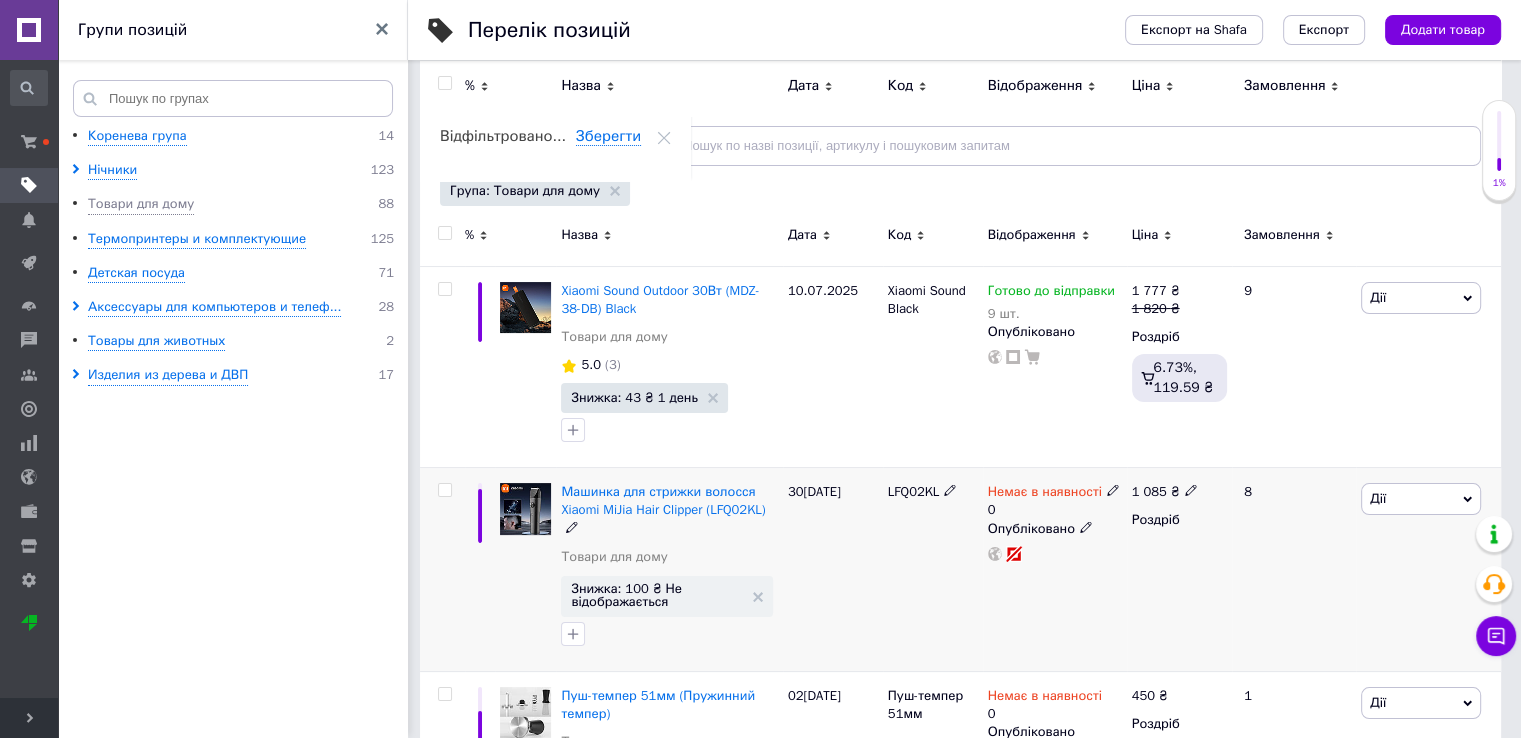 click on "8" at bounding box center [1294, 570] 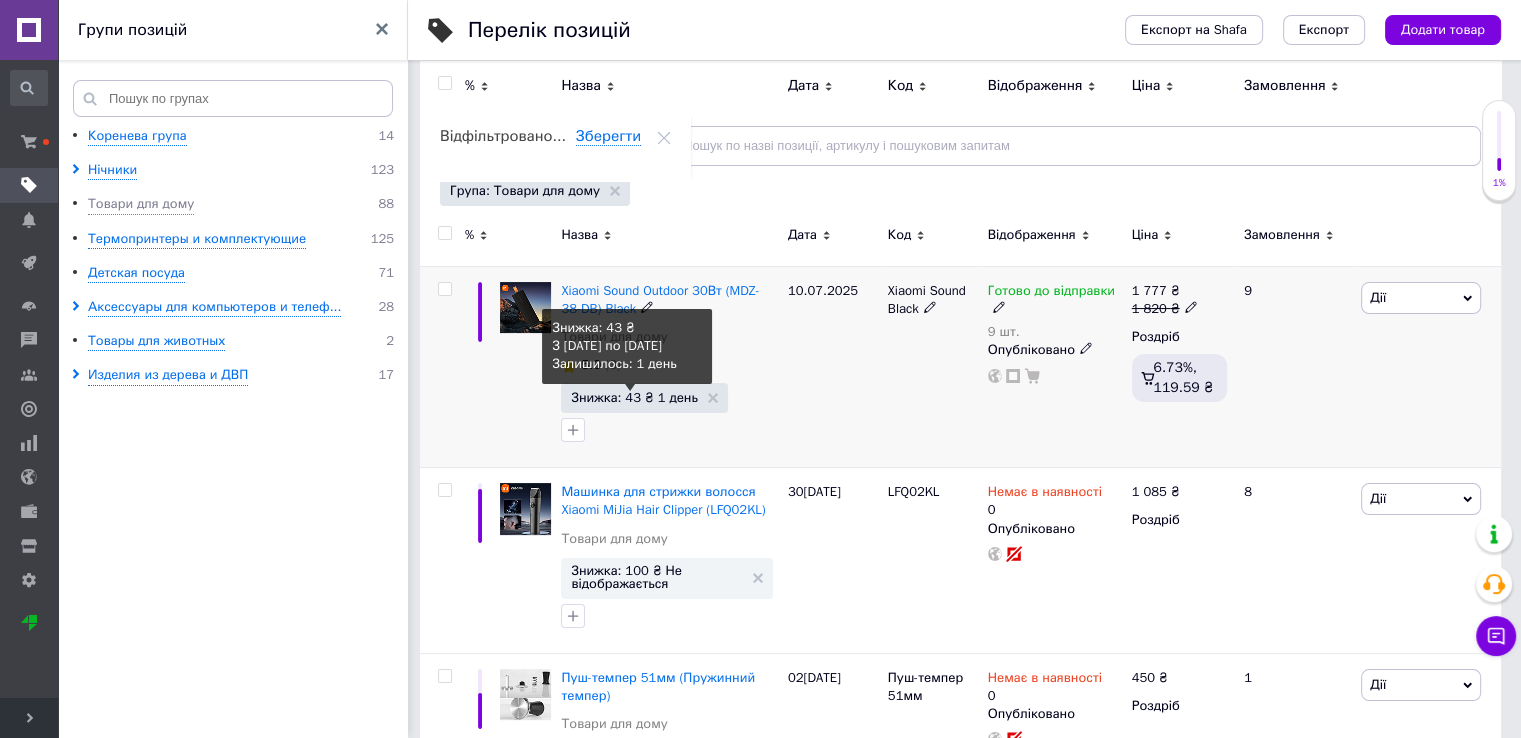 click on "Знижка: 43 ₴ 1 день" at bounding box center (634, 397) 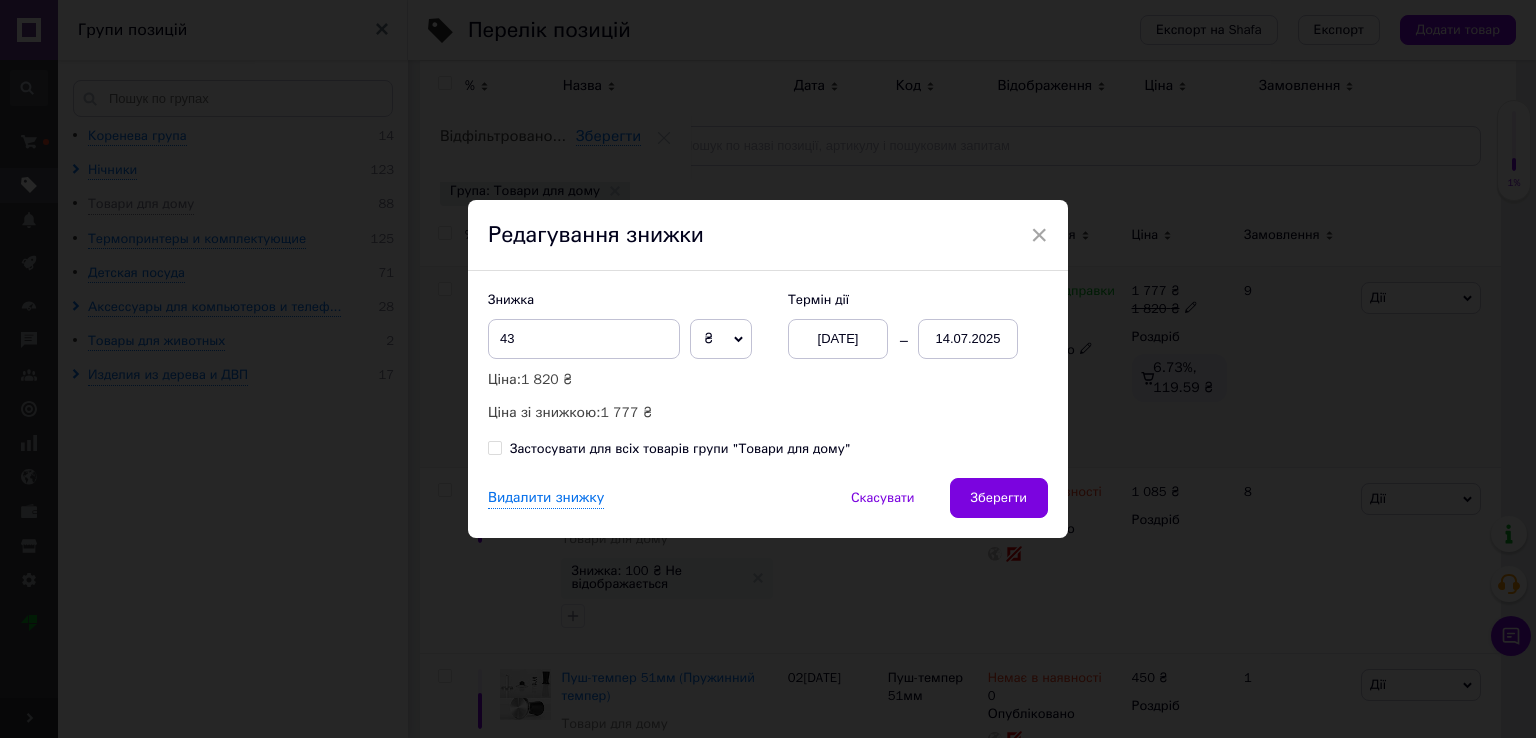 click on "[DATE]" at bounding box center (838, 339) 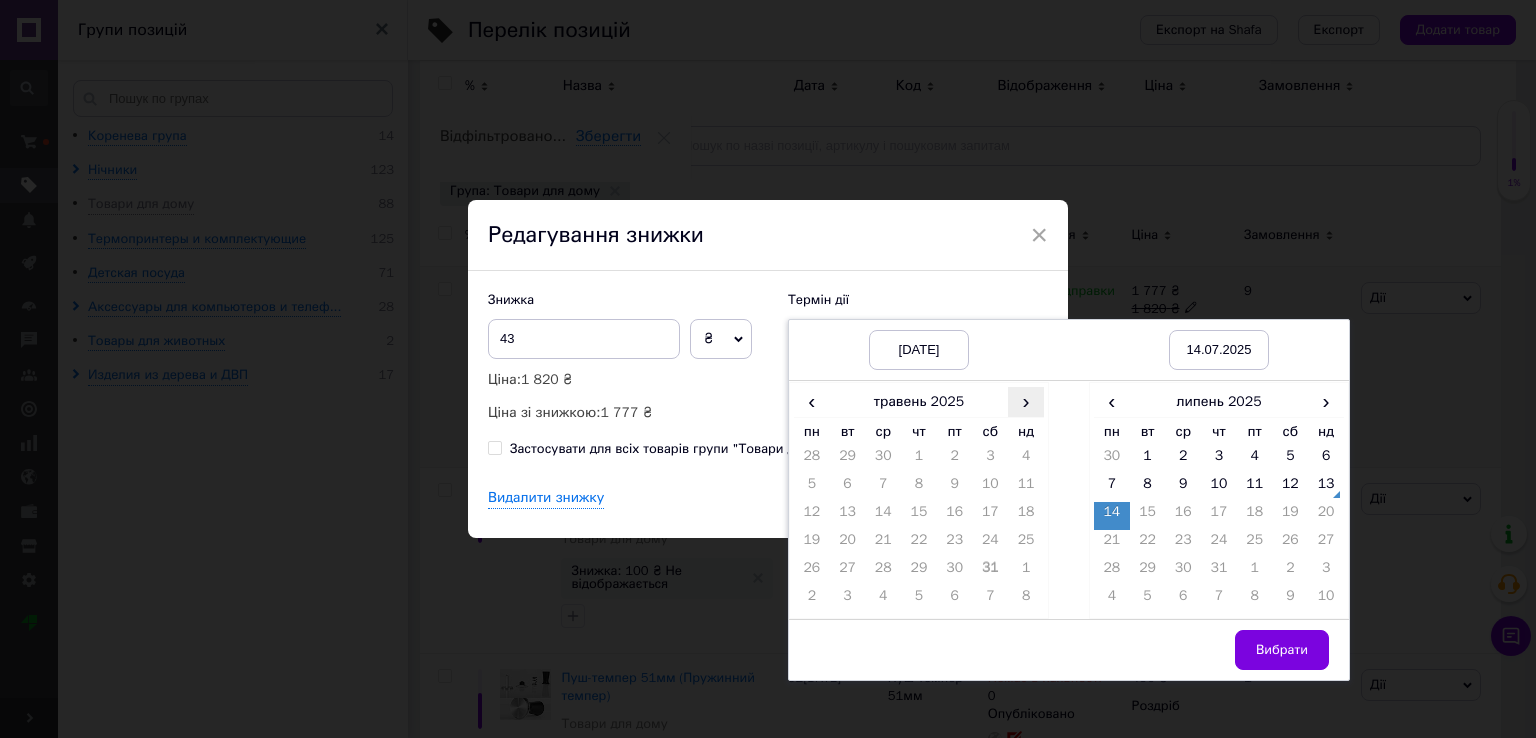 click on "›" at bounding box center (1026, 401) 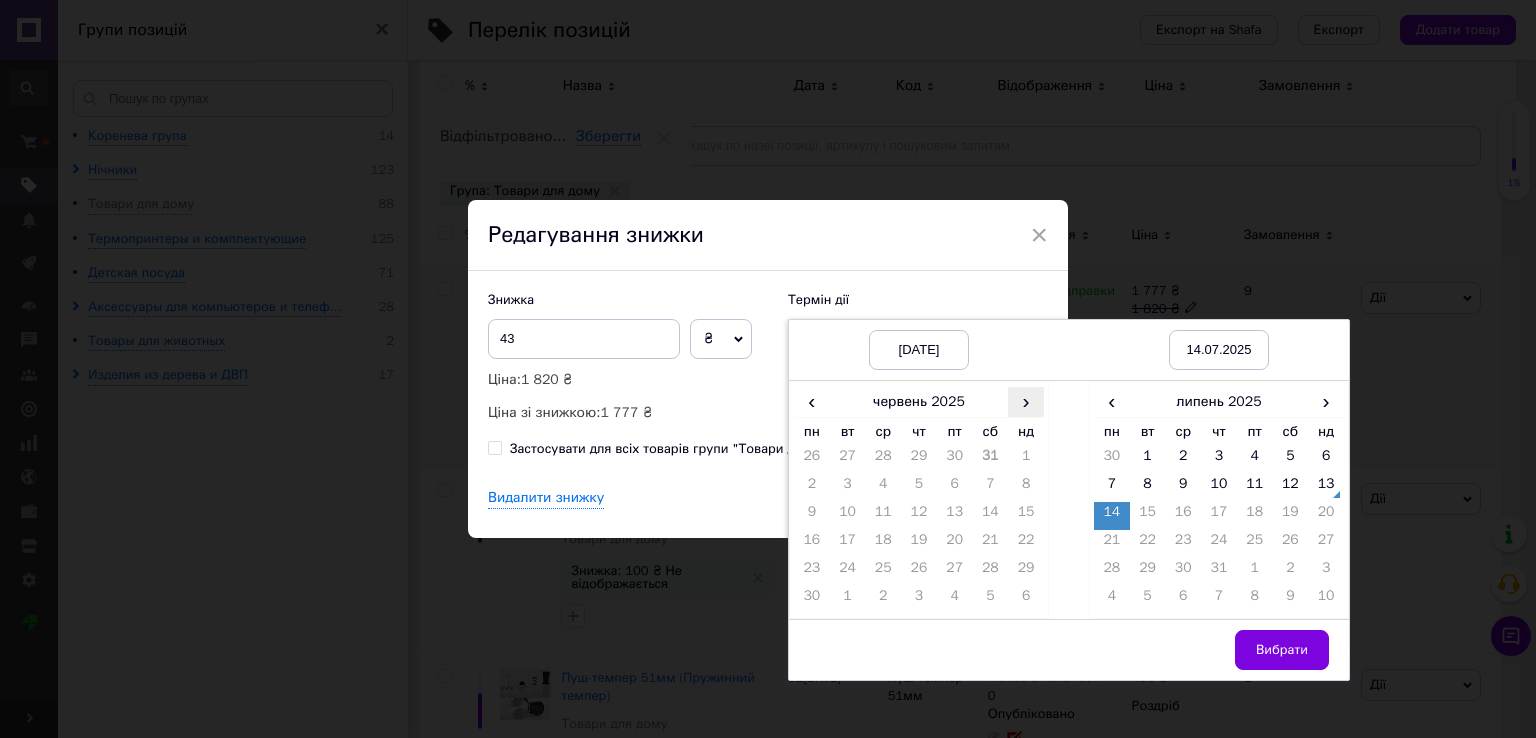 click on "›" at bounding box center (1026, 401) 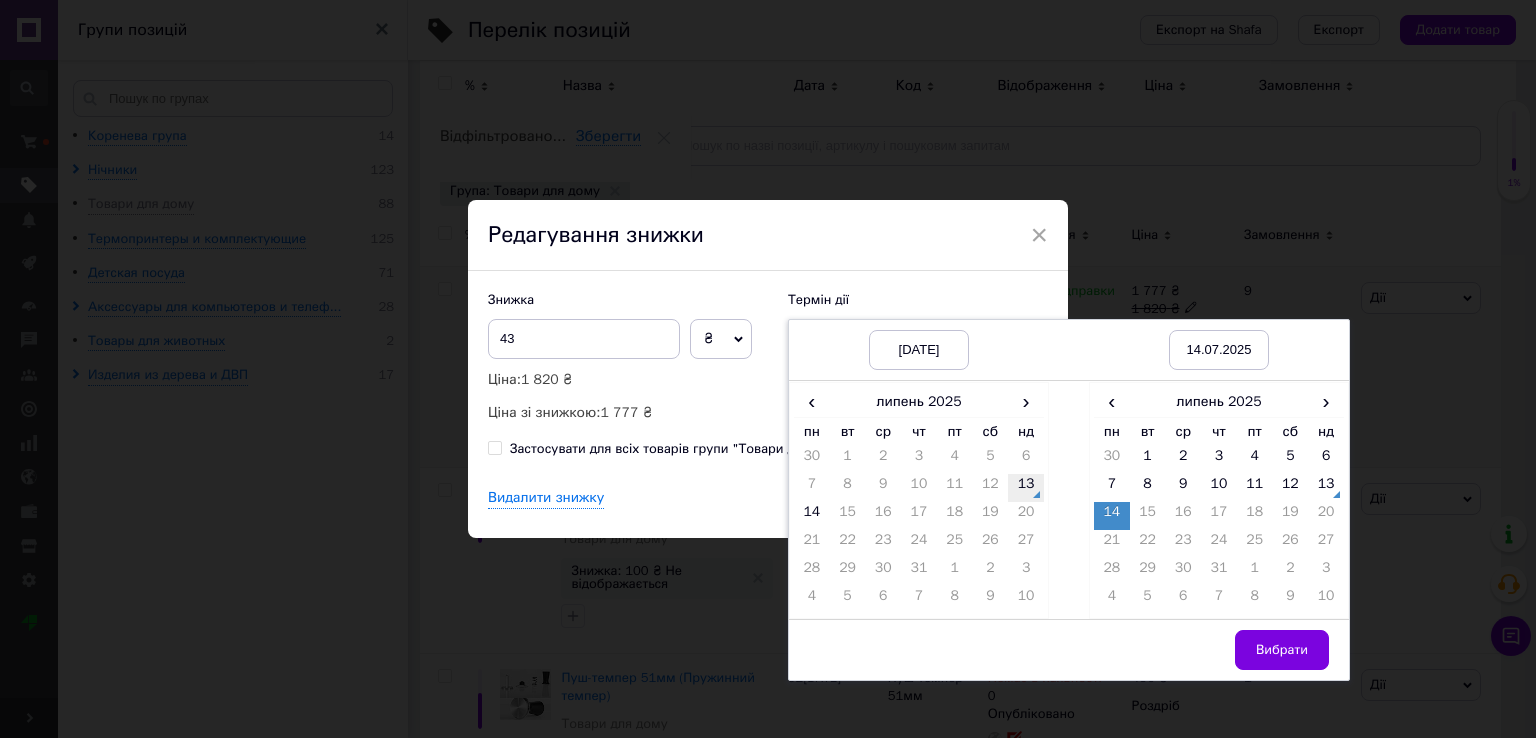 click on "13" at bounding box center (1026, 488) 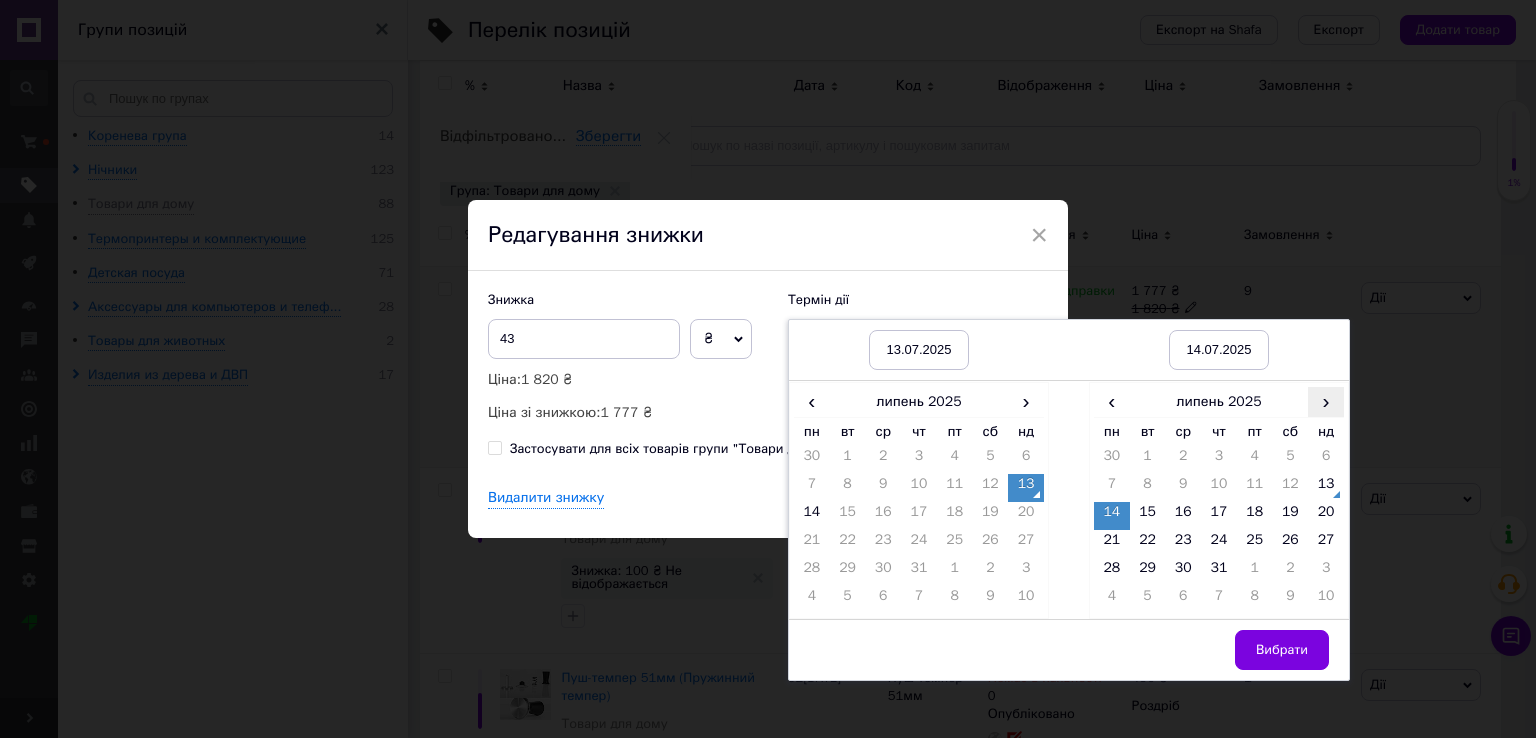 click on "›" at bounding box center [1326, 401] 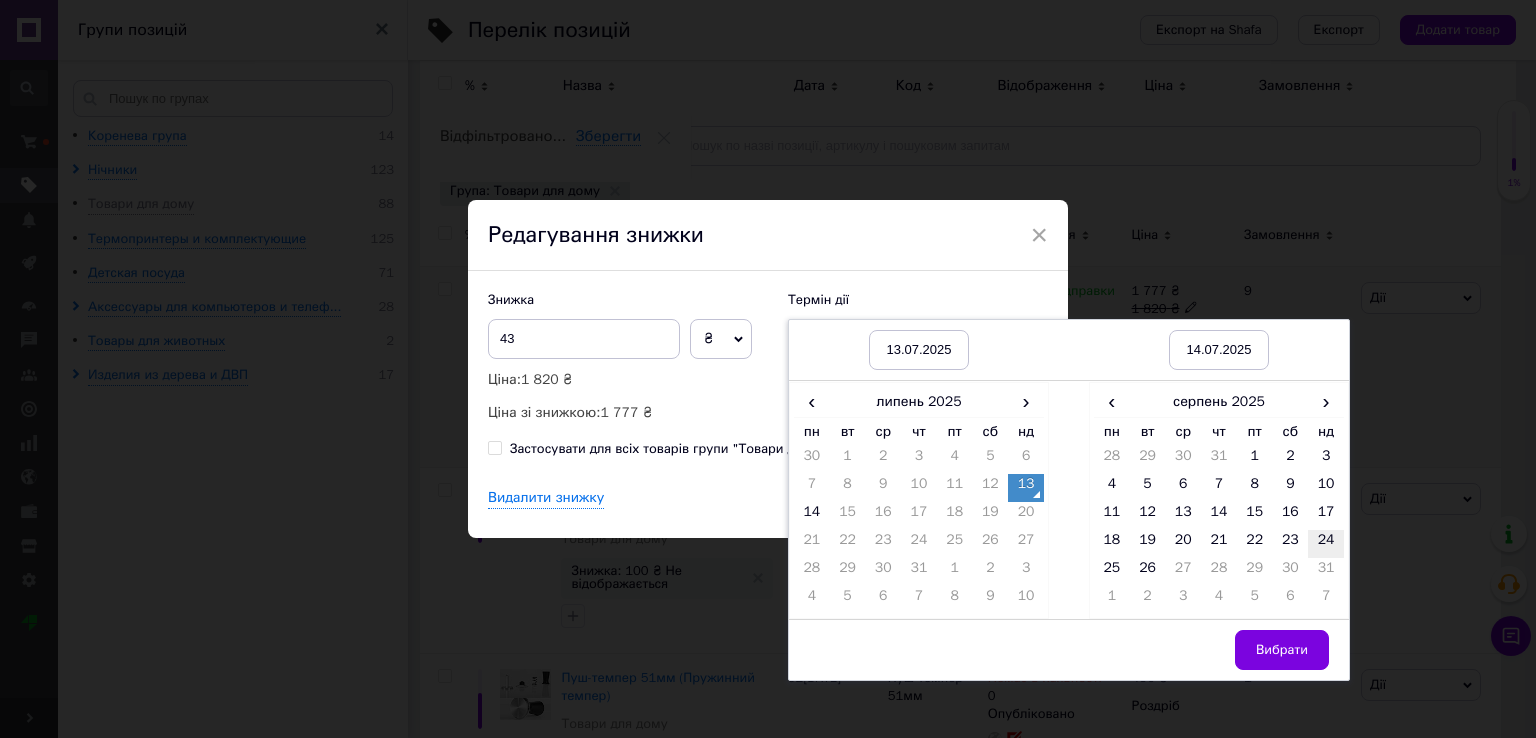 click on "24" at bounding box center (1326, 544) 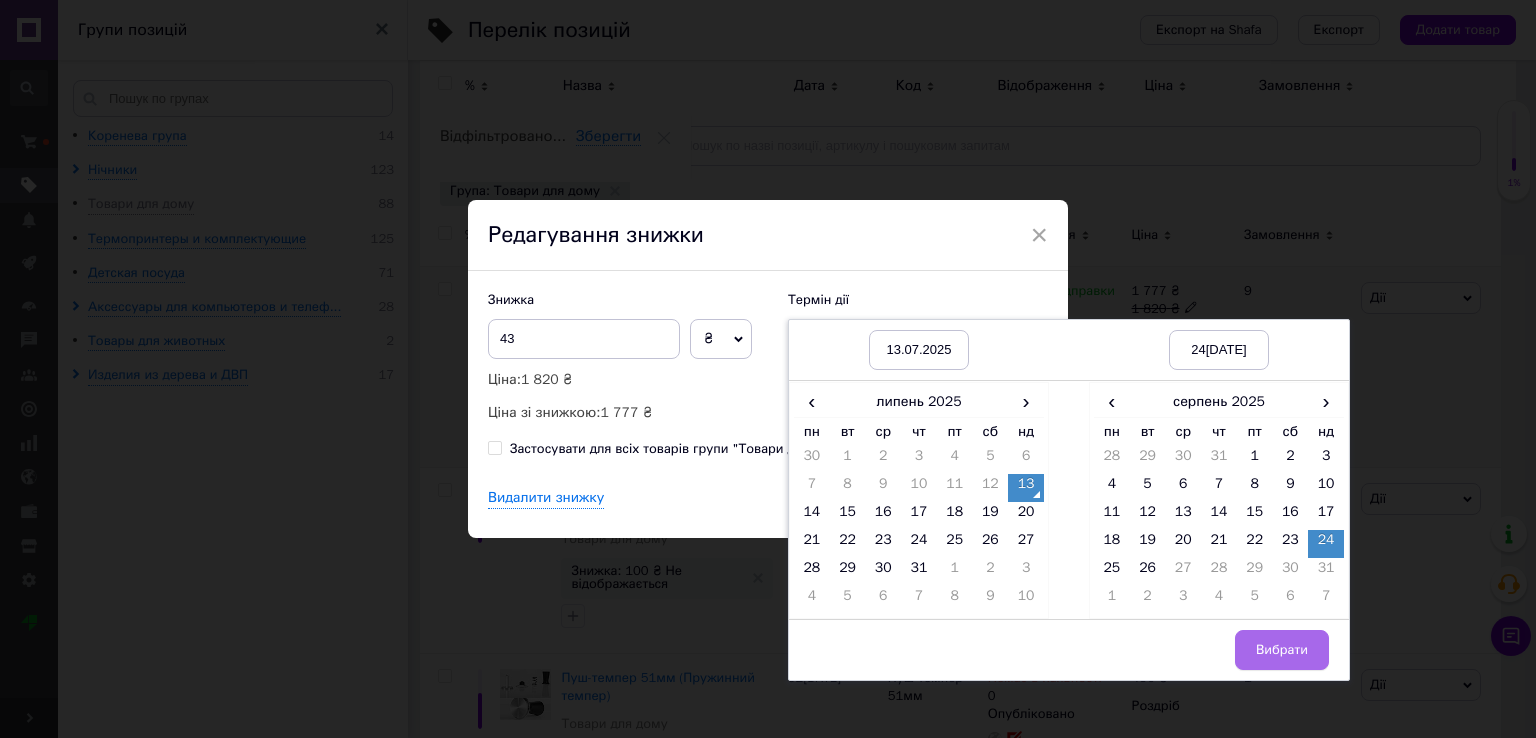 click on "Вибрати" at bounding box center (1282, 650) 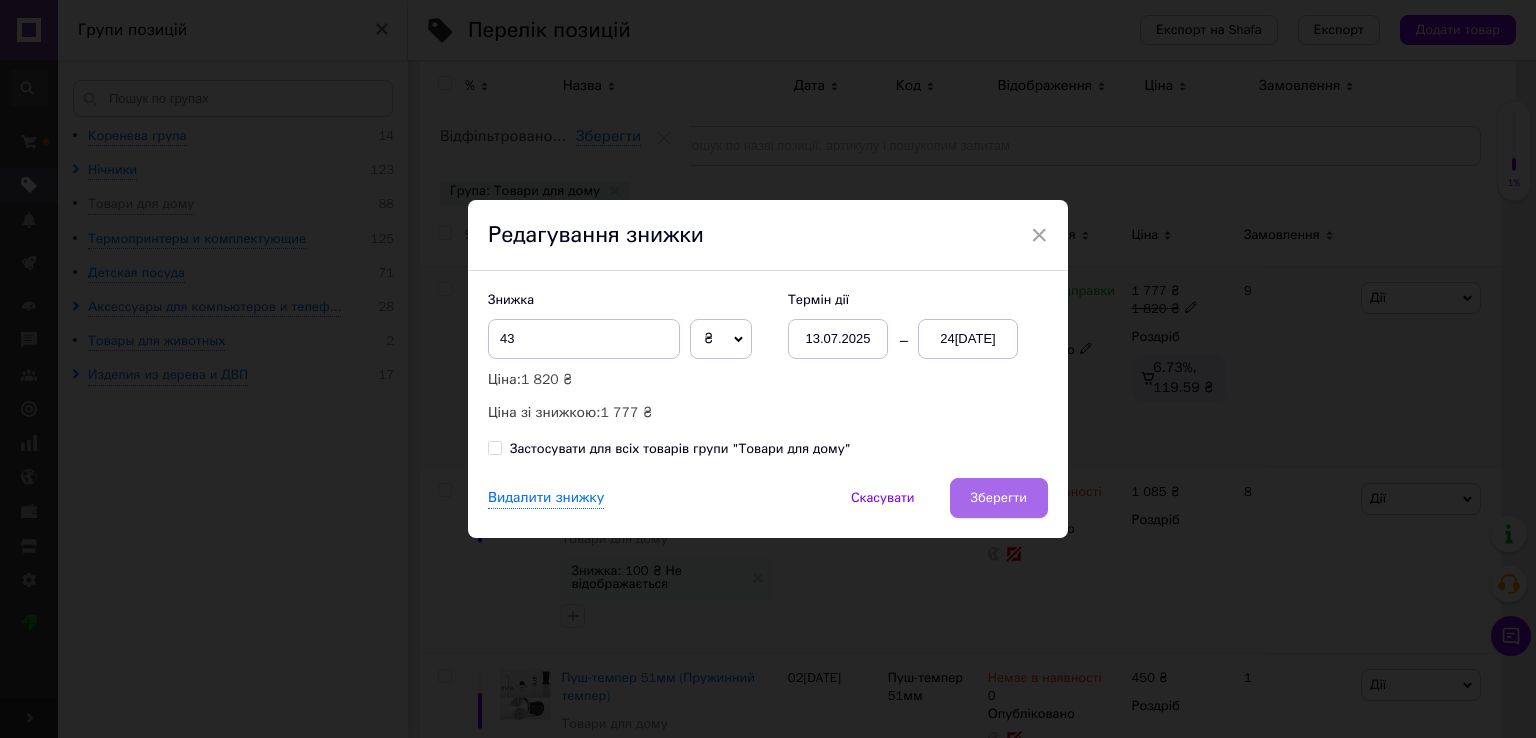 click on "Зберегти" at bounding box center [999, 498] 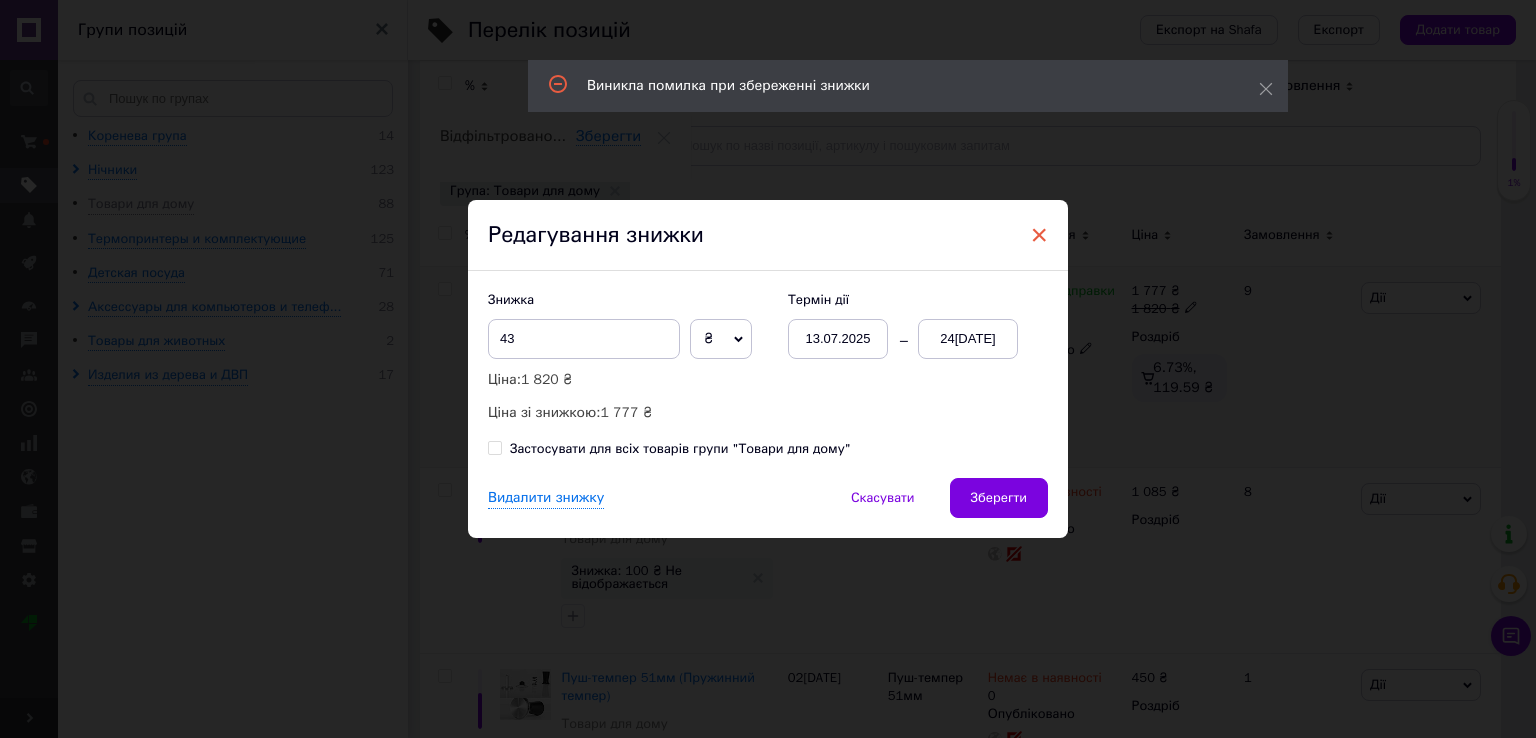 click on "×" at bounding box center [1039, 235] 